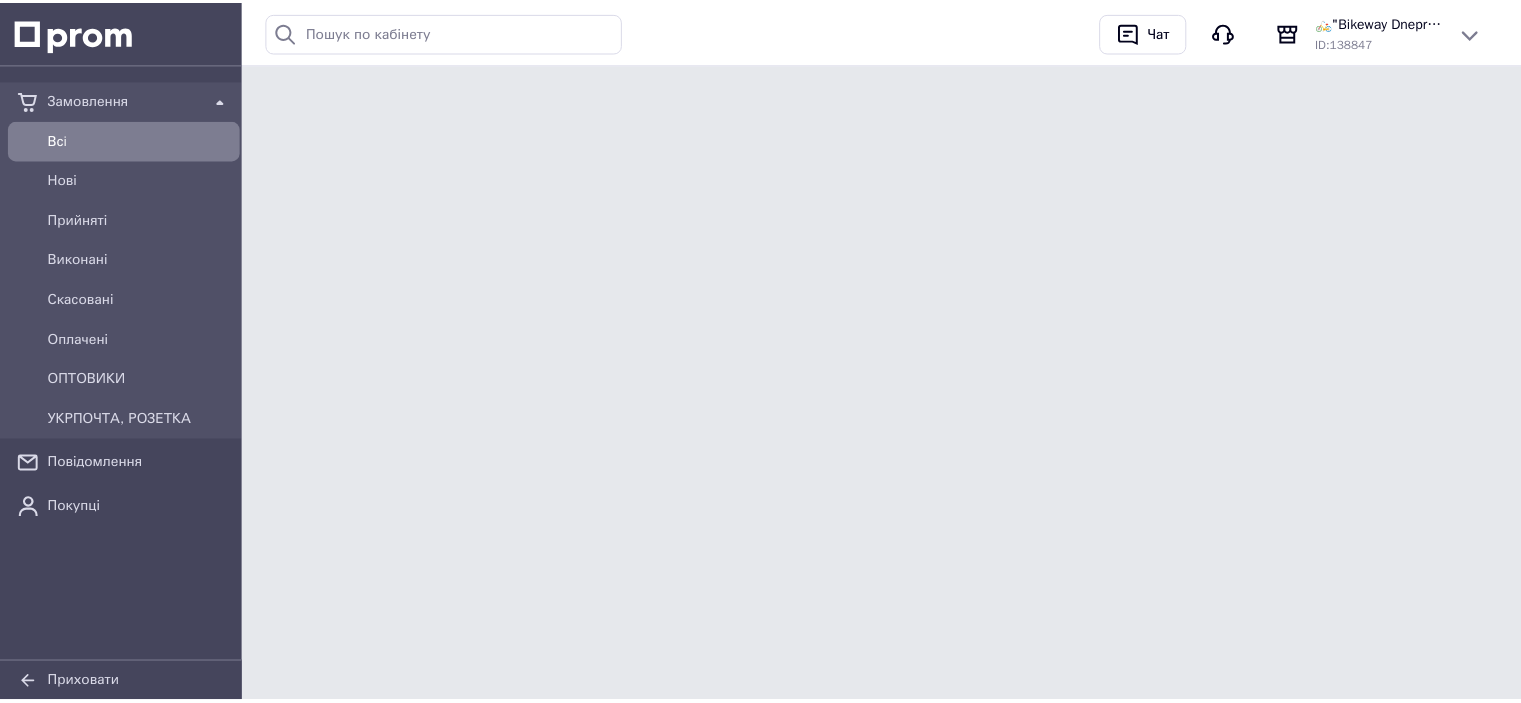 scroll, scrollTop: 0, scrollLeft: 0, axis: both 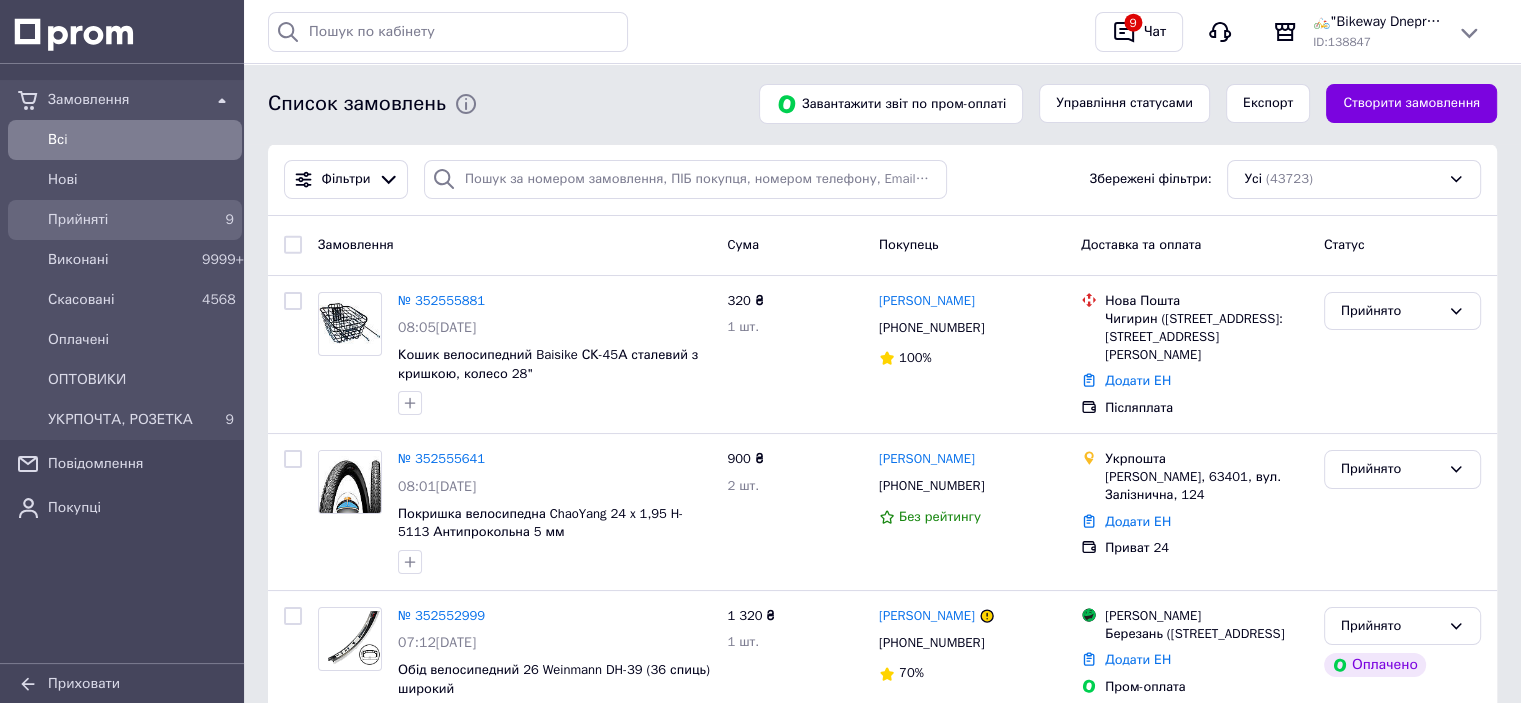click on "9" at bounding box center (218, 220) 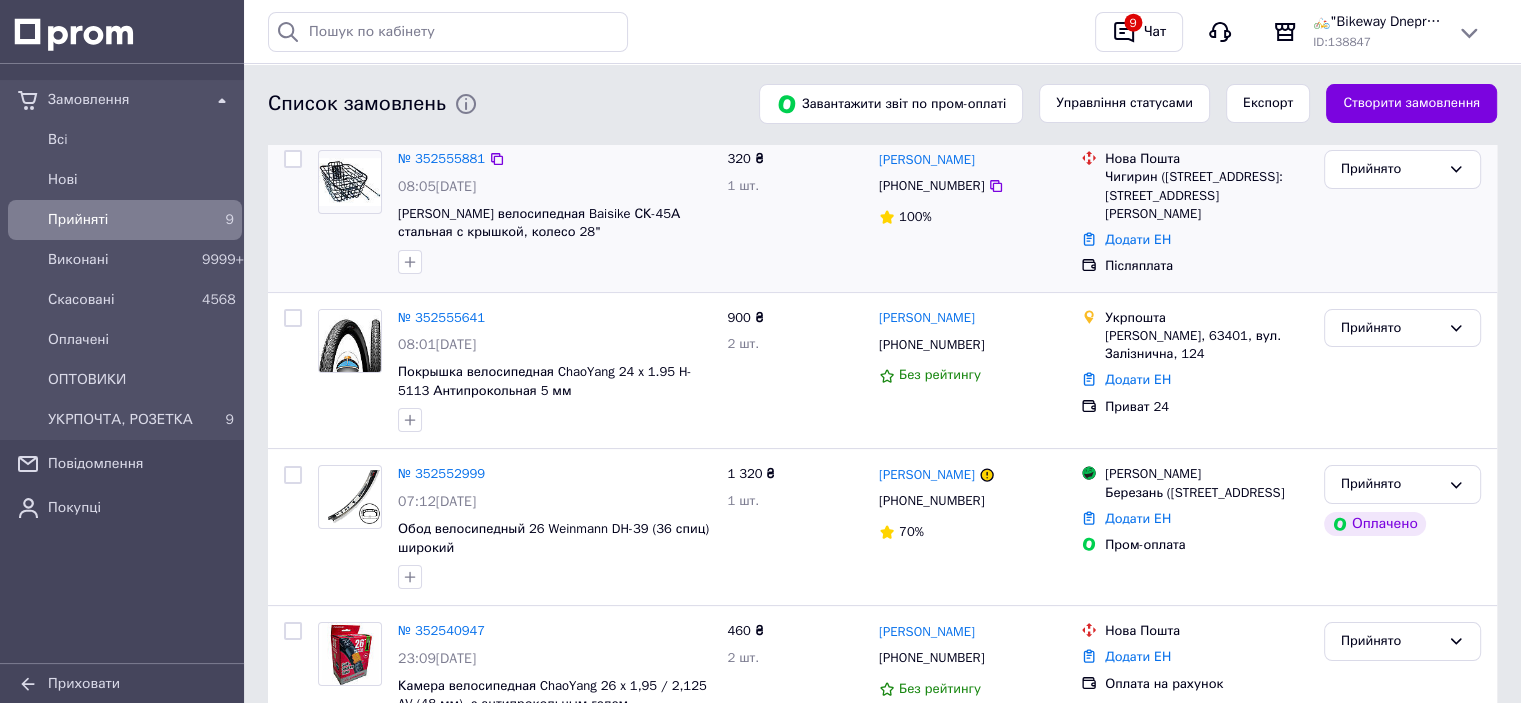 scroll, scrollTop: 300, scrollLeft: 0, axis: vertical 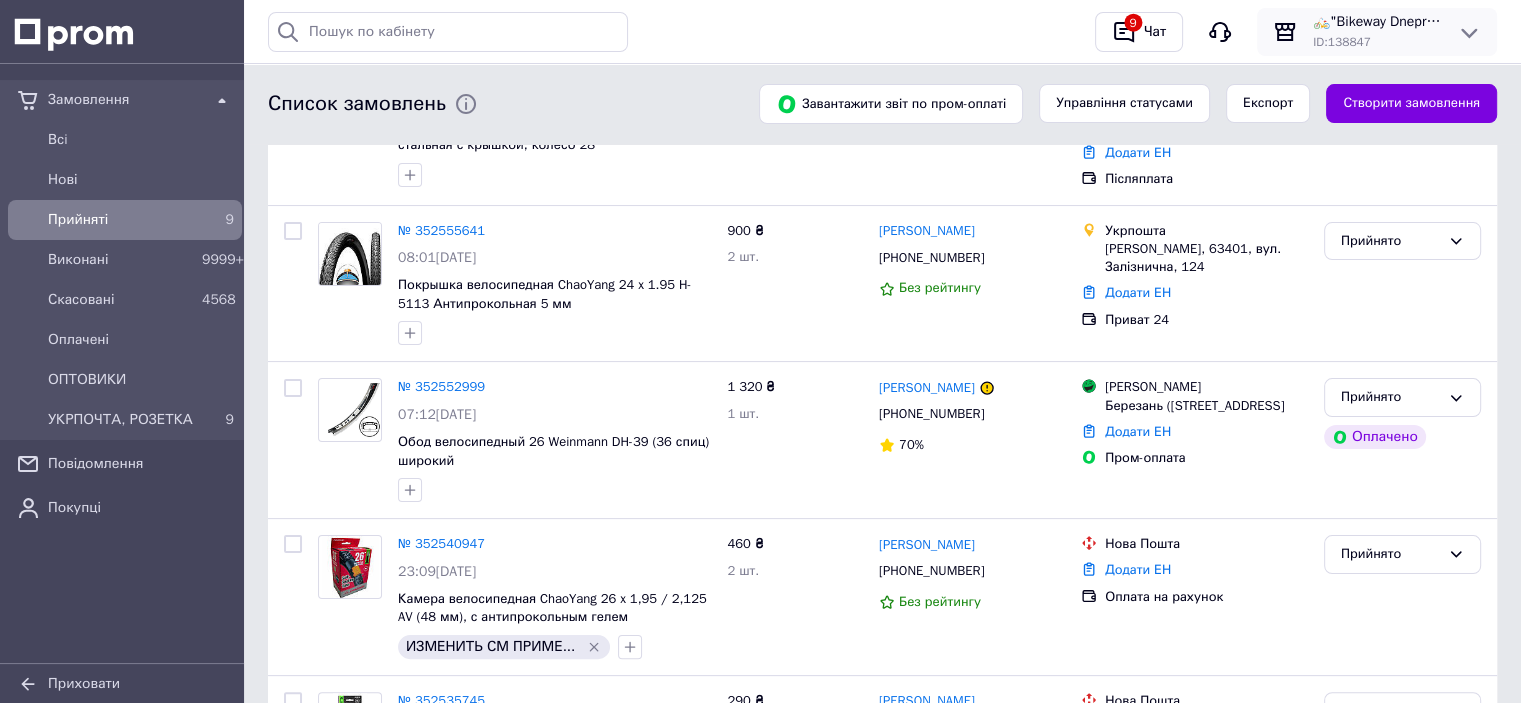 click on "🚲"Bikeway Dnepr" склад-магазин велосипедів та комплектуючих" at bounding box center (1377, 22) 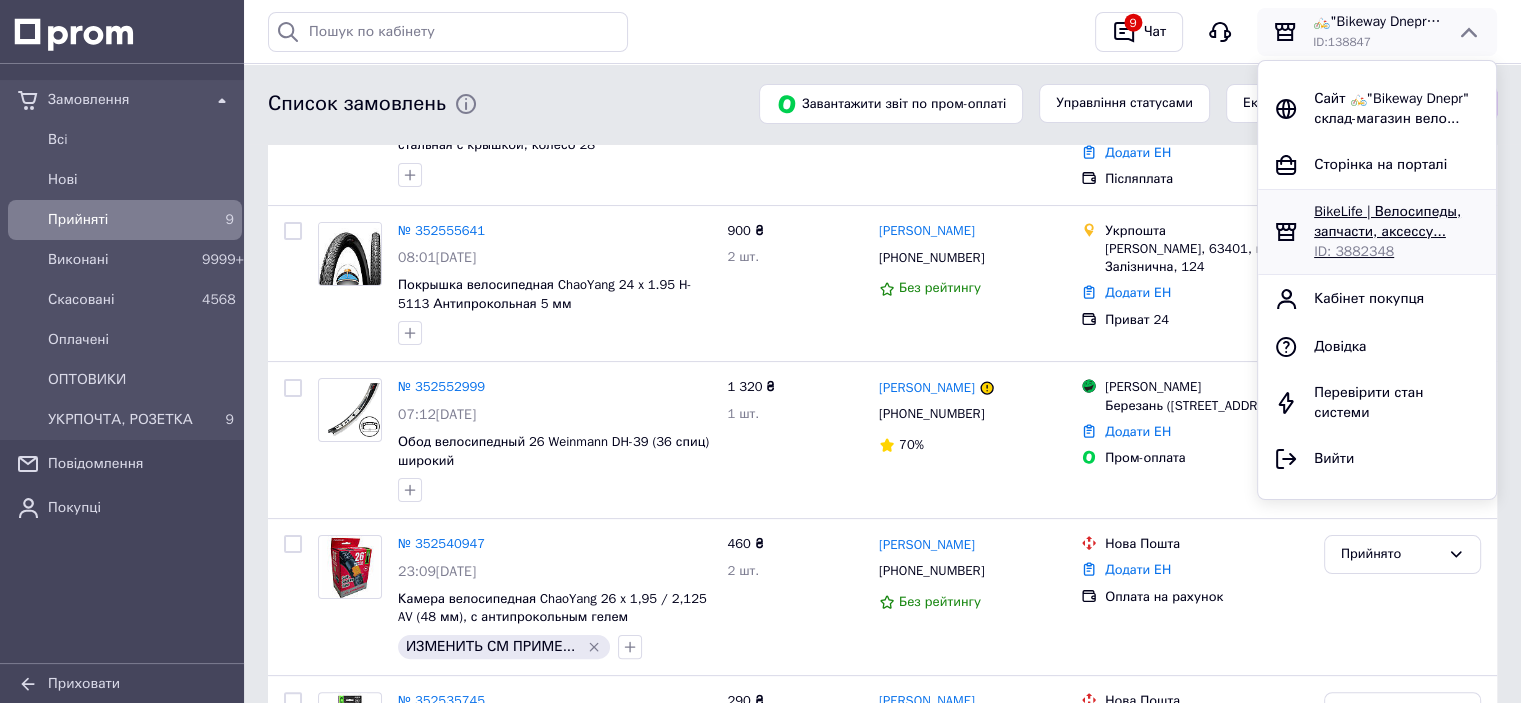 click on "BikeLife | Велосипеды, запчасти, аксессу... ID: 3882348" at bounding box center [1397, 232] 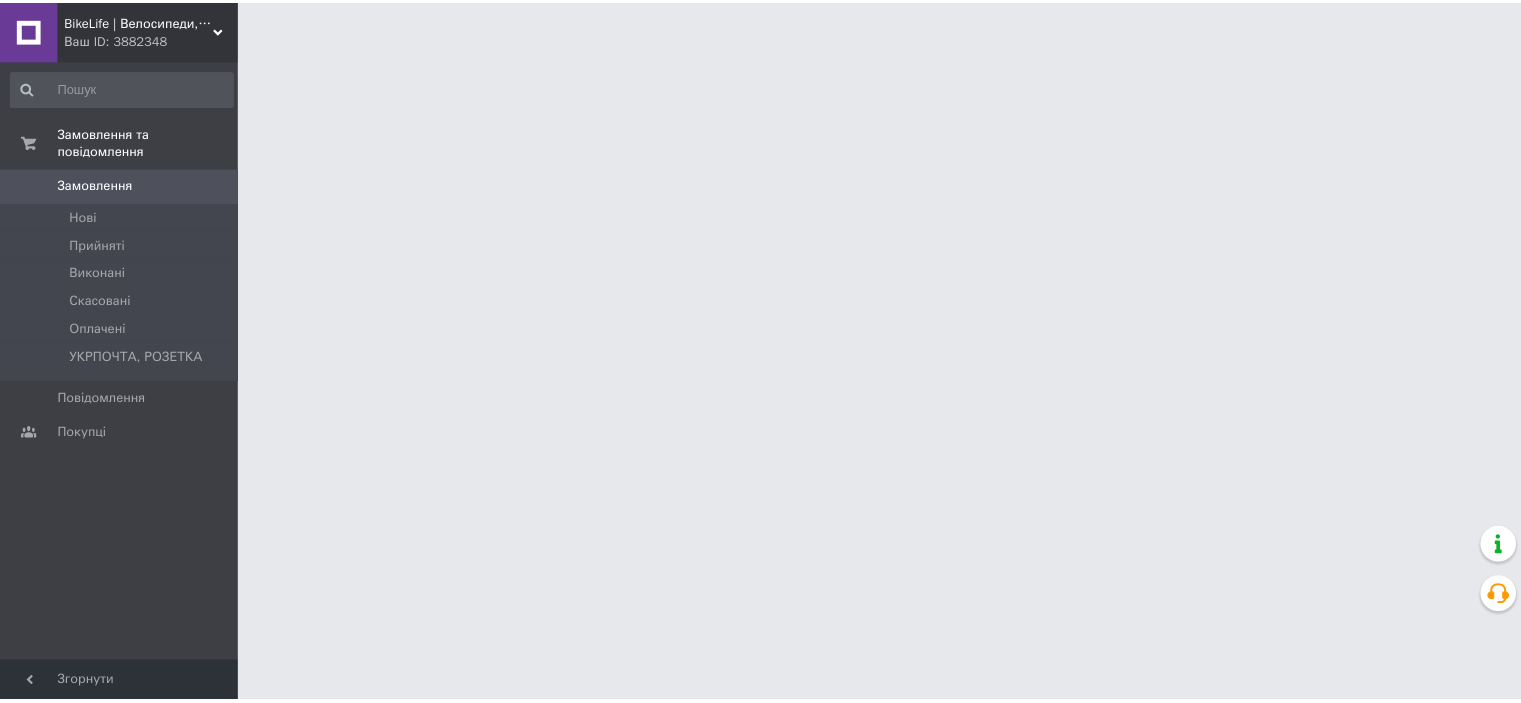 scroll, scrollTop: 0, scrollLeft: 0, axis: both 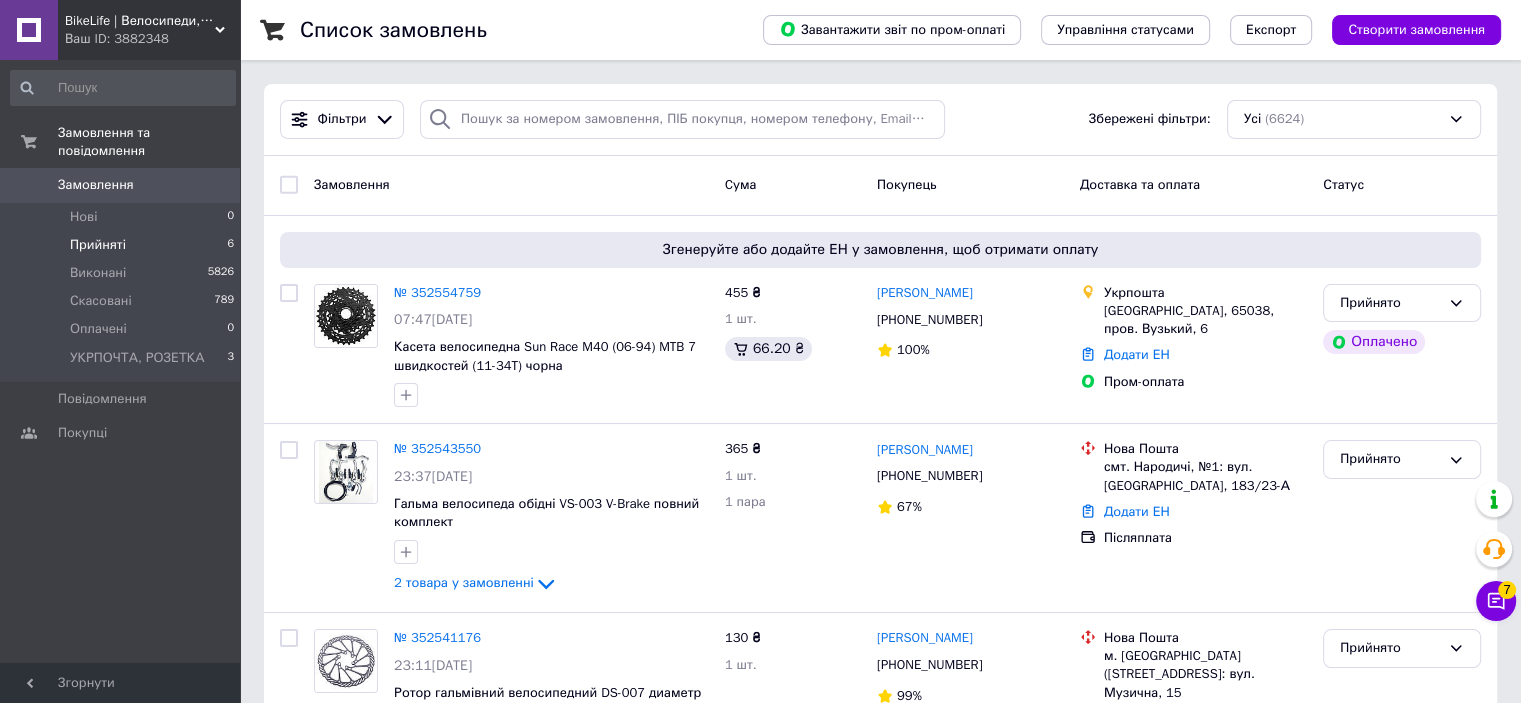 click on "Прийняті 6" at bounding box center (123, 245) 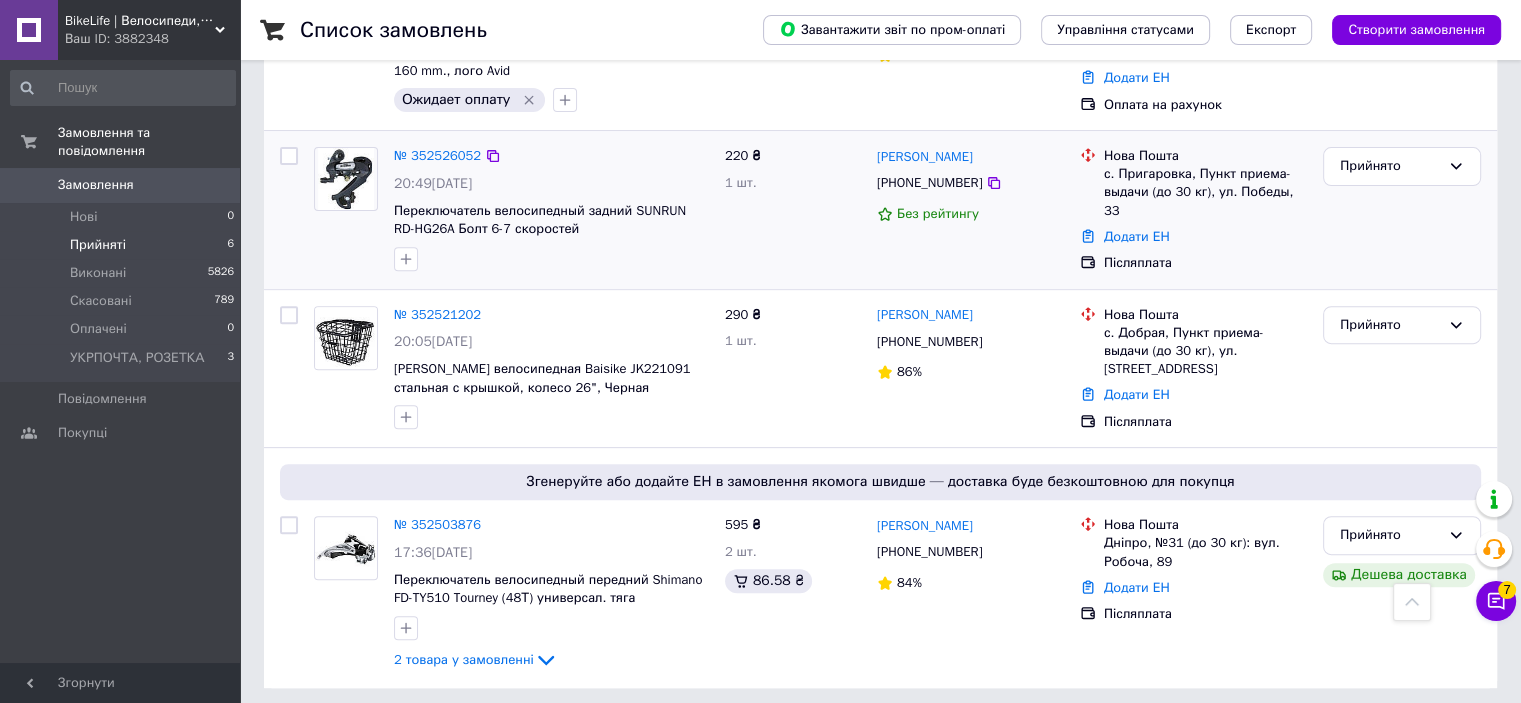 scroll, scrollTop: 715, scrollLeft: 0, axis: vertical 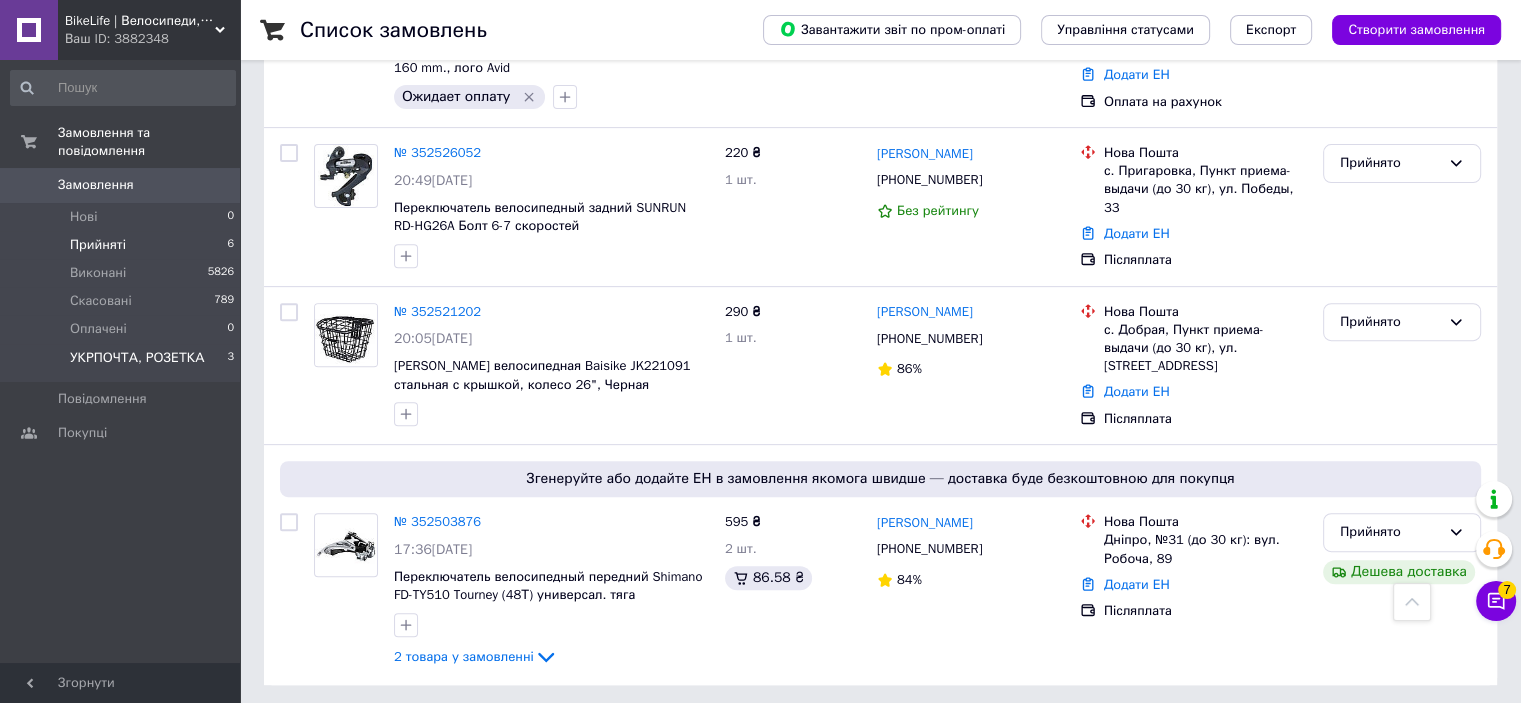 click on "УКРПОЧТА, РОЗЕТКА" at bounding box center [137, 358] 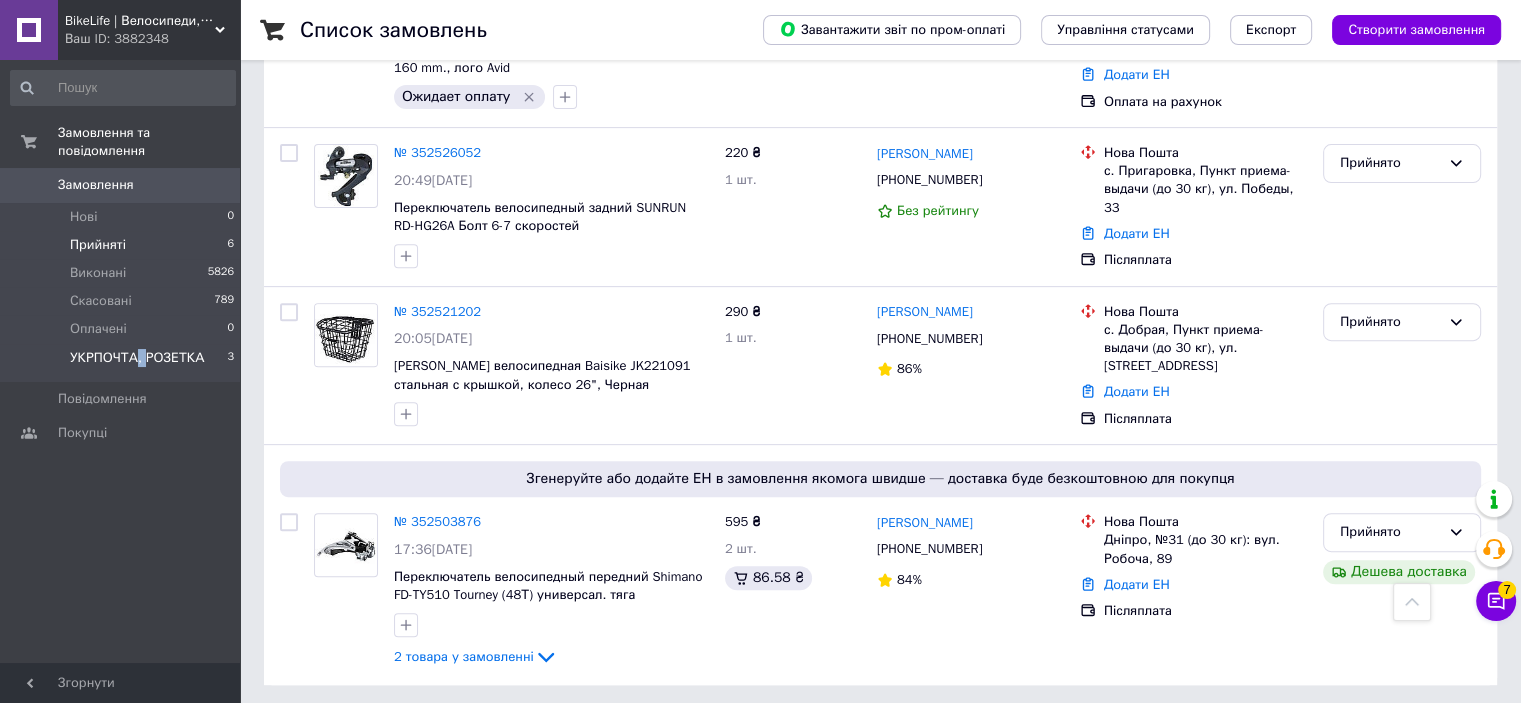click on "УКРПОЧТА, РОЗЕТКА" at bounding box center [137, 358] 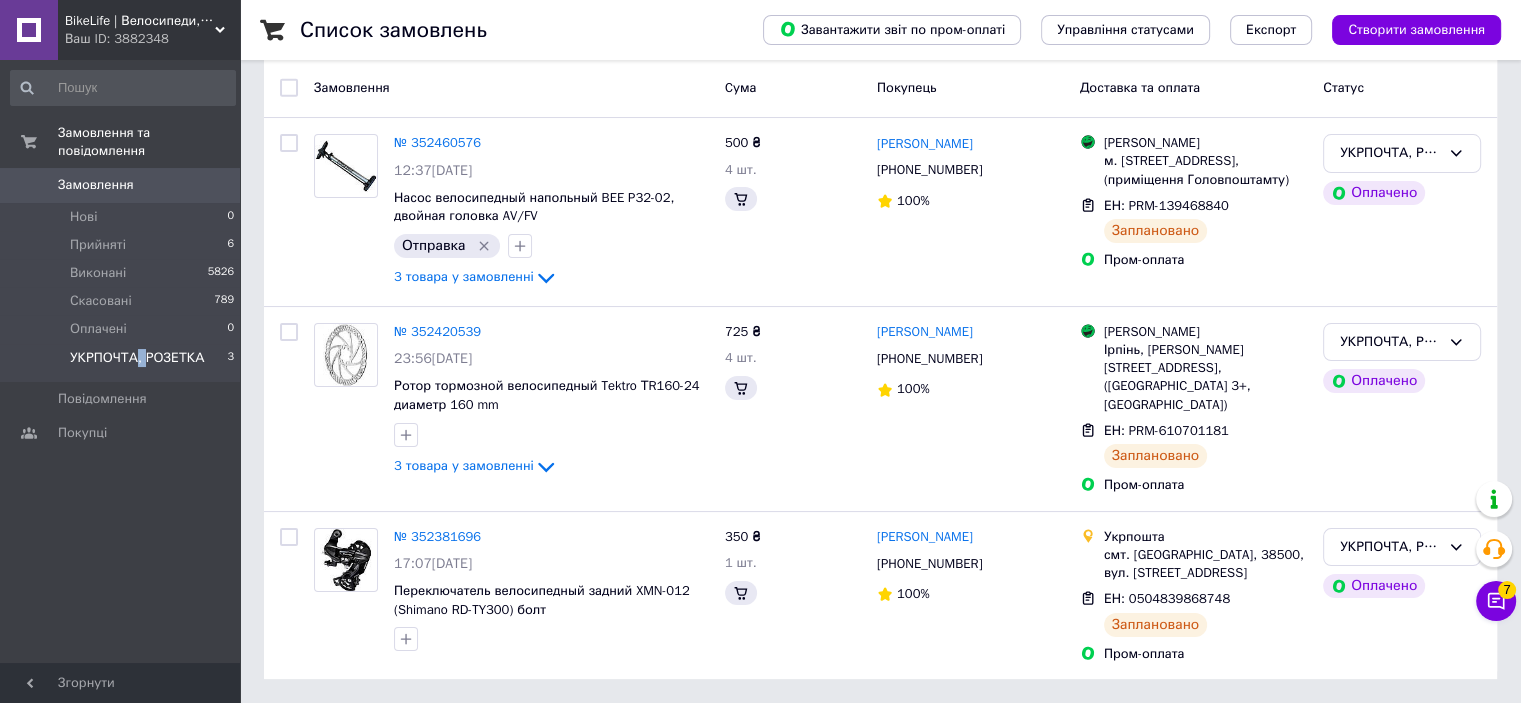 scroll, scrollTop: 0, scrollLeft: 0, axis: both 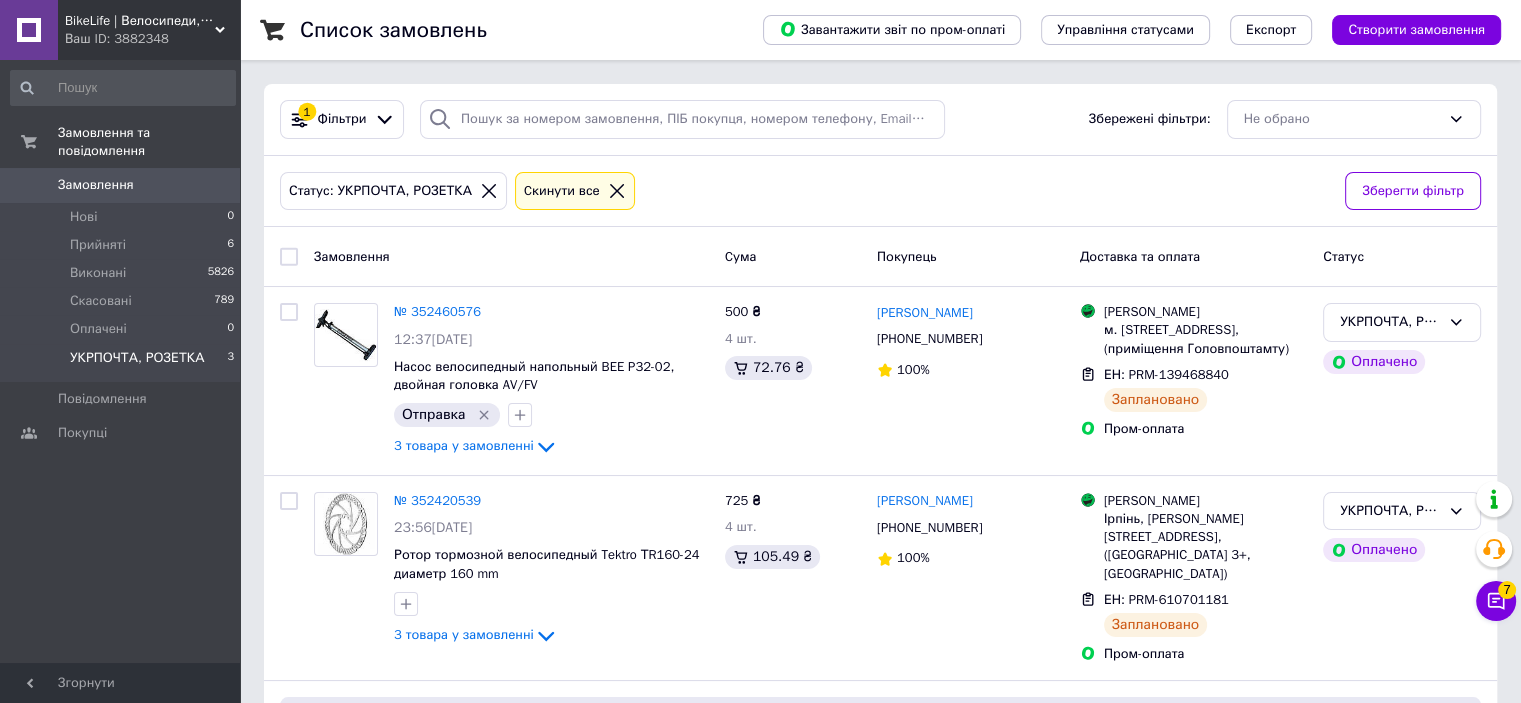 click on "3" at bounding box center (230, 358) 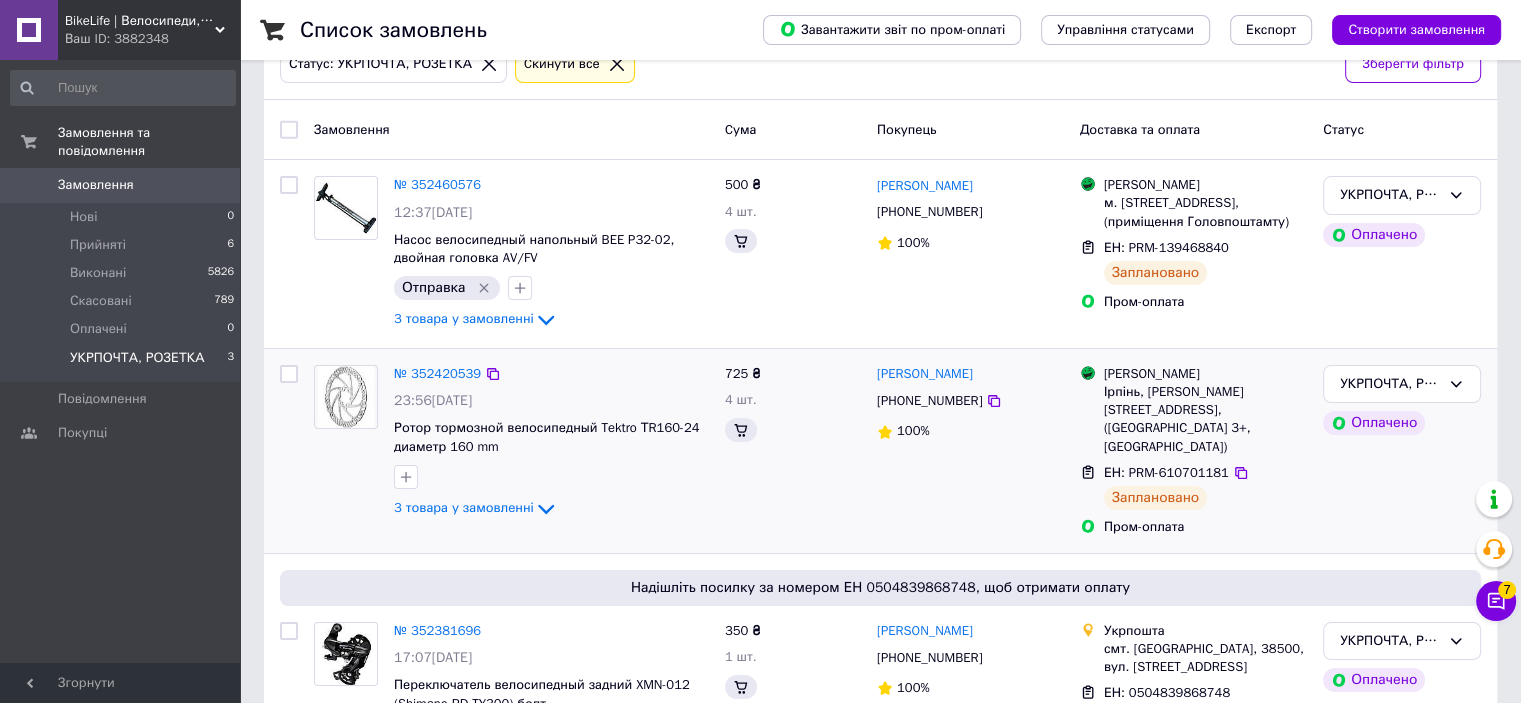 scroll, scrollTop: 203, scrollLeft: 0, axis: vertical 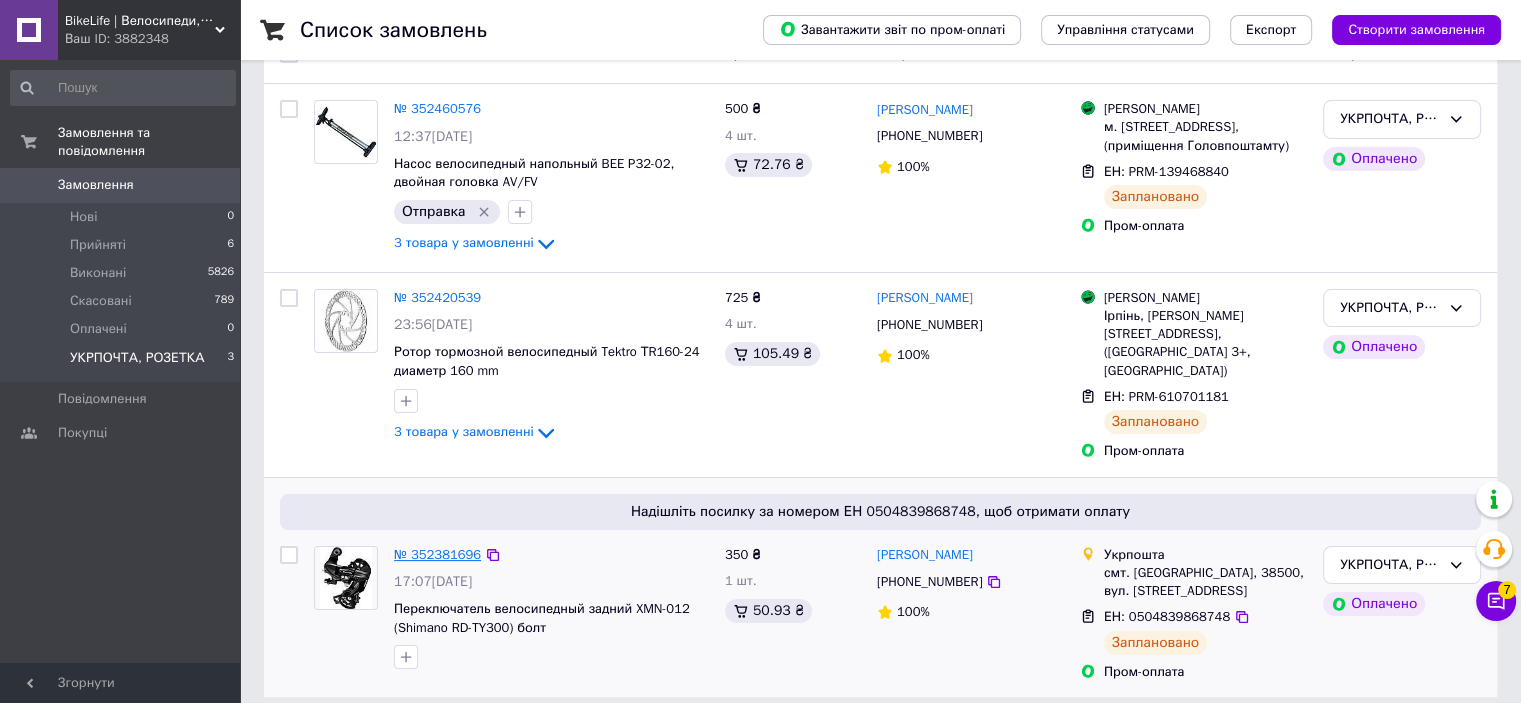 click on "№ 352381696" at bounding box center (437, 554) 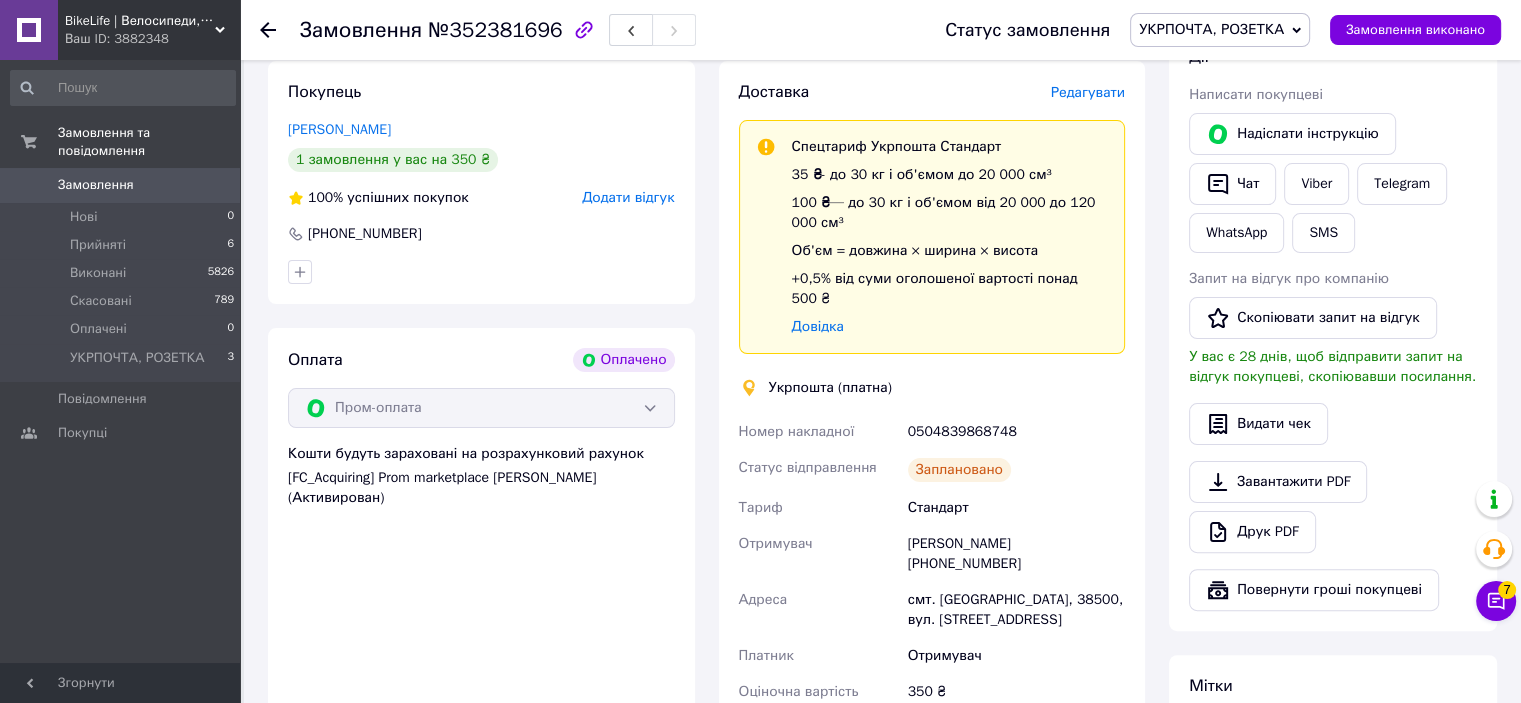 scroll, scrollTop: 800, scrollLeft: 0, axis: vertical 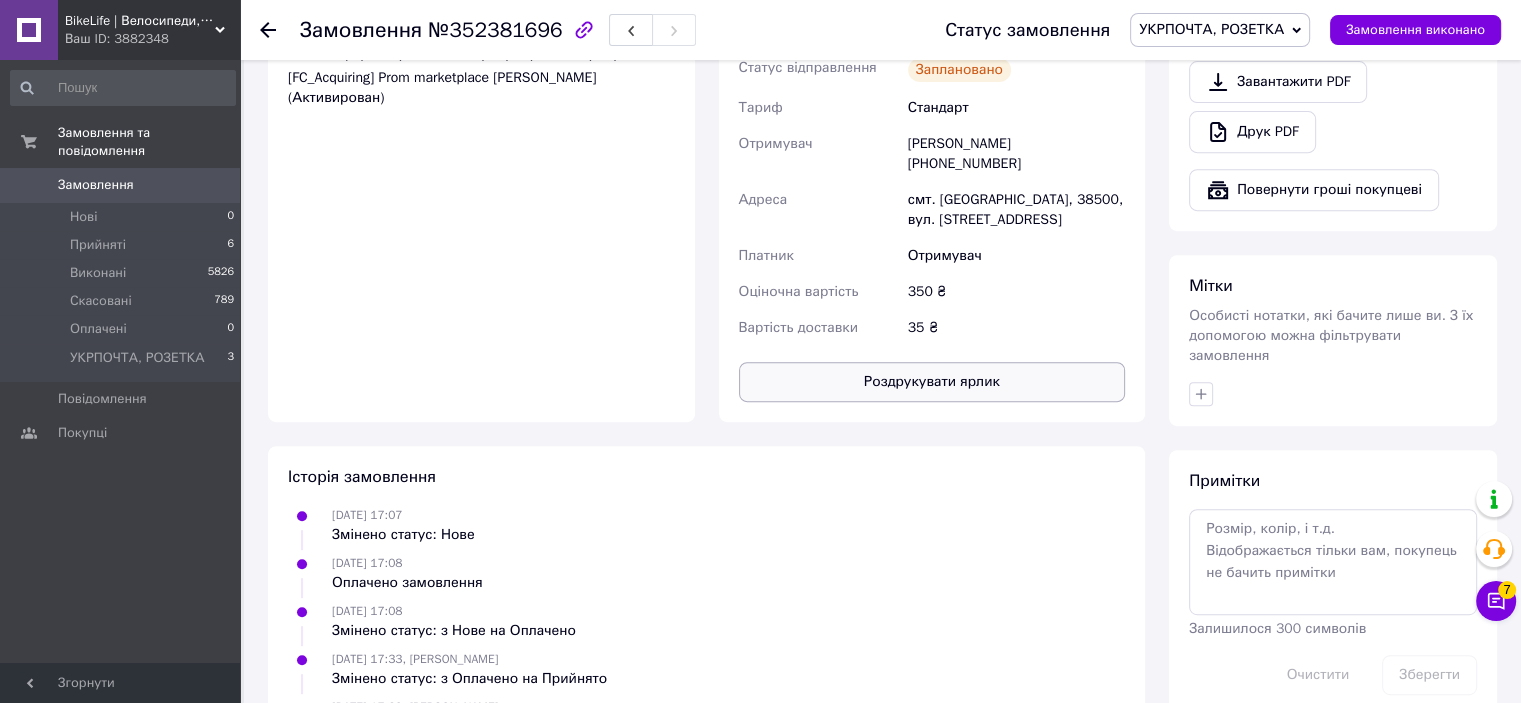 click on "Роздрукувати ярлик" at bounding box center (932, 382) 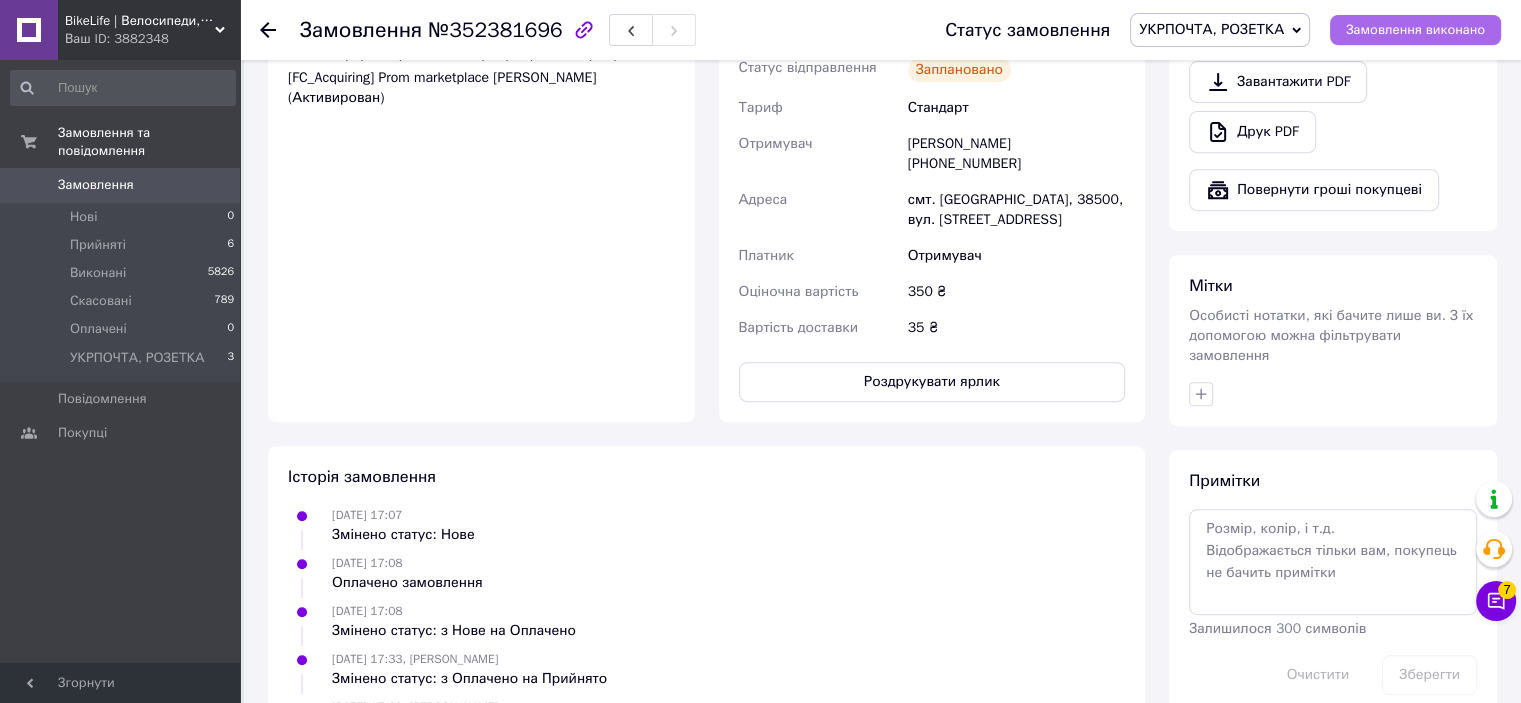 click on "Замовлення виконано" at bounding box center (1415, 30) 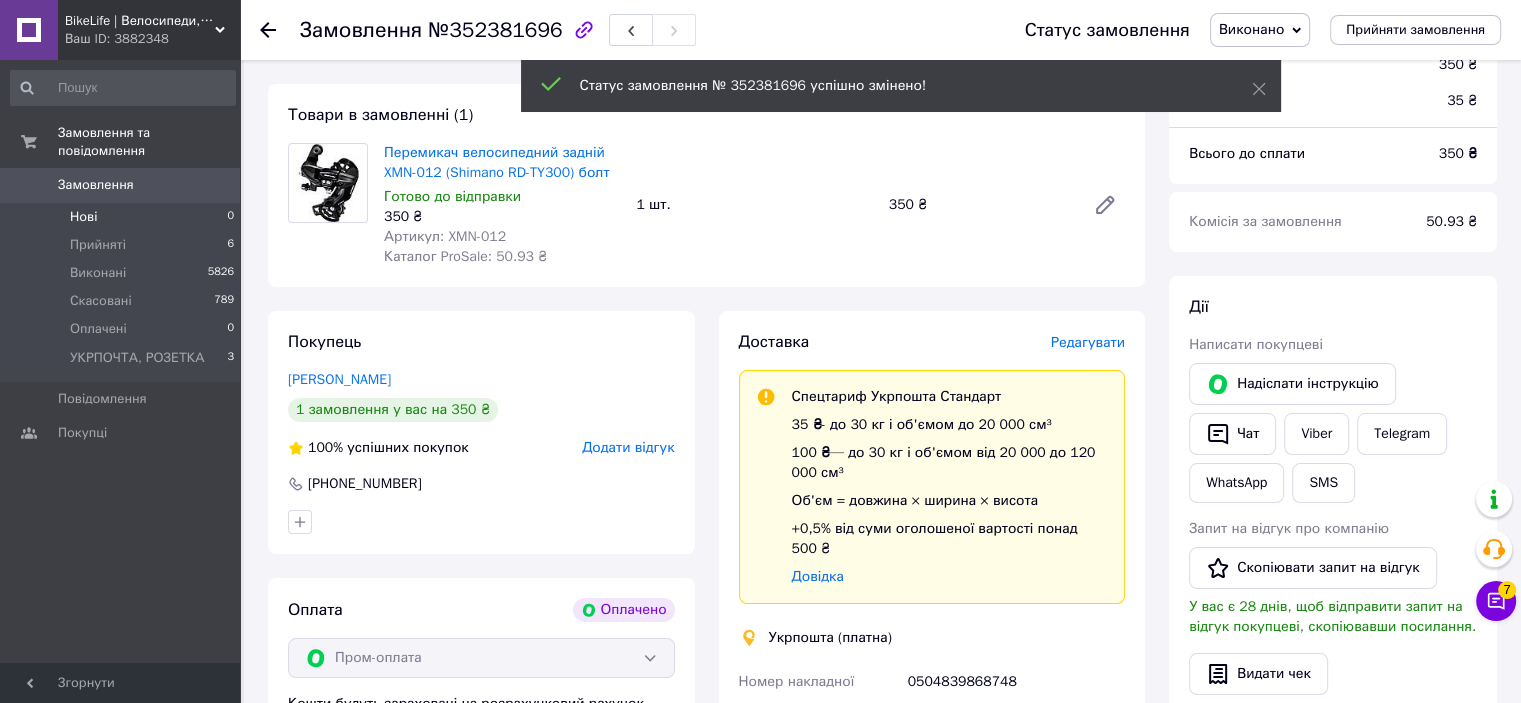 scroll, scrollTop: 0, scrollLeft: 0, axis: both 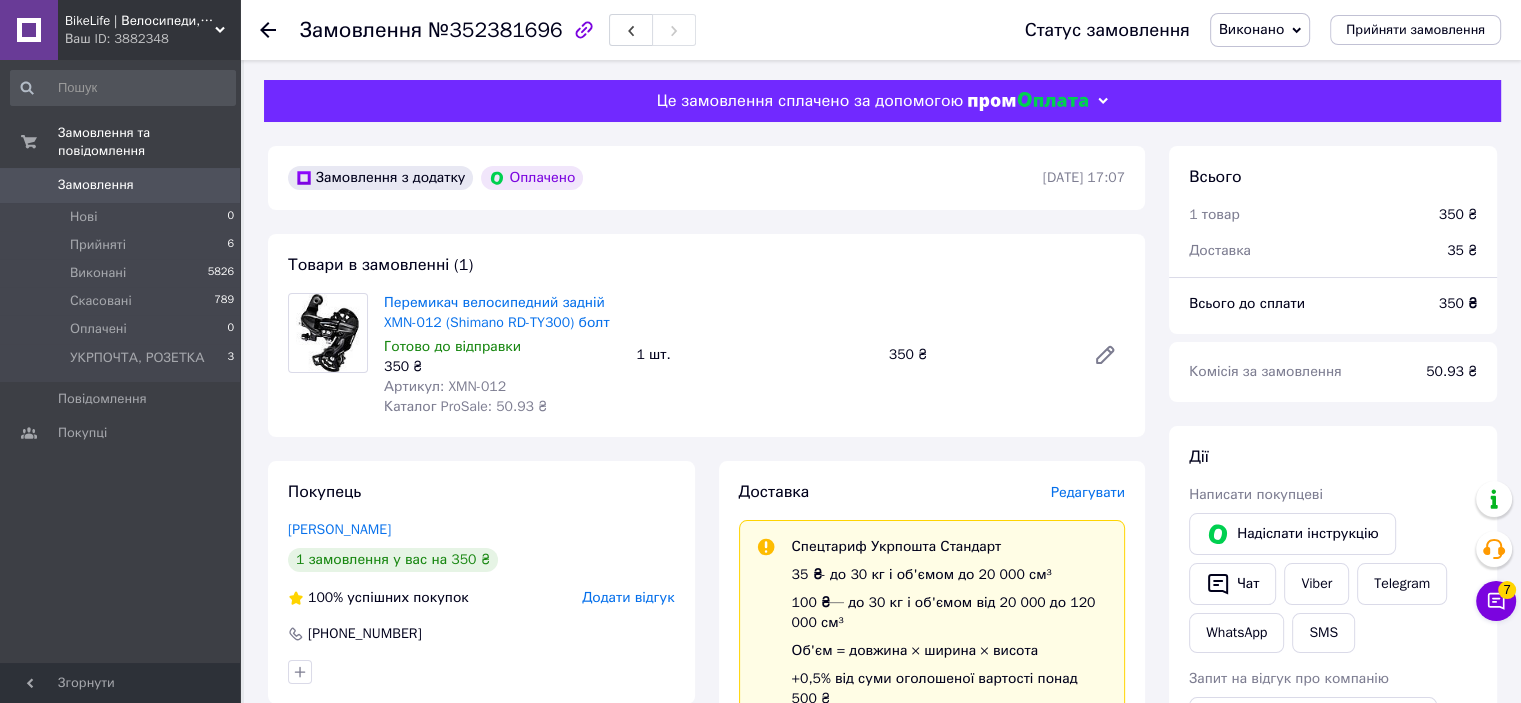 click 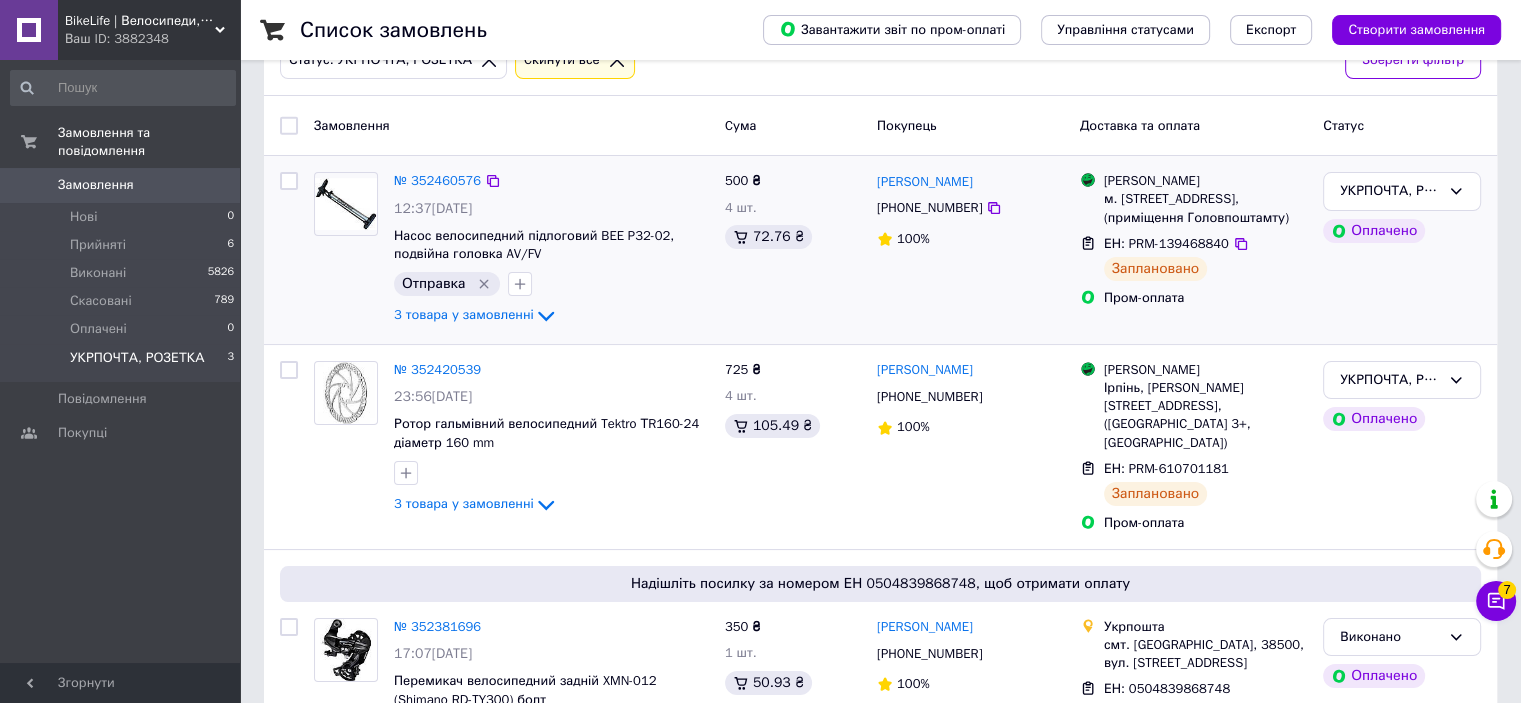 scroll, scrollTop: 203, scrollLeft: 0, axis: vertical 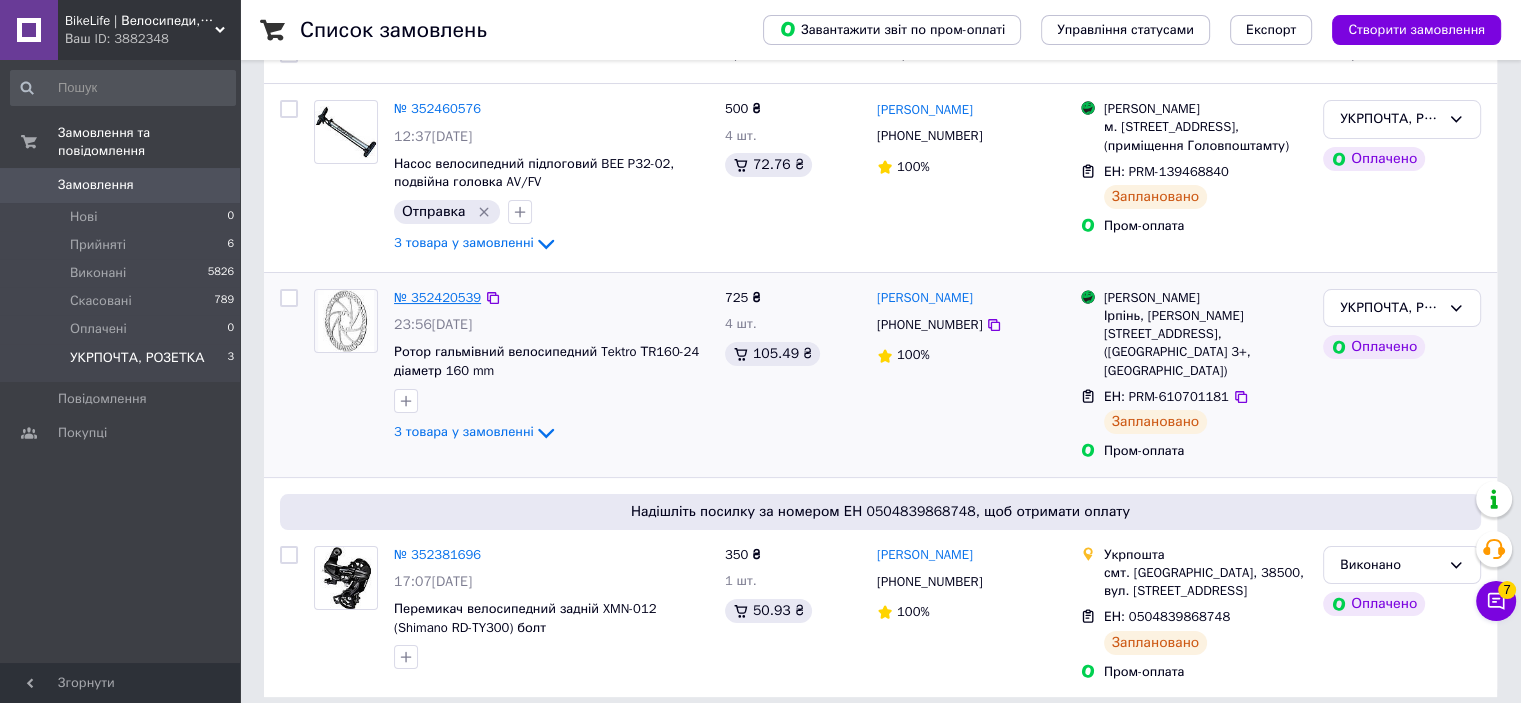 click on "№ 352420539" at bounding box center (437, 297) 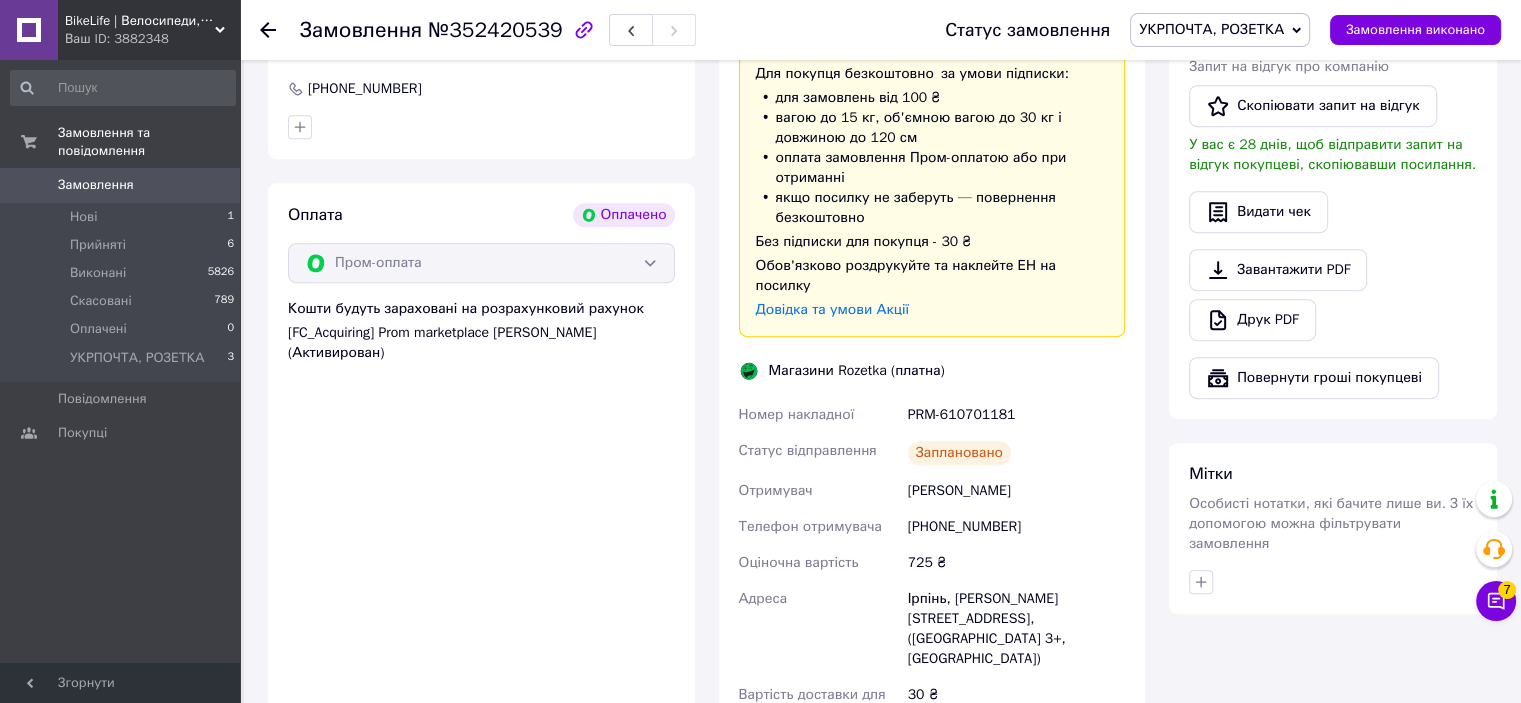 scroll, scrollTop: 1100, scrollLeft: 0, axis: vertical 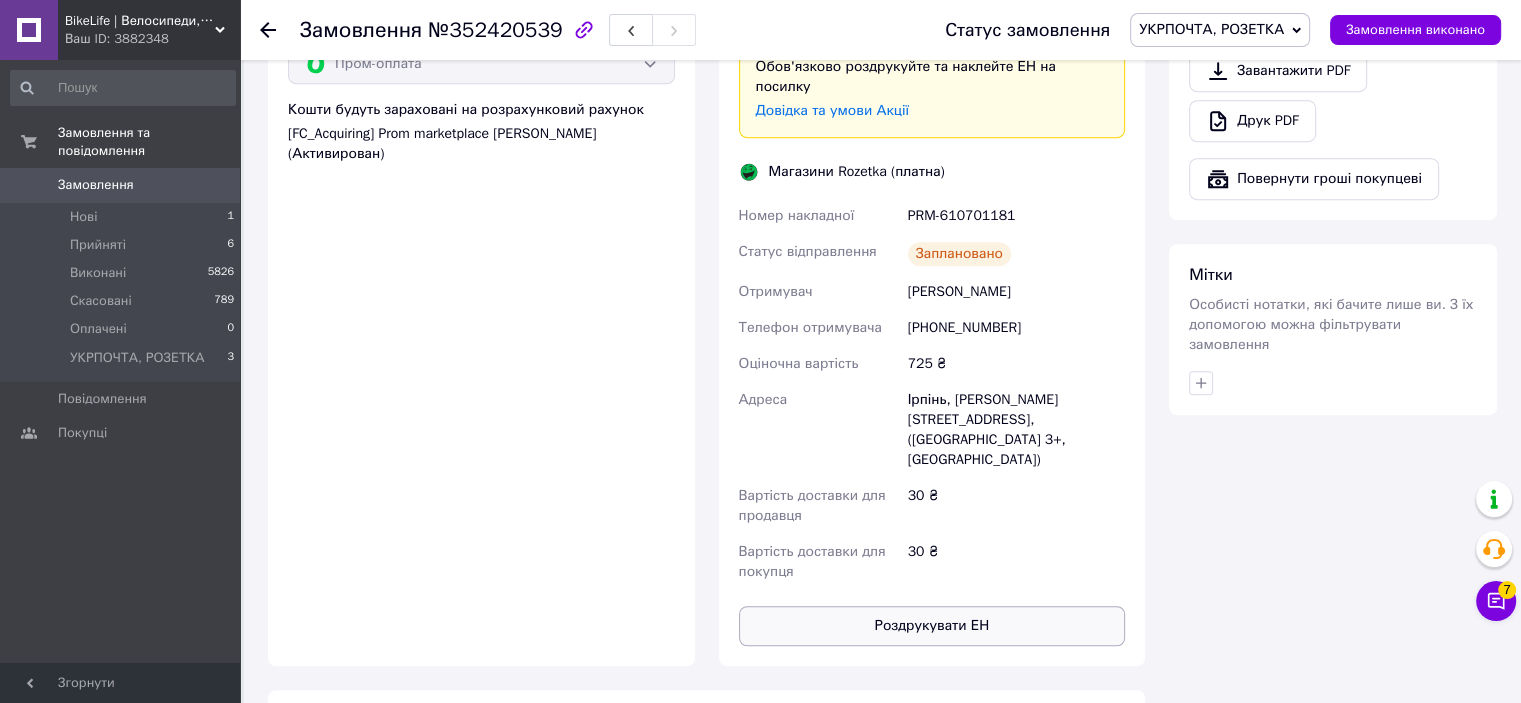 click on "Роздрукувати ЕН" at bounding box center (932, 626) 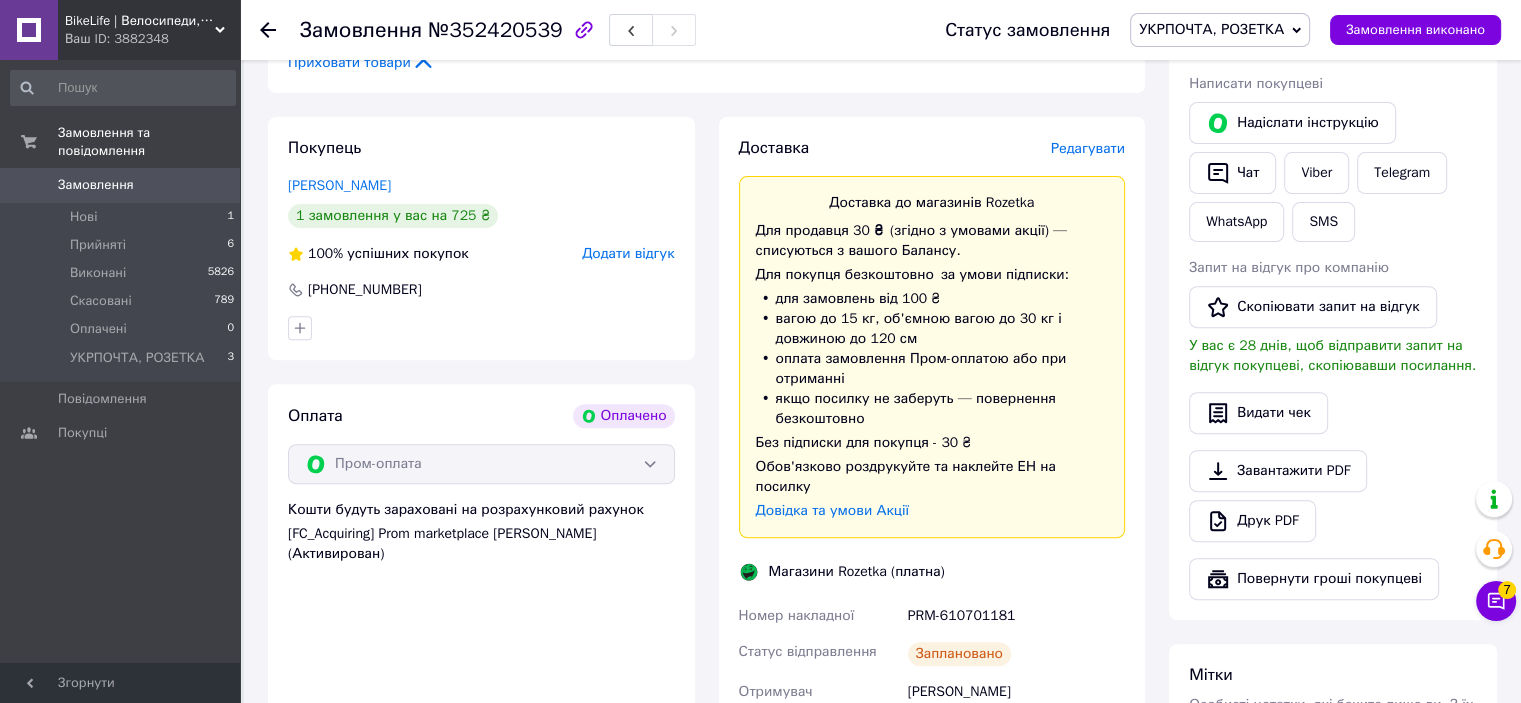 scroll, scrollTop: 400, scrollLeft: 0, axis: vertical 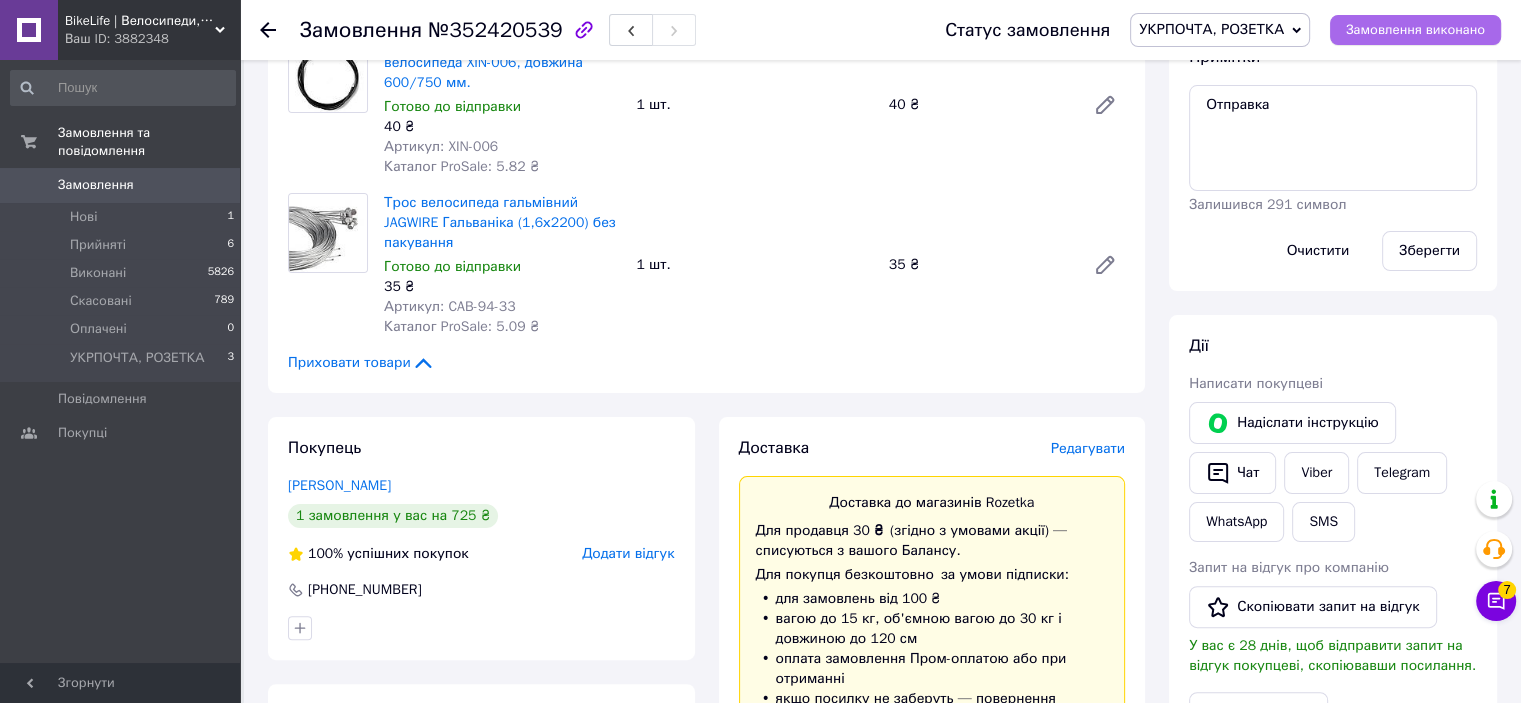 click on "Замовлення виконано" at bounding box center (1415, 30) 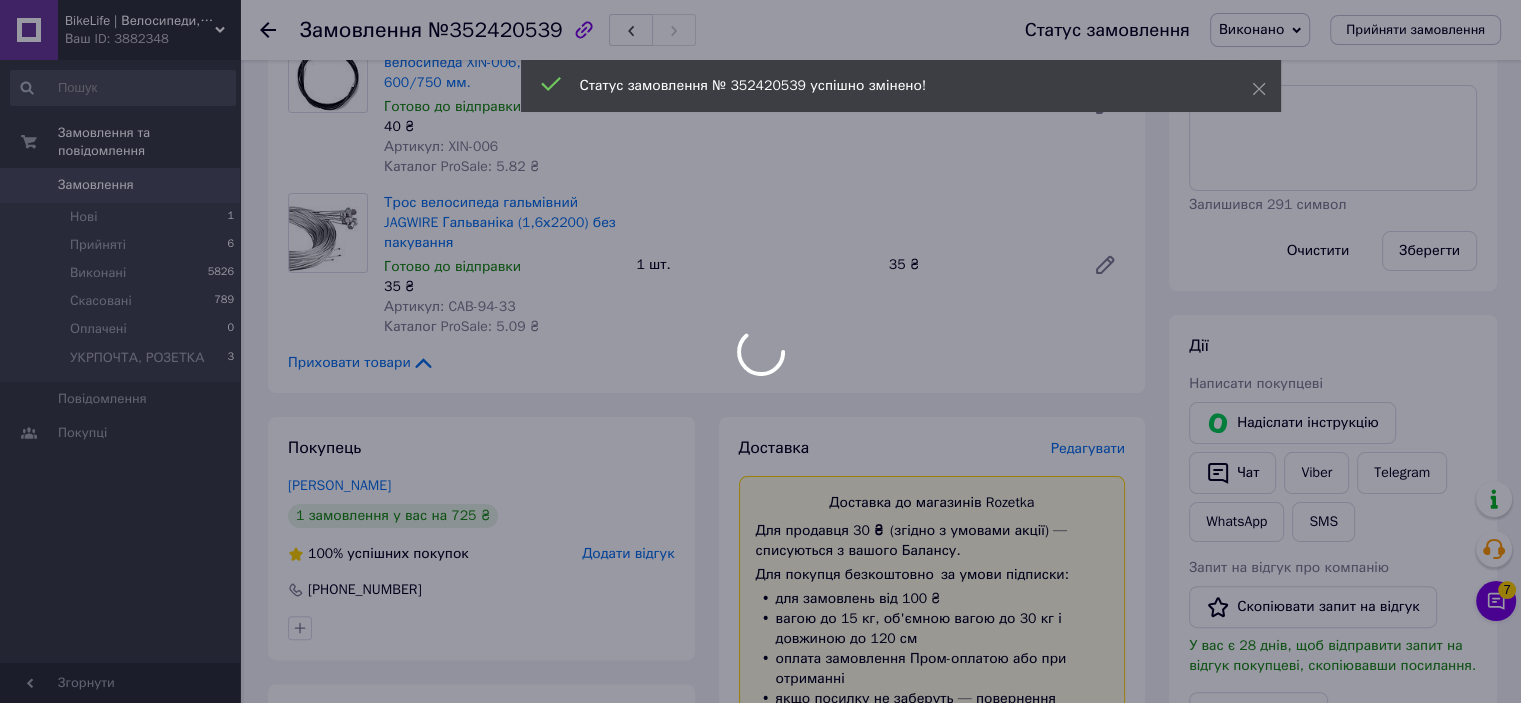 scroll, scrollTop: 0, scrollLeft: 0, axis: both 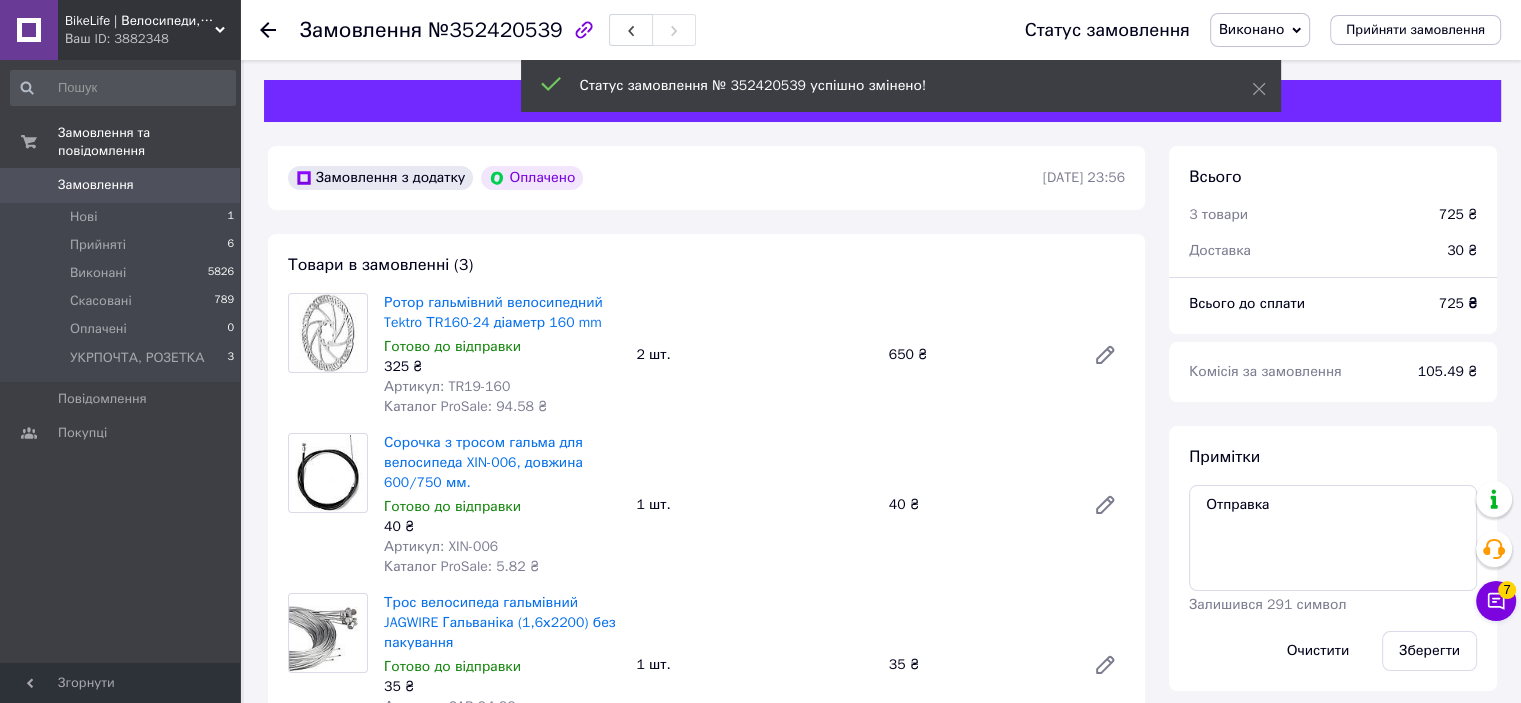 click 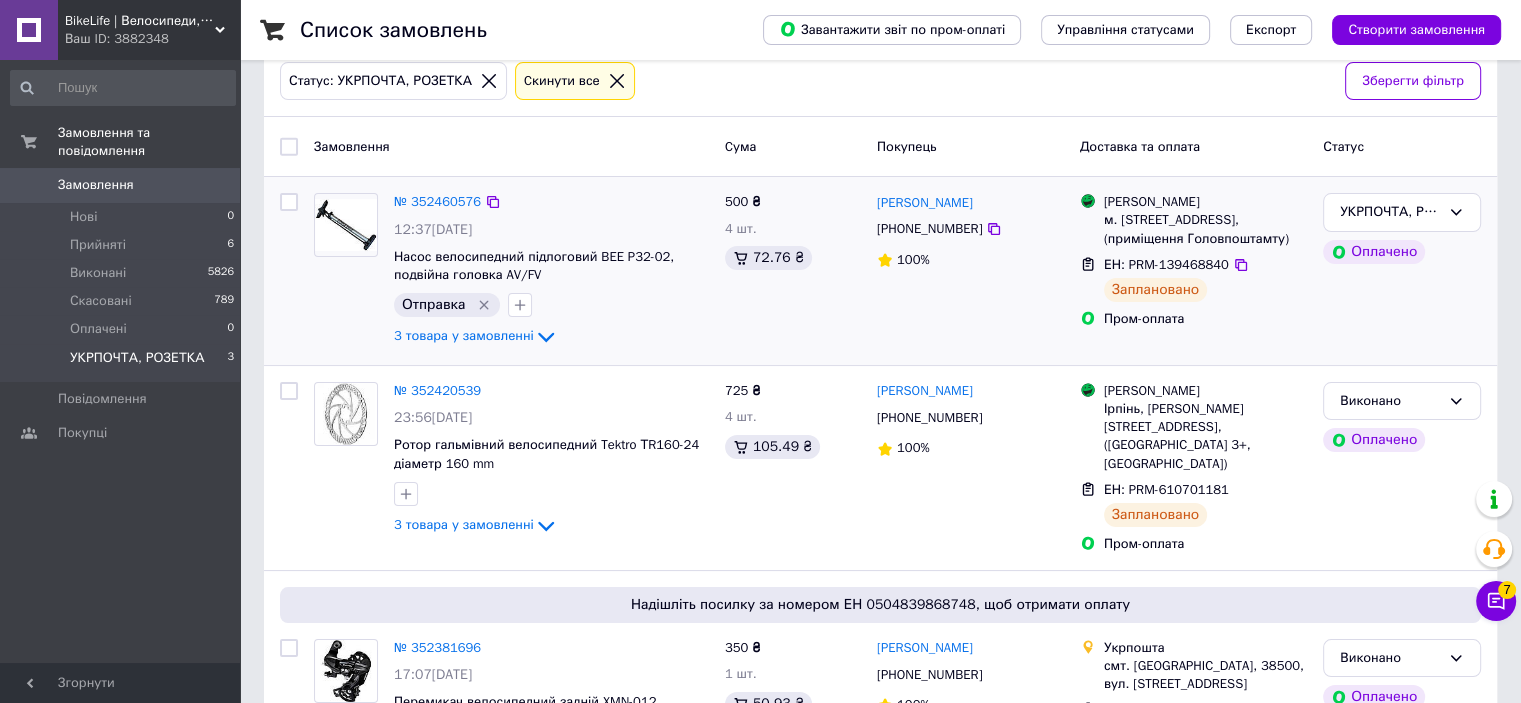 scroll, scrollTop: 3, scrollLeft: 0, axis: vertical 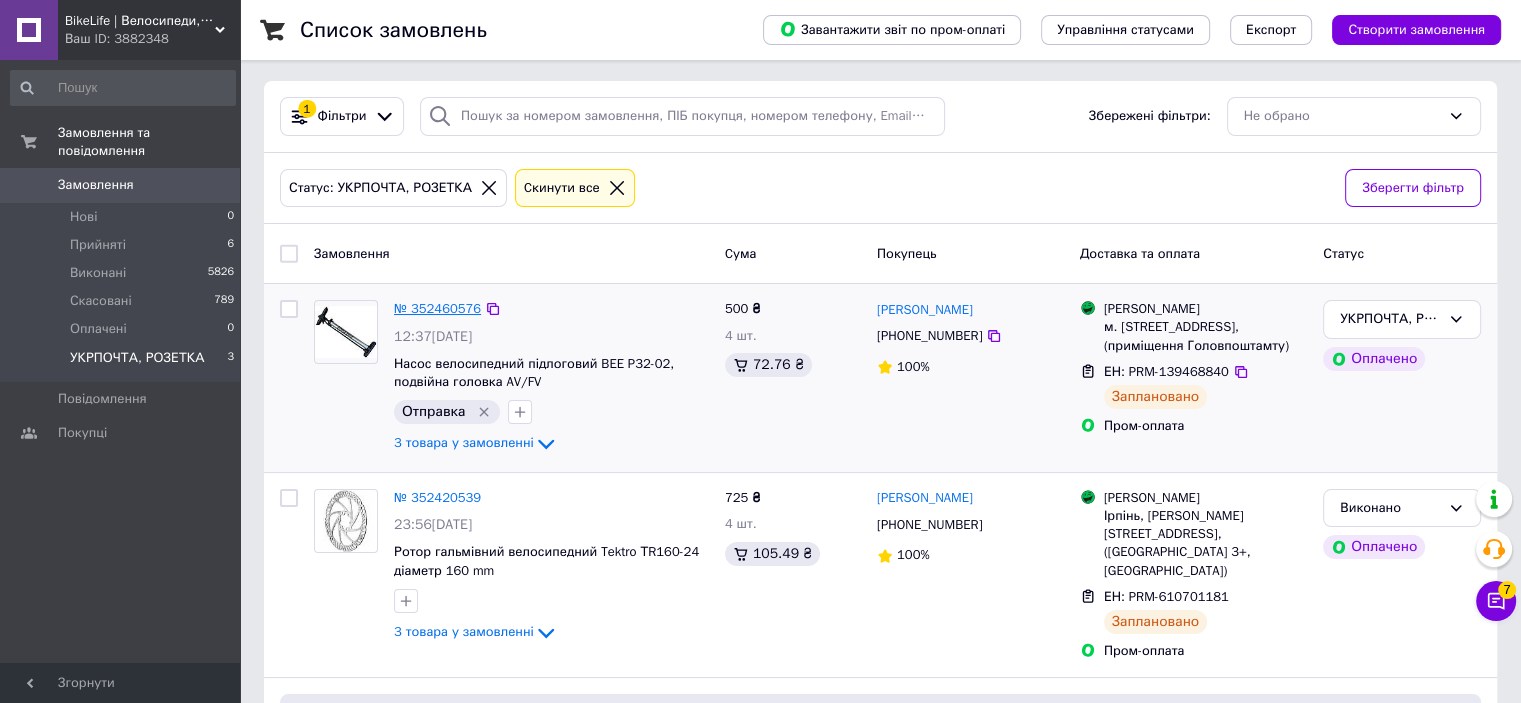 click on "№ 352460576" at bounding box center [437, 308] 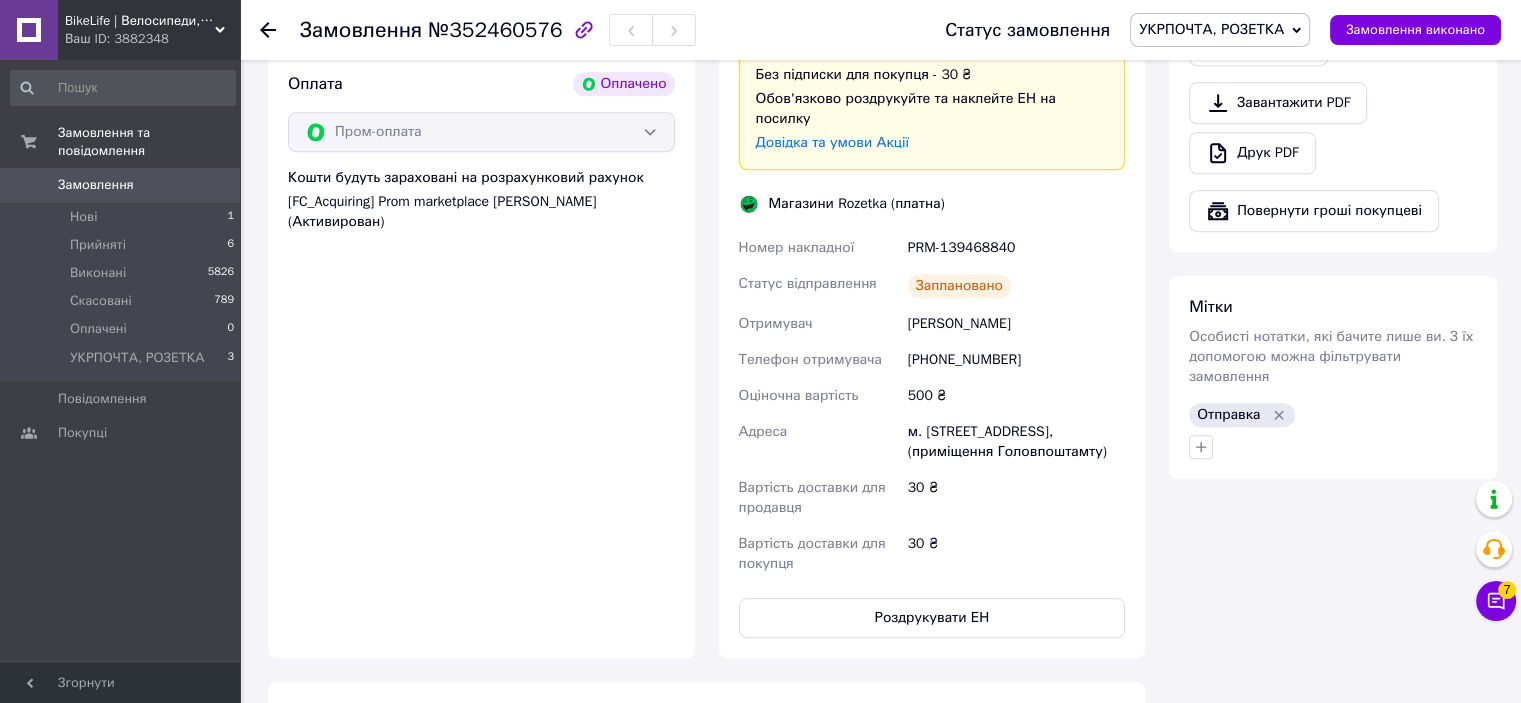 scroll, scrollTop: 1103, scrollLeft: 0, axis: vertical 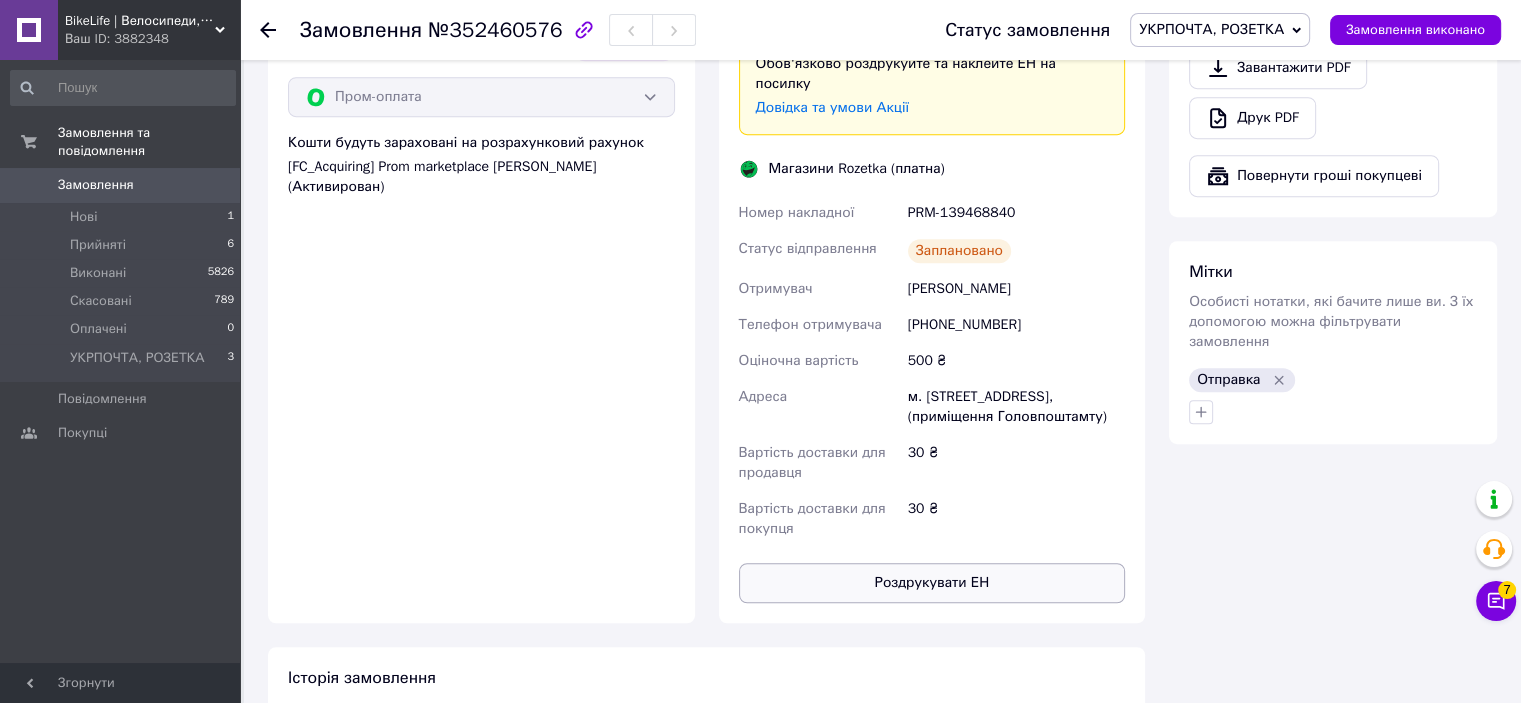 click on "Роздрукувати ЕН" at bounding box center (932, 583) 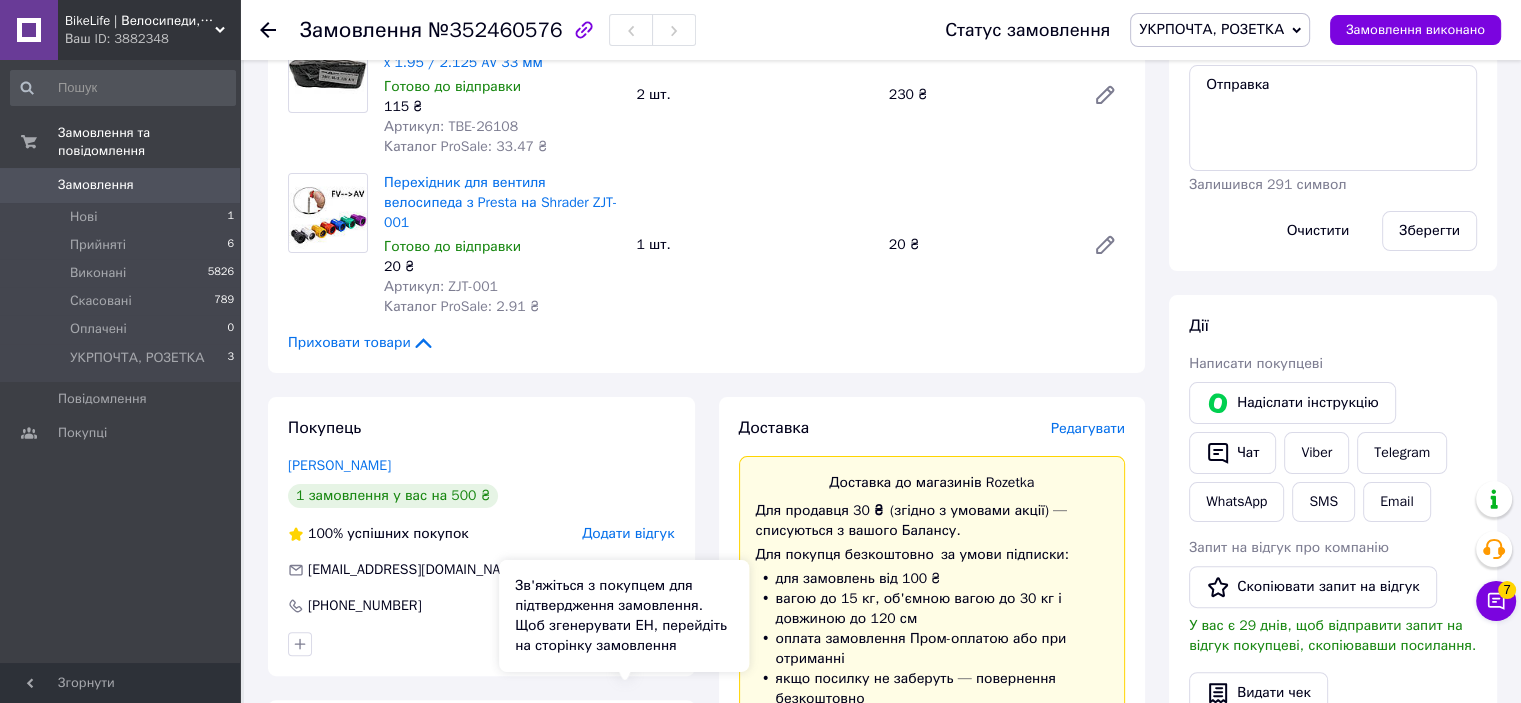 scroll, scrollTop: 403, scrollLeft: 0, axis: vertical 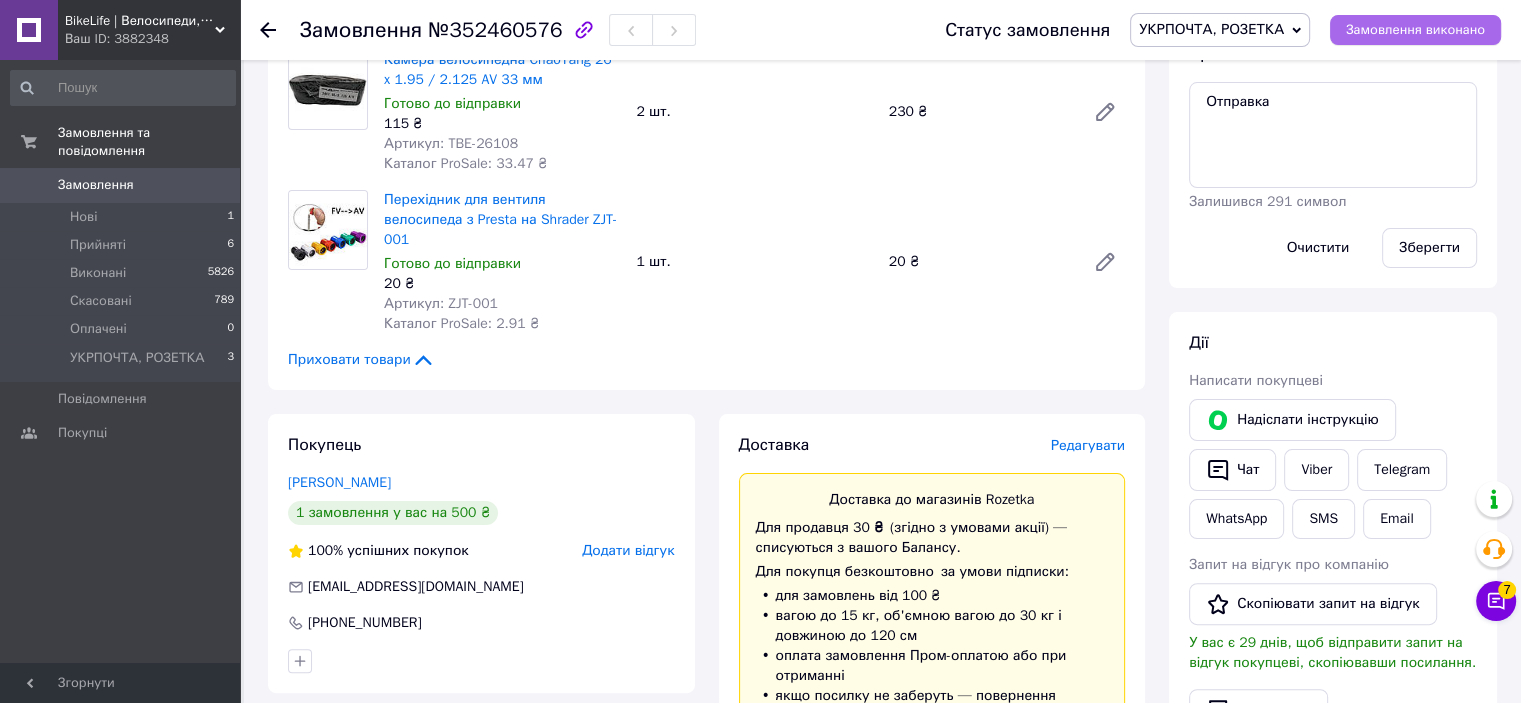 click on "Замовлення виконано" at bounding box center [1415, 30] 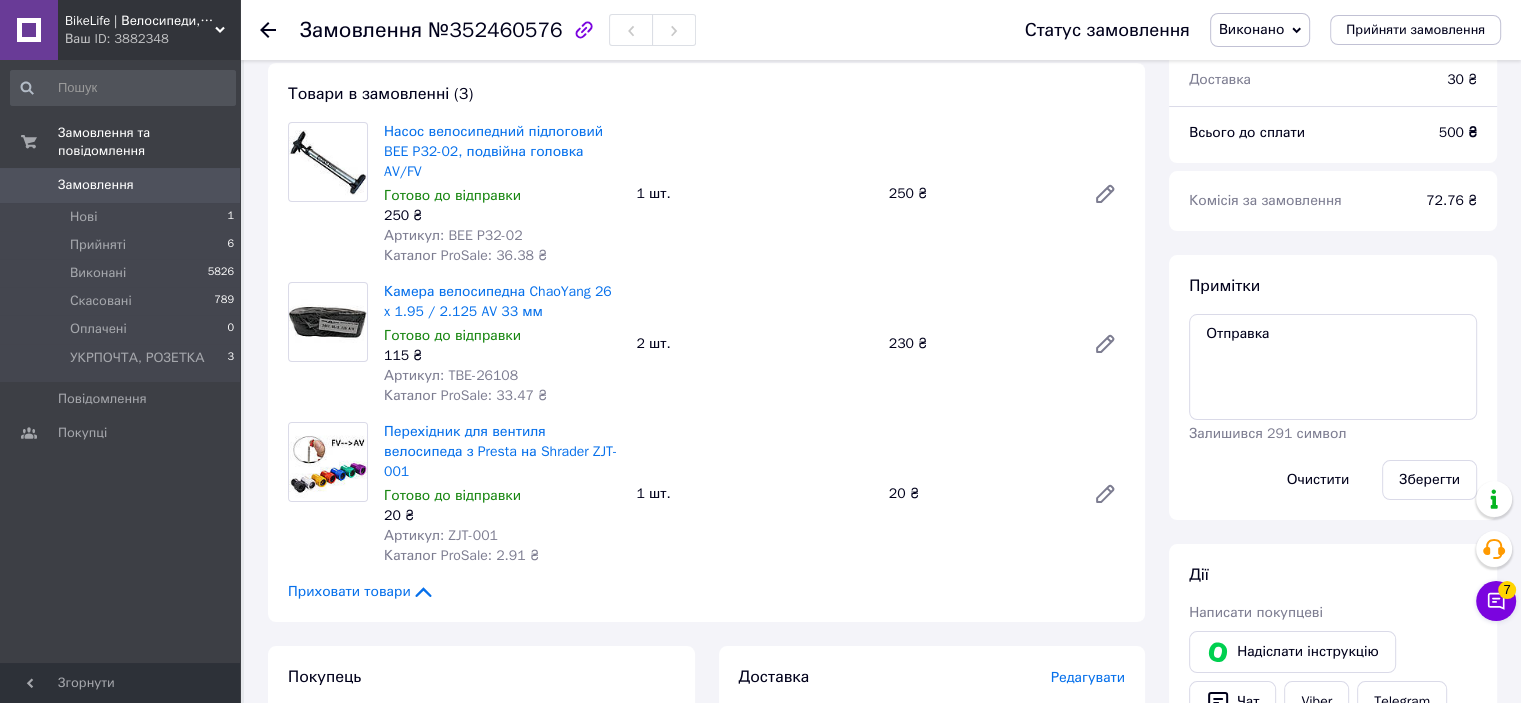 scroll, scrollTop: 100, scrollLeft: 0, axis: vertical 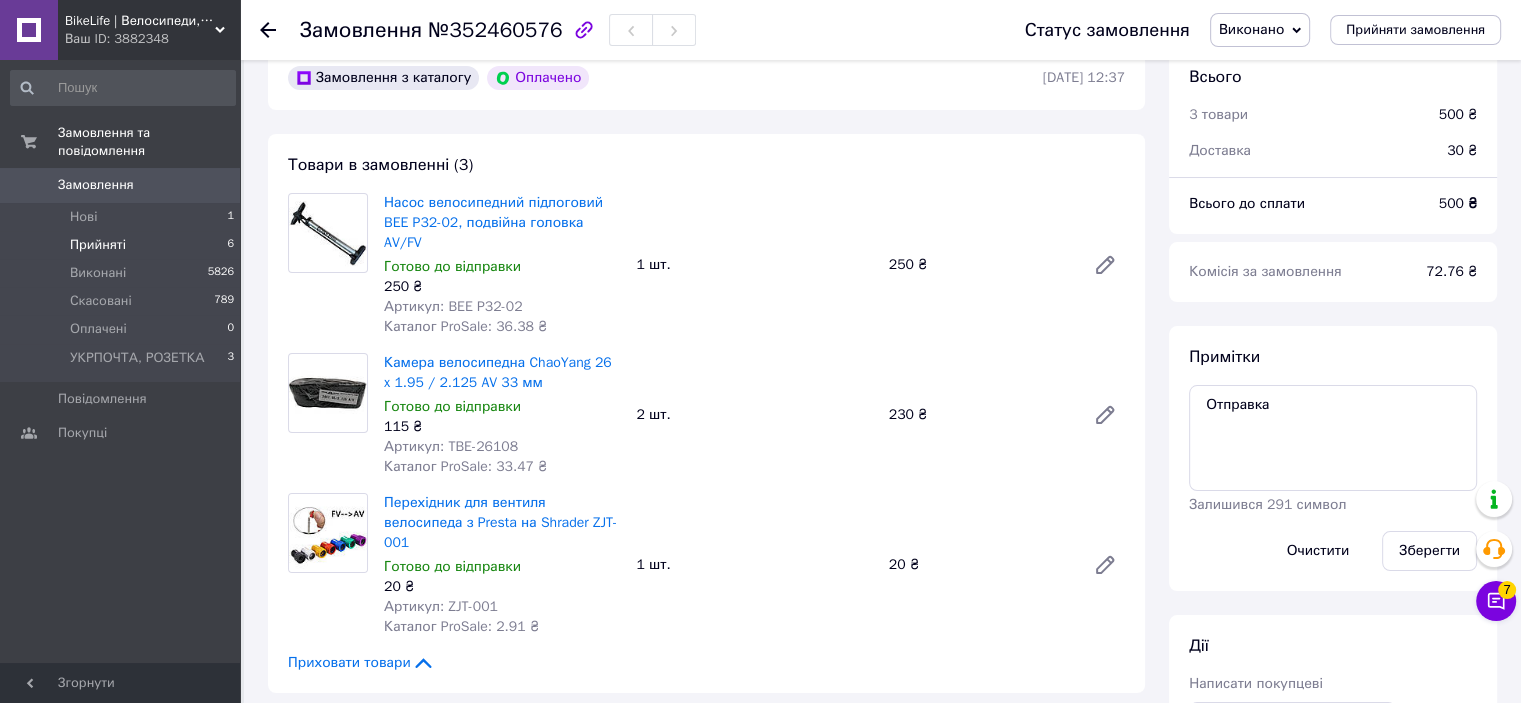 click on "Прийняті 6" at bounding box center [123, 245] 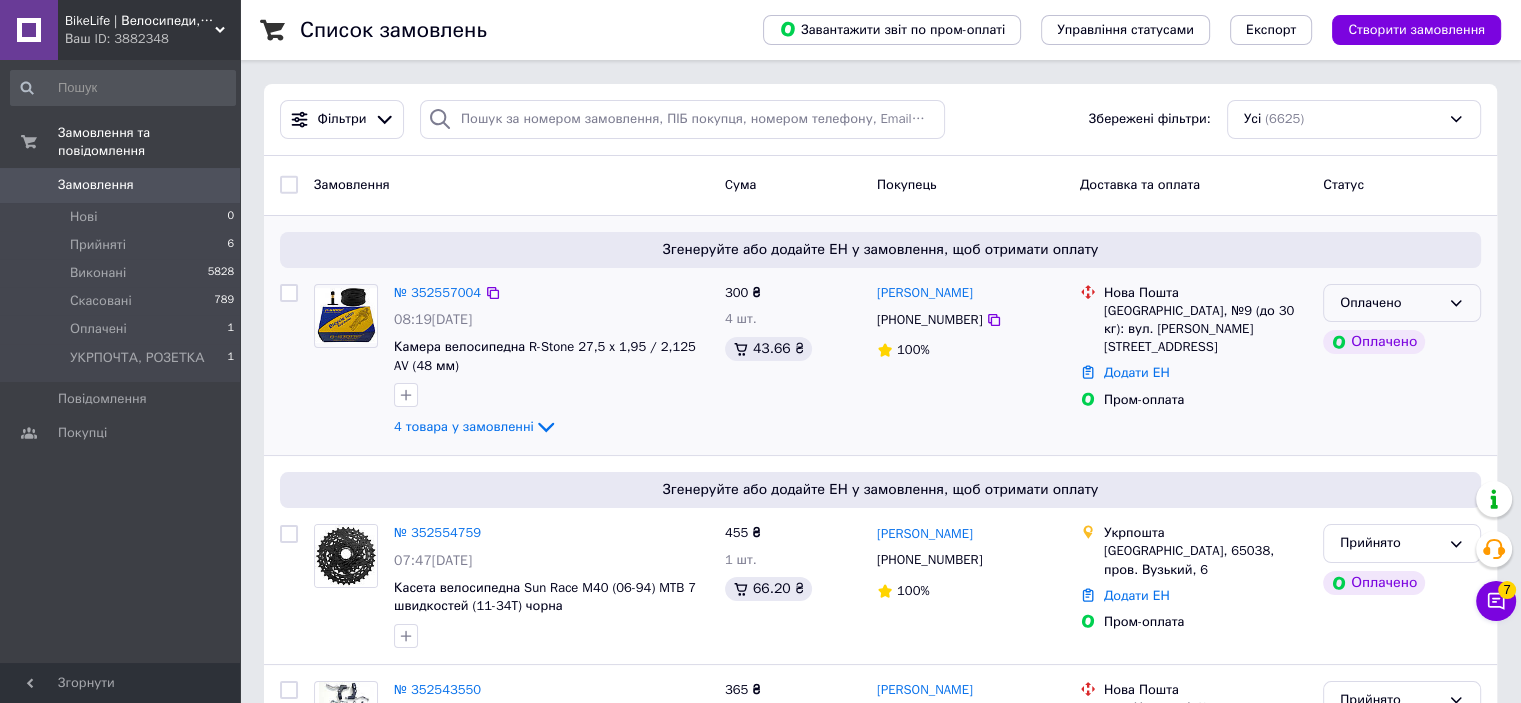 click 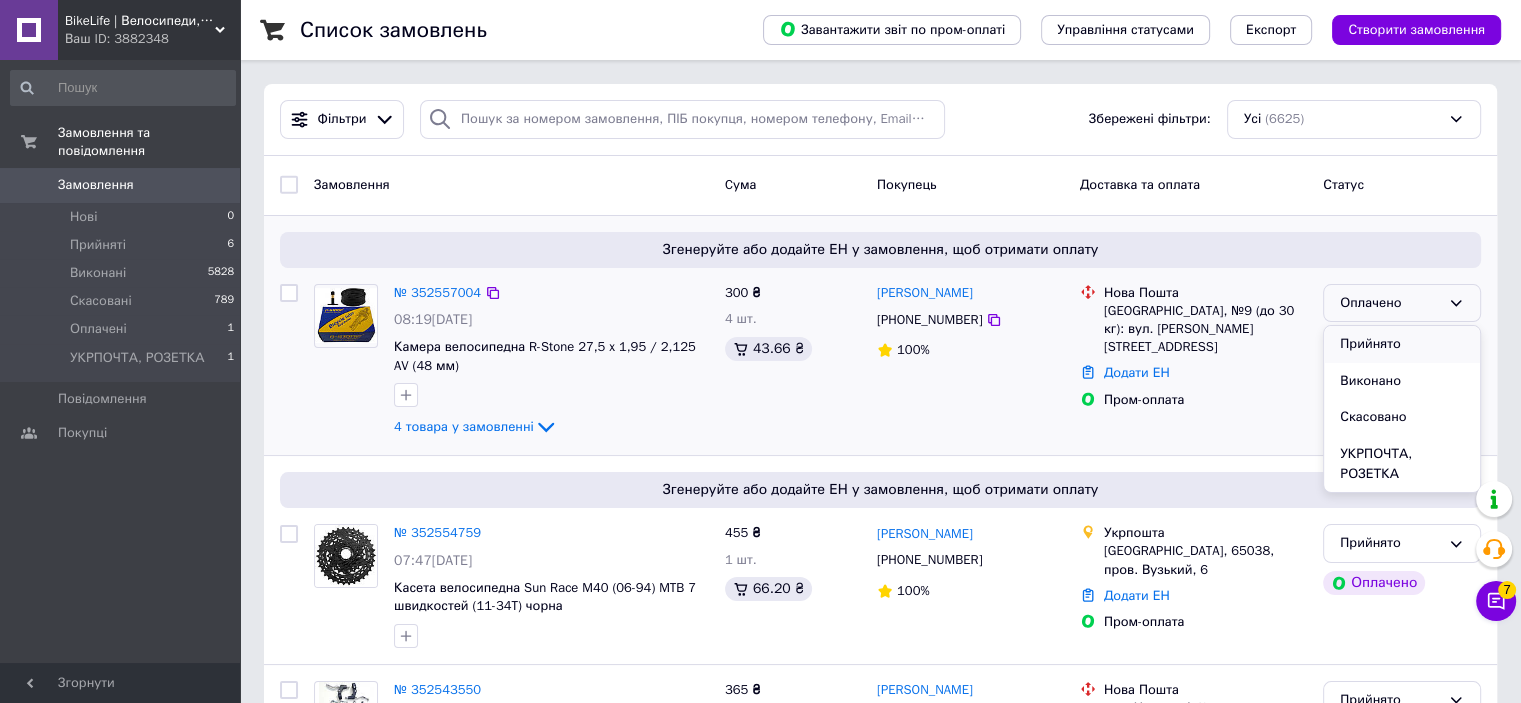 click on "Прийнято" at bounding box center (1402, 344) 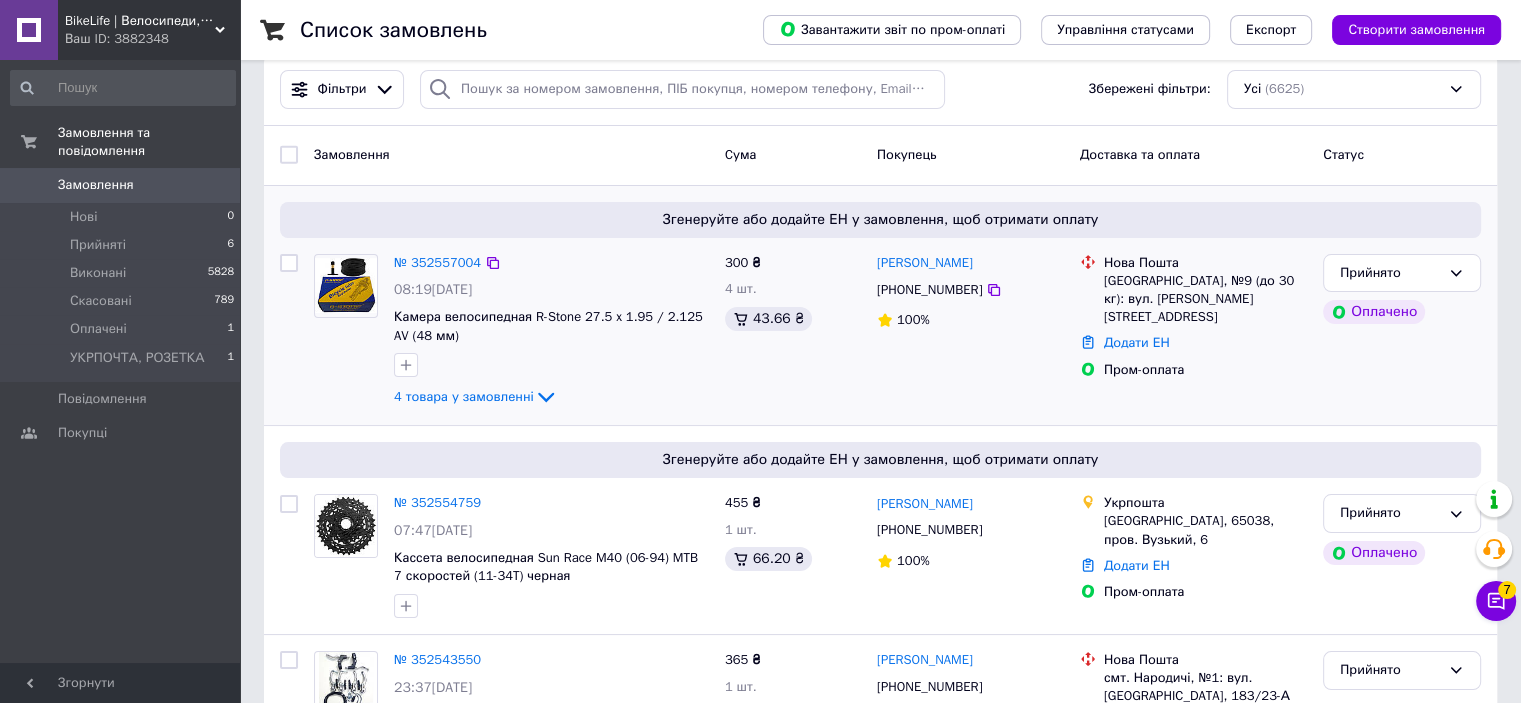 scroll, scrollTop: 0, scrollLeft: 0, axis: both 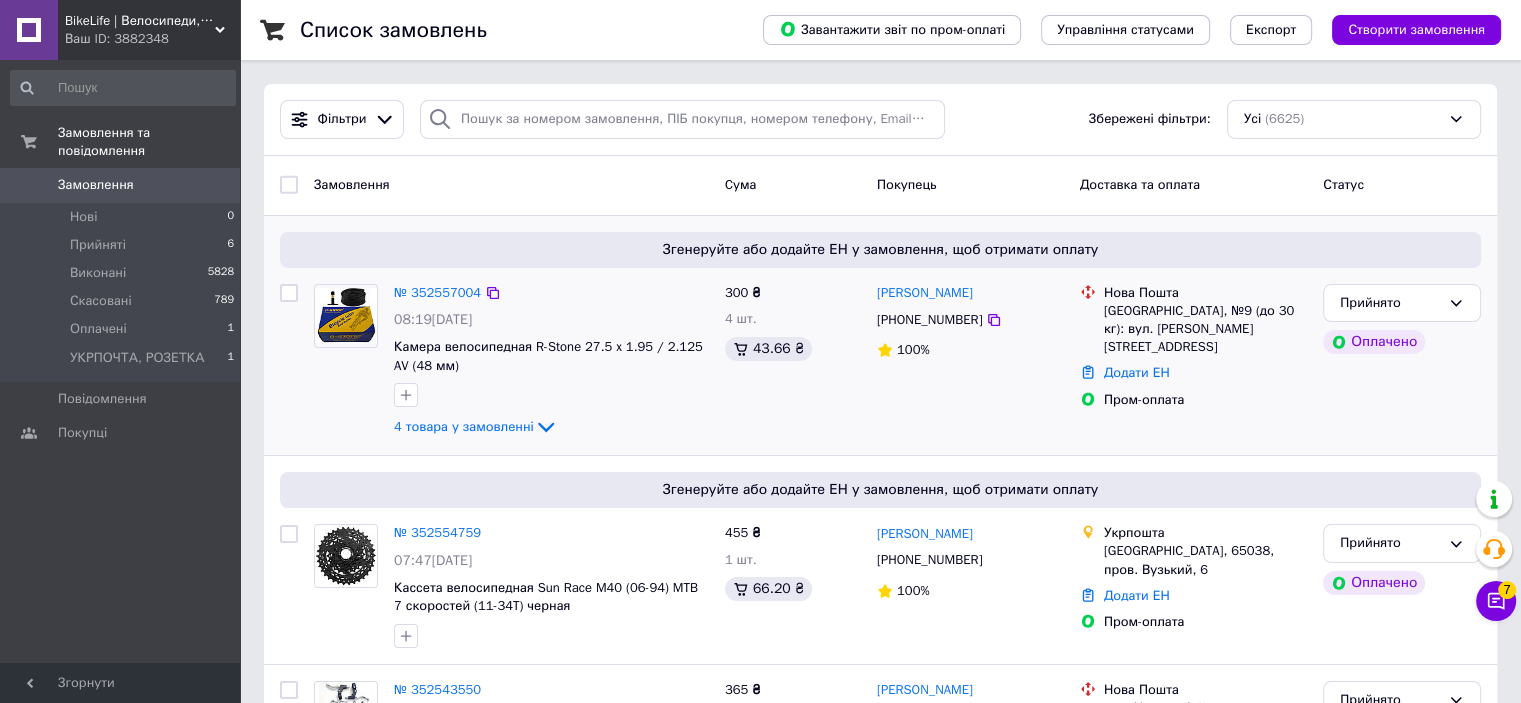 click at bounding box center [235, 361] 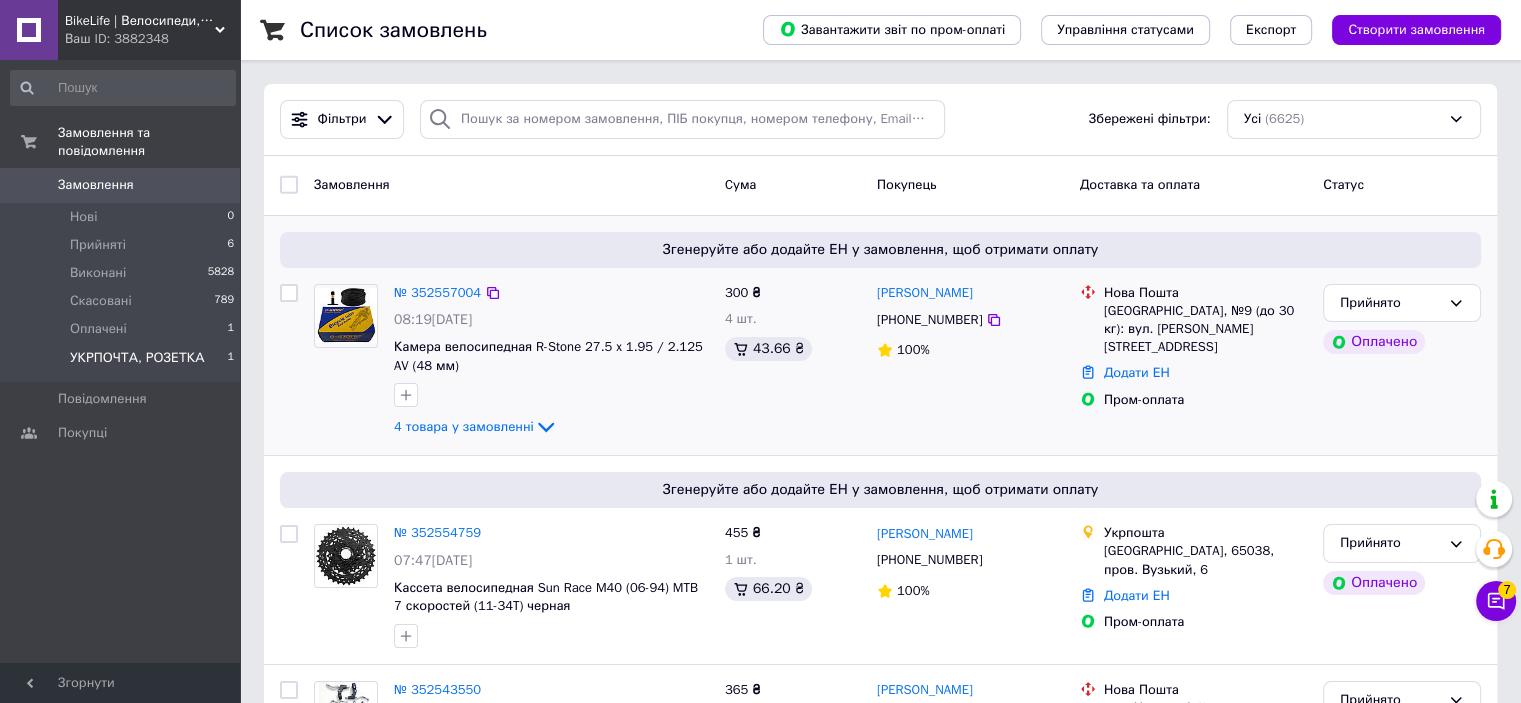 click on "УКРПОЧТА, РОЗЕТКА 1" at bounding box center (123, 363) 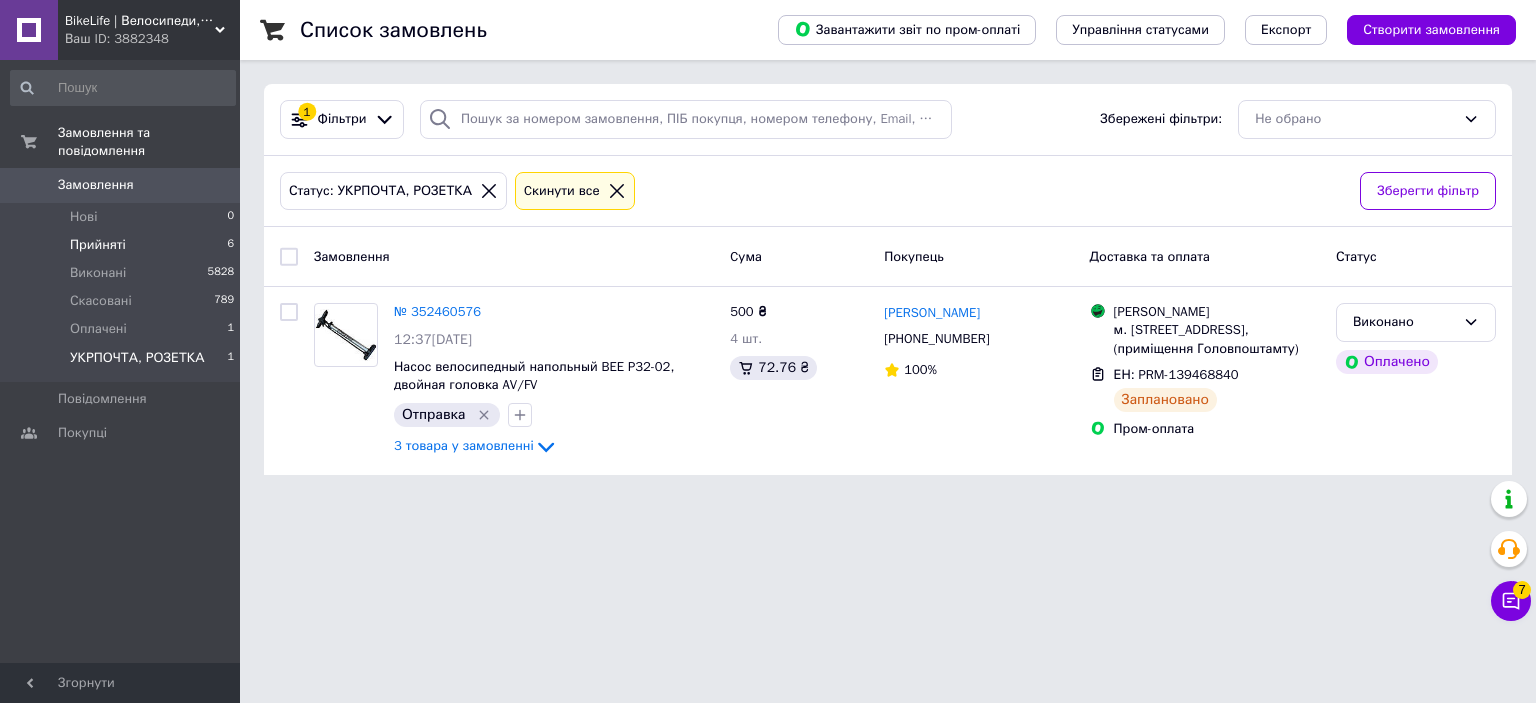 click on "Прийняті 6" at bounding box center (123, 245) 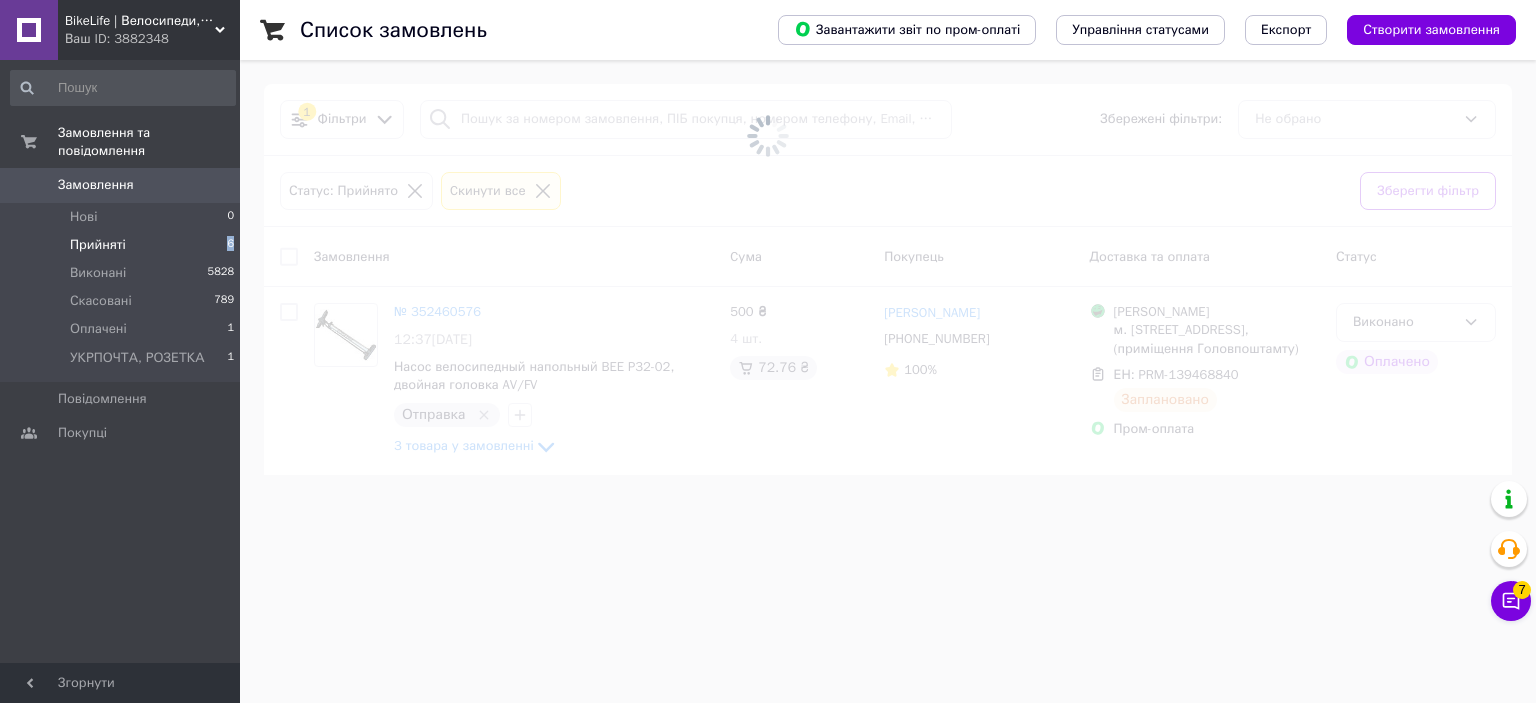 click on "Прийняті 6" at bounding box center (123, 245) 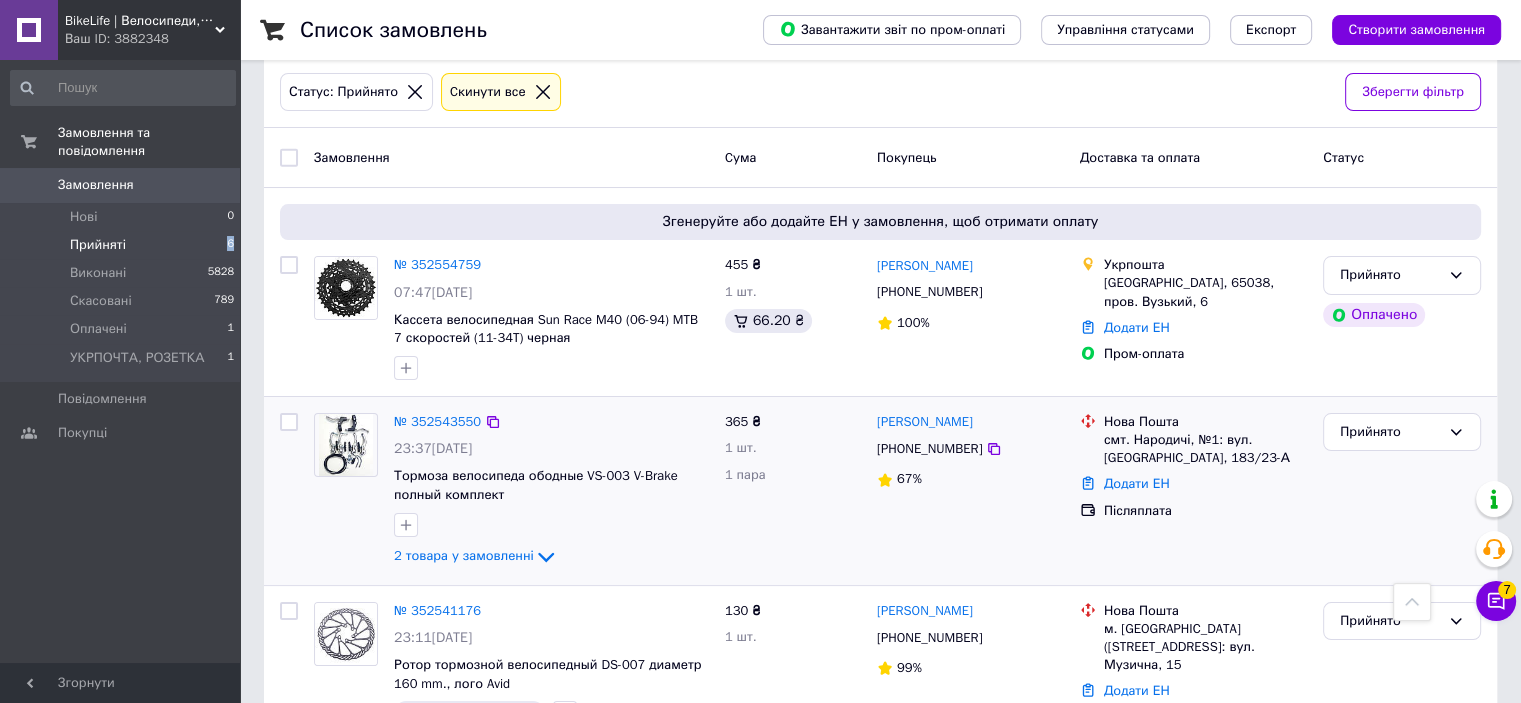 scroll, scrollTop: 0, scrollLeft: 0, axis: both 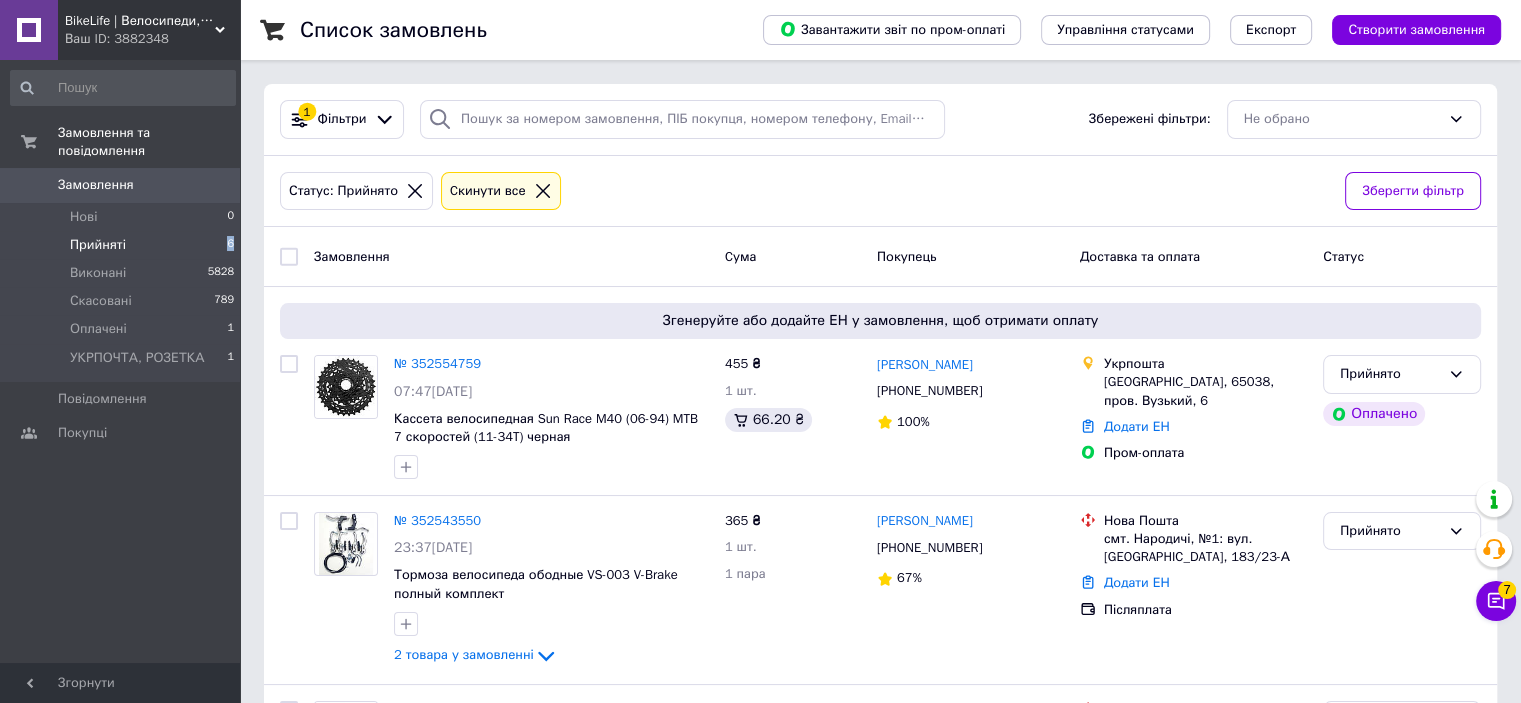 click on "Прийняті 6" at bounding box center (123, 245) 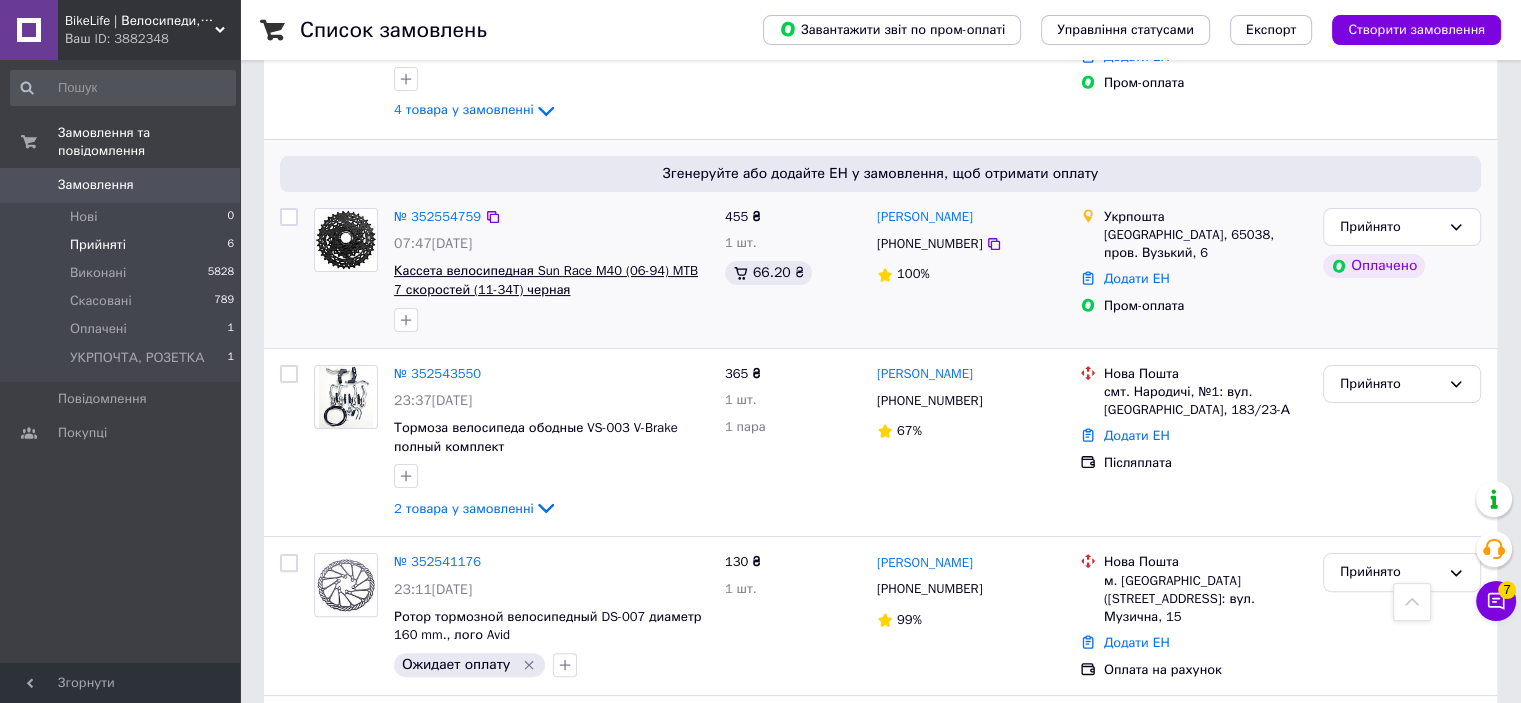 scroll, scrollTop: 88, scrollLeft: 0, axis: vertical 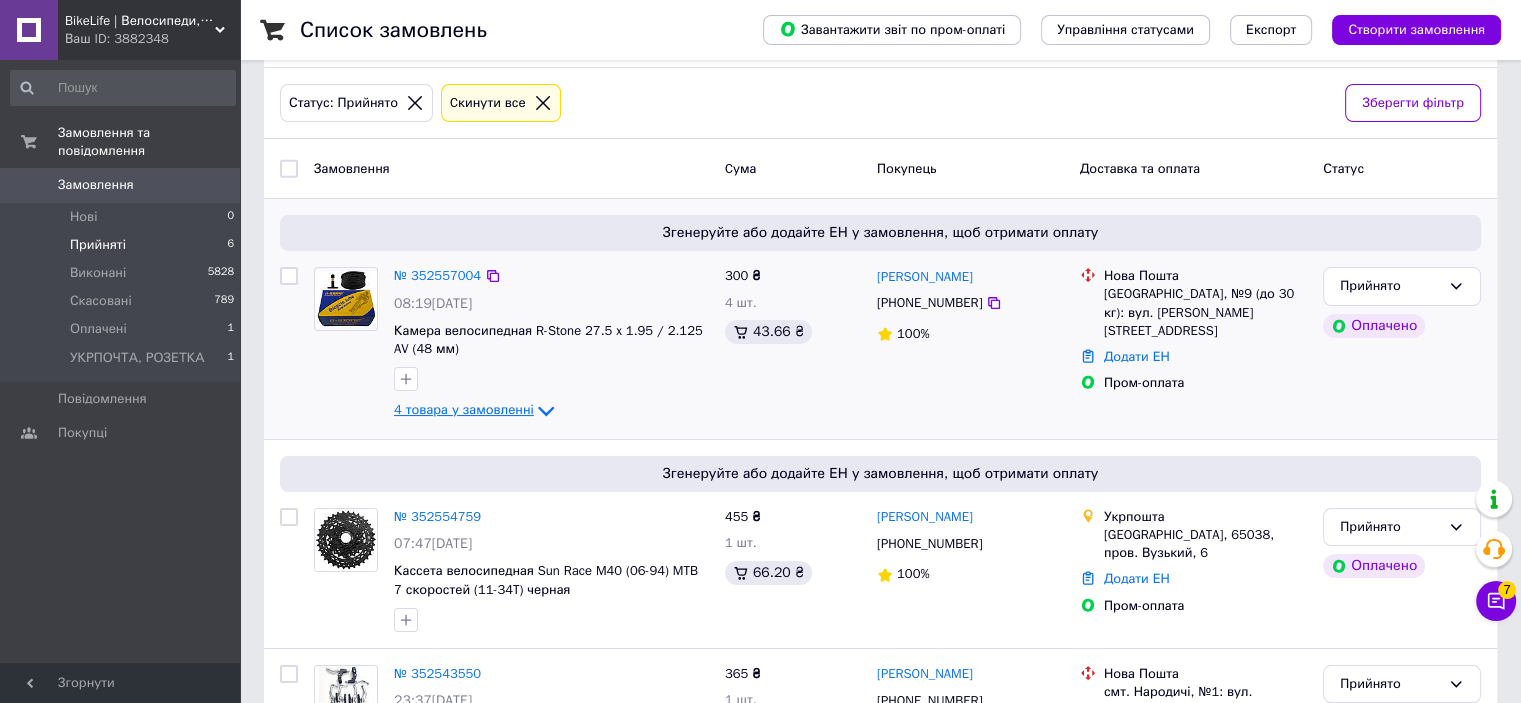 click on "4 товара у замовленні" at bounding box center (464, 410) 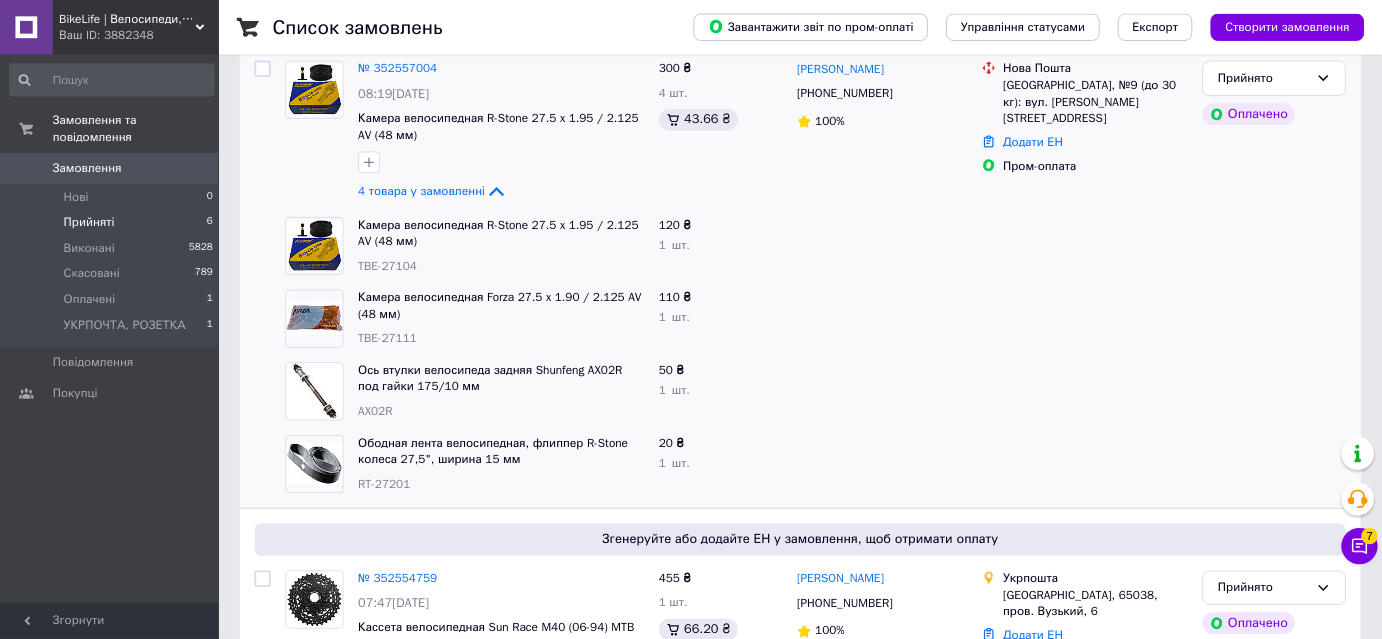 scroll, scrollTop: 288, scrollLeft: 0, axis: vertical 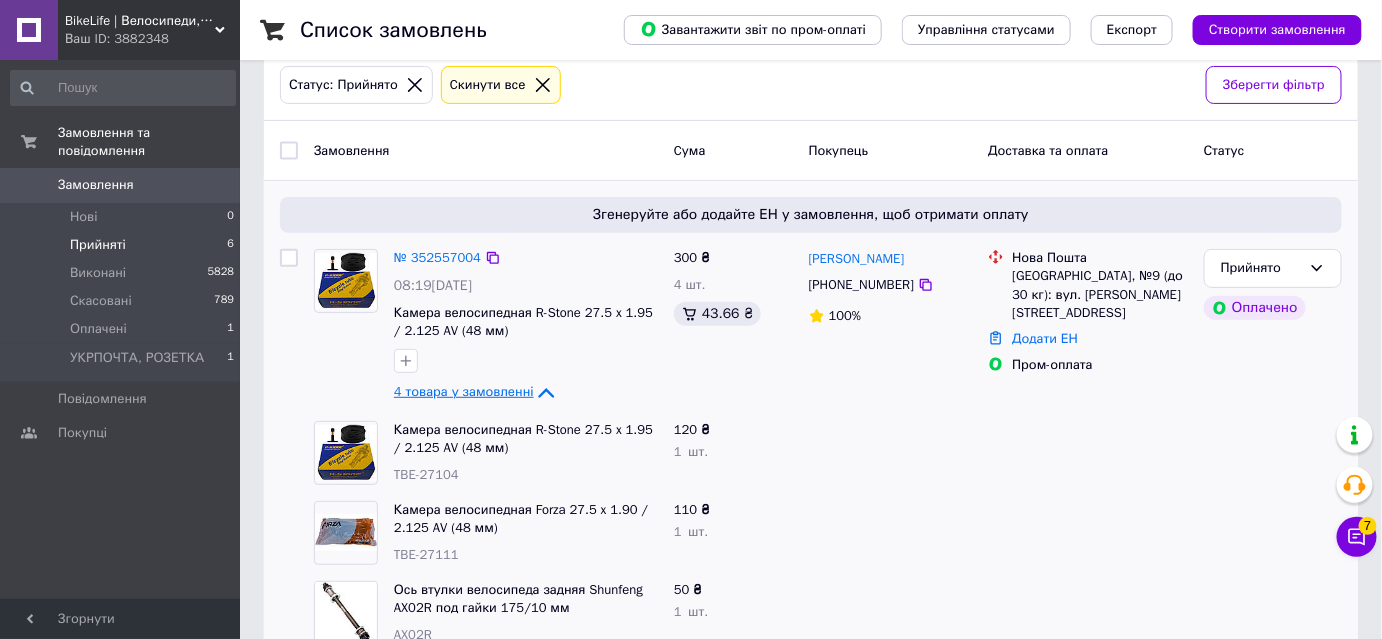 click 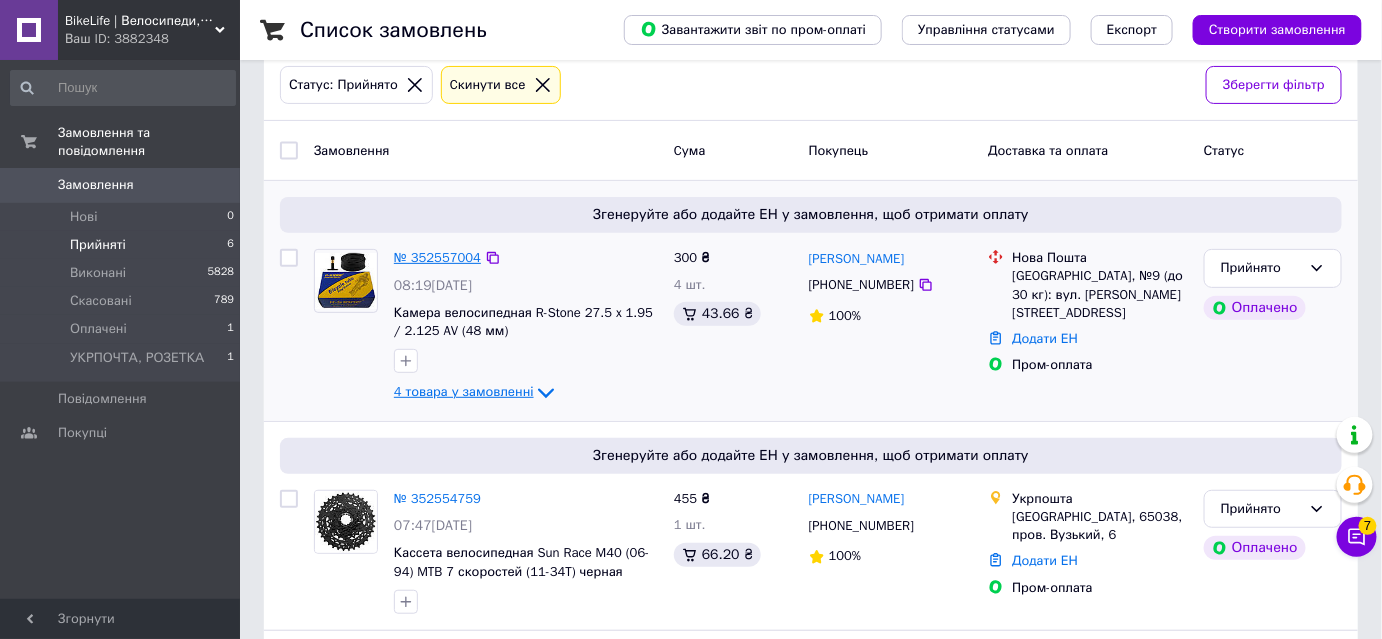 click on "№ 352557004" at bounding box center (437, 257) 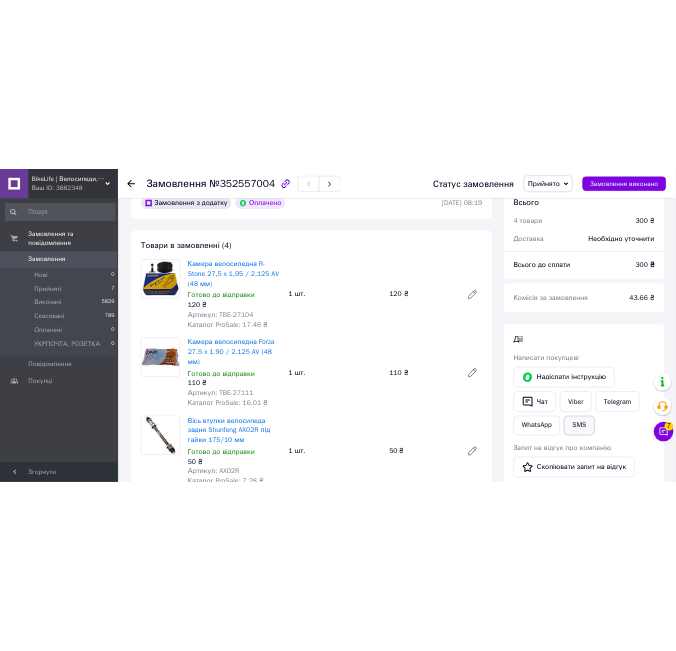 scroll, scrollTop: 181, scrollLeft: 0, axis: vertical 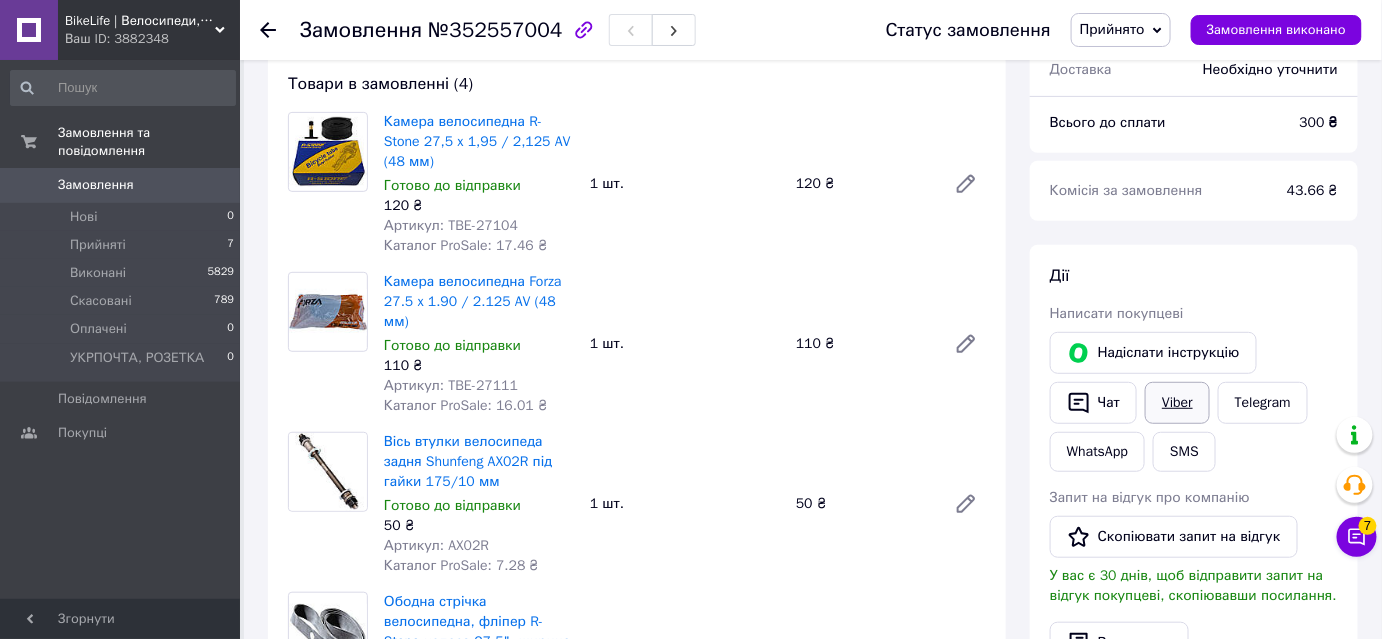 click on "Viber" at bounding box center (1177, 403) 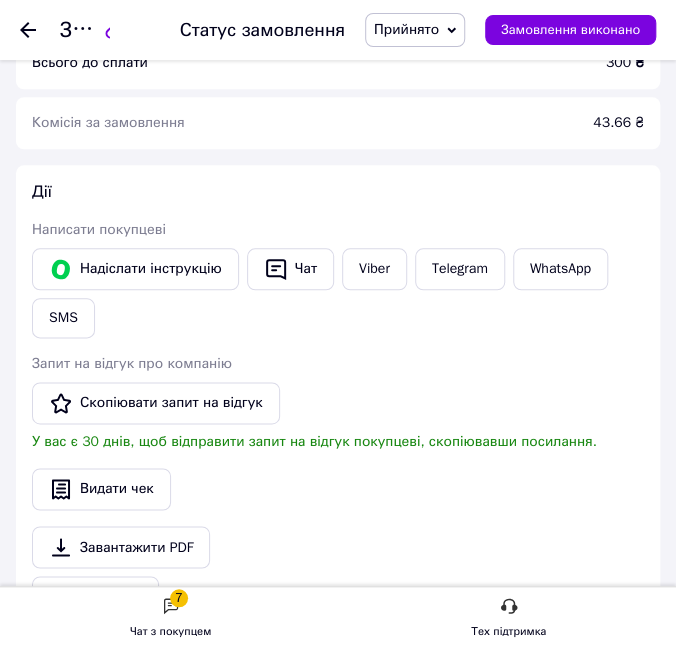 scroll, scrollTop: 2272, scrollLeft: 0, axis: vertical 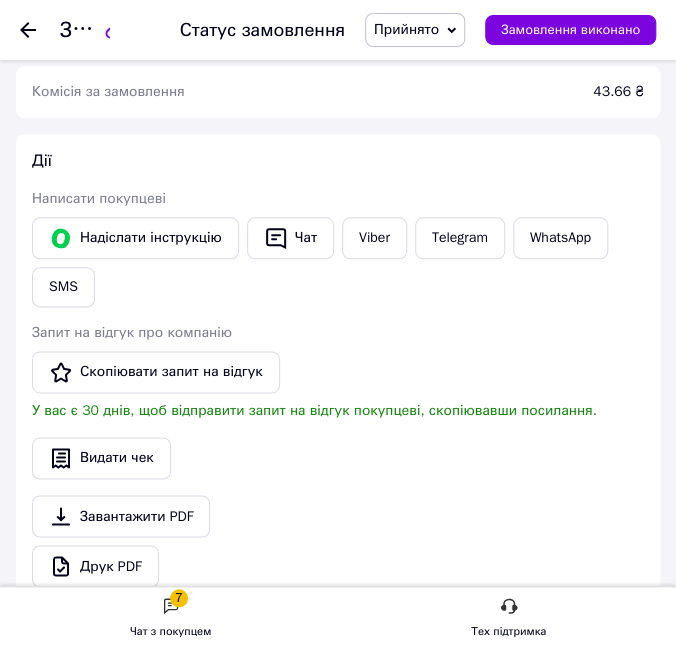 click on "Замовлення №352557004 Статус замовлення Прийнято Виконано Скасовано Оплачено УКРПОЧТА, РОЗЕТКА Замовлення виконано Це замовлення сплачено за допомогою Замовлення з додатку Оплачено 14.07.2025 | 08:19 Товари в замовленні (4) Камера велосипедна R-Stone 27,5 x 1,95 / 2,125 AV (48 мм) Готово до відправки 120 ₴ Артикул: TBE-27104 Каталог ProSale: 17.46 ₴  1 шт. 120 ₴ Камера велосипедна Forza 27.5 x 1.90 / 2.125 AV (48 мм) Готово до відправки 110 ₴ Артикул: TBE-27111 Каталог ProSale: 16.01 ₴  1 шт. 110 ₴ Вісь втулки велосипеда задня Shunfeng AX02R під гайки 175/10 мм 50 ₴ 1 шт. 50 ₴" at bounding box center [338, -424] 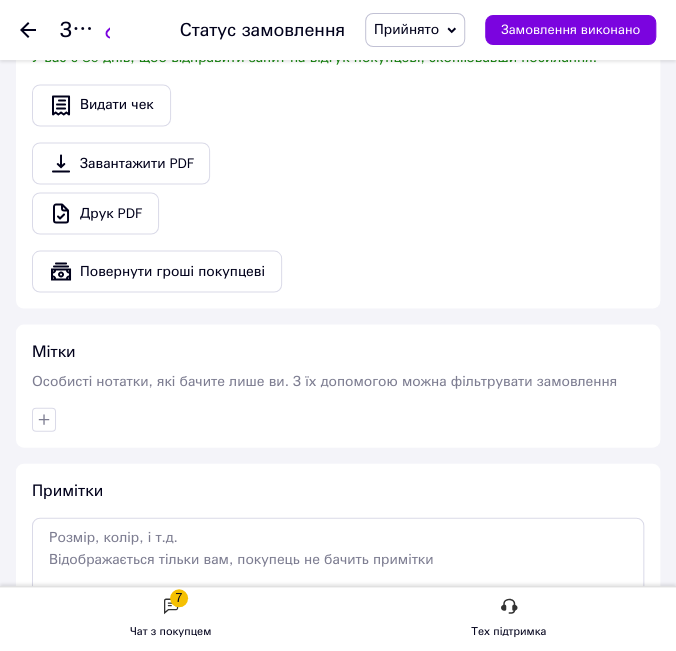 scroll, scrollTop: 2636, scrollLeft: 0, axis: vertical 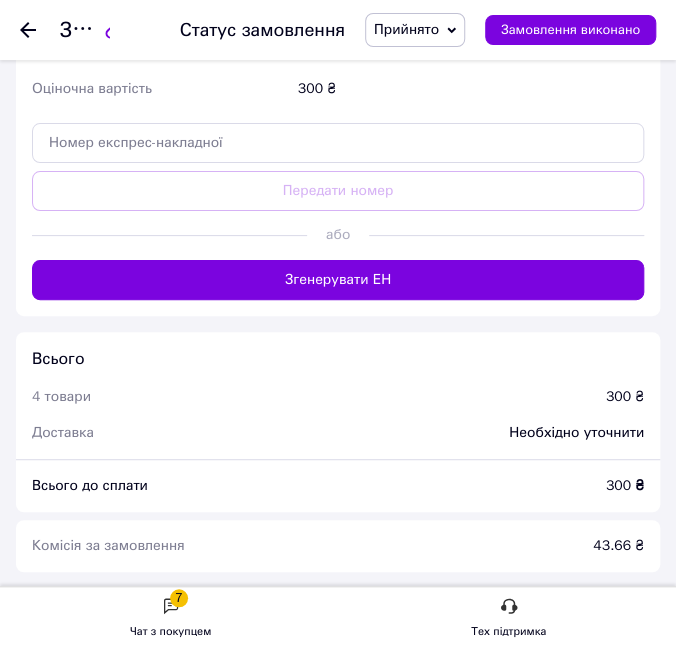 click on "Доставка Редагувати Вкажіть номер експрес-накладної Обов'язково введіть номер експрес-накладної,
якщо створювали її не на цій сторінці. У разі,
якщо номер ЕН не буде доданий, ми не зможемо
виплатити гроші за замовлення Мобільний номер покупця (із замовлення) повинен відповідати номеру отримувача за накладною Нова Пошта (платна) Отримувач Пасько Валерій Телефон отримувача +380504701301 Адреса Краматорськ, №9 (до 30 кг): вул. Конрада Гампера, 18 Дата відправки 14.07.2025 Платник Отримувач Оціночна вартість 300 ₴ Передати номер або Згенерувати ЕН" at bounding box center [338, 9] 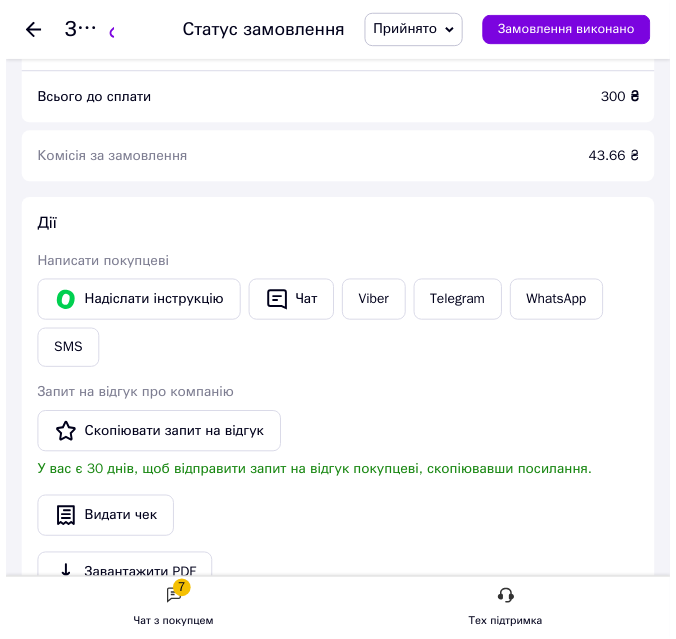 scroll, scrollTop: 2272, scrollLeft: 0, axis: vertical 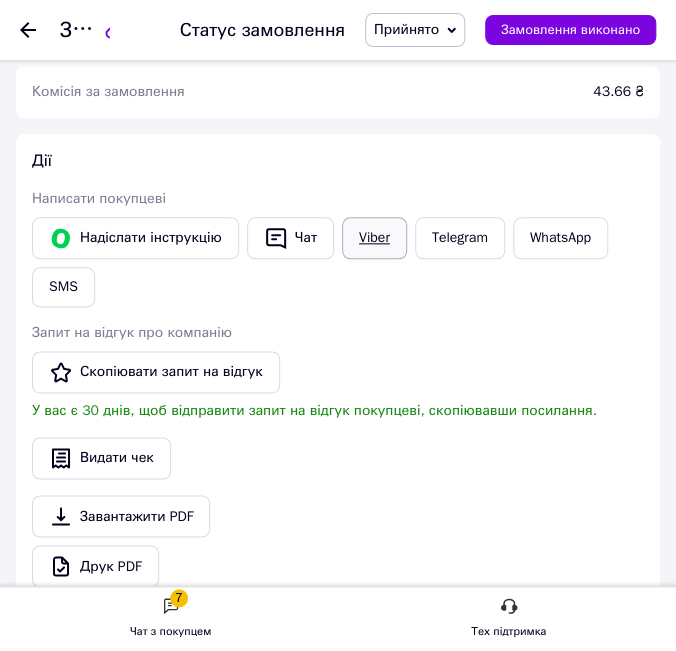 click on "Viber" at bounding box center [374, 238] 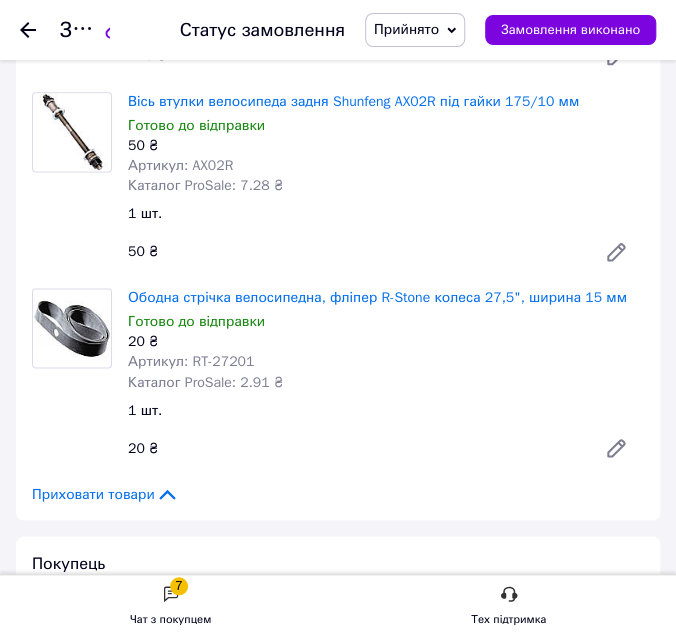 scroll, scrollTop: 363, scrollLeft: 0, axis: vertical 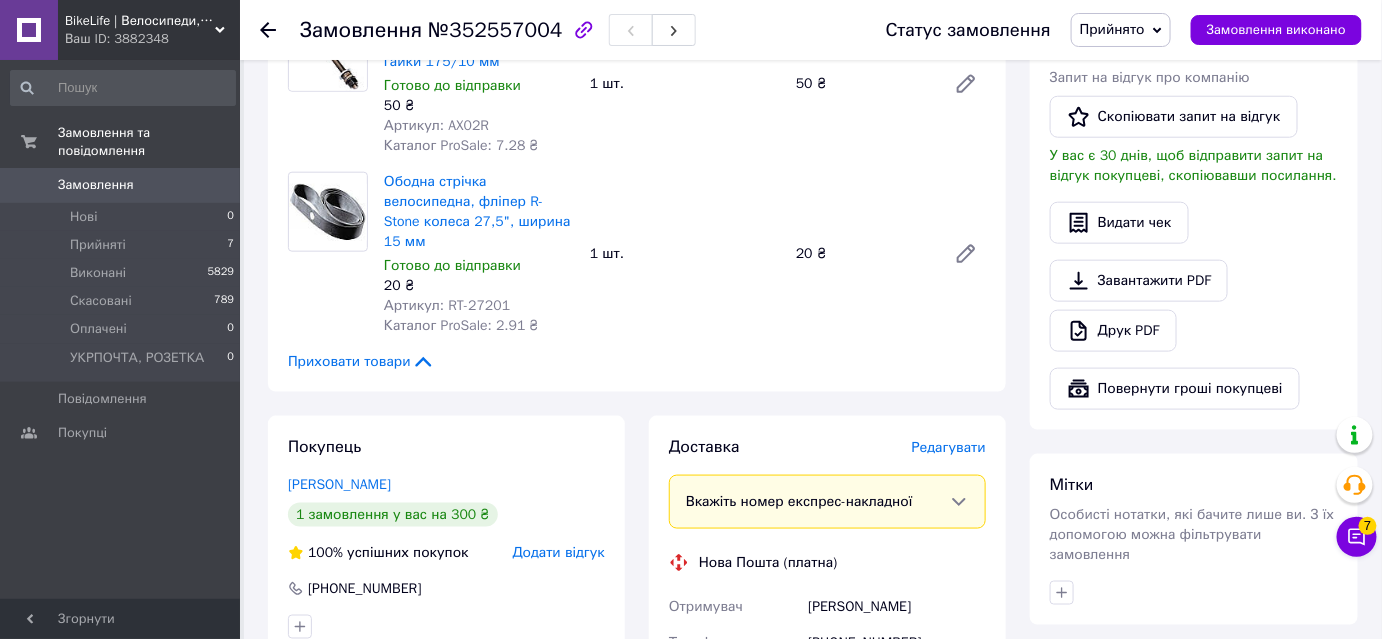 click on "Редагувати" at bounding box center [949, 447] 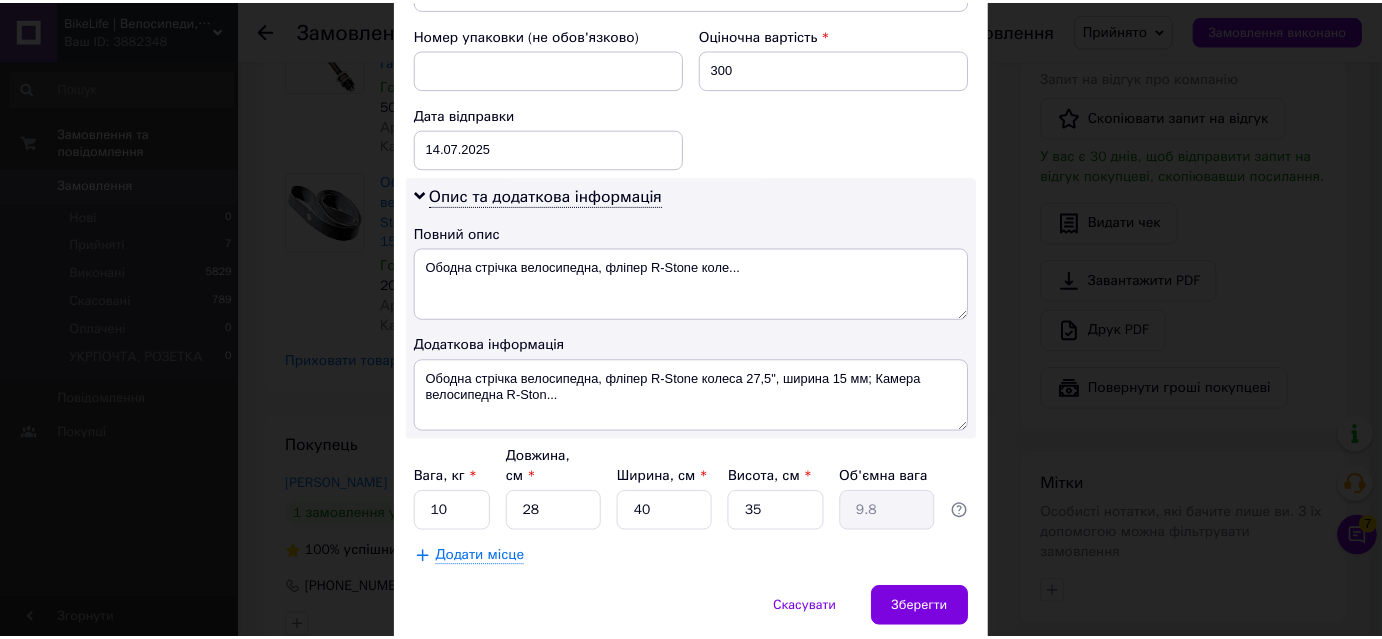 scroll, scrollTop: 904, scrollLeft: 0, axis: vertical 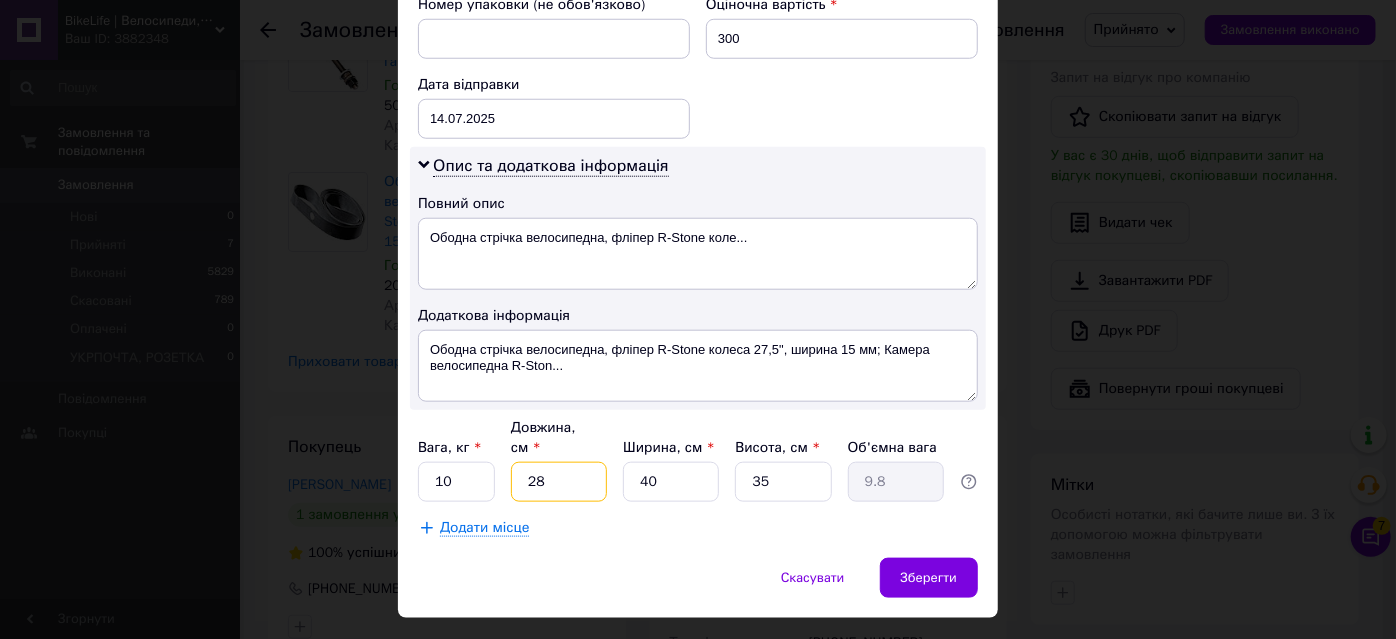 drag, startPoint x: 549, startPoint y: 430, endPoint x: 512, endPoint y: 436, distance: 37.48333 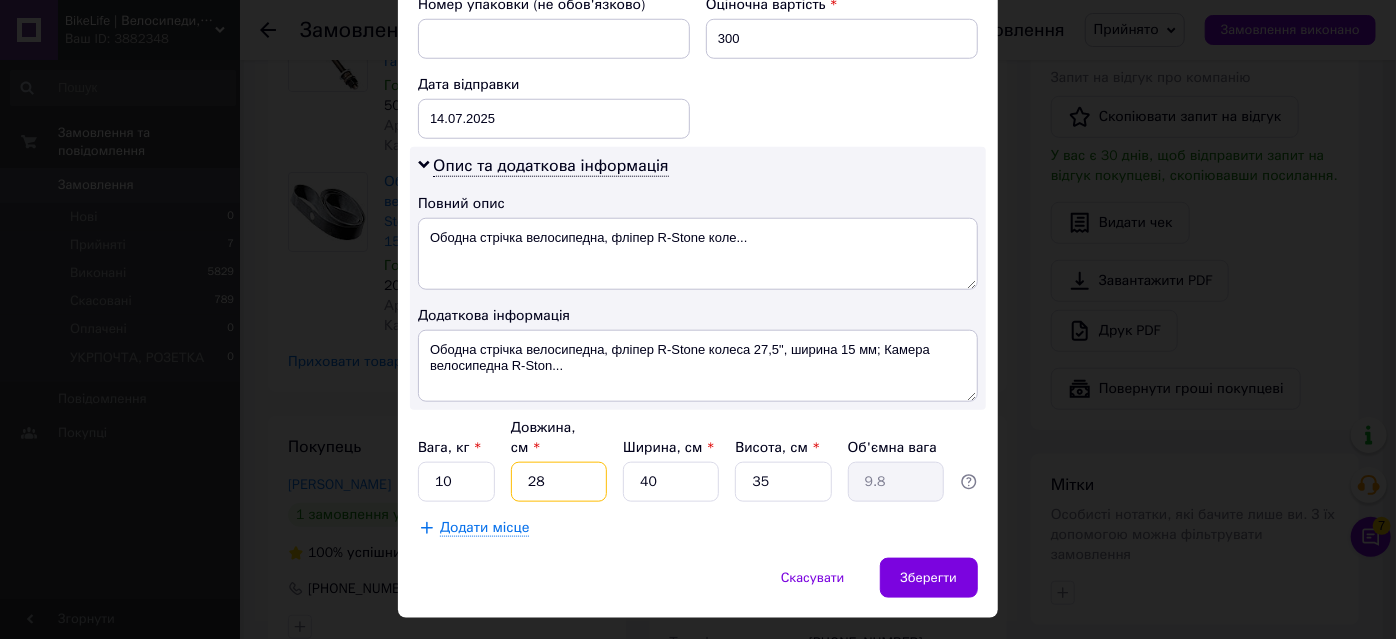 type on "2" 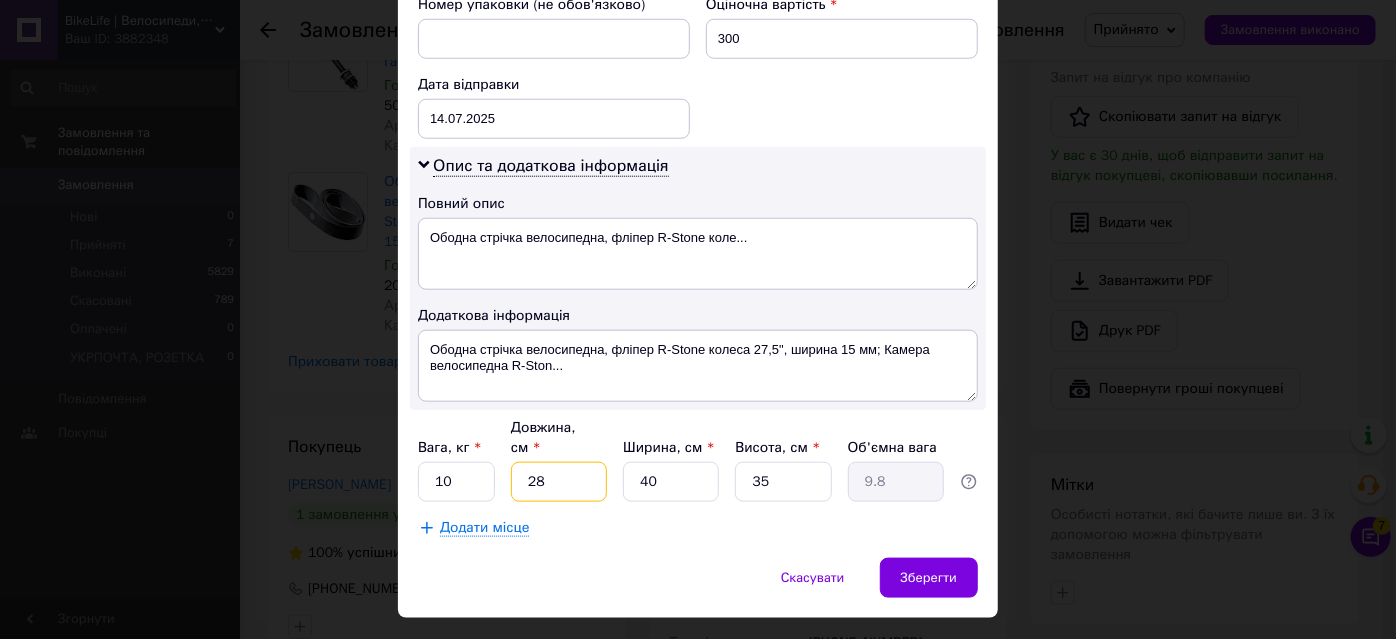 type on "0.7" 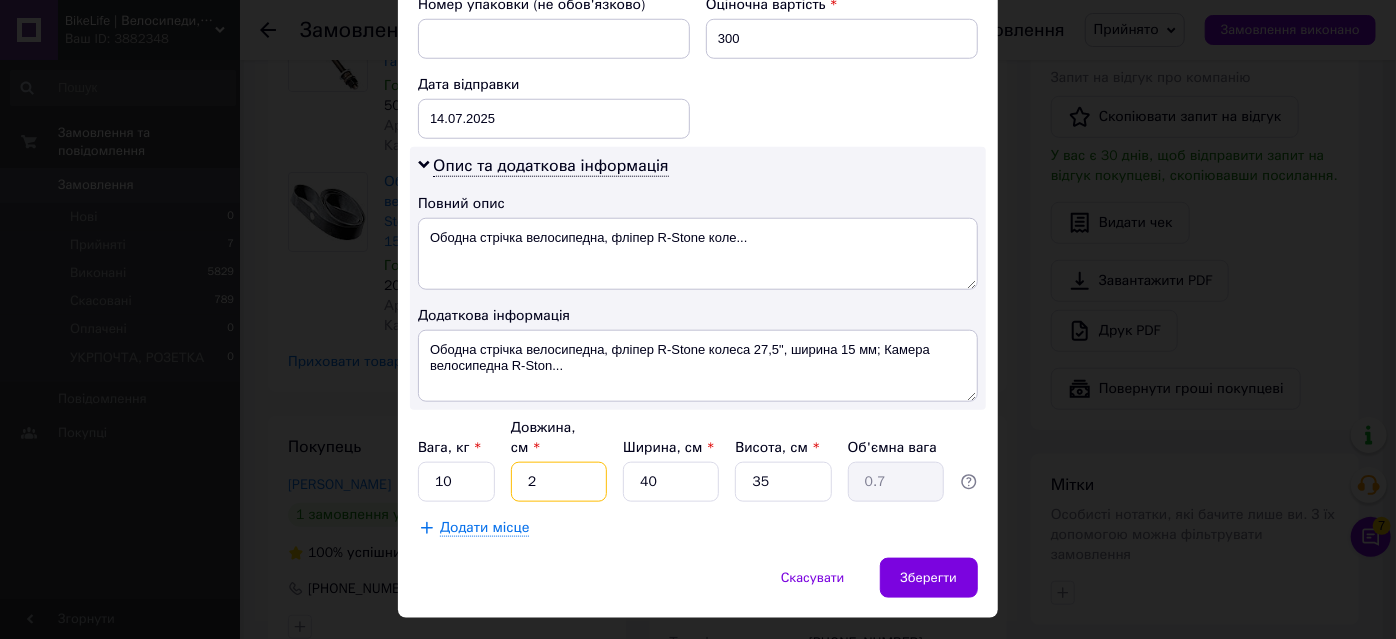 type on "25" 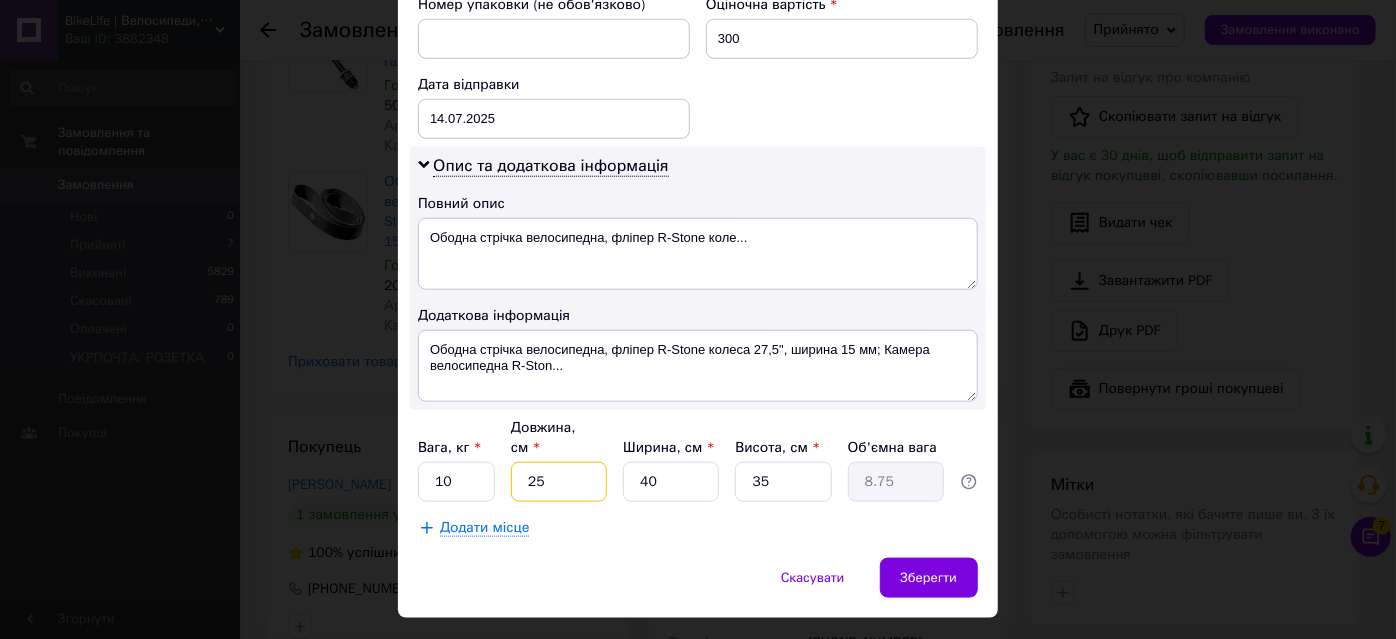 type on "25" 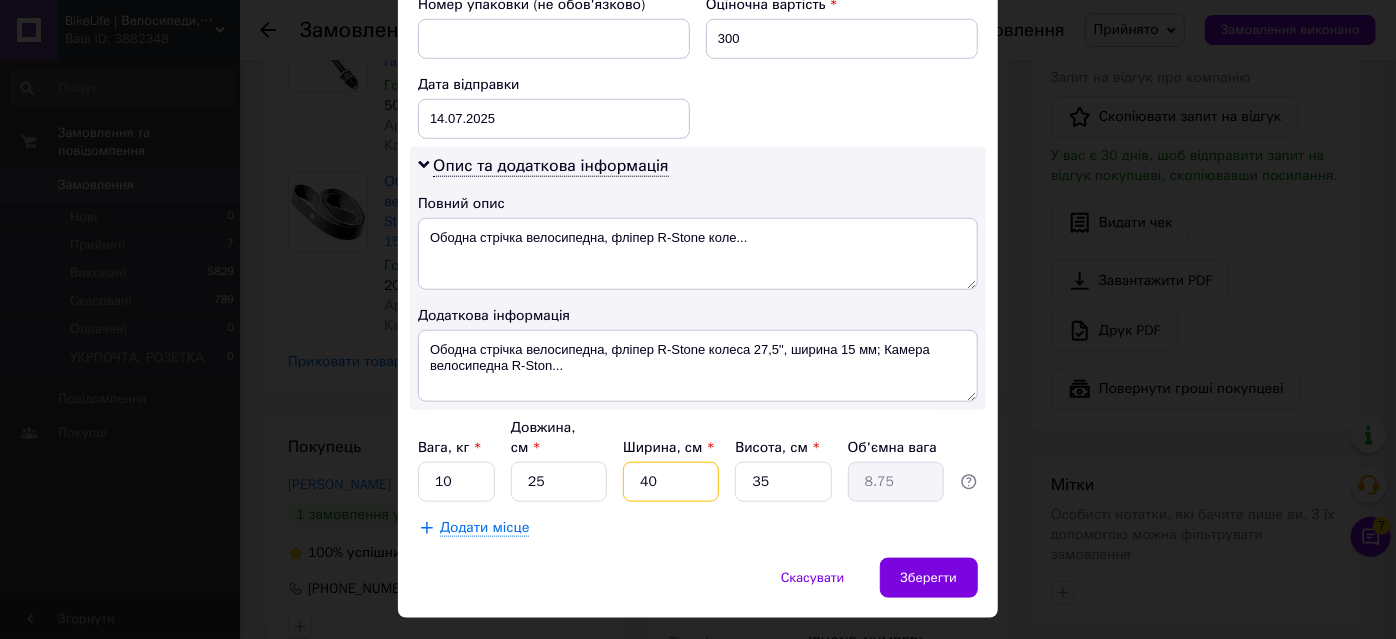 click on "Платник Отримувач Відправник Прізвище отримувача Пасько Ім'я отримувача Валерій По батькові отримувача Телефон отримувача +380504701301 Тип доставки У відділенні Кур'єром В поштоматі Місто Краматорськ Відділення №9 (до 30 кг): вул. Конрада Гампера, 18 Місце відправки Дніпро: №5: вул. Чорних Запорожців, 38 (с. Дороге, провул. Тютіна, 15а) Дніпро: №43 (до 30 кг на одне місце): вул. Квартальна, 5 Додати ще місце відправки Тип посилки Вантаж Документи Номер упаковки (не обов'язково) Оціночна вартість 300 Дата відправки 14.07.2025 < 2025 > < Июль > Пн Вт Ср Чт Пт Сб Вс 30 1 2 3 4 5 6 7 8 9 10 11 12 13 14 15 16" at bounding box center [698, -68] 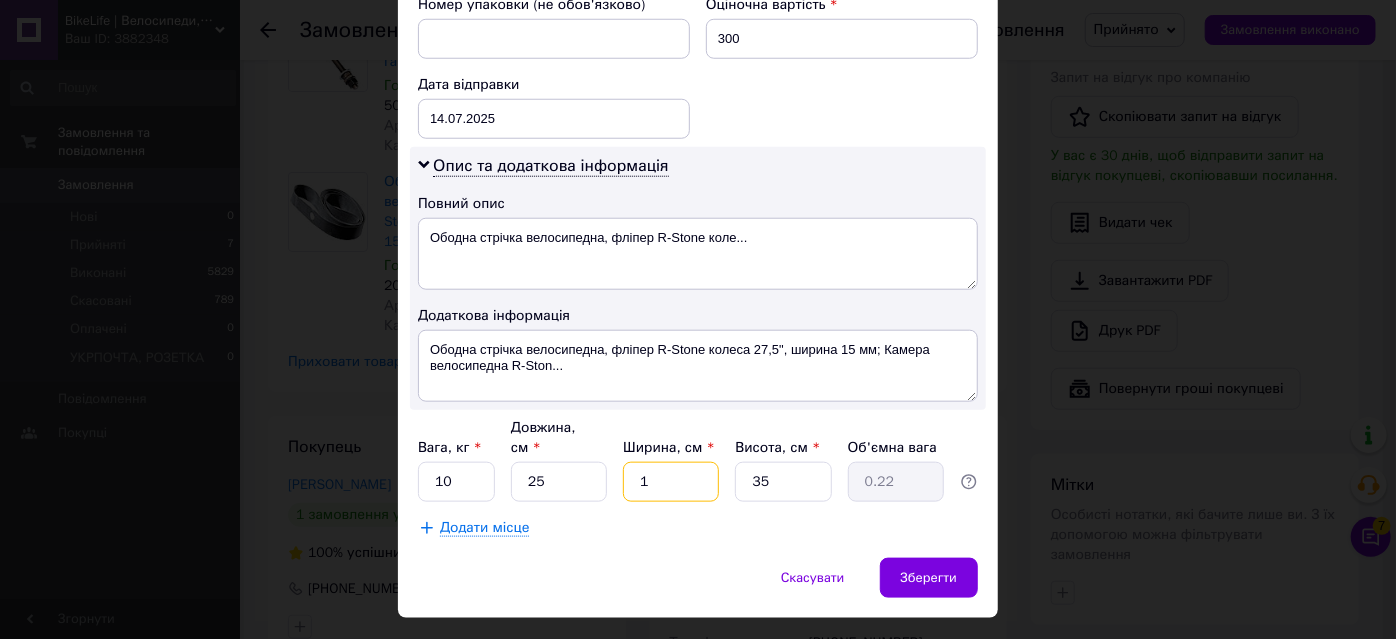 type on "15" 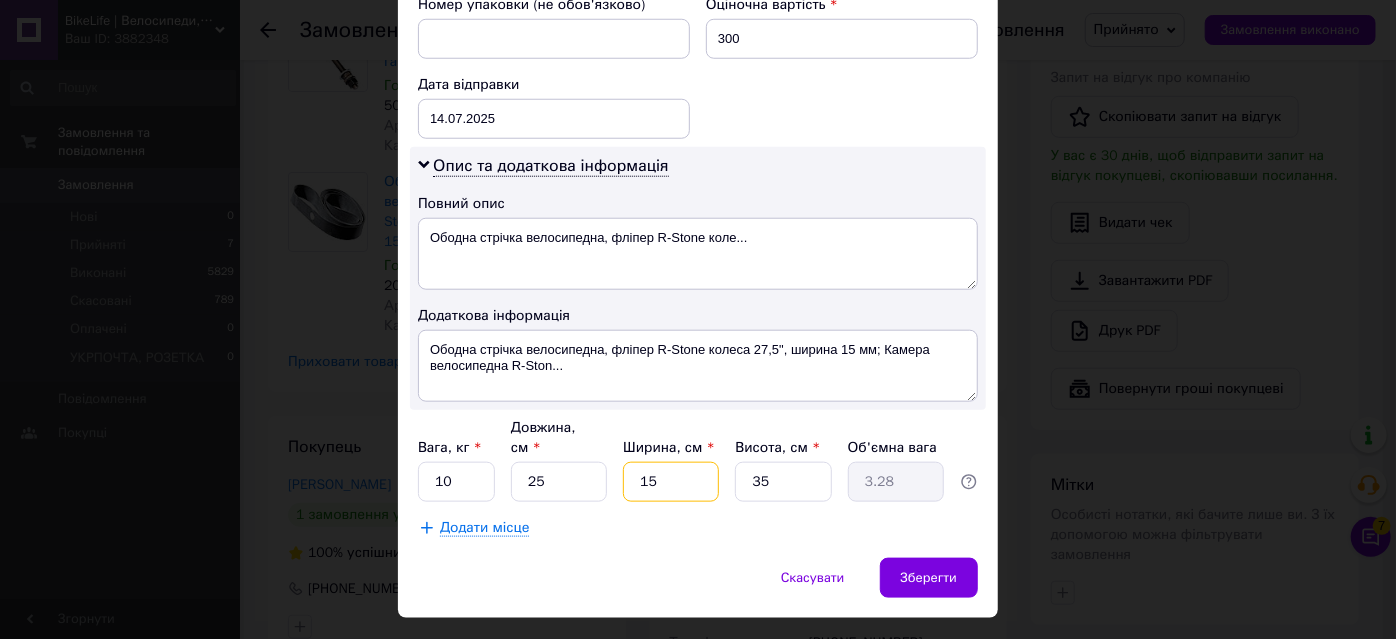 type on "15" 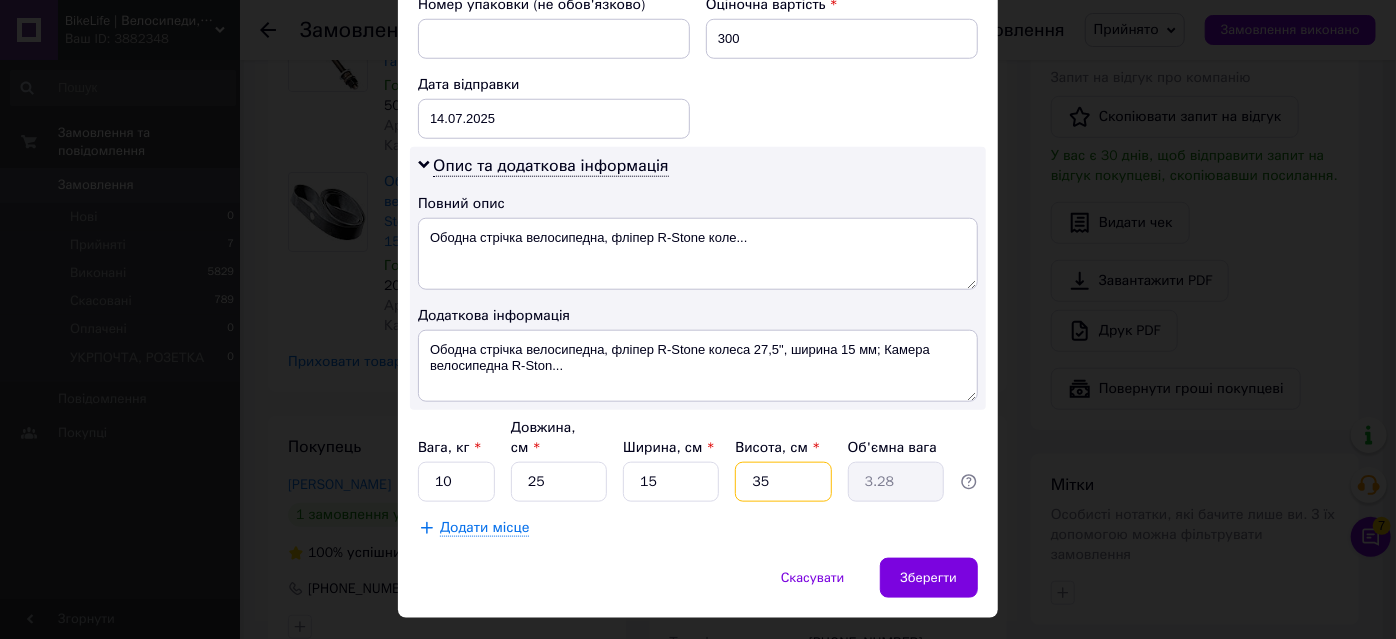drag, startPoint x: 768, startPoint y: 432, endPoint x: 727, endPoint y: 448, distance: 44.011364 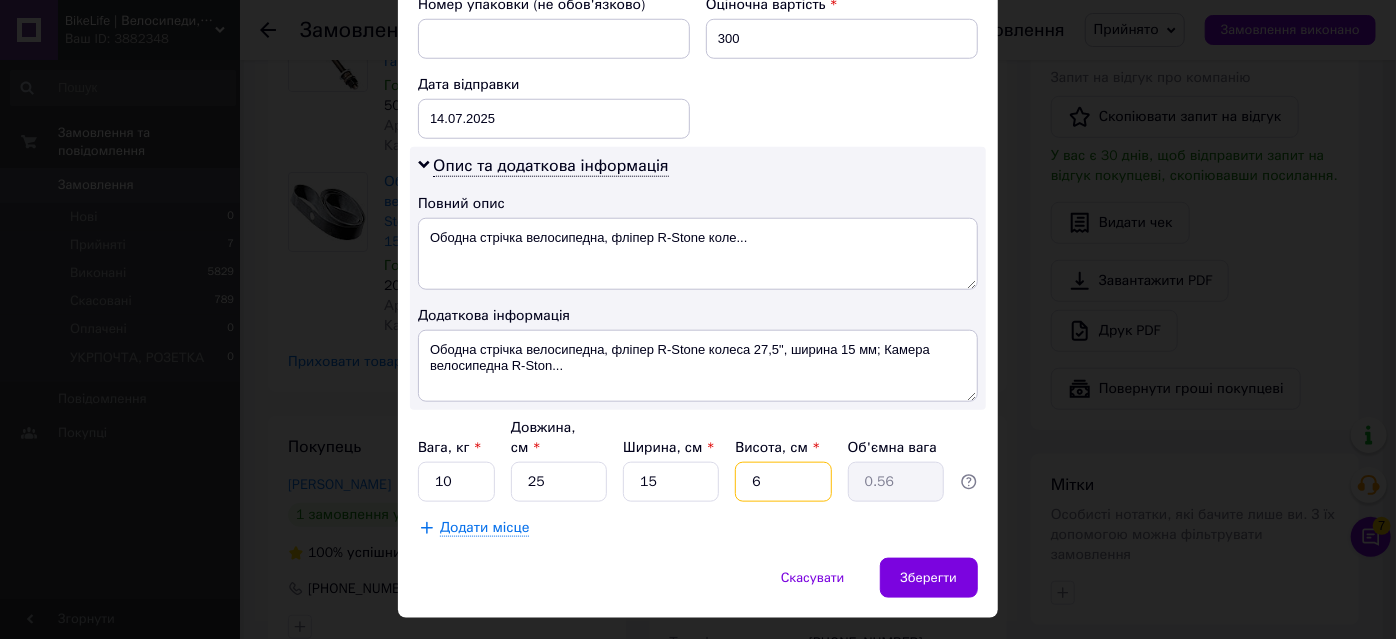 drag, startPoint x: 762, startPoint y: 440, endPoint x: 736, endPoint y: 439, distance: 26.019224 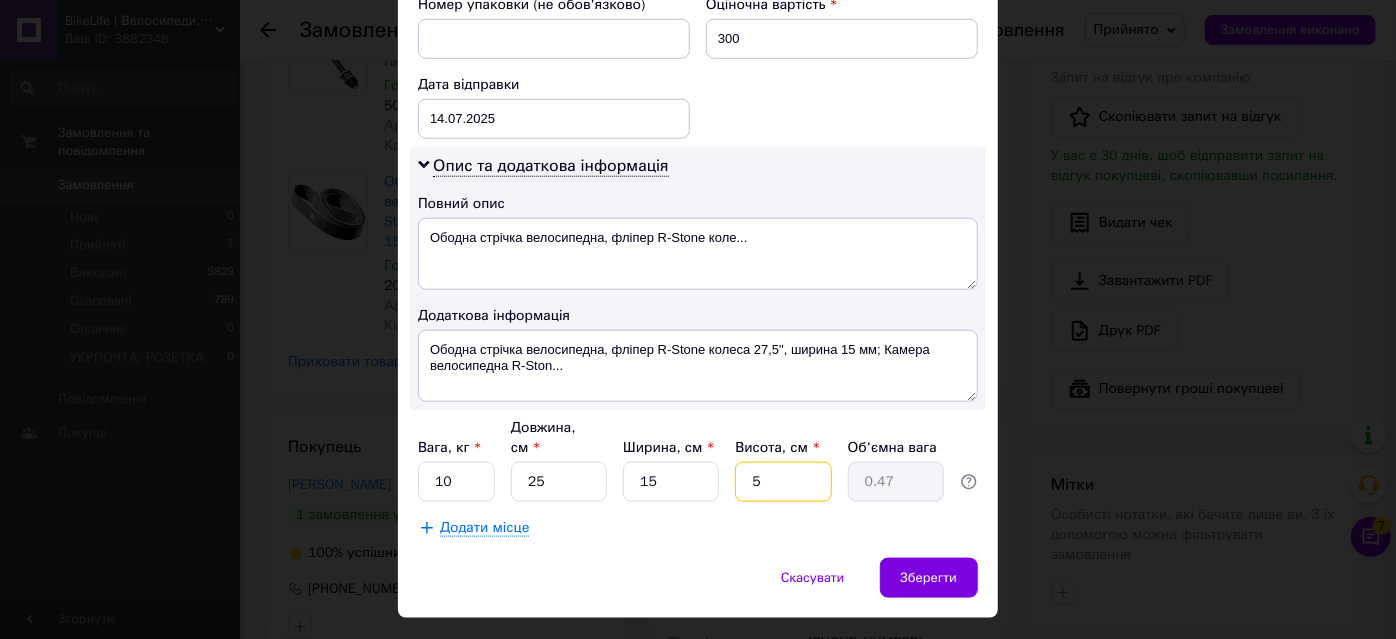 type on "5" 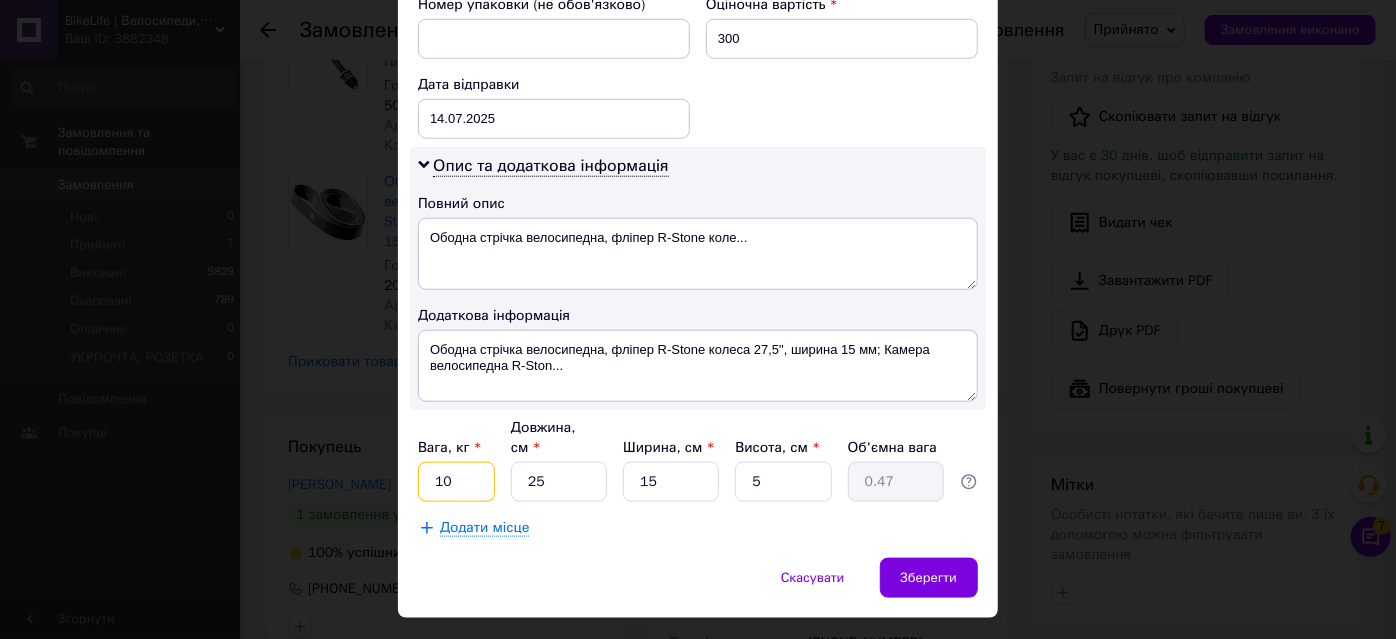 click on "10" at bounding box center (456, 482) 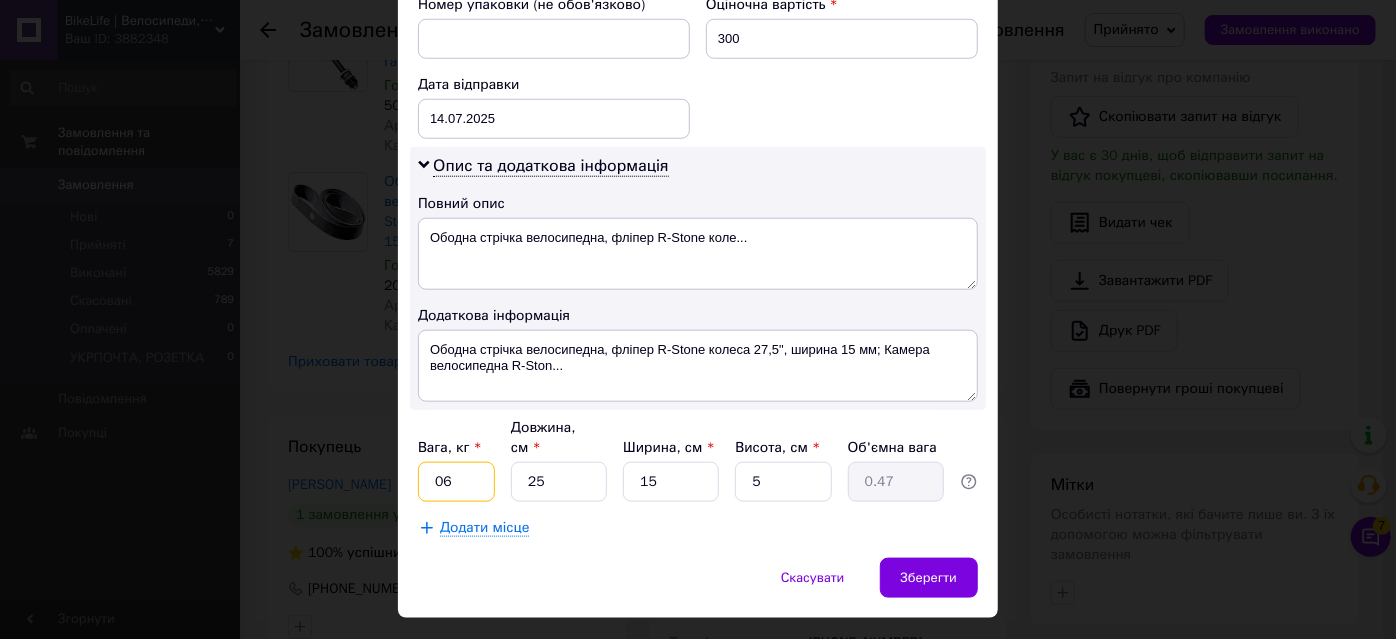 click on "06" at bounding box center [456, 482] 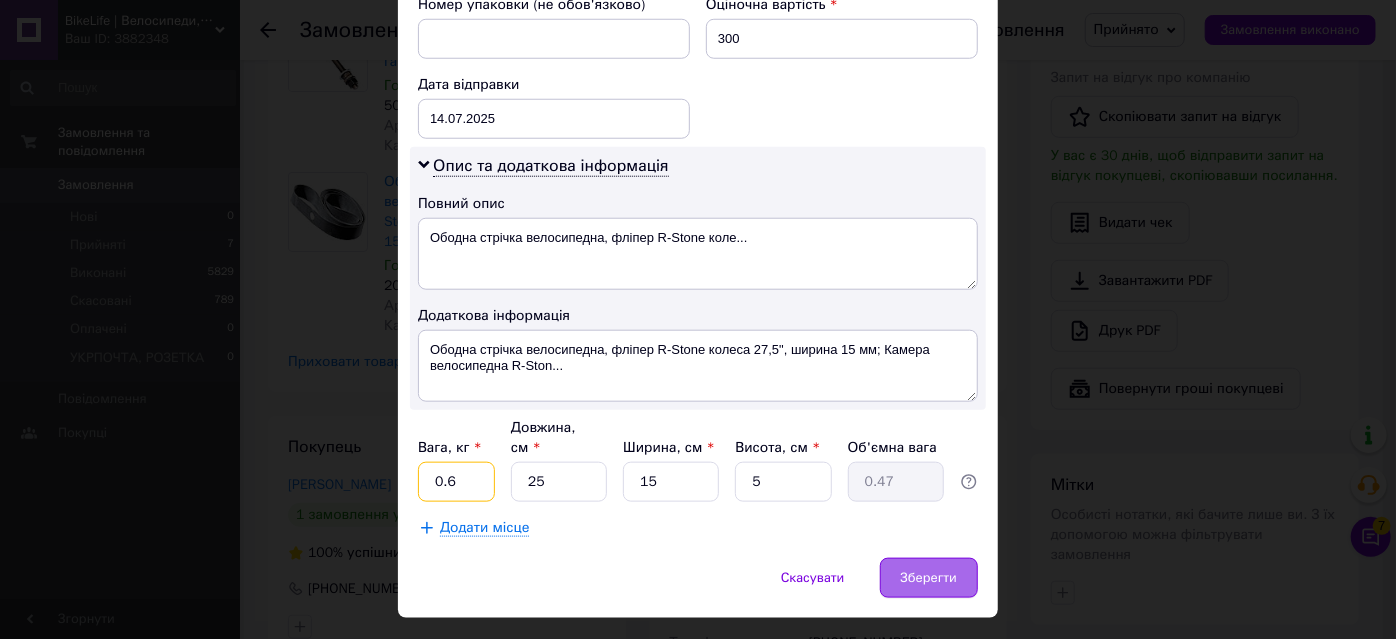type on "0.6" 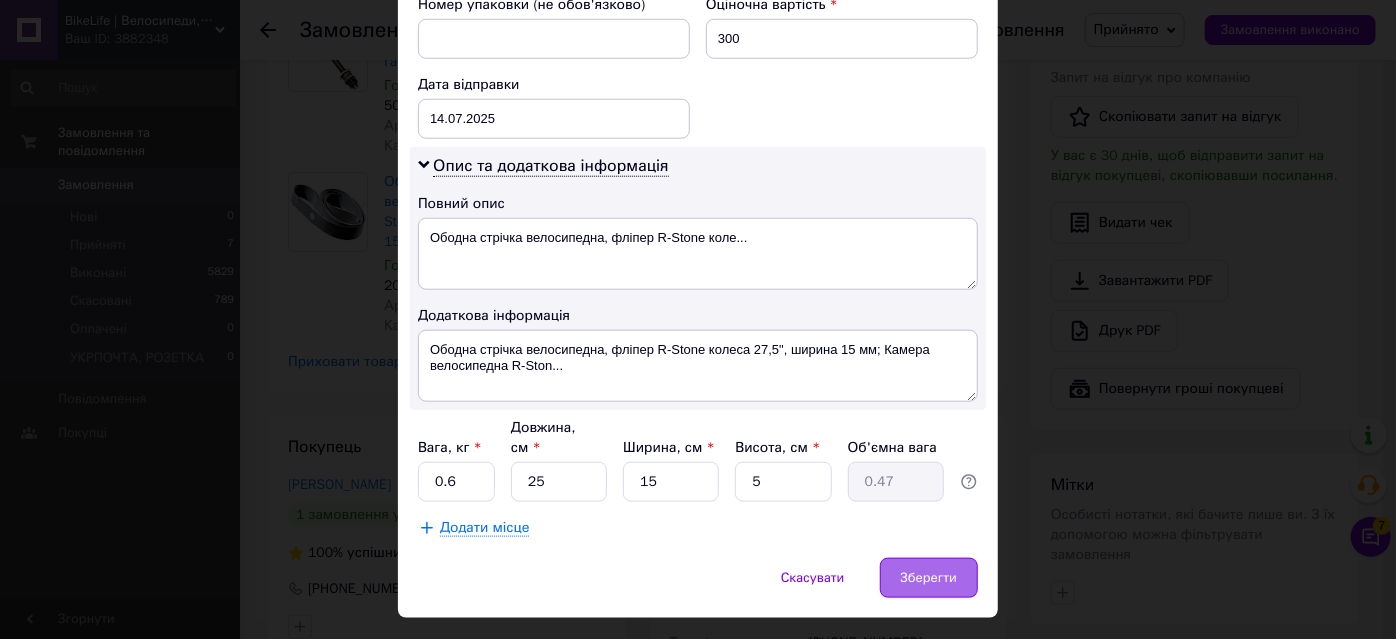 click on "Зберегти" at bounding box center [929, 578] 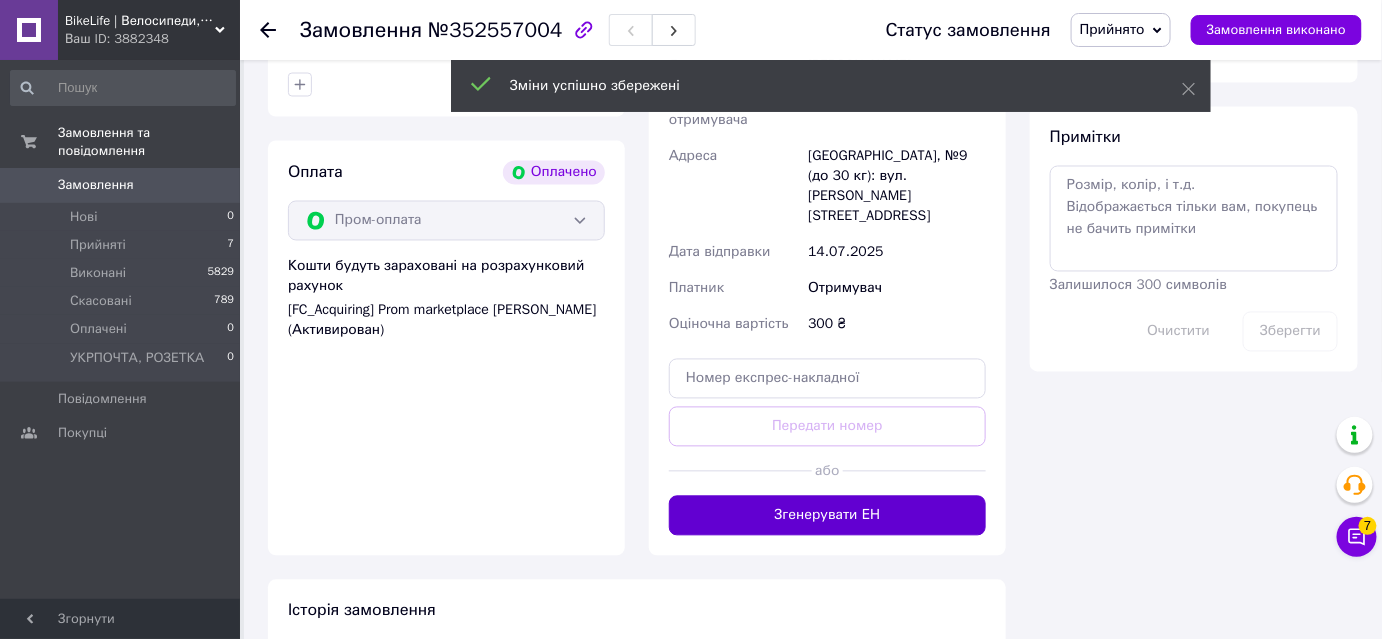 scroll, scrollTop: 1146, scrollLeft: 0, axis: vertical 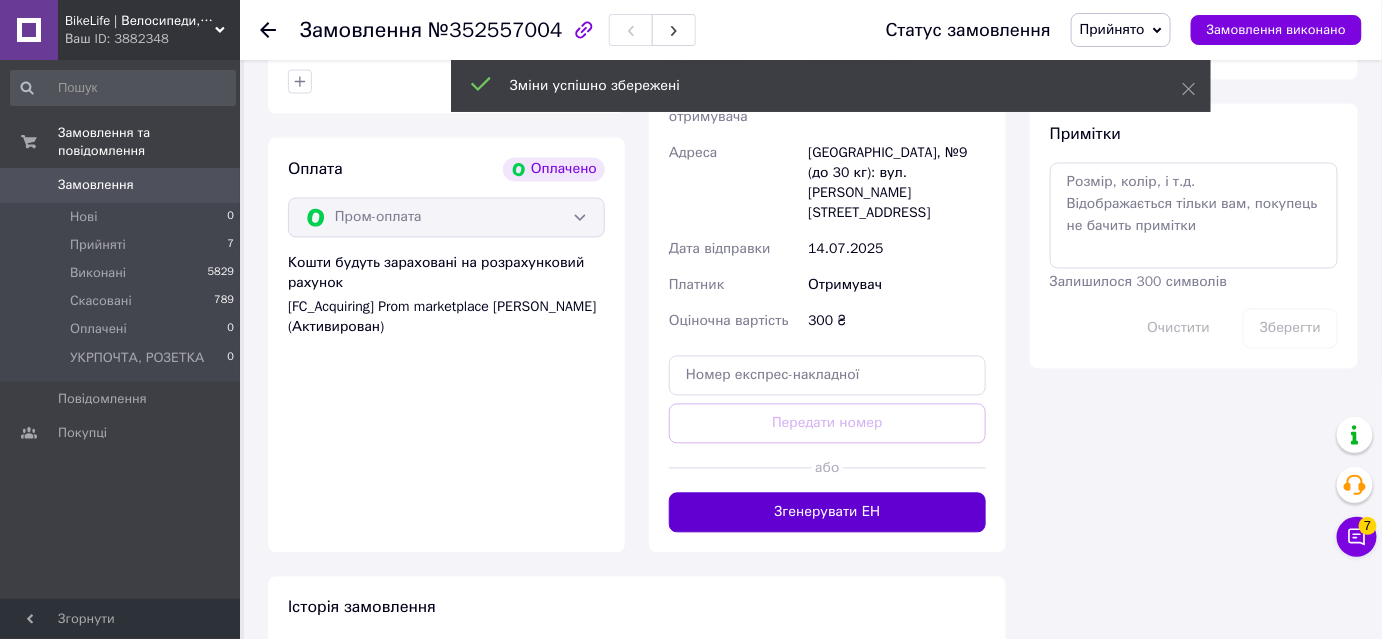 click on "Згенерувати ЕН" at bounding box center [827, 513] 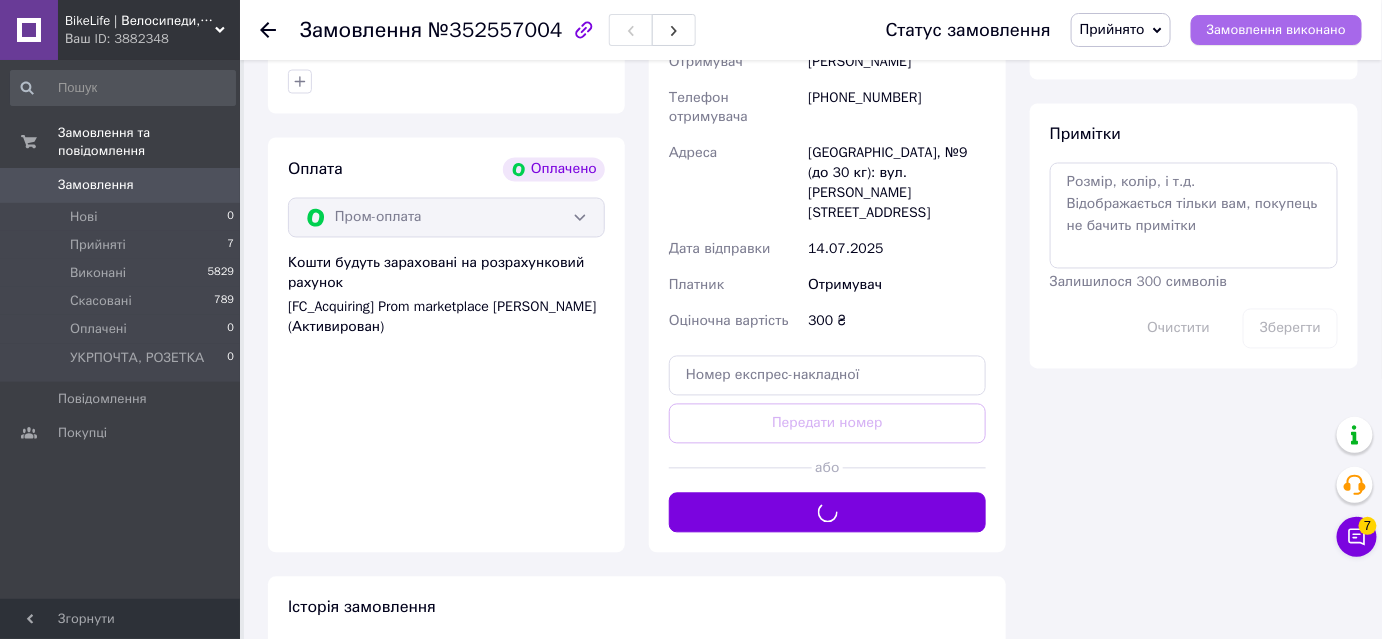 click on "Замовлення виконано" at bounding box center (1276, 30) 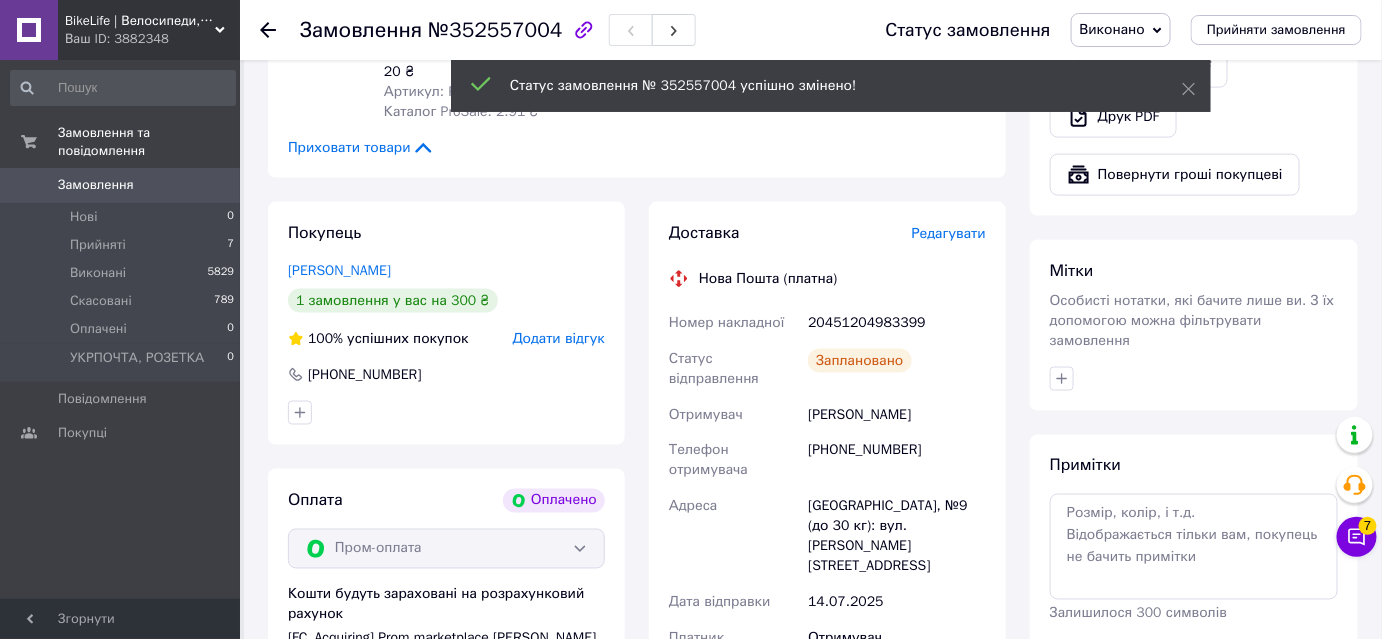 scroll, scrollTop: 783, scrollLeft: 0, axis: vertical 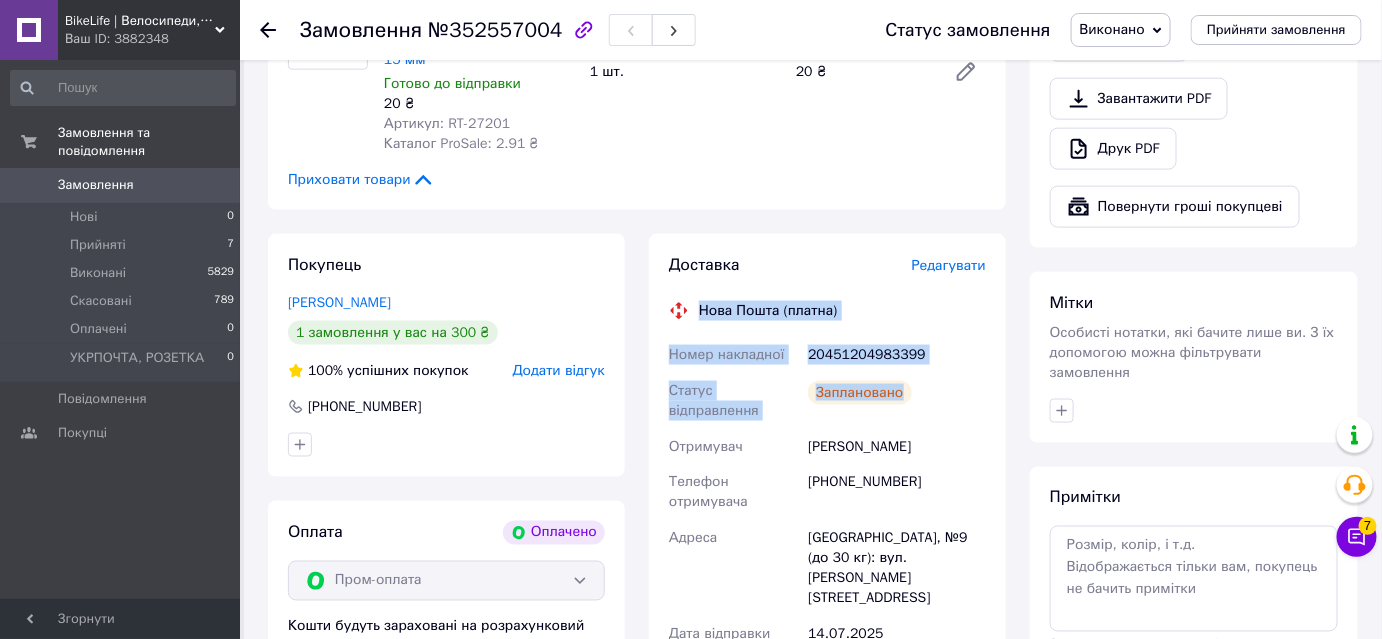 drag, startPoint x: 693, startPoint y: 246, endPoint x: 969, endPoint y: 325, distance: 287.08362 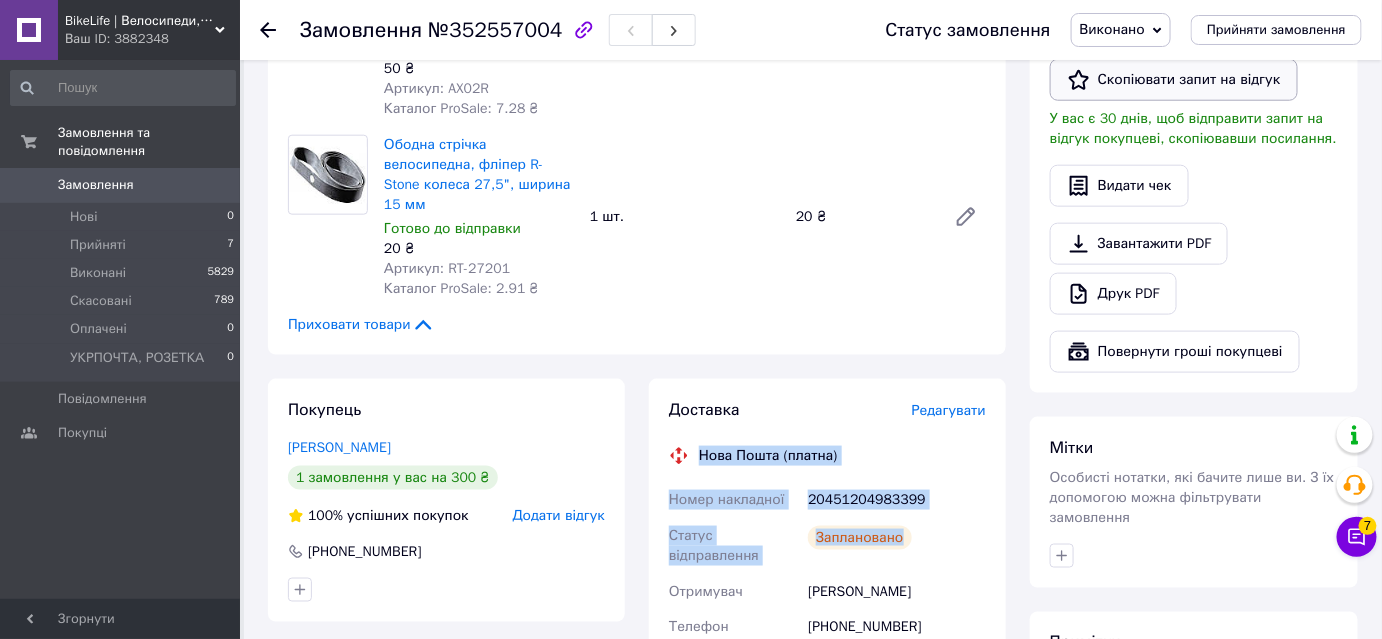scroll, scrollTop: 419, scrollLeft: 0, axis: vertical 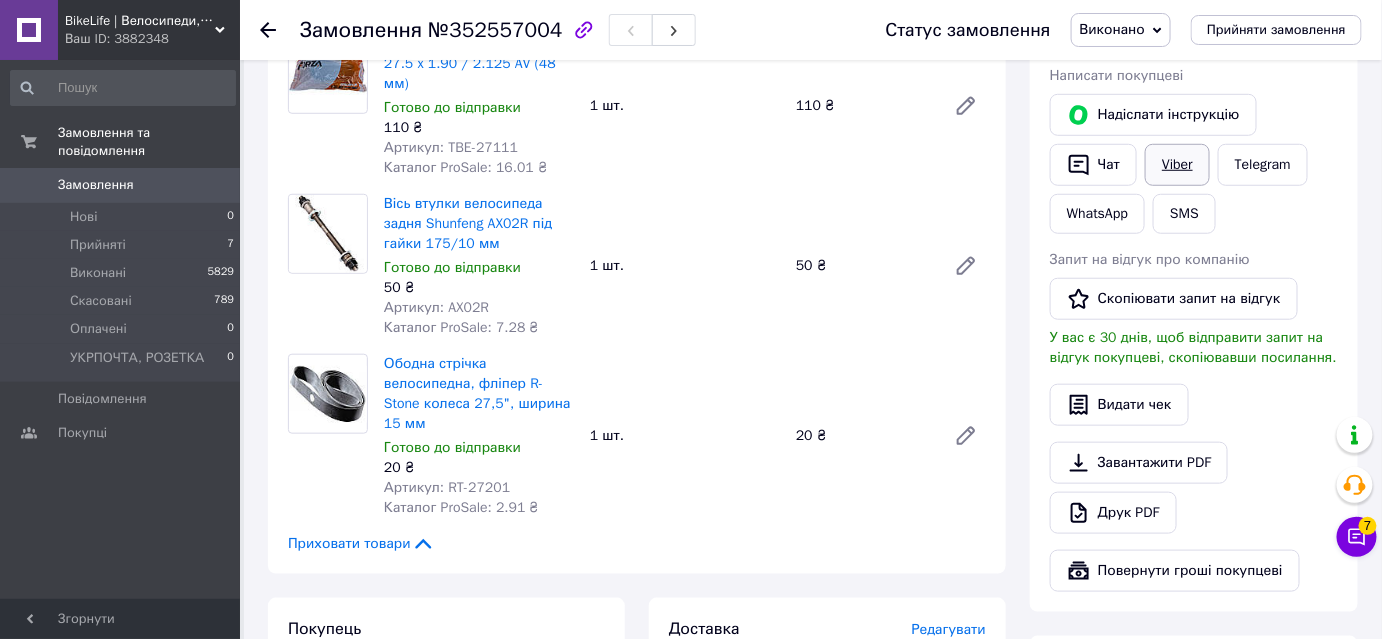 click on "Viber" at bounding box center (1177, 165) 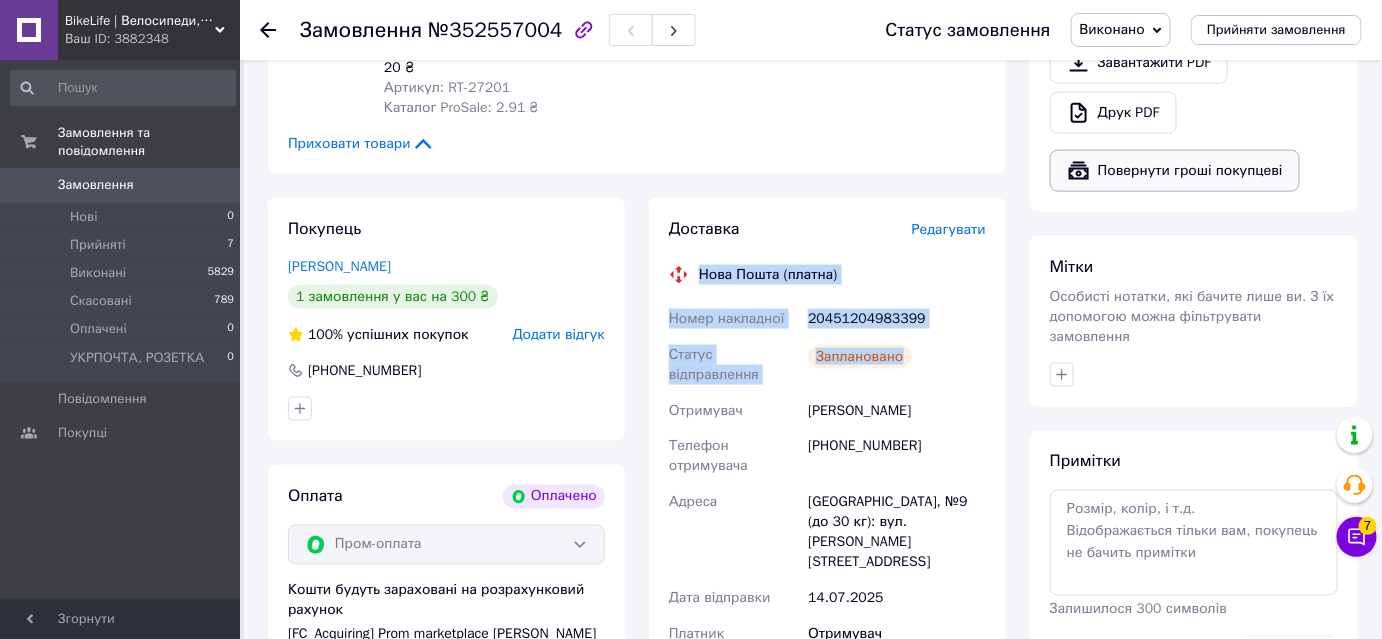 scroll, scrollTop: 692, scrollLeft: 0, axis: vertical 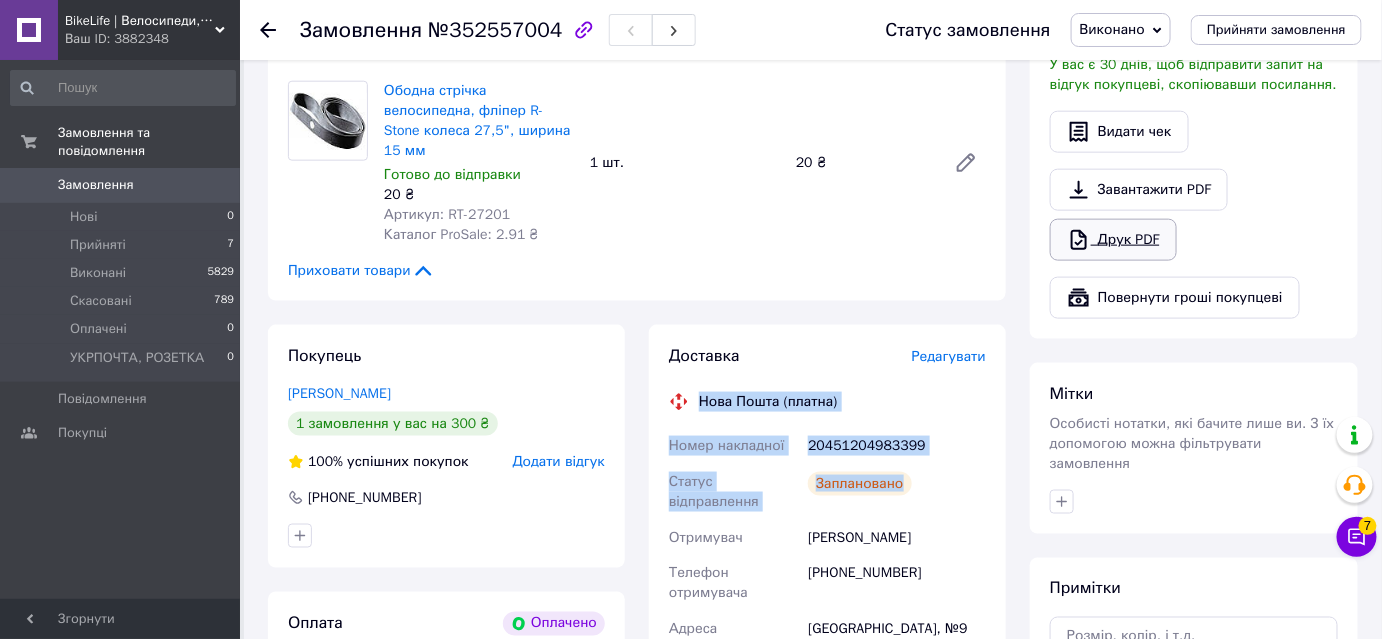 click on "Друк PDF" at bounding box center (1113, 240) 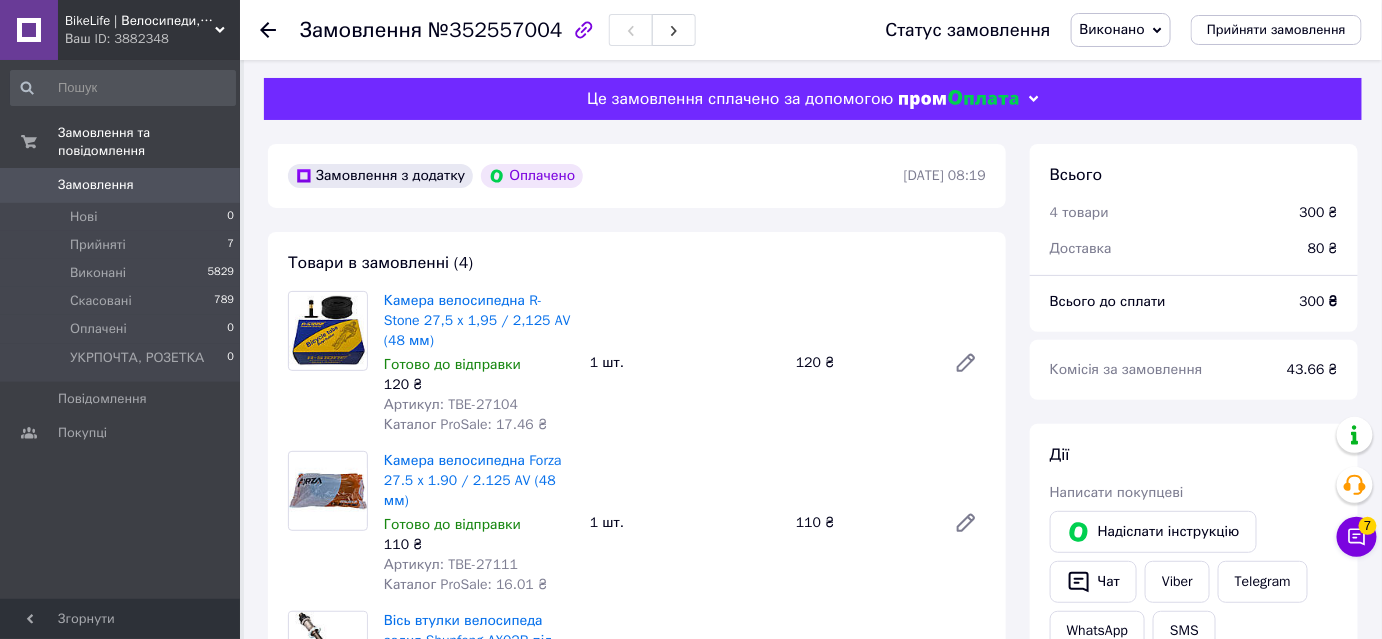 scroll, scrollTop: 0, scrollLeft: 0, axis: both 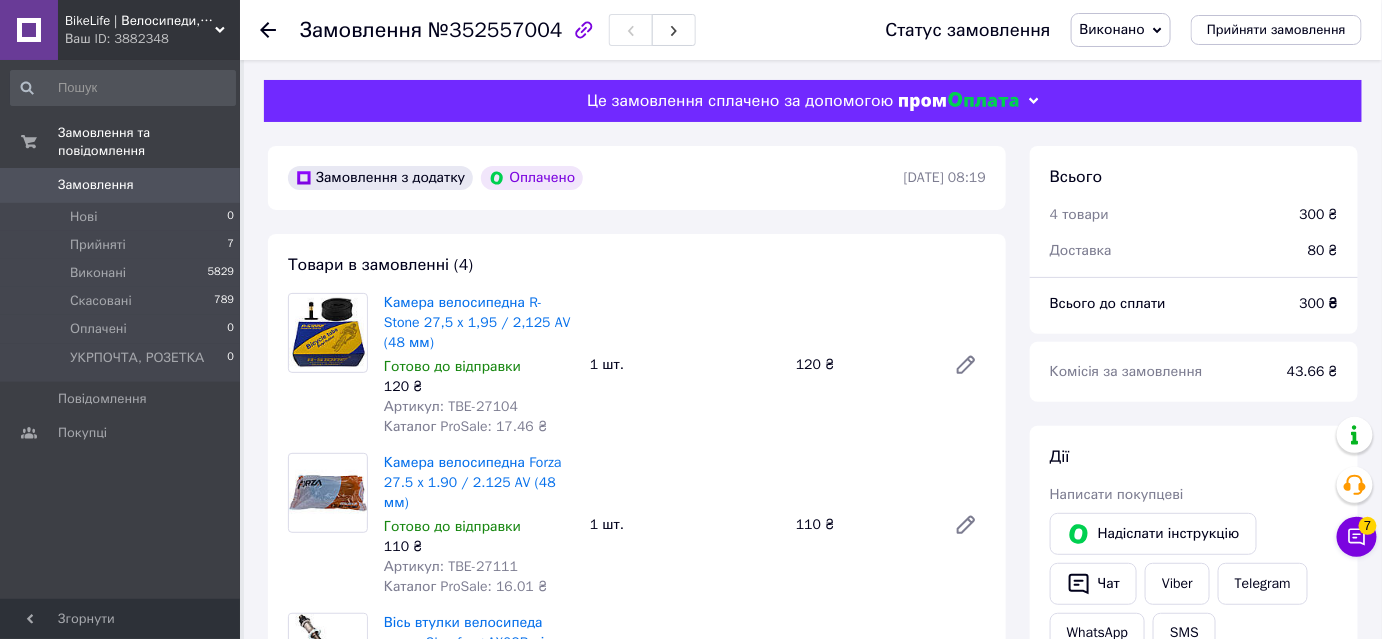 click 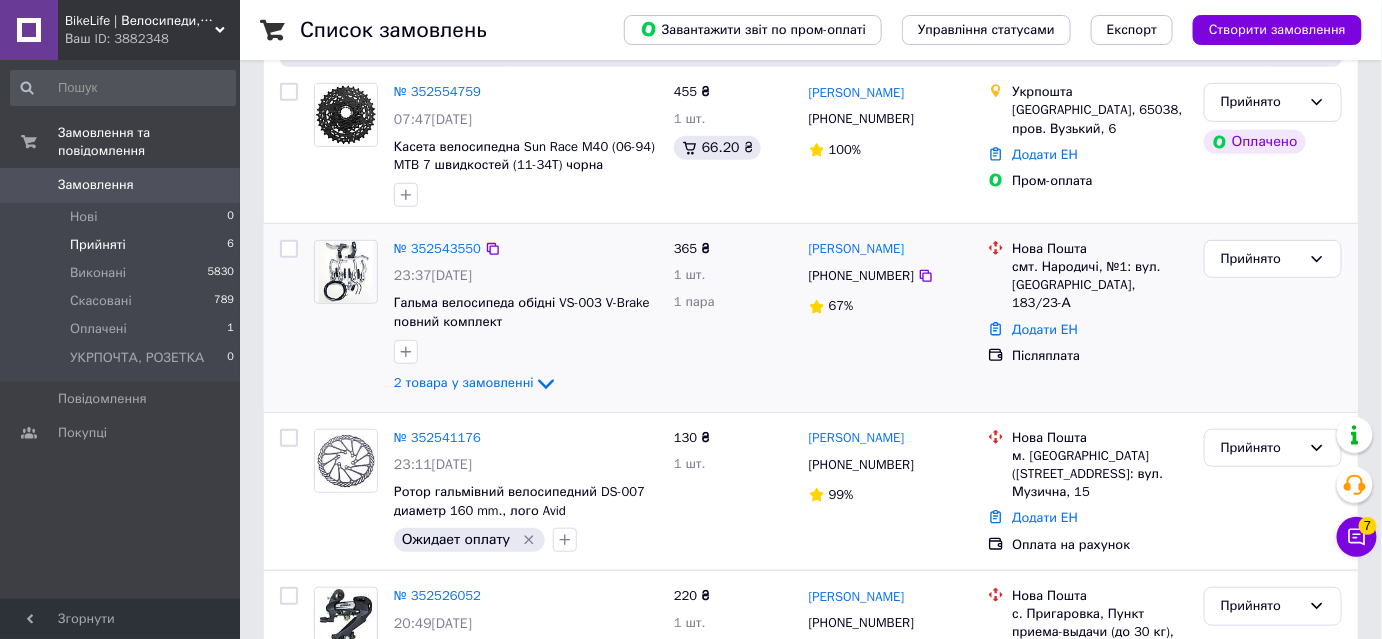 scroll, scrollTop: 0, scrollLeft: 0, axis: both 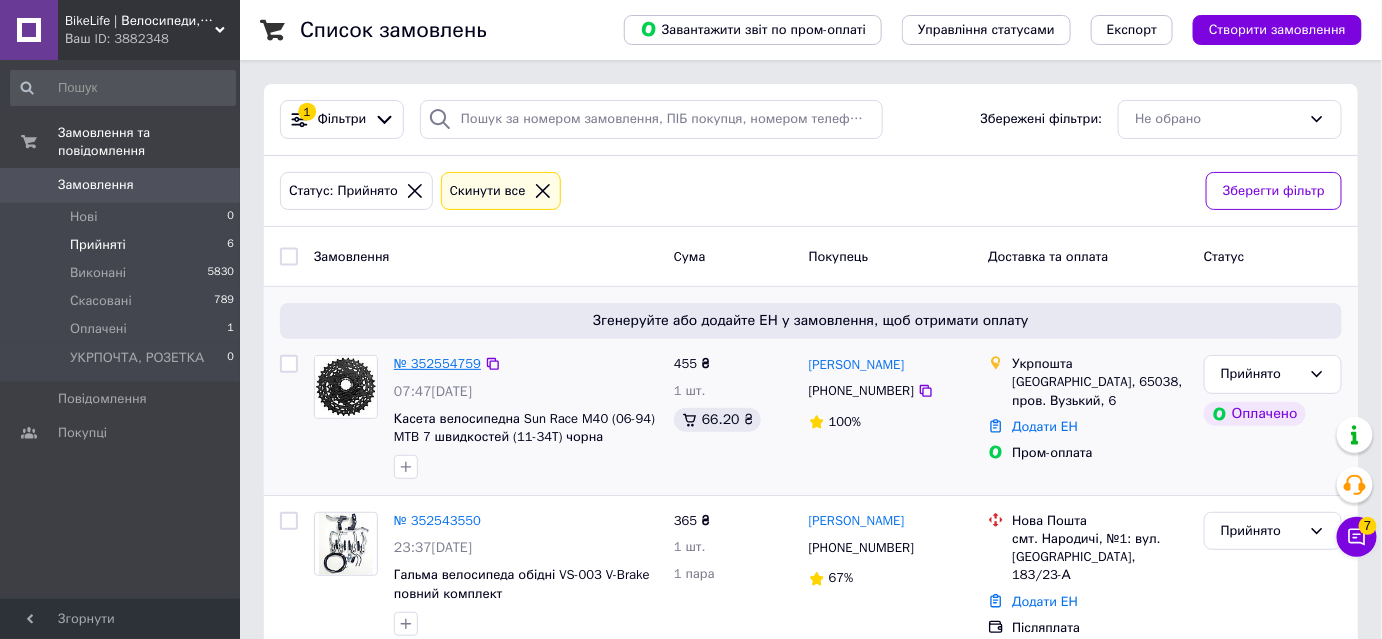 click on "№ 352554759" at bounding box center [437, 363] 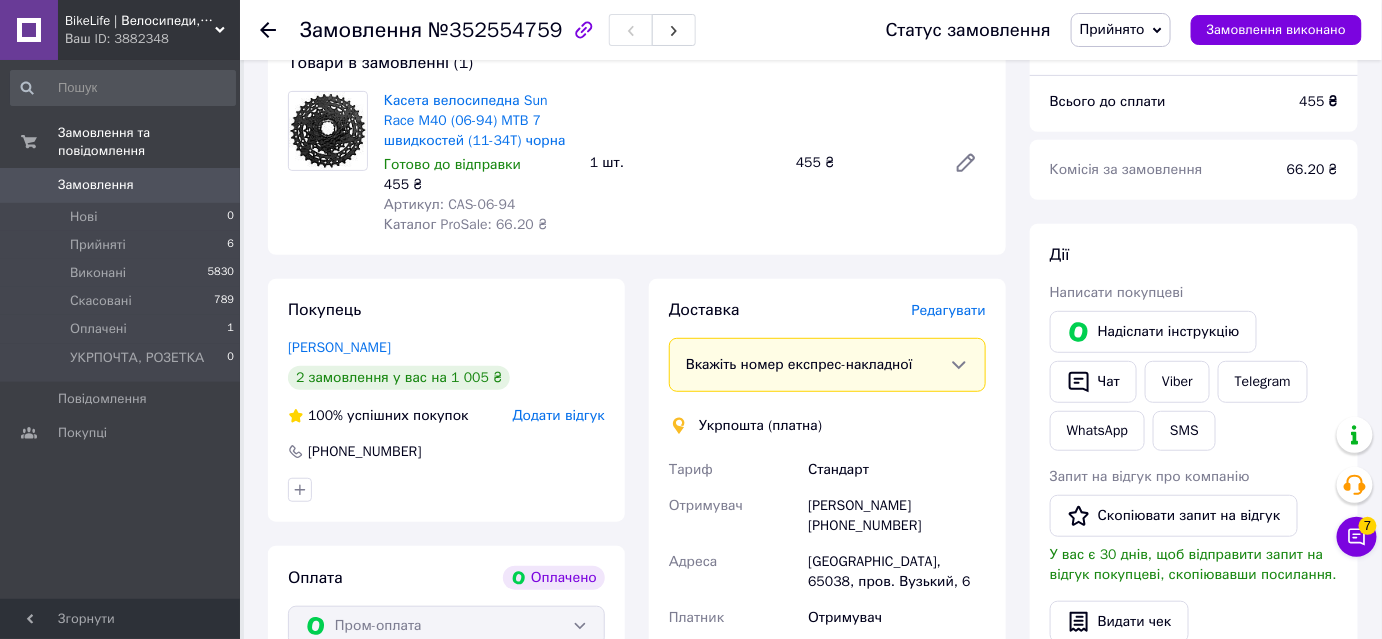 scroll, scrollTop: 272, scrollLeft: 0, axis: vertical 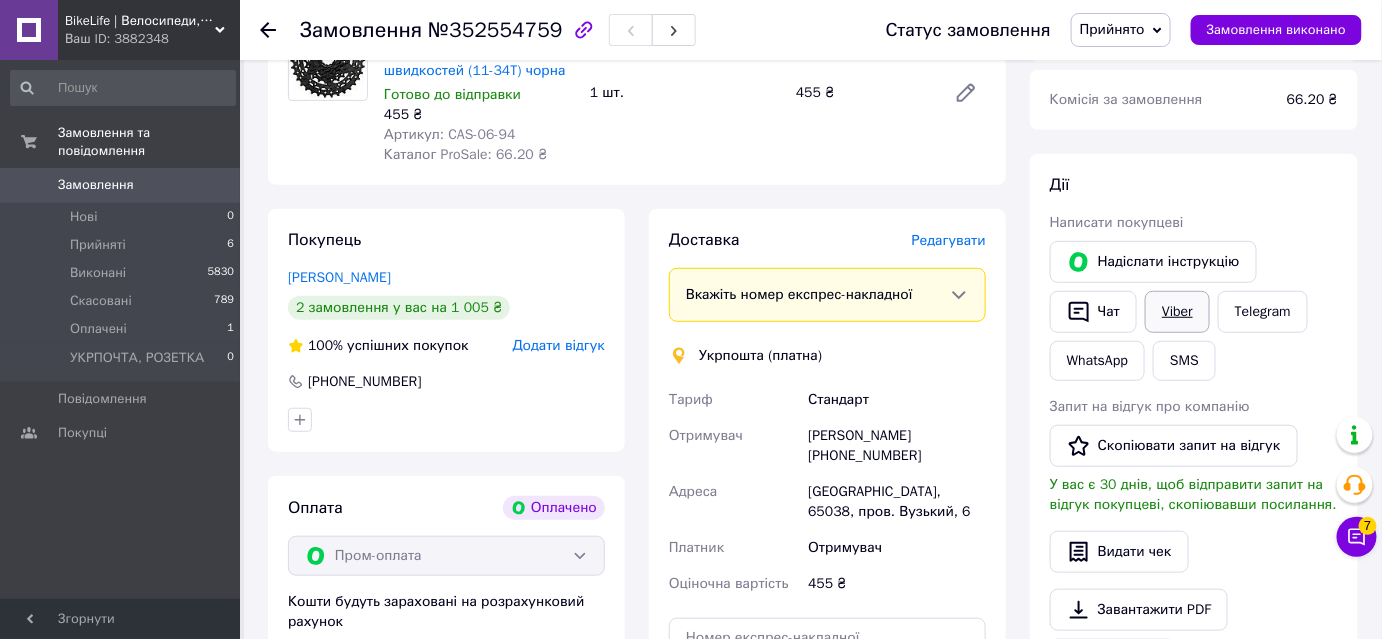 click on "Viber" at bounding box center (1177, 312) 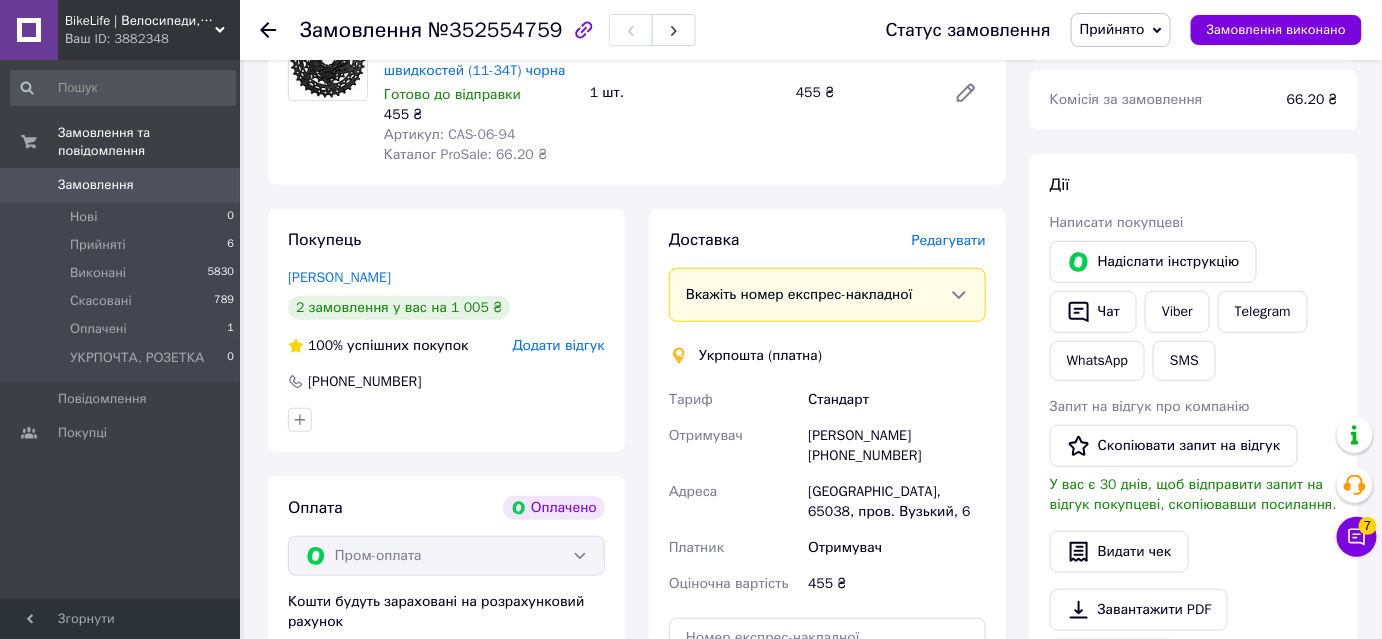 click on "Доставка Редагувати Вкажіть номер експрес-накладної Обов'язково введіть номер експрес-накладної,
якщо створювали її не на цій сторінці. У разі,
якщо номер ЕН не буде доданий, ми не зможемо
виплатити гроші за замовлення Мобільний номер покупця (із замовлення) повинен відповідати номеру отримувача за накладною Укрпошта (платна) Тариф Стандарт Отримувач Владислав Дручин +380669692362 Адреса Одеса, 65038, пров. Вузький, 6 Платник Отримувач Оціночна вартість 455 ₴ Передати номер або Створити ярлик Тариф     * Стандарт Платник   * Отримувач Прізвище отримувача   * Дручин" at bounding box center [827, 512] 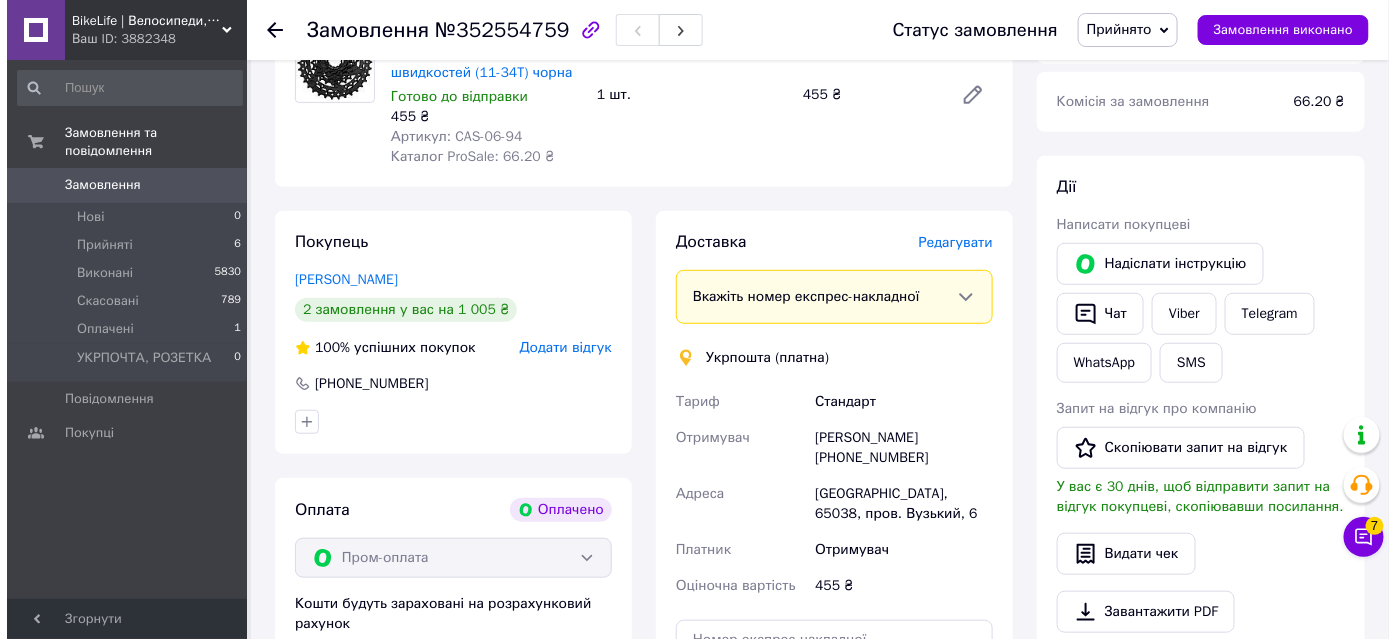 scroll, scrollTop: 181, scrollLeft: 0, axis: vertical 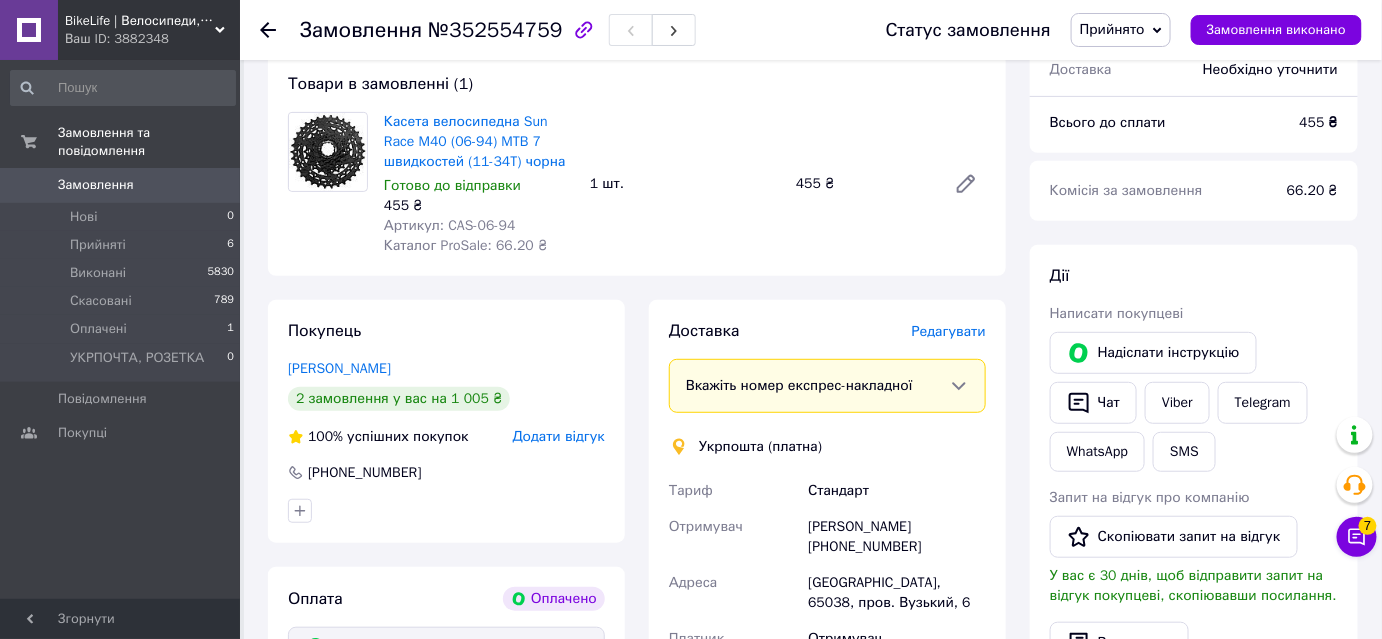 click on "Доставка Редагувати Вкажіть номер експрес-накладної Обов'язково введіть номер експрес-накладної,
якщо створювали її не на цій сторінці. У разі,
якщо номер ЕН не буде доданий, ми не зможемо
виплатити гроші за замовлення Мобільний номер покупця (із замовлення) повинен відповідати номеру отримувача за накладною Укрпошта (платна) Тариф Стандарт Отримувач Владислав Дручин +380669692362 Адреса Одеса, 65038, пров. Вузький, 6 Платник Отримувач Оціночна вартість 455 ₴ Передати номер або Створити ярлик" at bounding box center (827, 603) 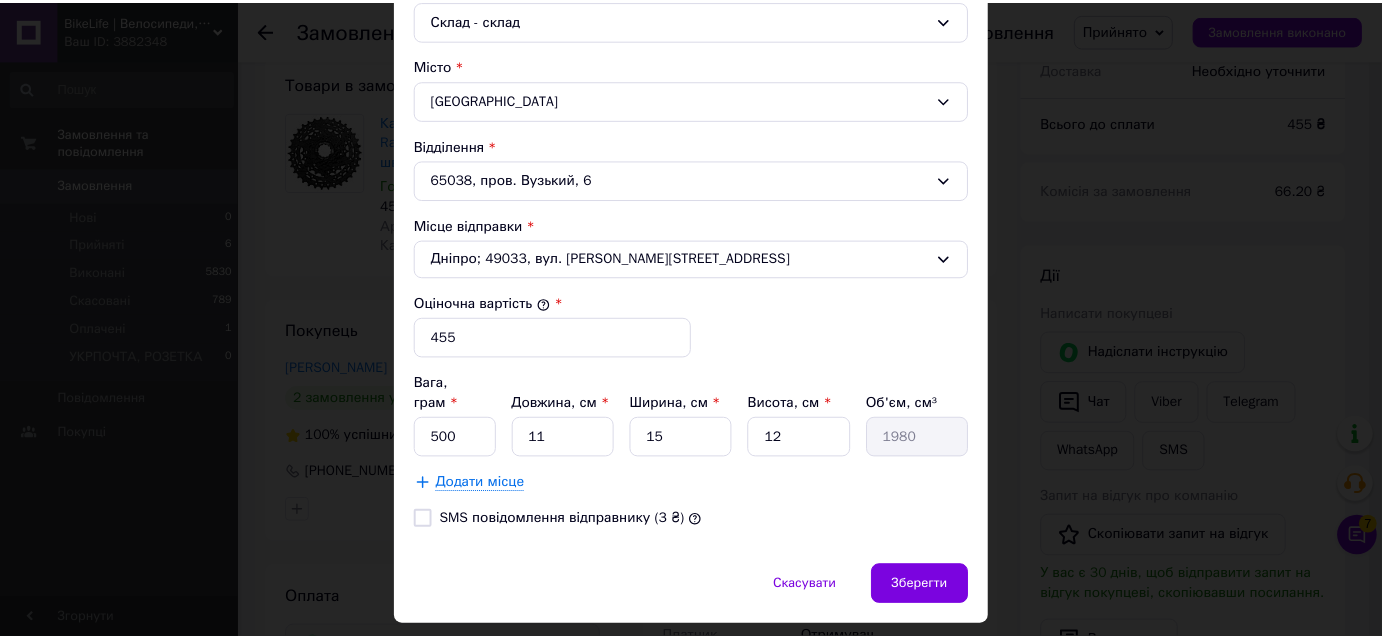 scroll, scrollTop: 605, scrollLeft: 0, axis: vertical 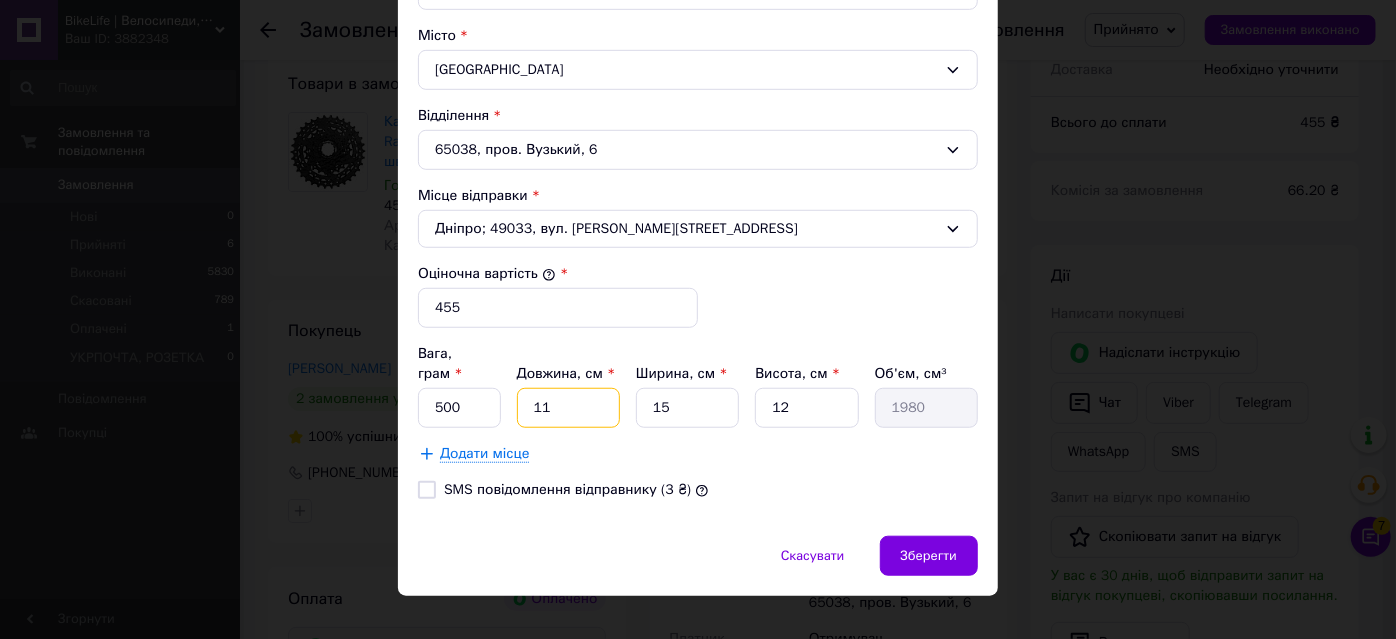 click on "11" at bounding box center (568, 408) 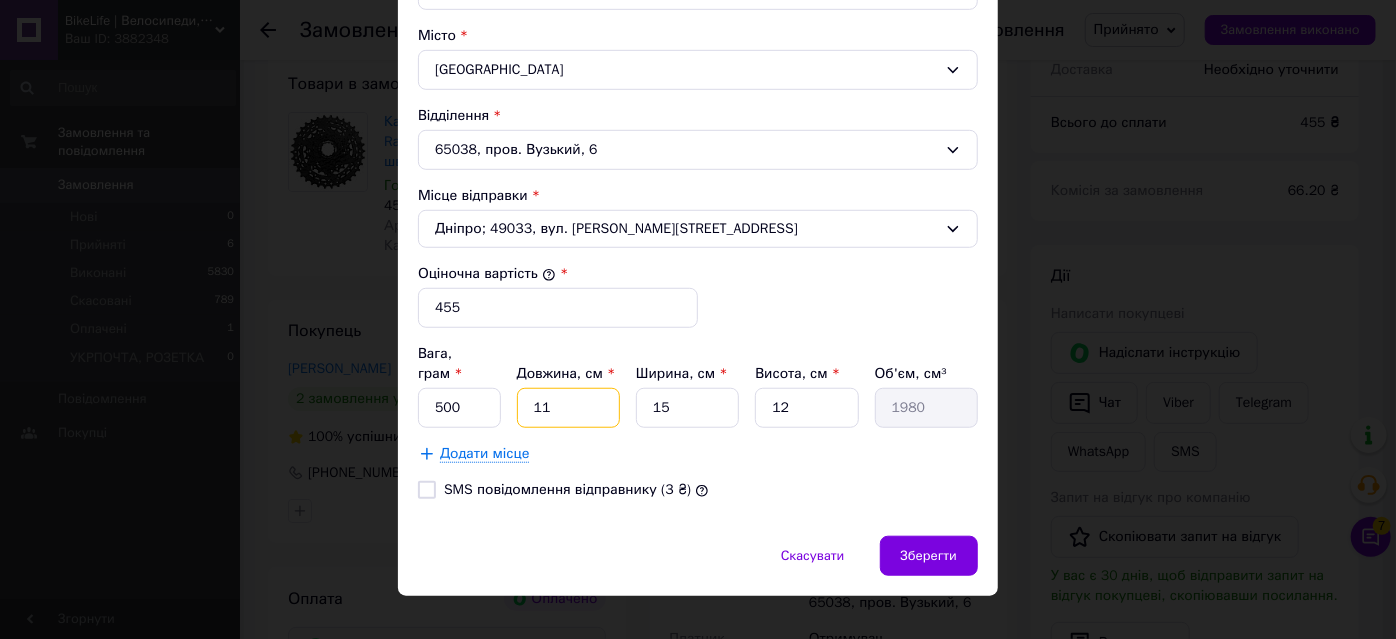 type on "2" 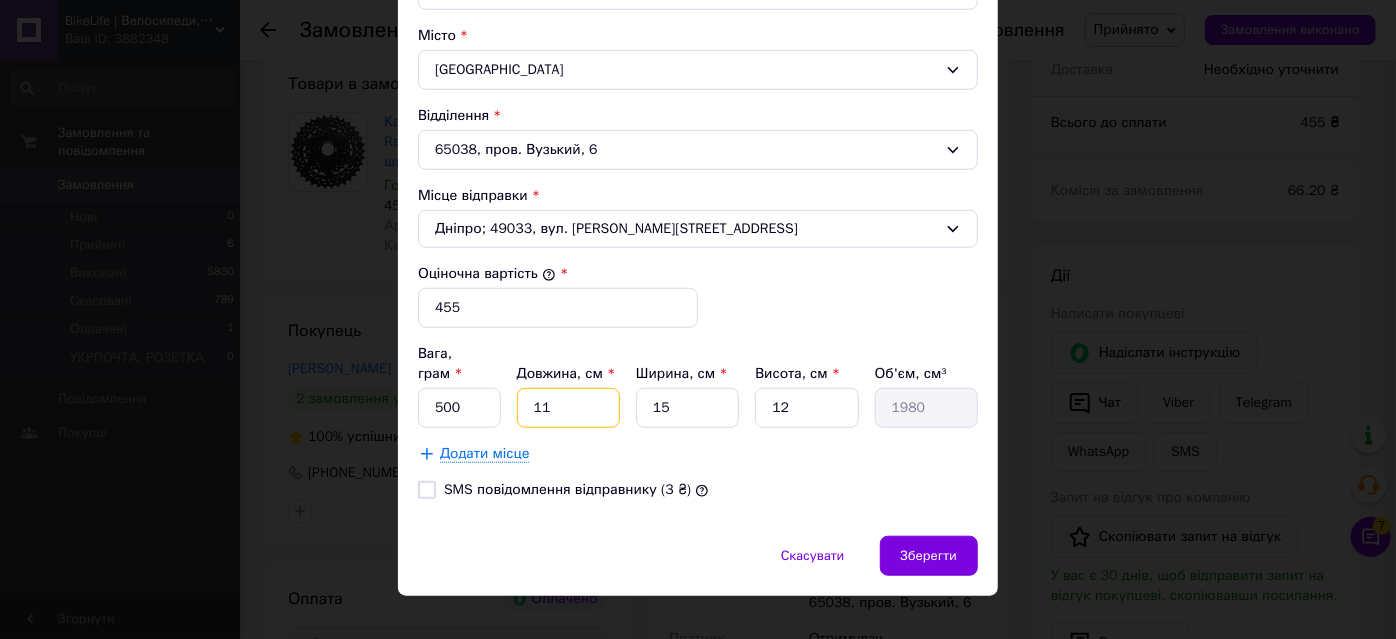 type on "360" 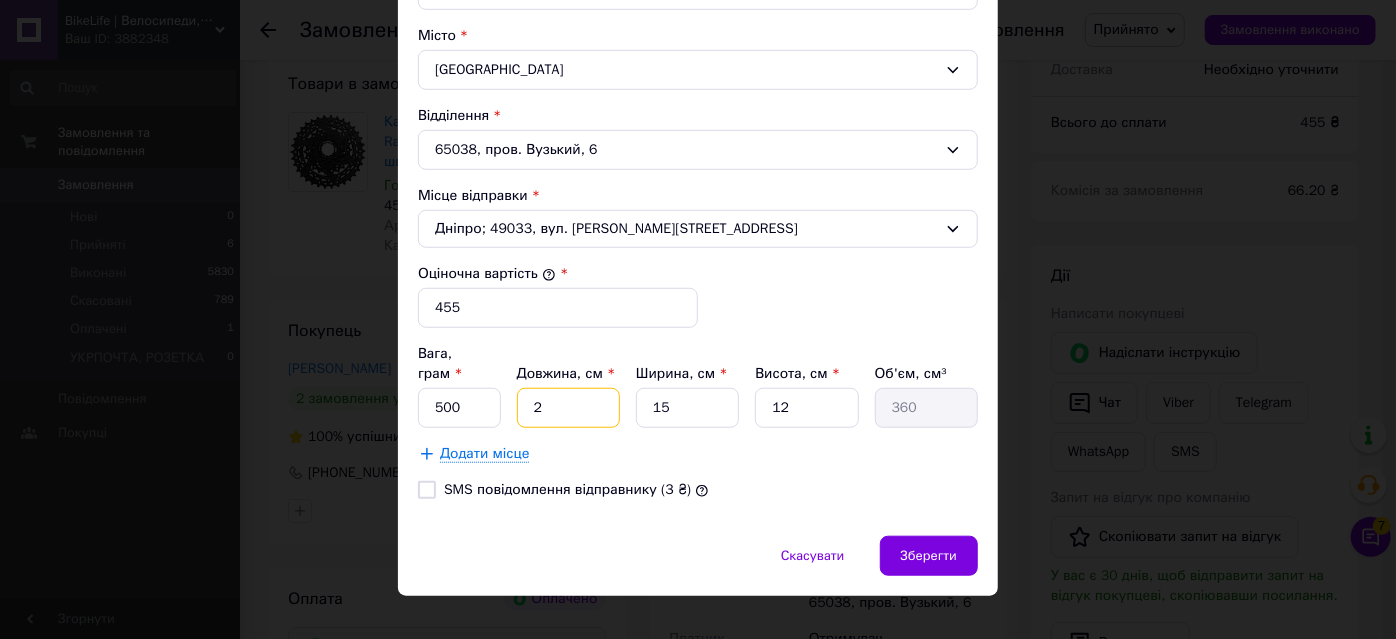 type on "25" 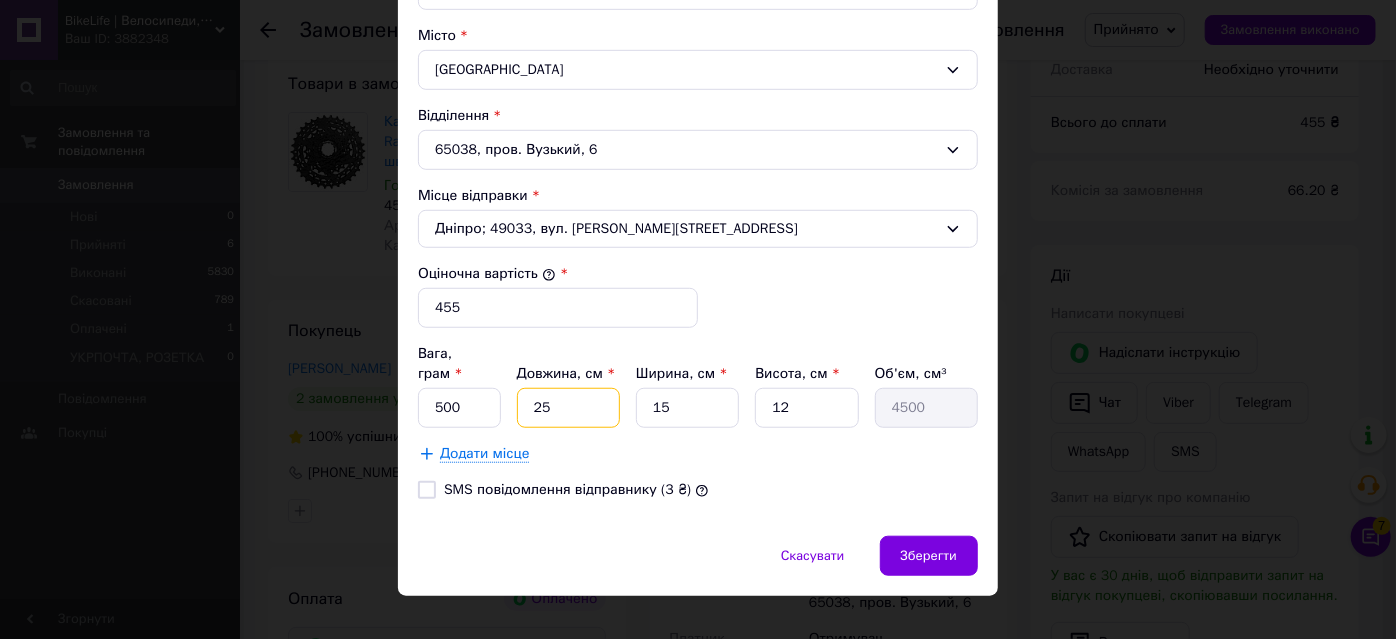 type on "25" 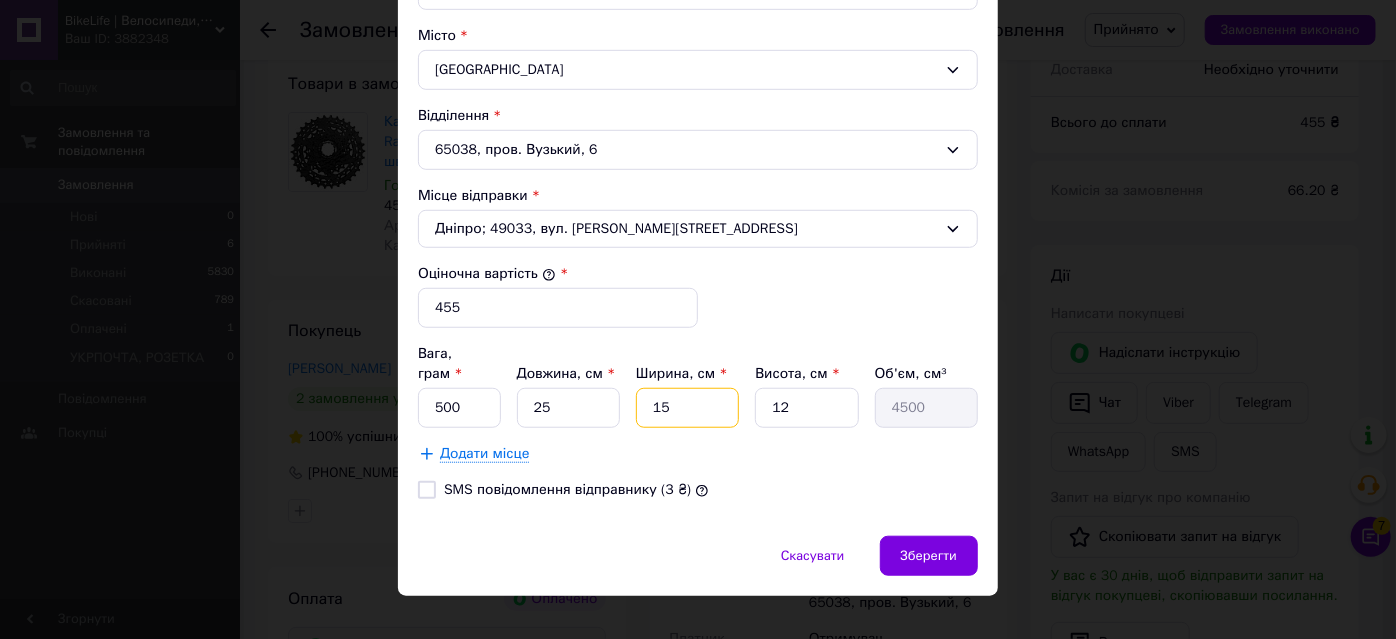 drag, startPoint x: 667, startPoint y: 382, endPoint x: 643, endPoint y: 394, distance: 26.832815 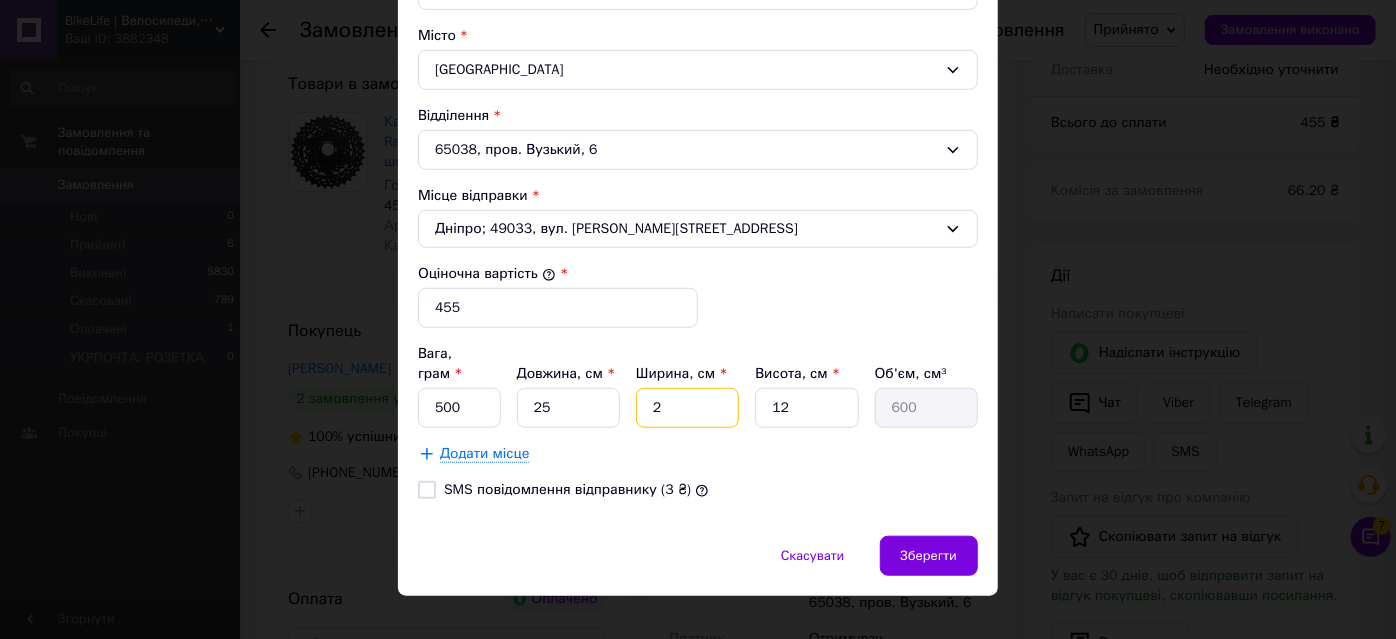 type on "20" 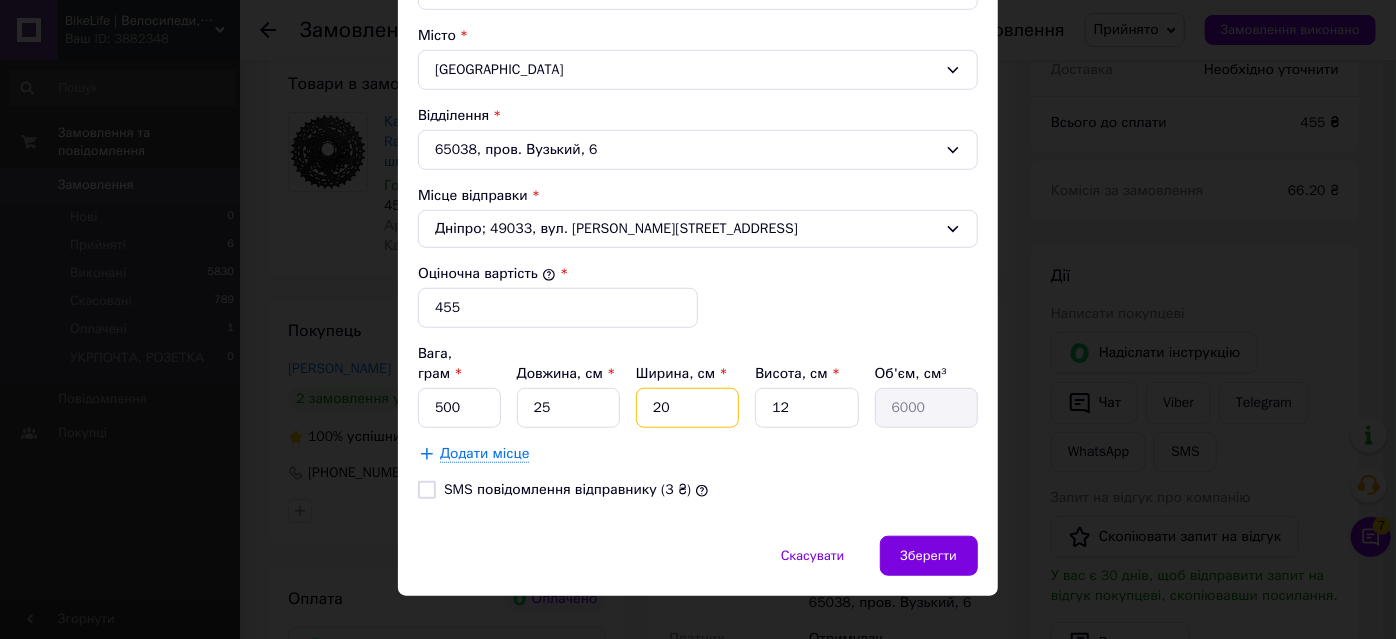 type on "20" 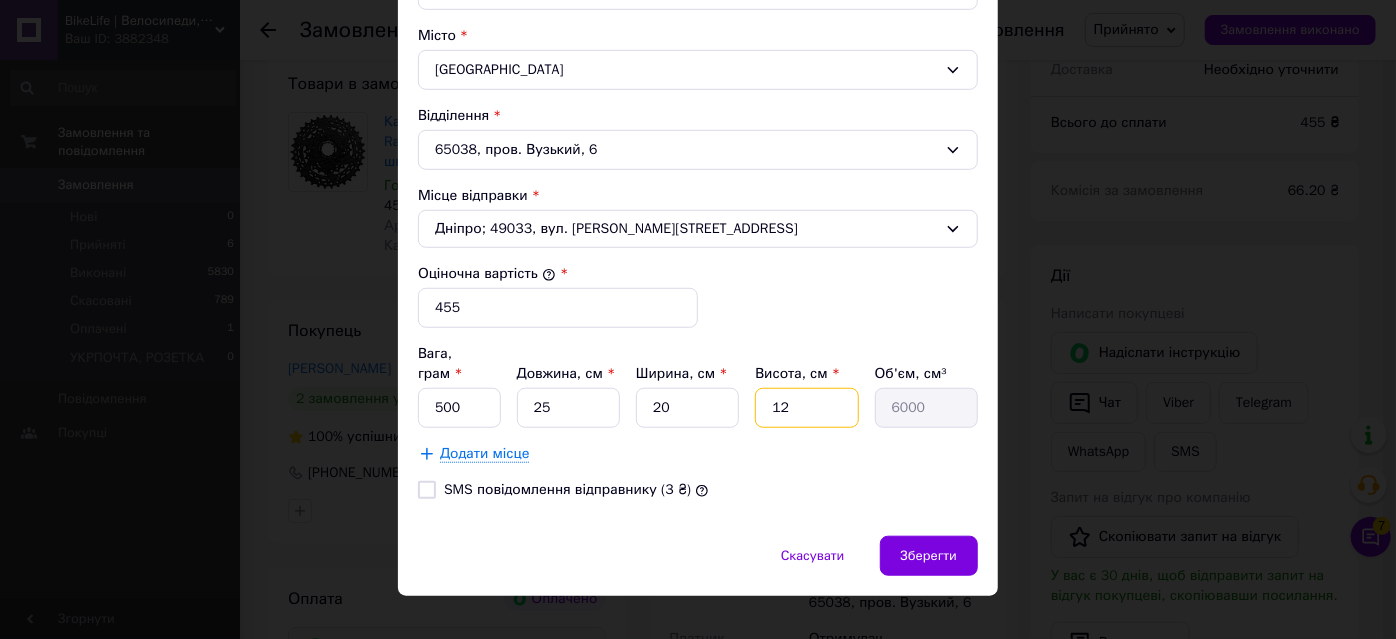 drag, startPoint x: 786, startPoint y: 398, endPoint x: 763, endPoint y: 398, distance: 23 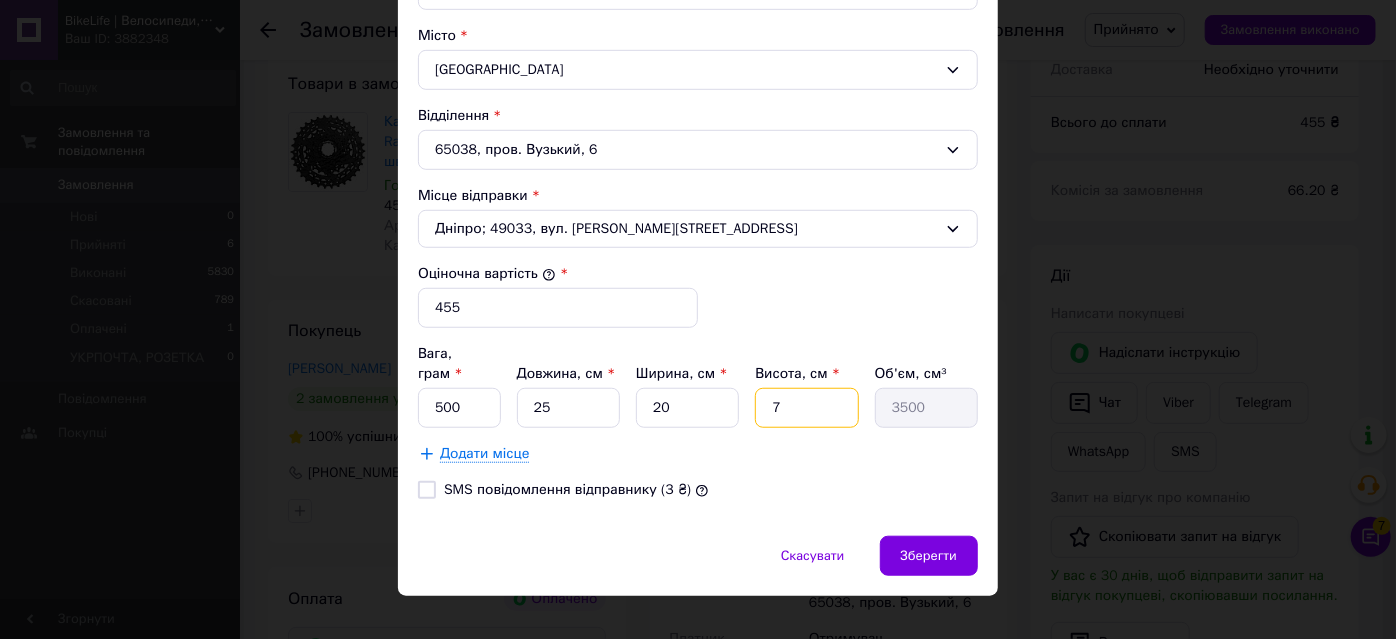 click on "7" at bounding box center [806, 408] 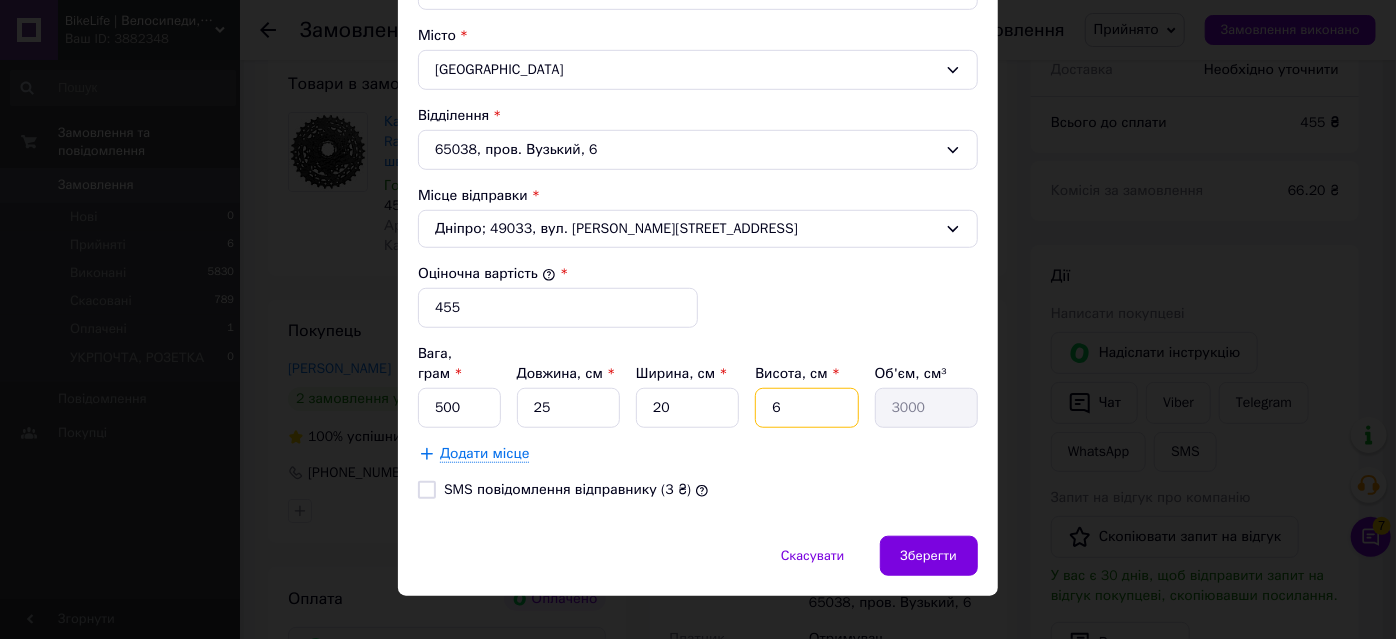 type on "6" 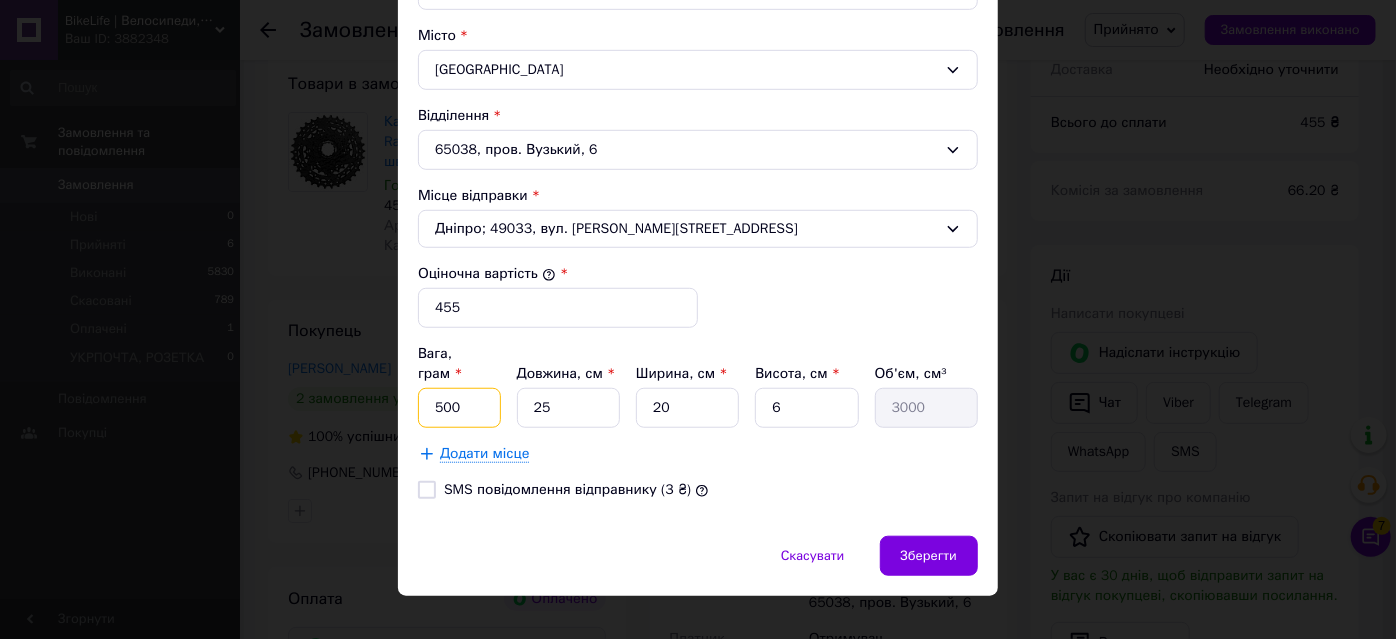 click on "500" at bounding box center (459, 408) 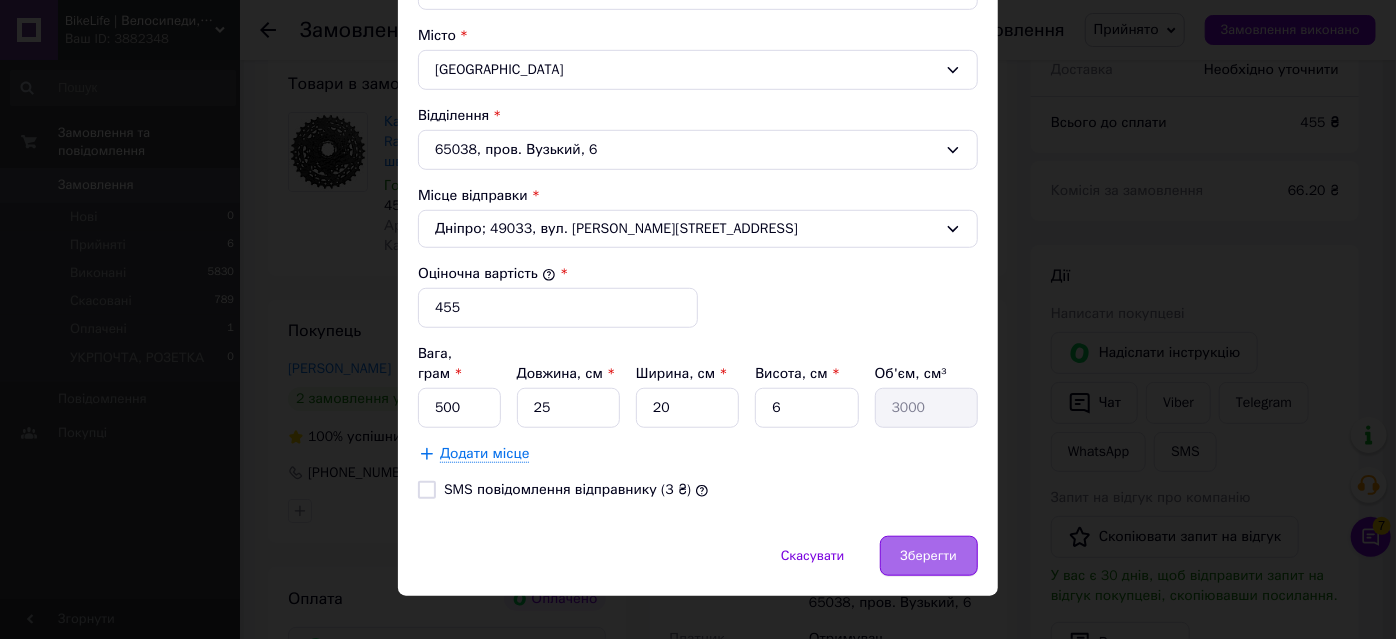 click on "Зберегти" at bounding box center [929, 556] 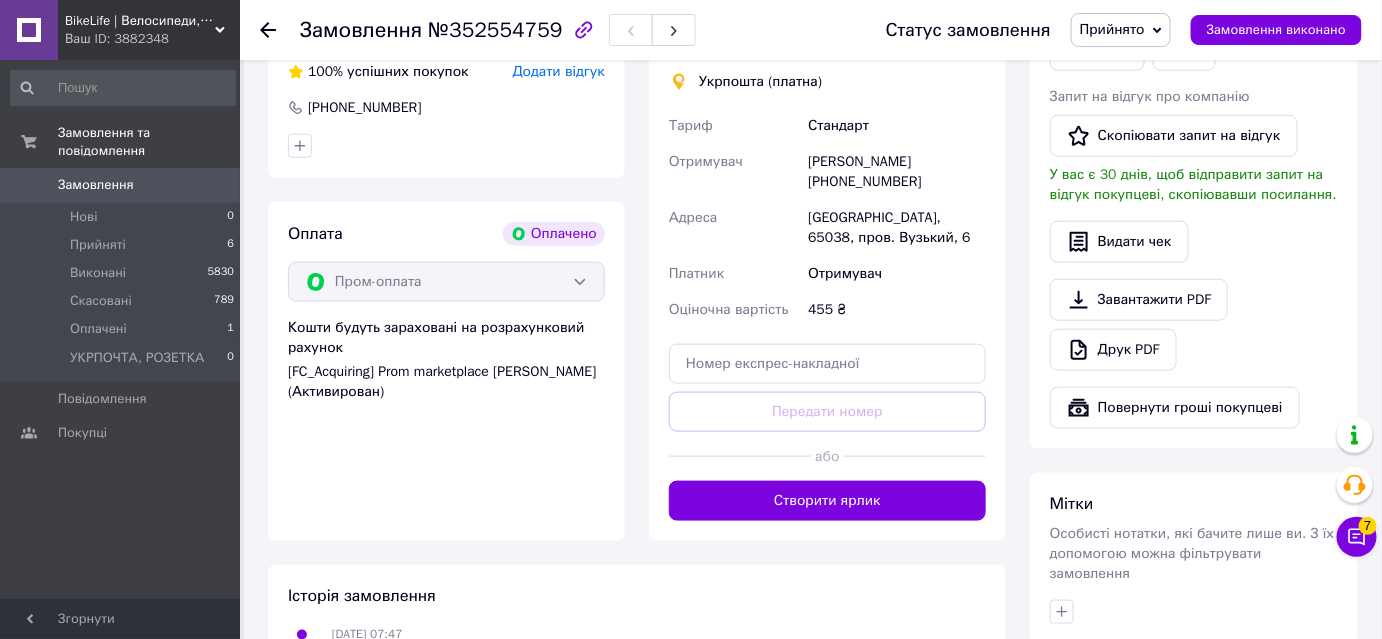 scroll, scrollTop: 636, scrollLeft: 0, axis: vertical 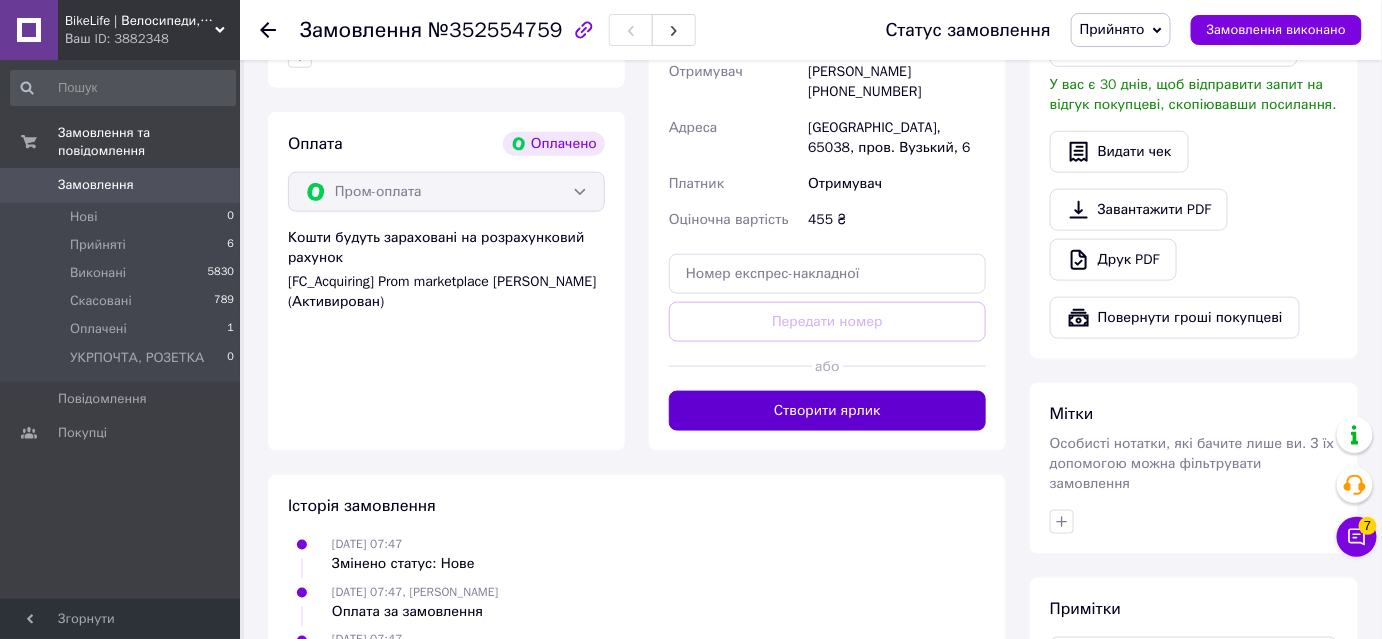 click on "Створити ярлик" at bounding box center [827, 411] 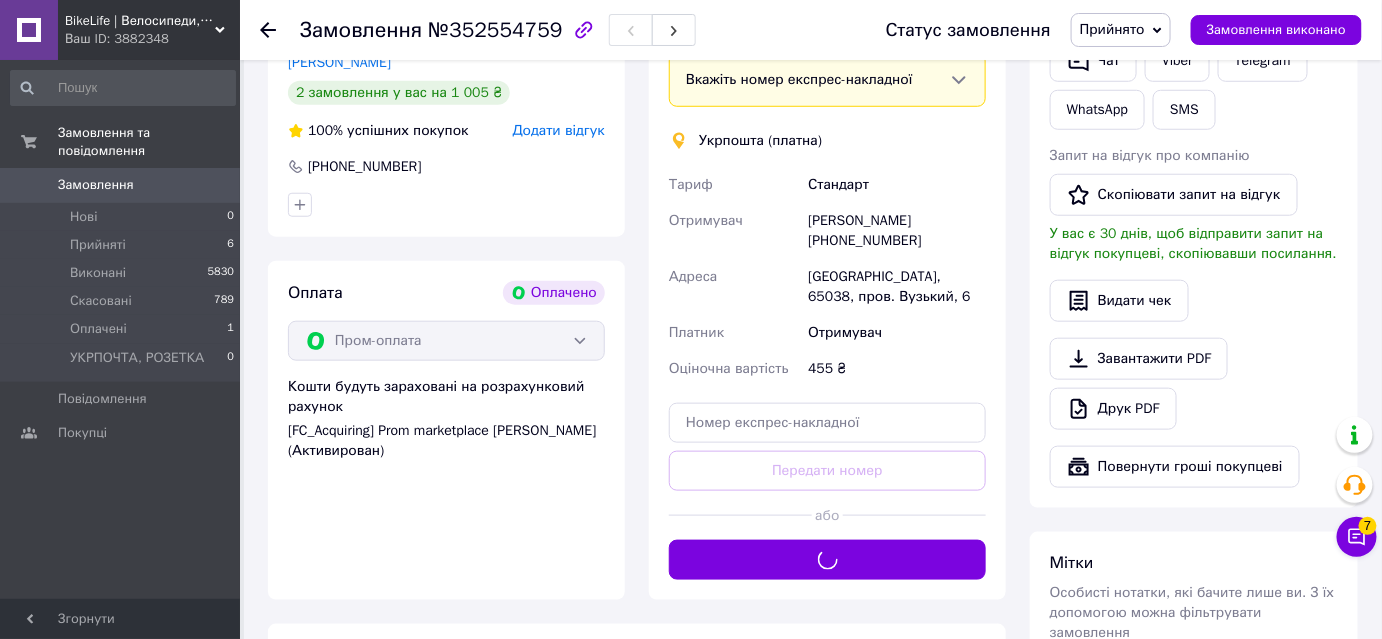 scroll, scrollTop: 454, scrollLeft: 0, axis: vertical 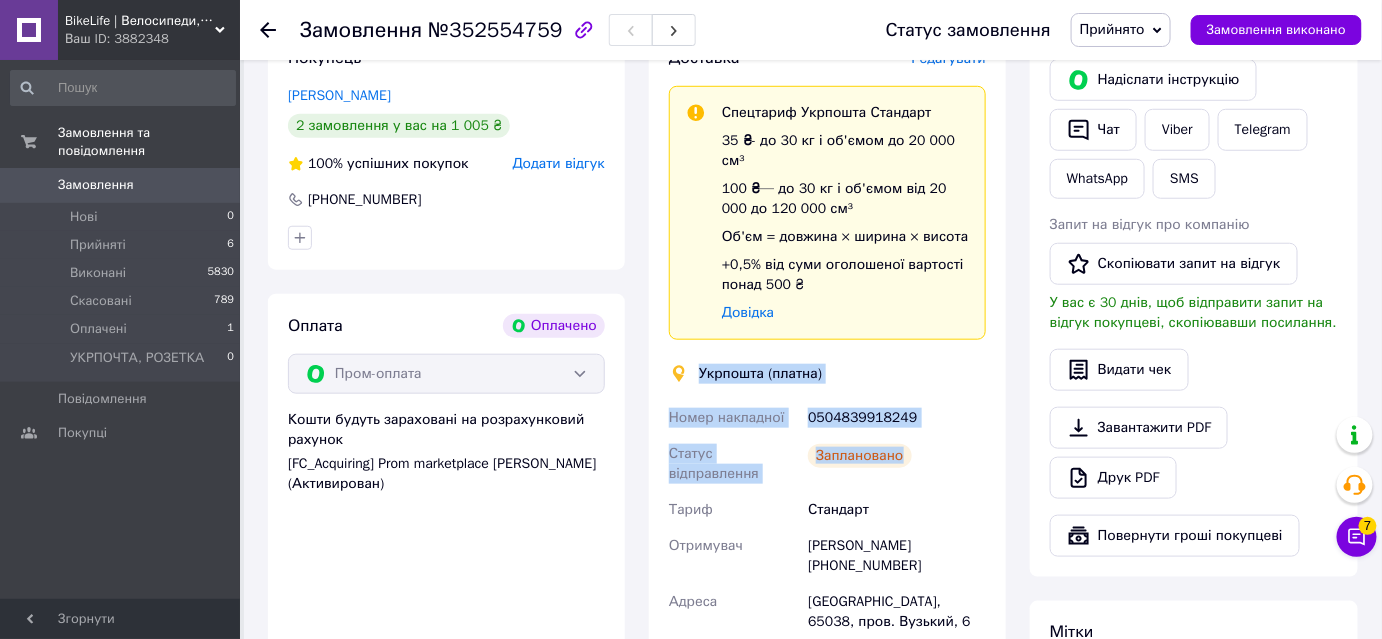 drag, startPoint x: 708, startPoint y: 350, endPoint x: 978, endPoint y: 422, distance: 279.43515 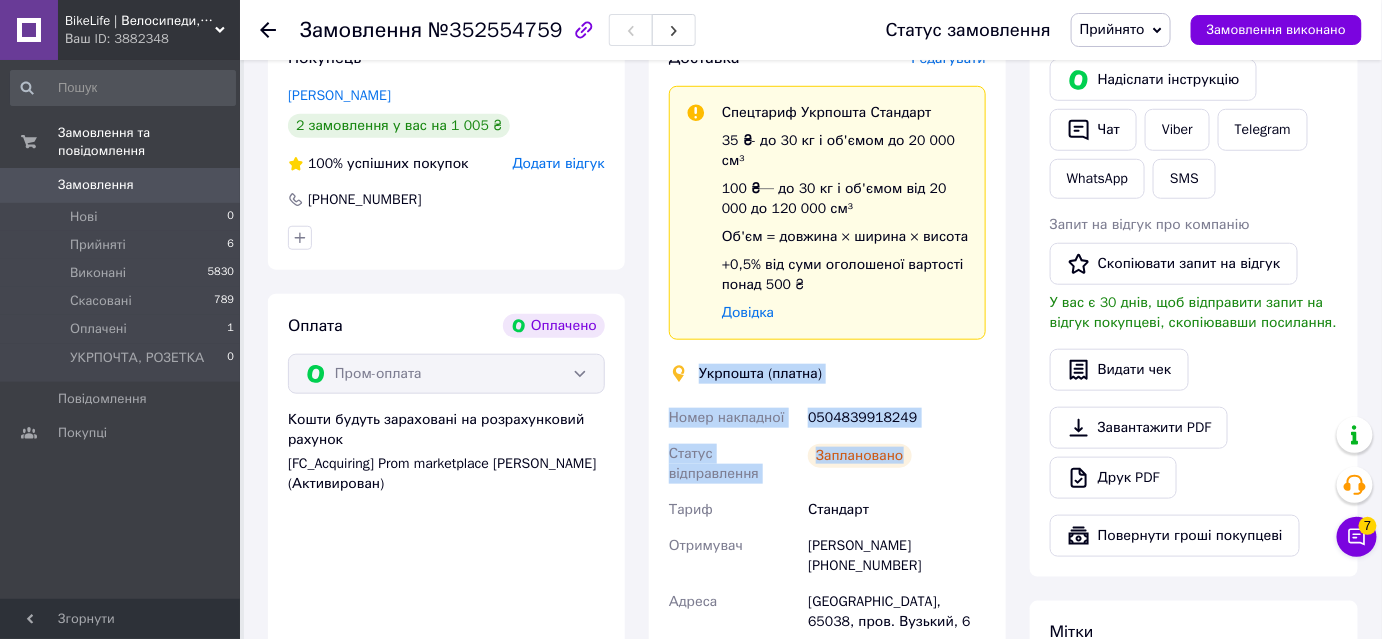 click on "Доставка Редагувати Спецтариф Укрпошта Стандарт 35 ₴  - до 30 кг і об'ємом до 20 000 см³ 100 ₴  — до 30 кг і об'ємом від 20 000 до 120 000 см³ Об'єм = довжина × ширина × висота +0,5% від суми оголошеної вартості понад 500 ₴ Довідка Укрпошта (платна) Номер накладної 0504839918249 Статус відправлення Заплановано Тариф Стандарт Отримувач Владислав Дручин +380669692362 Адреса Одеса, 65038, пров. Вузький, 6 Платник Отримувач Оціночна вартість 455 ₴ Вартість доставки 35 ₴ Роздрукувати ярлик" at bounding box center (827, 425) 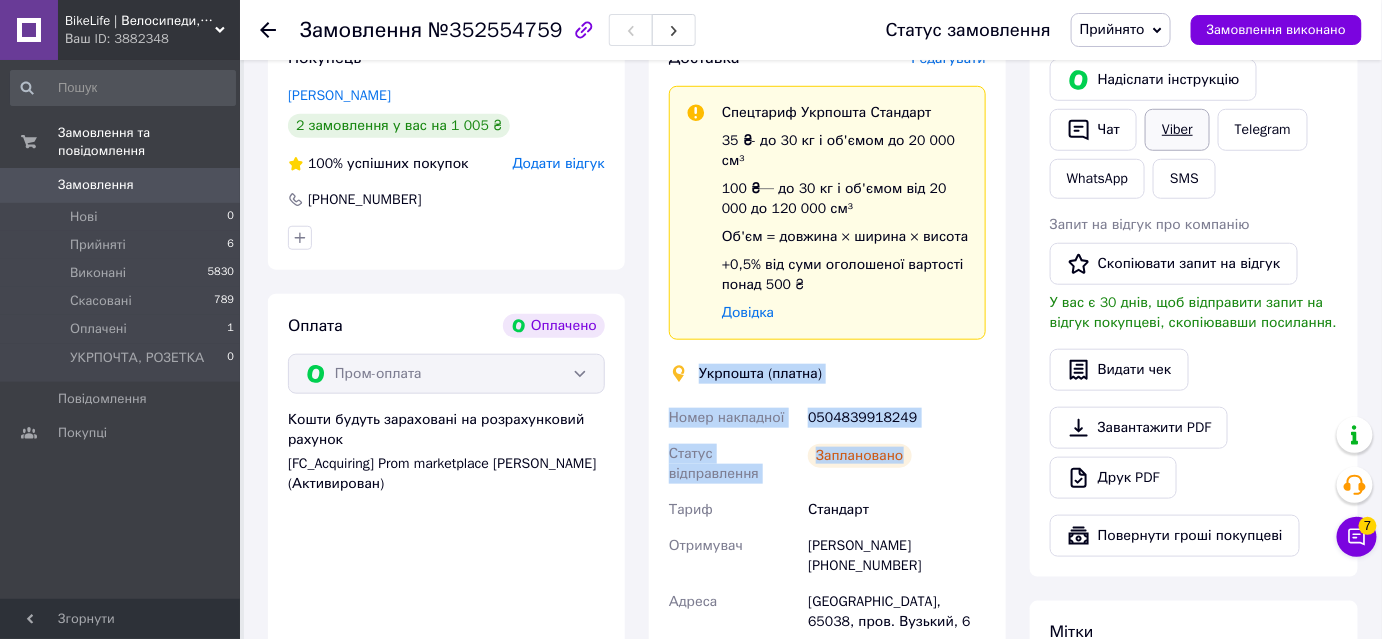 click on "Viber" at bounding box center [1177, 130] 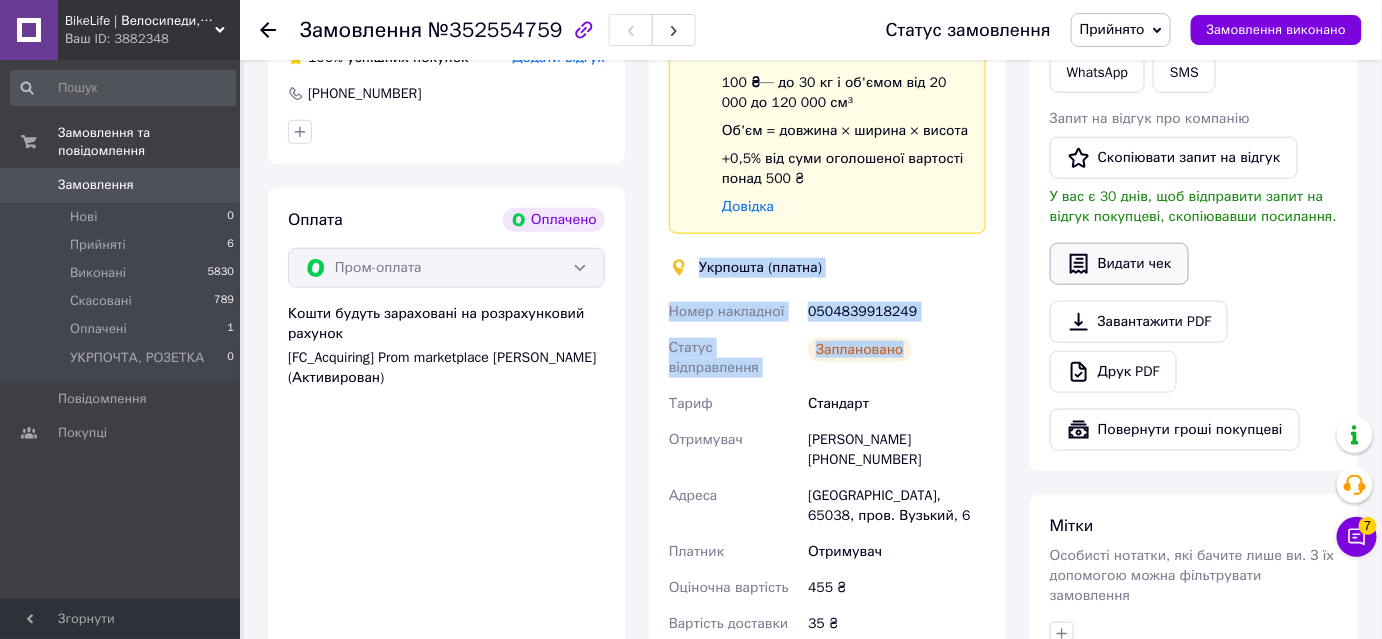 scroll, scrollTop: 636, scrollLeft: 0, axis: vertical 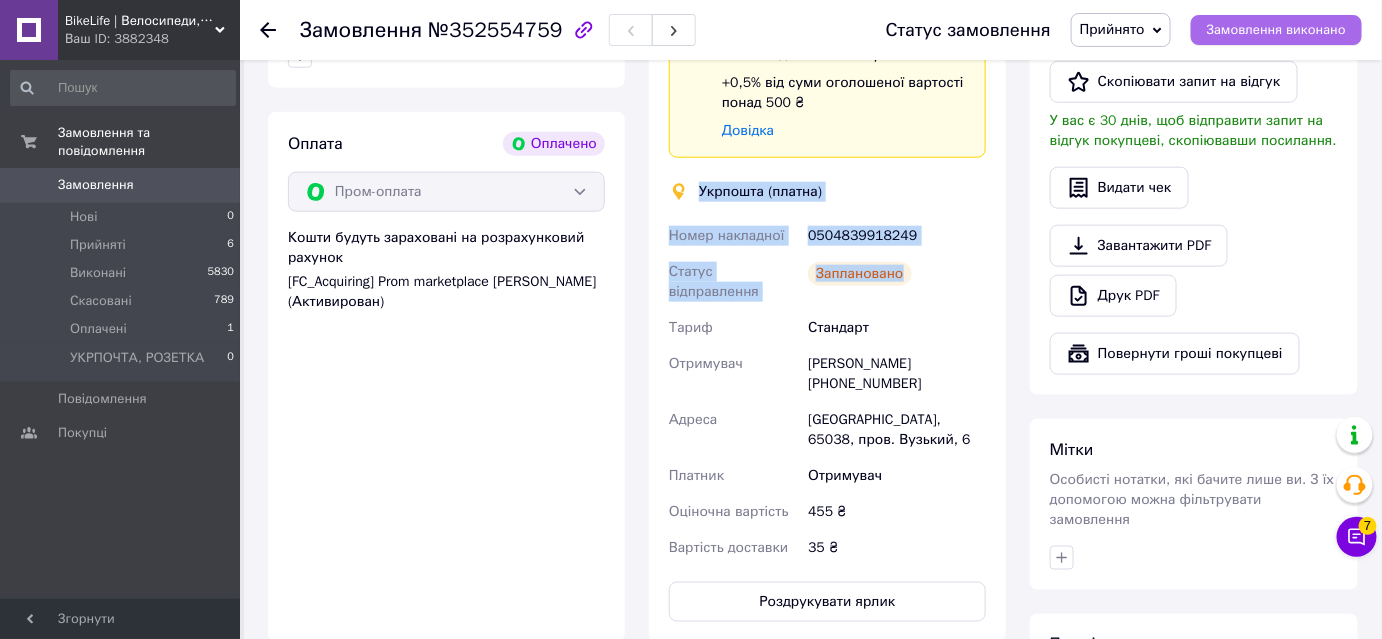 click on "Замовлення виконано" at bounding box center [1276, 30] 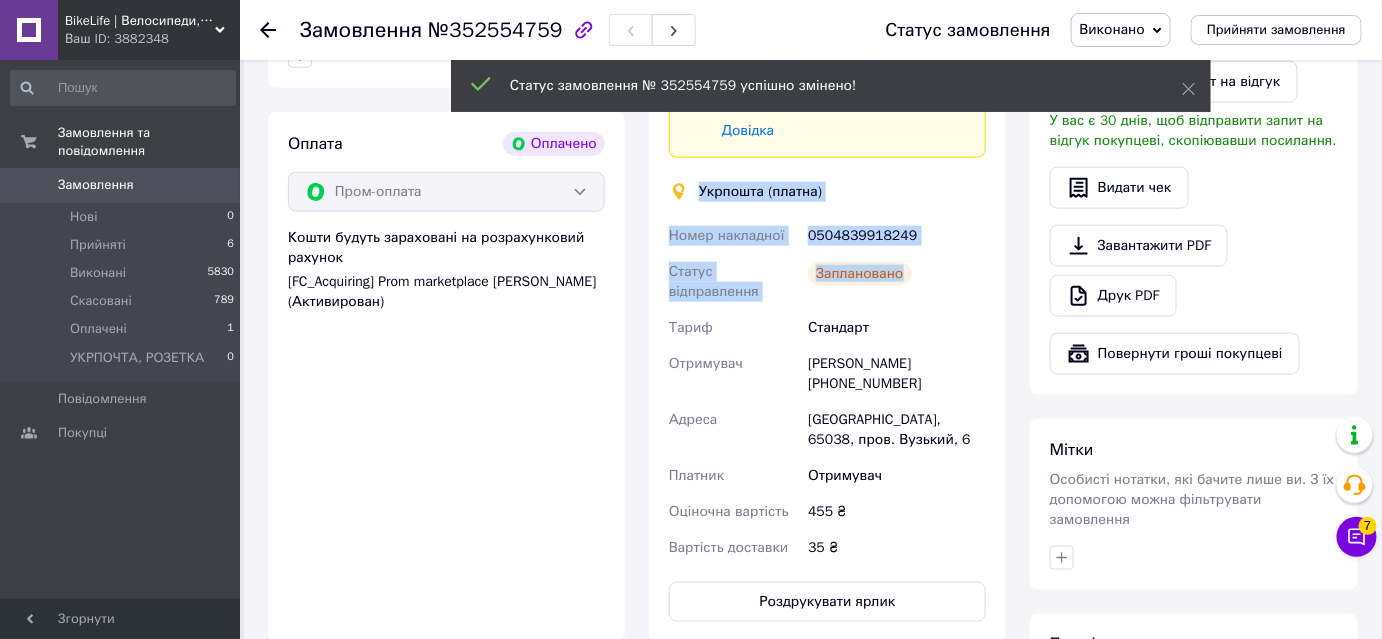 scroll, scrollTop: 727, scrollLeft: 0, axis: vertical 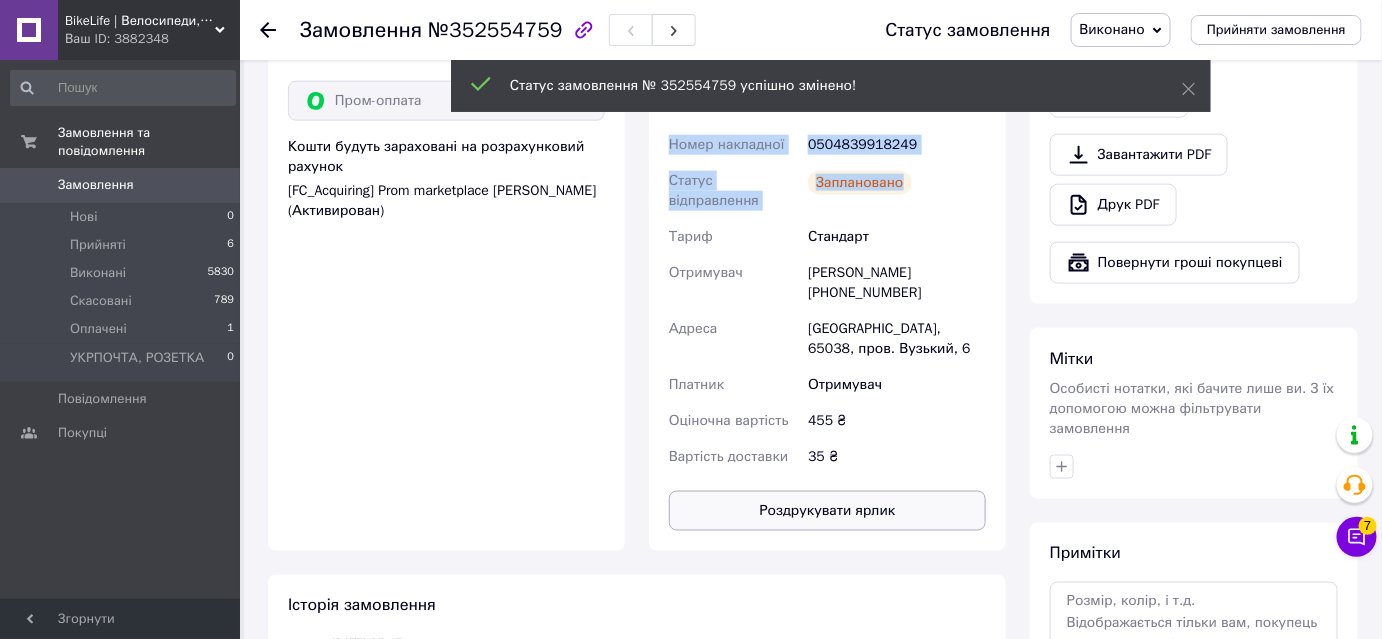 click on "Роздрукувати ярлик" at bounding box center (827, 511) 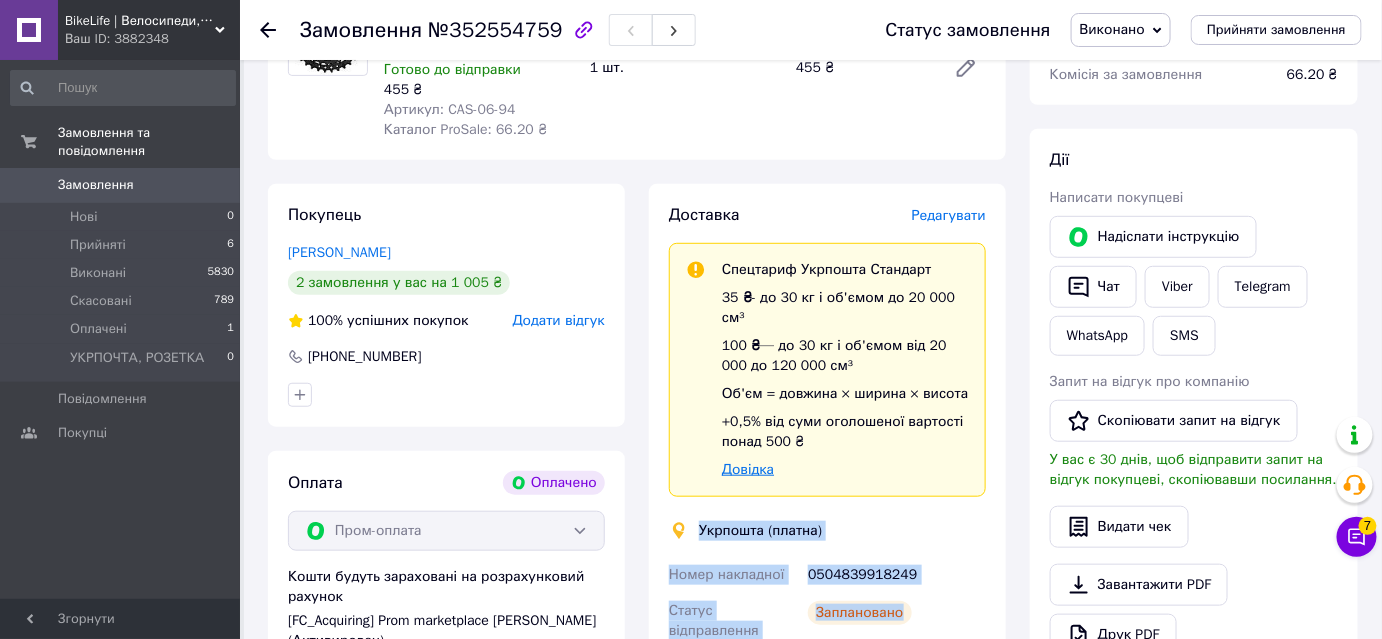 scroll, scrollTop: 545, scrollLeft: 0, axis: vertical 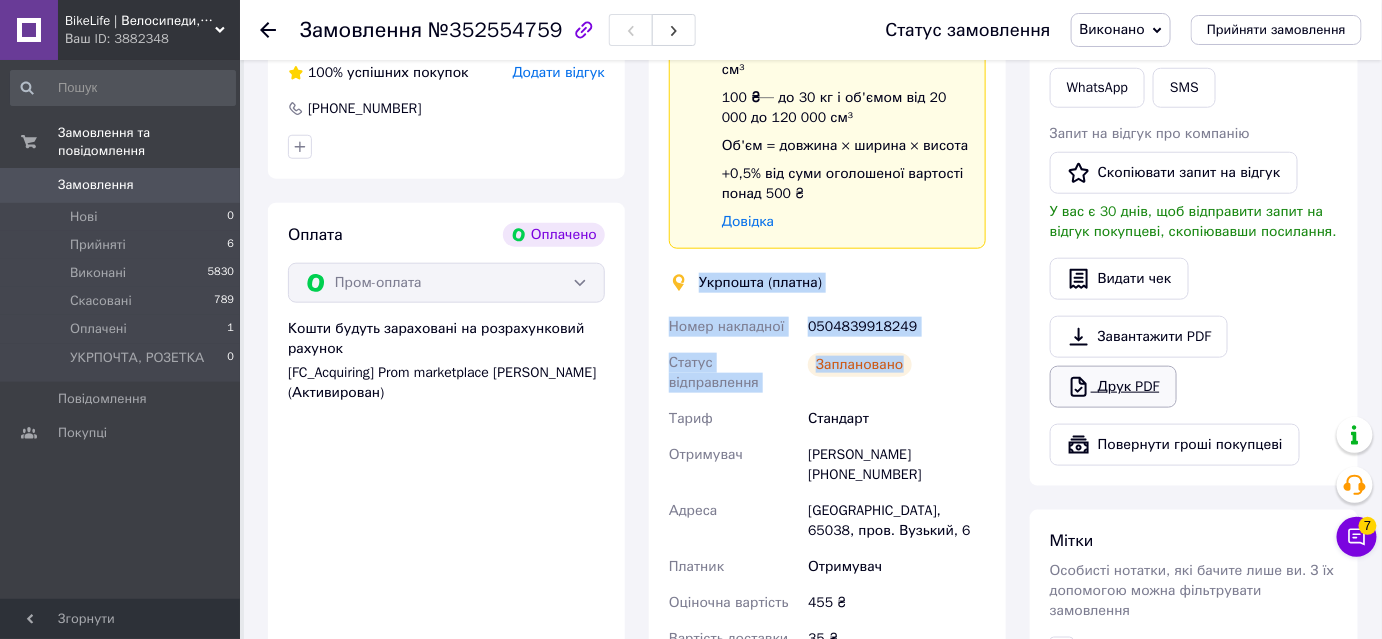 click on "Друк PDF" at bounding box center (1113, 387) 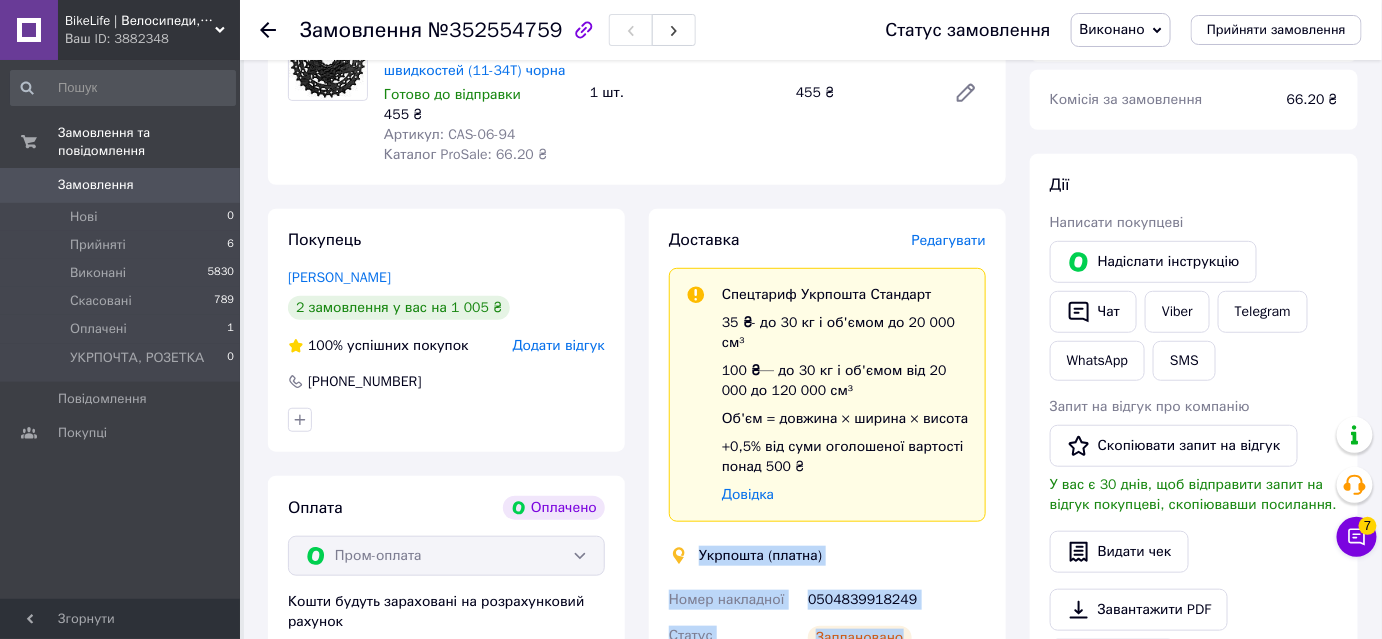 scroll, scrollTop: 0, scrollLeft: 0, axis: both 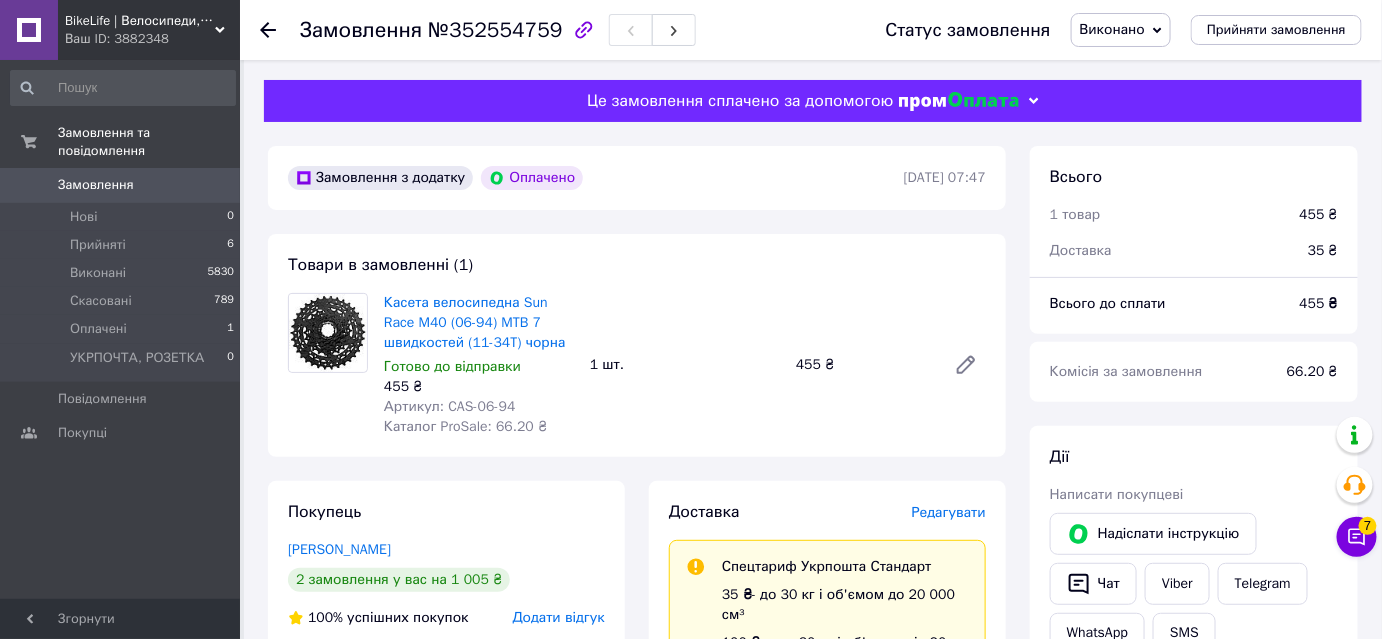 click 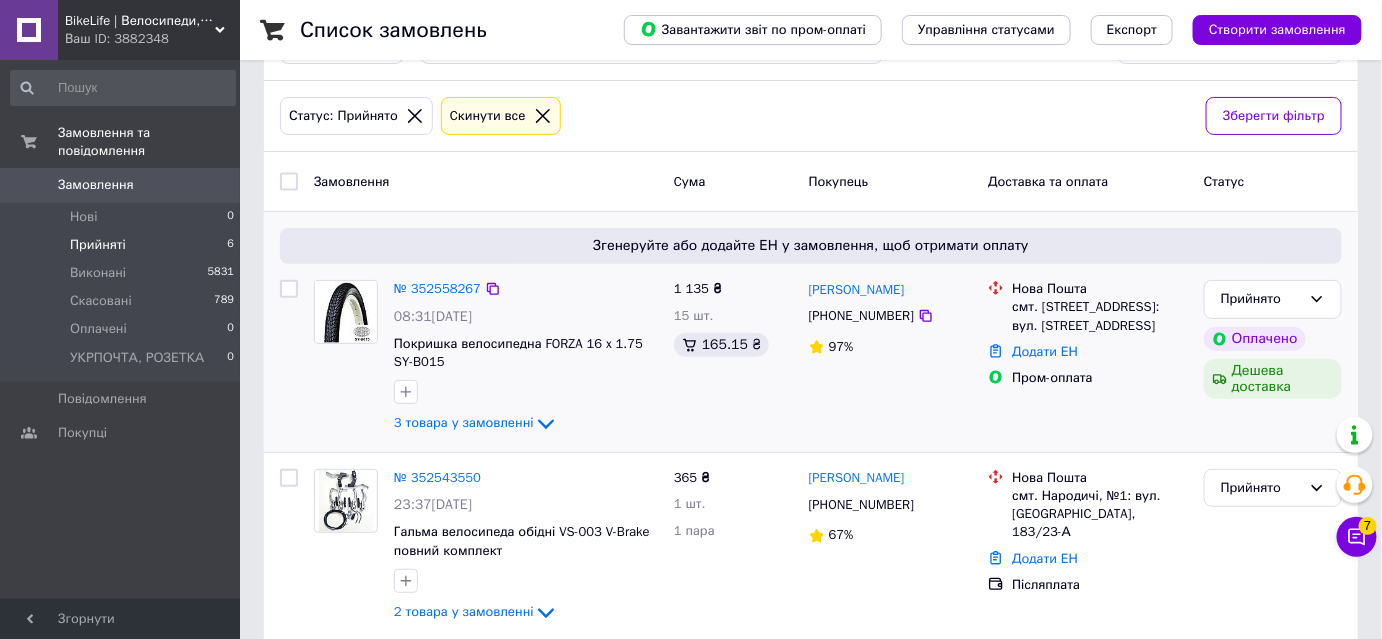 scroll, scrollTop: 181, scrollLeft: 0, axis: vertical 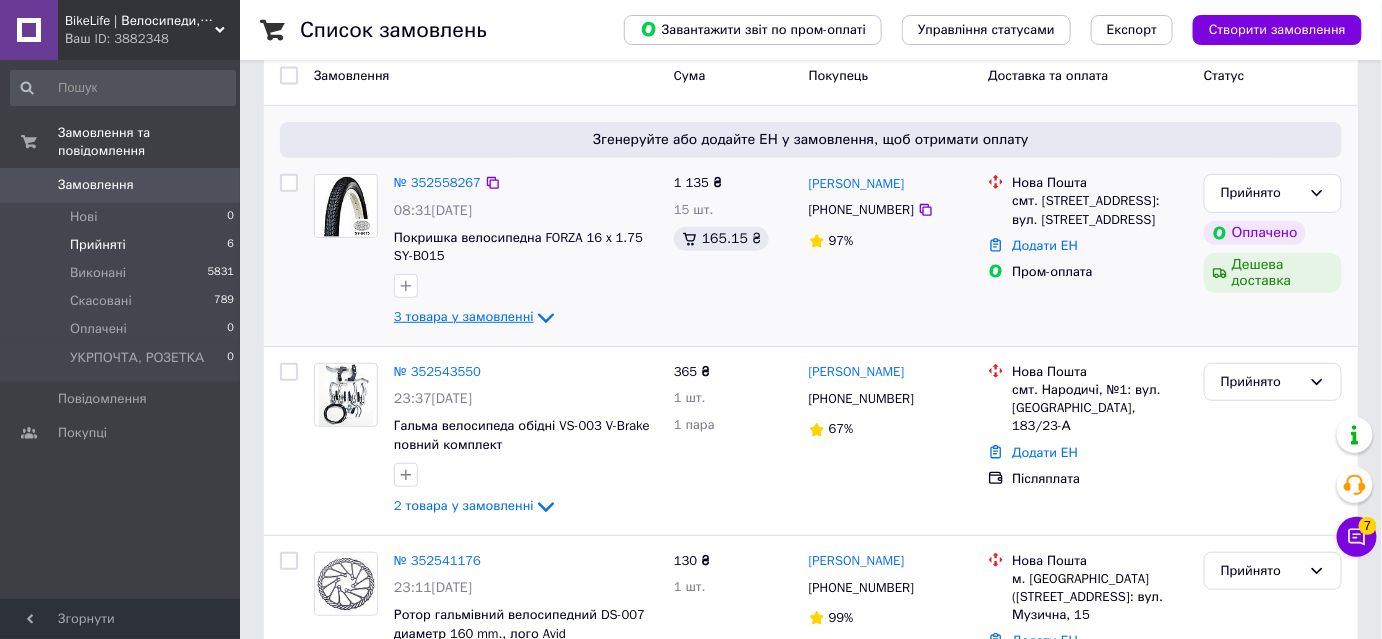 click on "3 товара у замовленні" at bounding box center (464, 317) 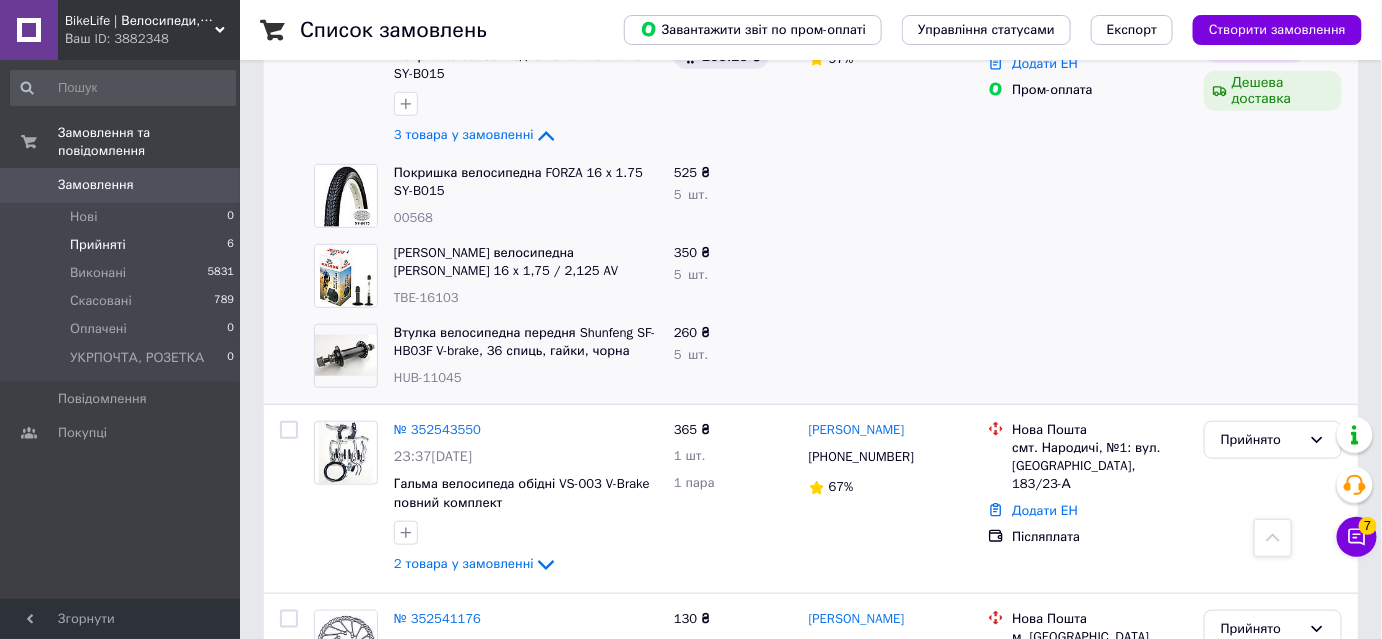 scroll, scrollTop: 272, scrollLeft: 0, axis: vertical 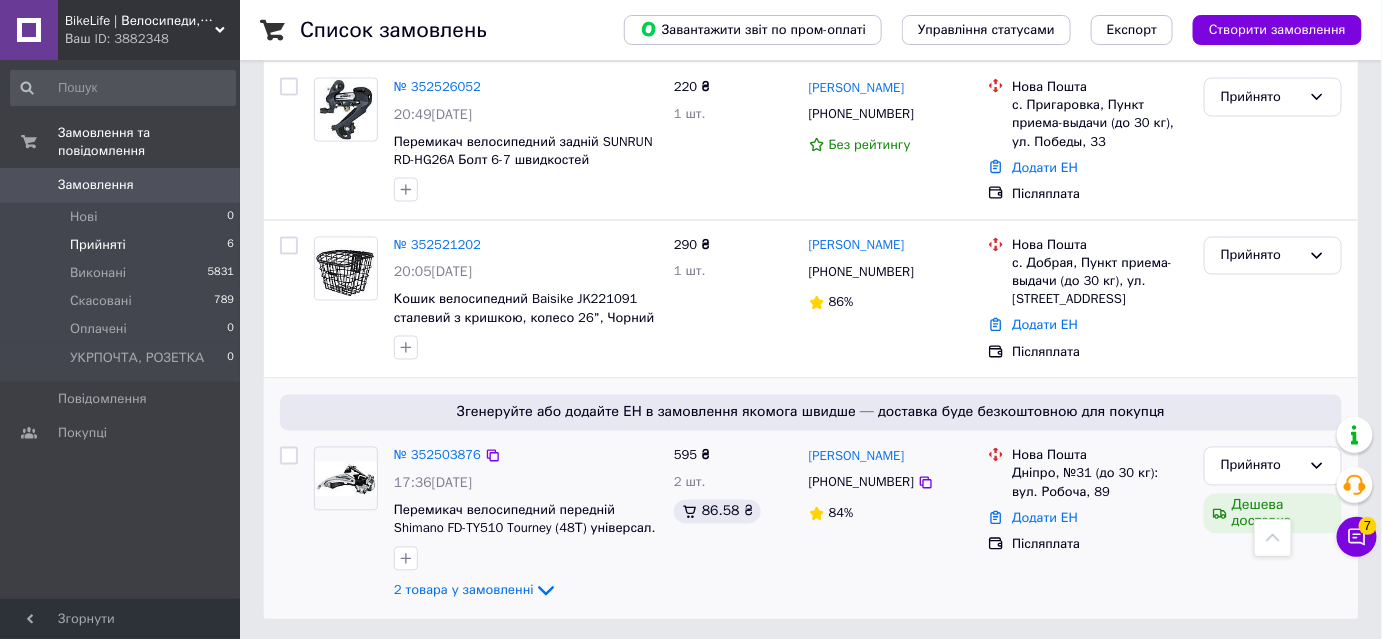 click on "2 товара у замовленні" 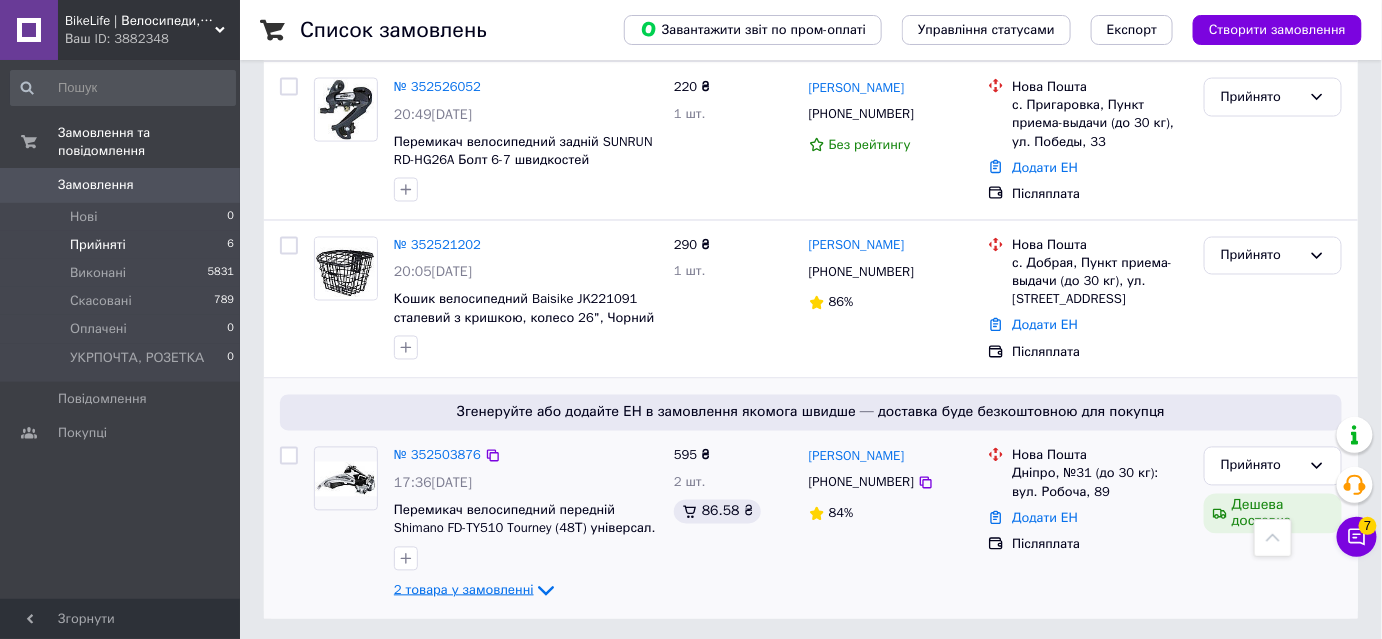 click on "2 товара у замовленні" at bounding box center (464, 590) 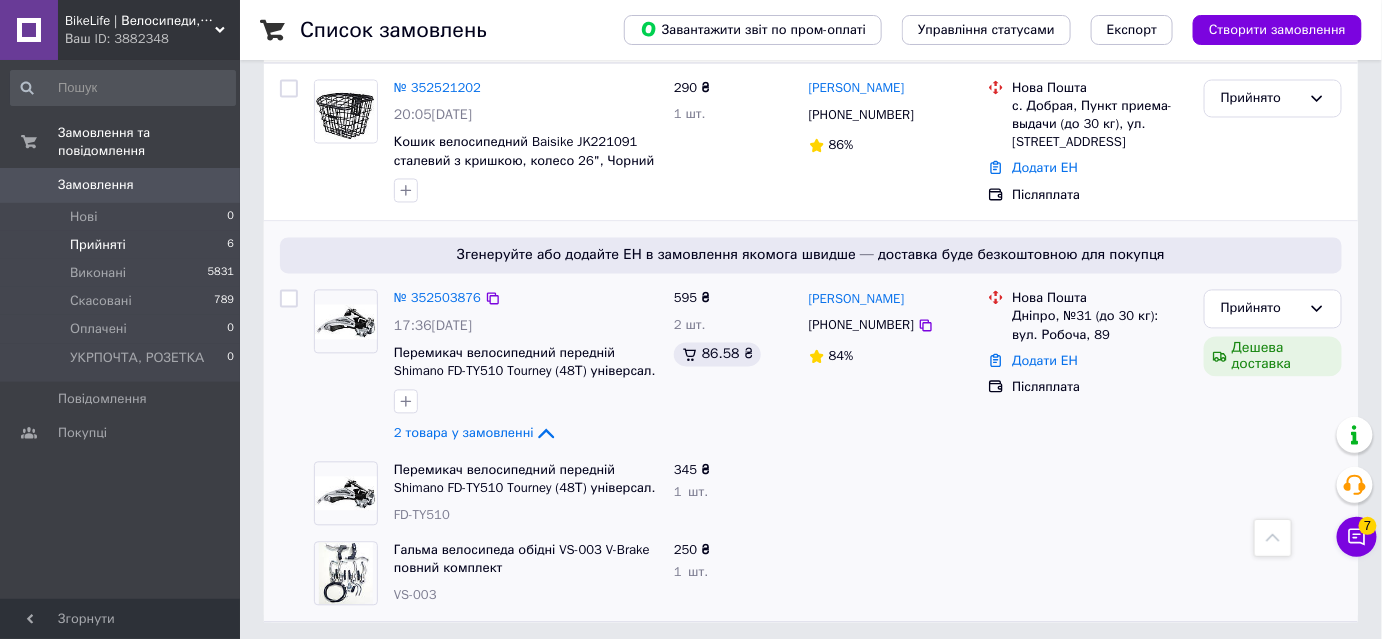 scroll, scrollTop: 1214, scrollLeft: 0, axis: vertical 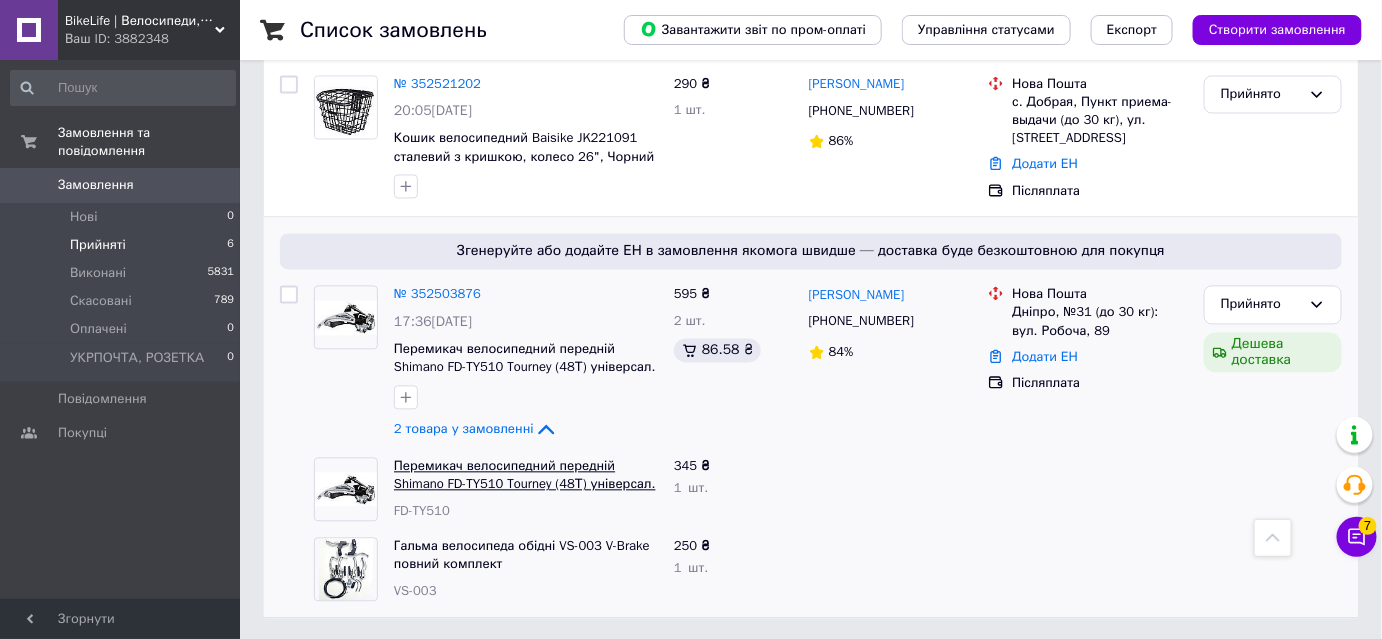 click on "Перемикач велосипедний передній Shimano FD-TY510 Tourney (48Т) універсал. тяга" at bounding box center (525, 485) 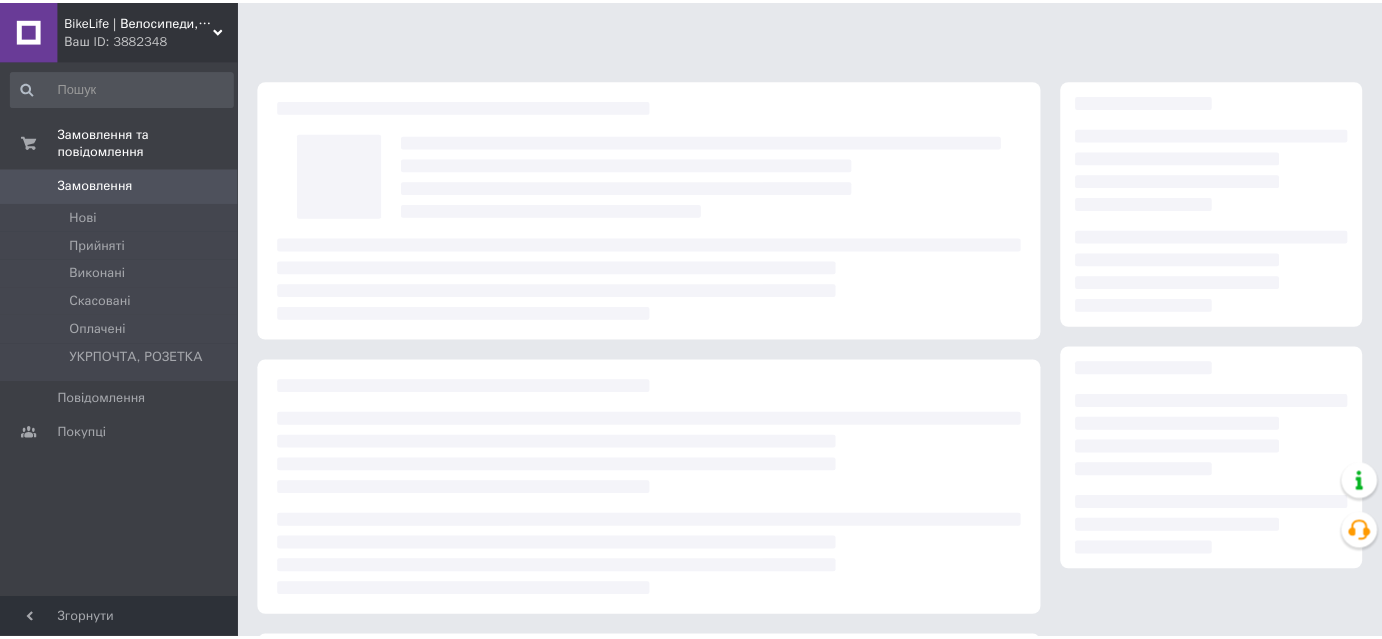 scroll, scrollTop: 0, scrollLeft: 0, axis: both 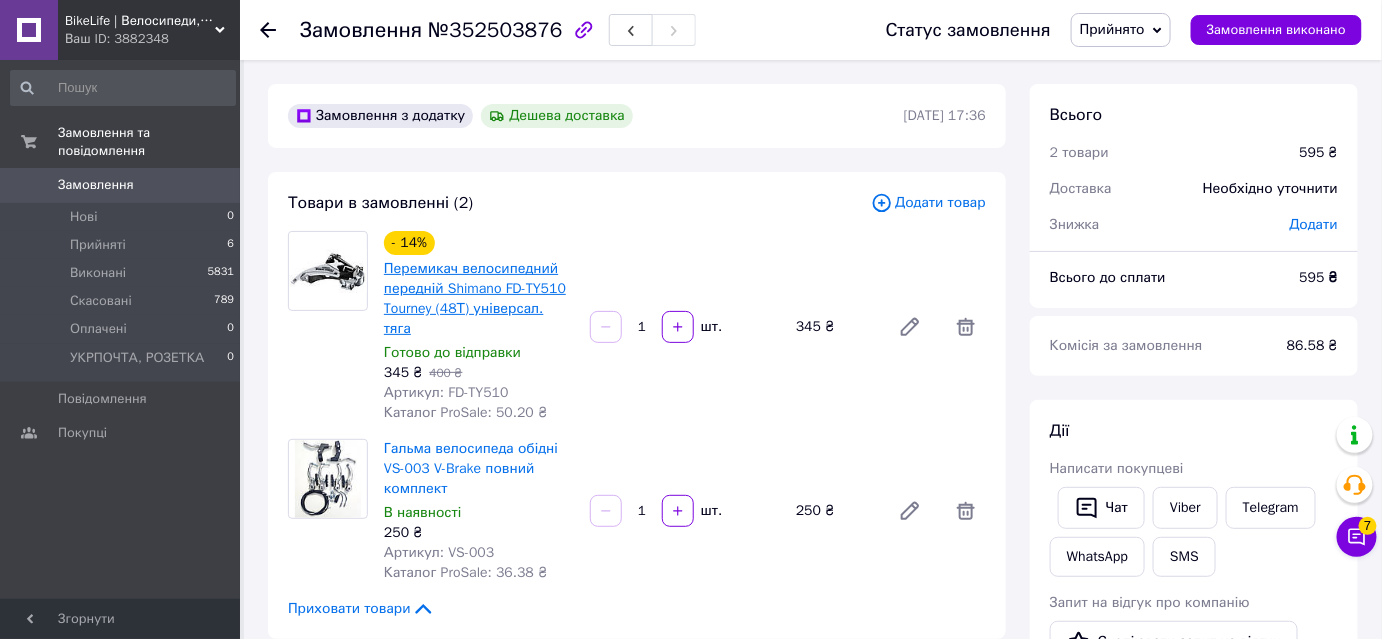 click on "Перемикач велосипедний передній Shimano FD-TY510 Tourney (48Т) універсал. тяга" at bounding box center [479, 299] 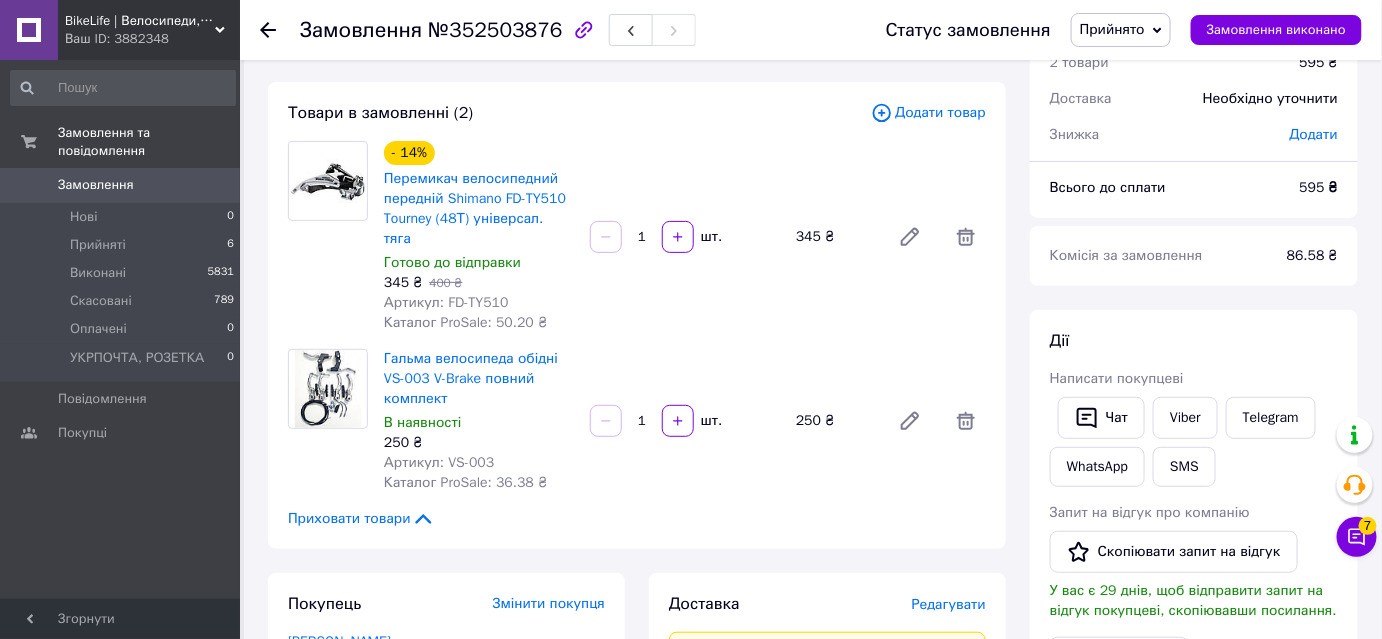 scroll, scrollTop: 0, scrollLeft: 0, axis: both 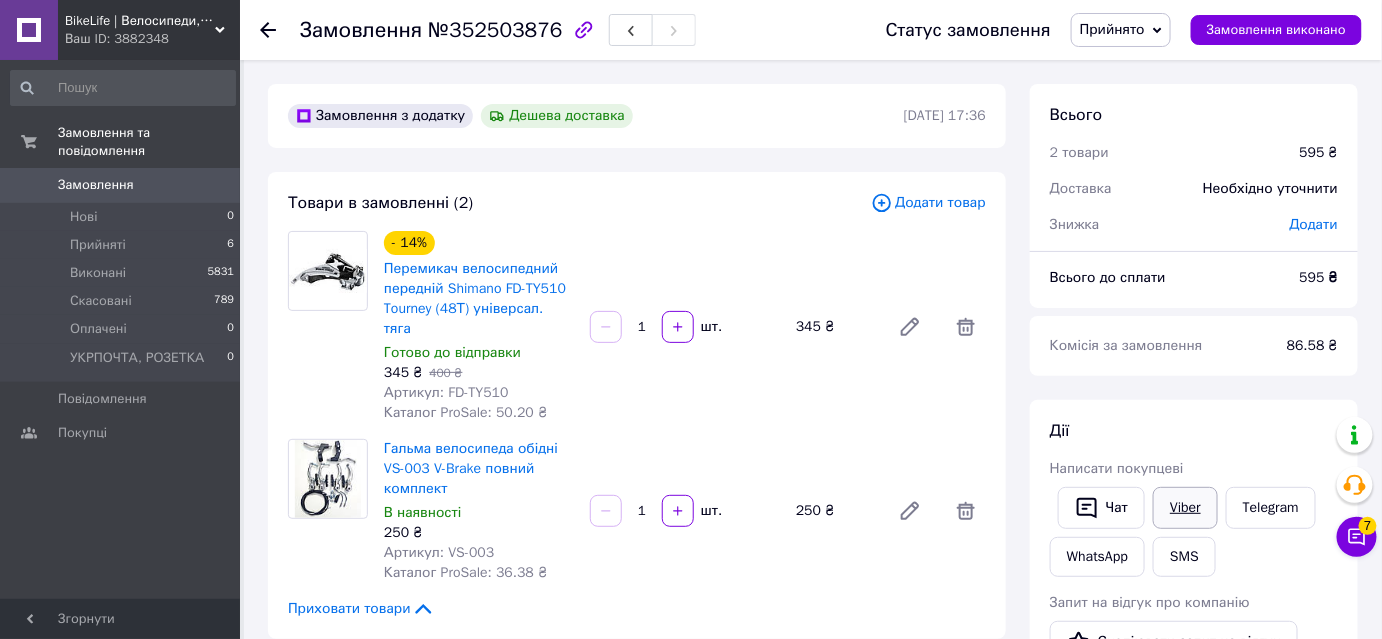 click on "Viber" at bounding box center [1185, 508] 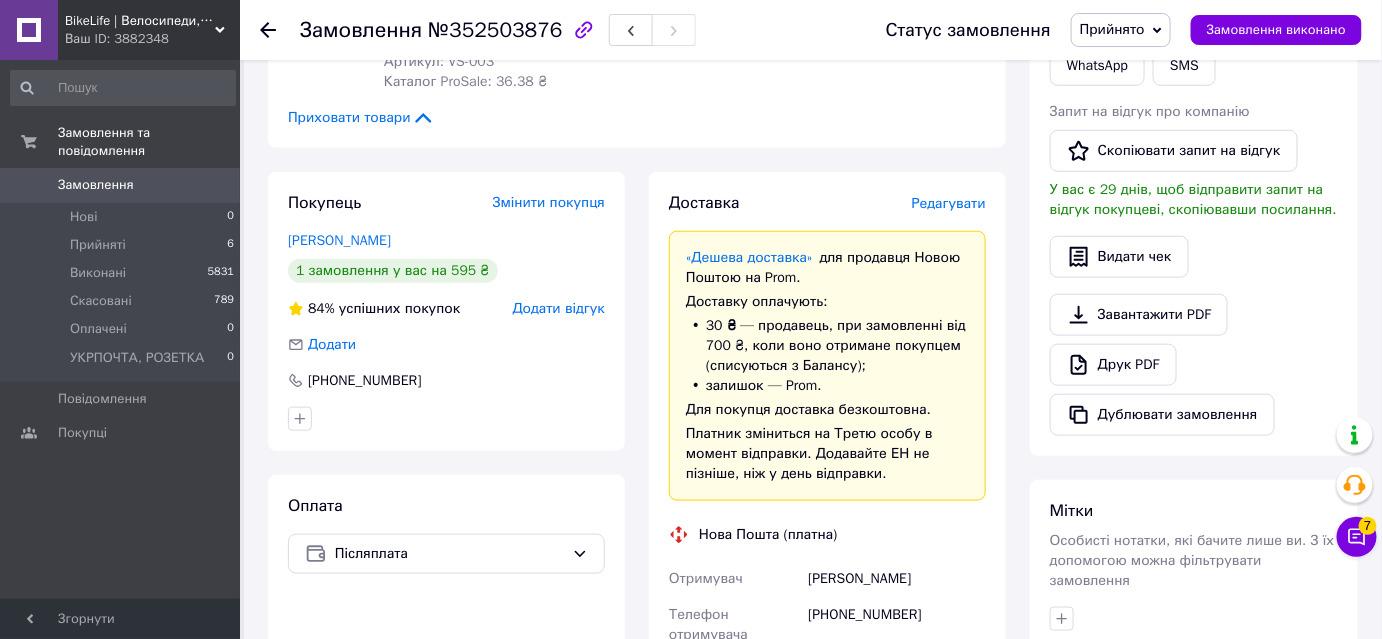 scroll, scrollTop: 636, scrollLeft: 0, axis: vertical 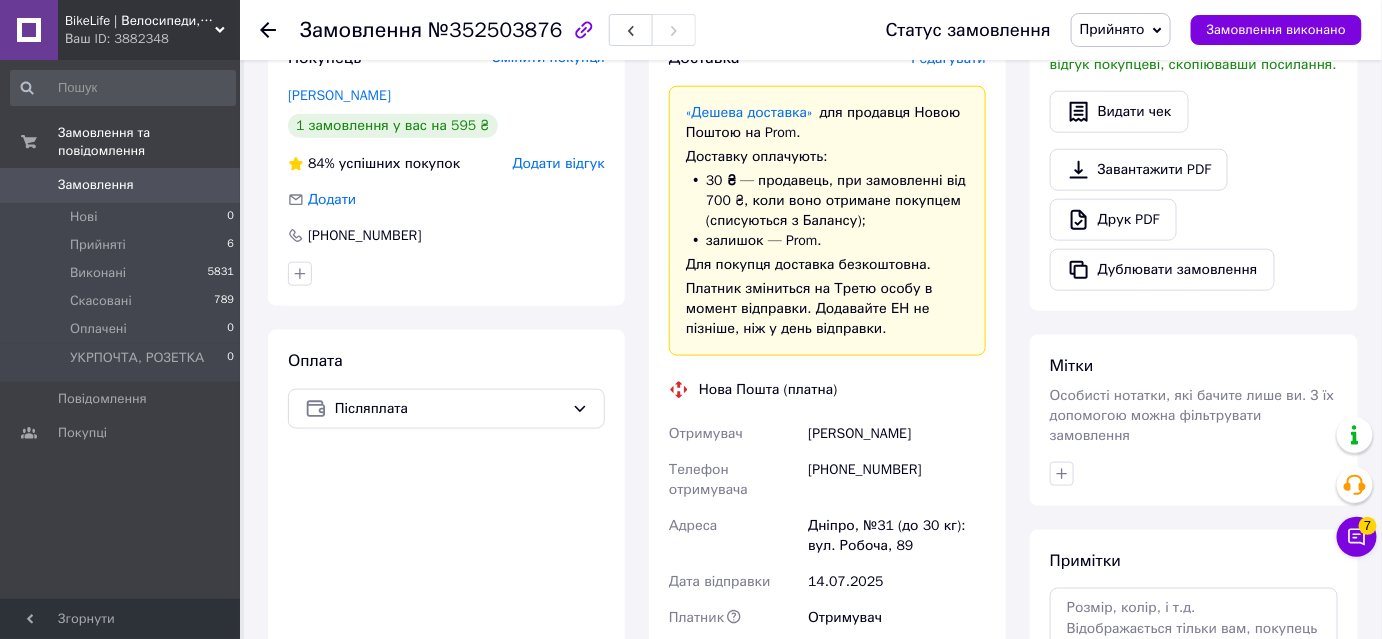 click at bounding box center [1194, 474] 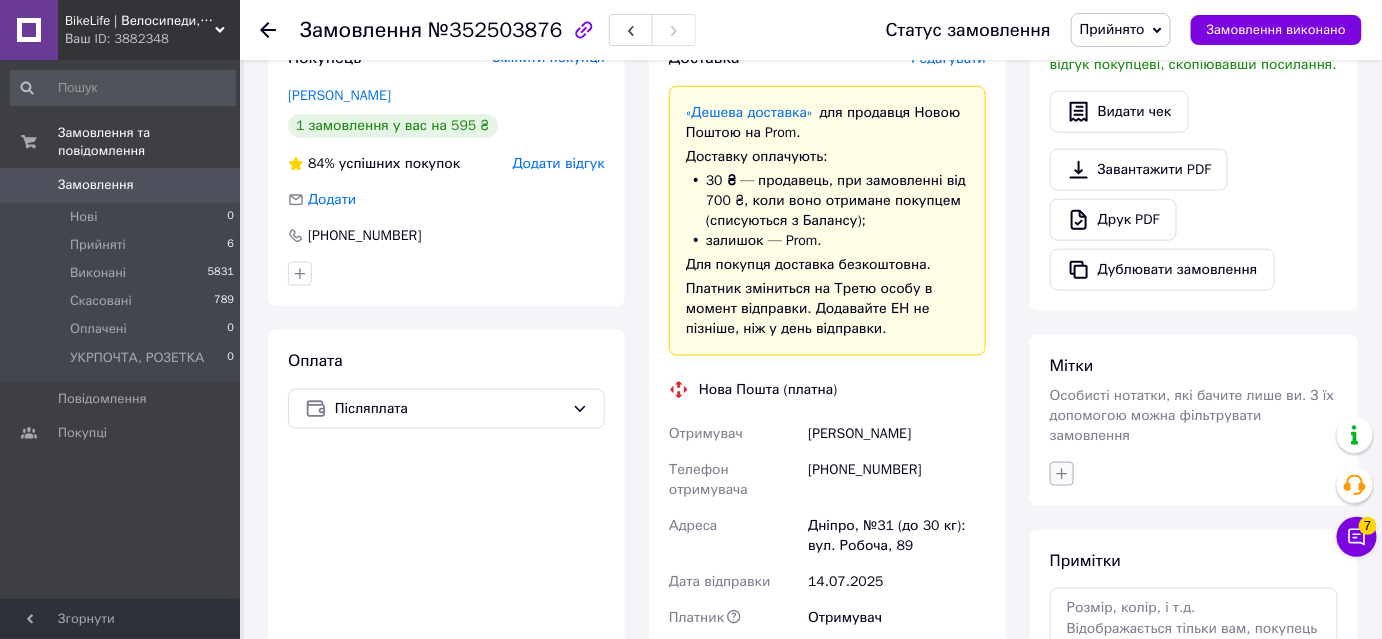 click 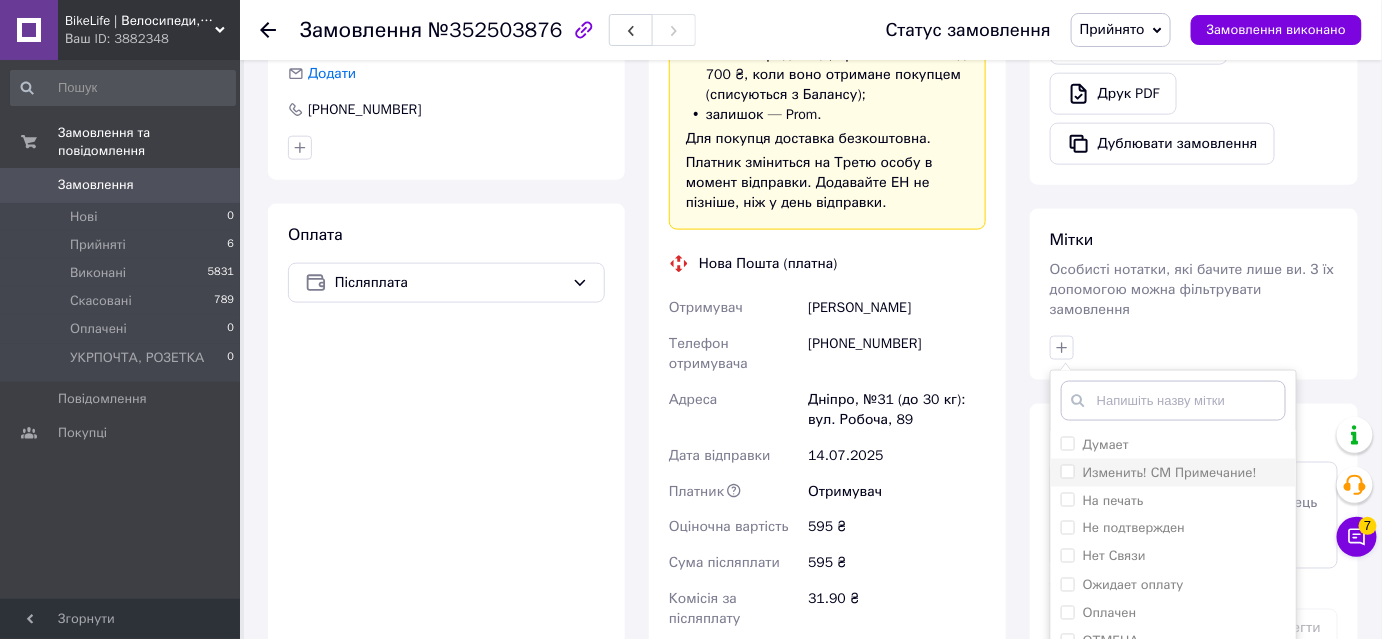 scroll, scrollTop: 909, scrollLeft: 0, axis: vertical 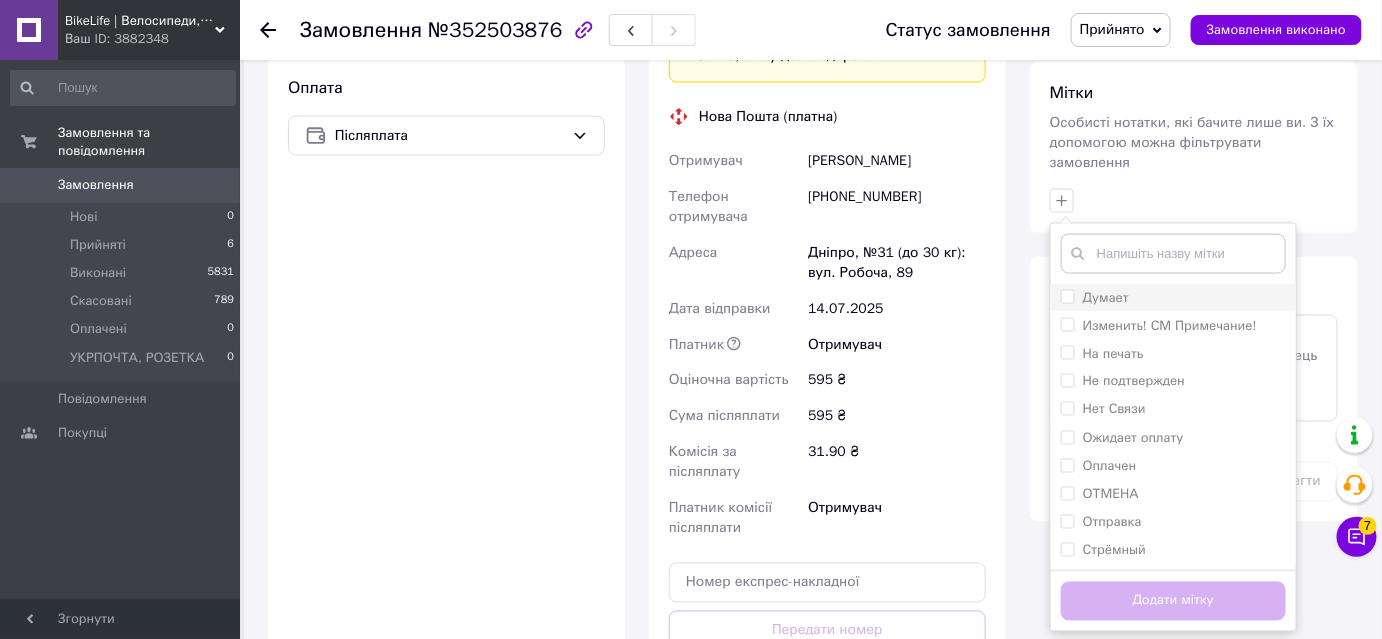 click on "Думает" at bounding box center (1106, 297) 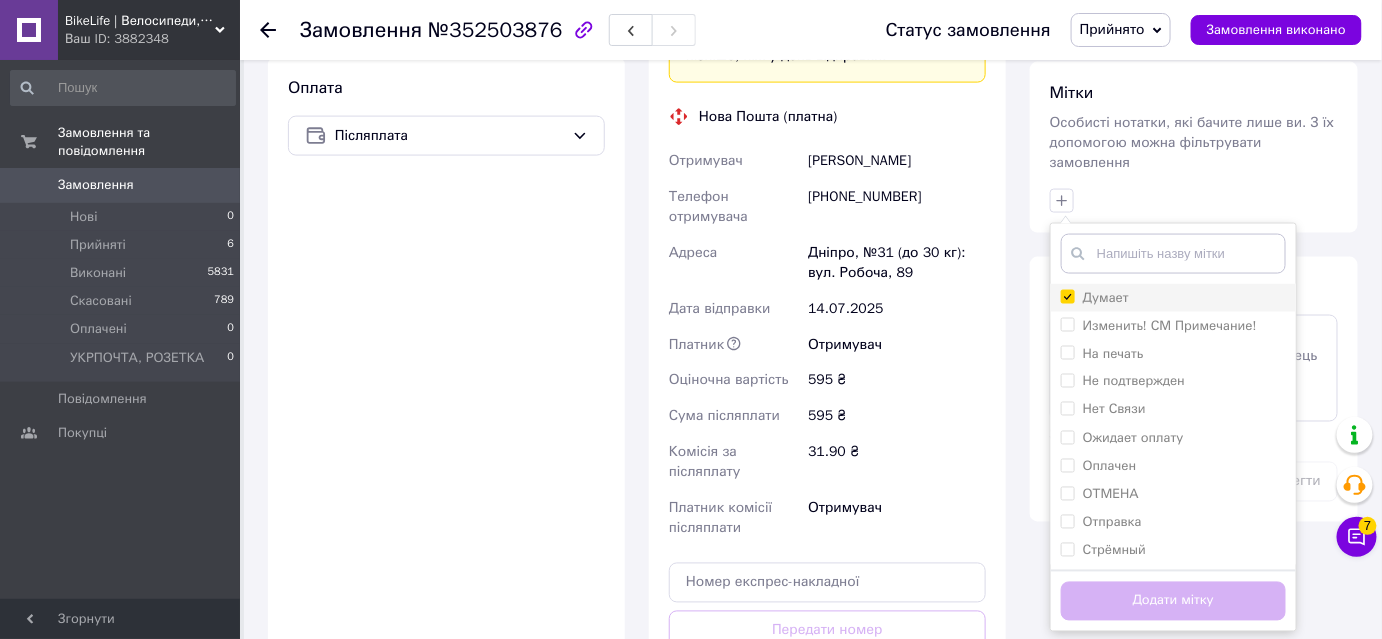 checkbox on "true" 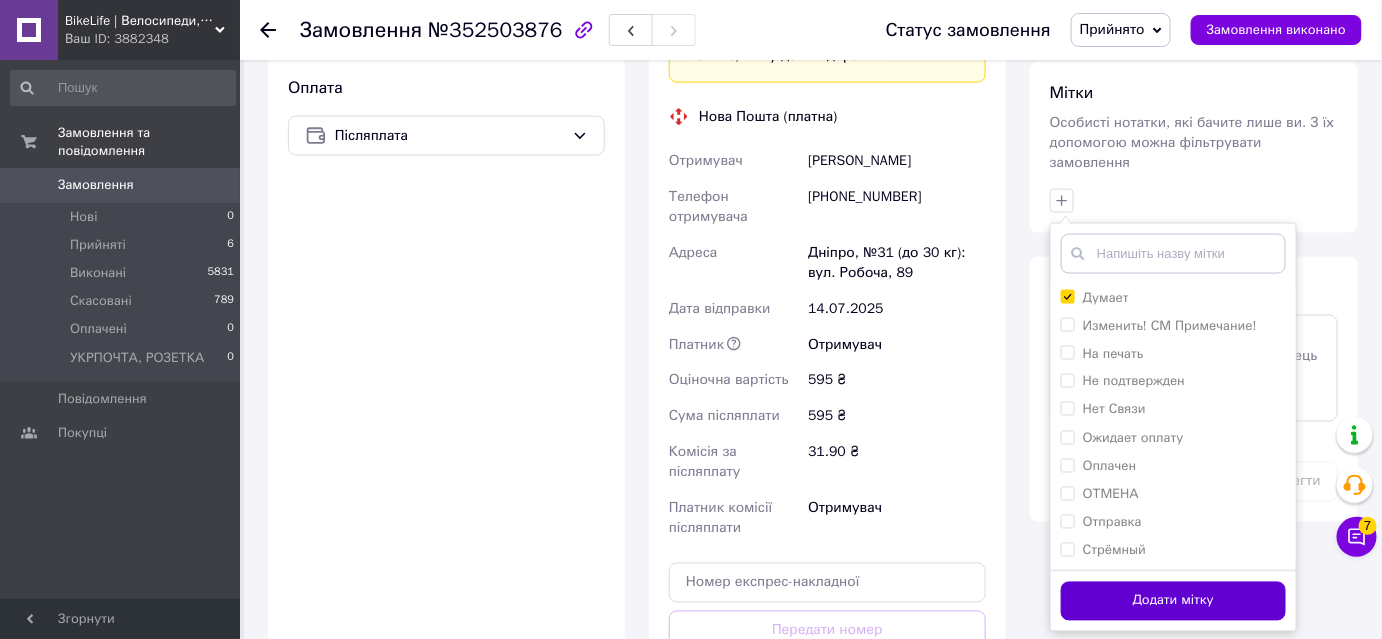 click on "Додати мітку" at bounding box center [1173, 601] 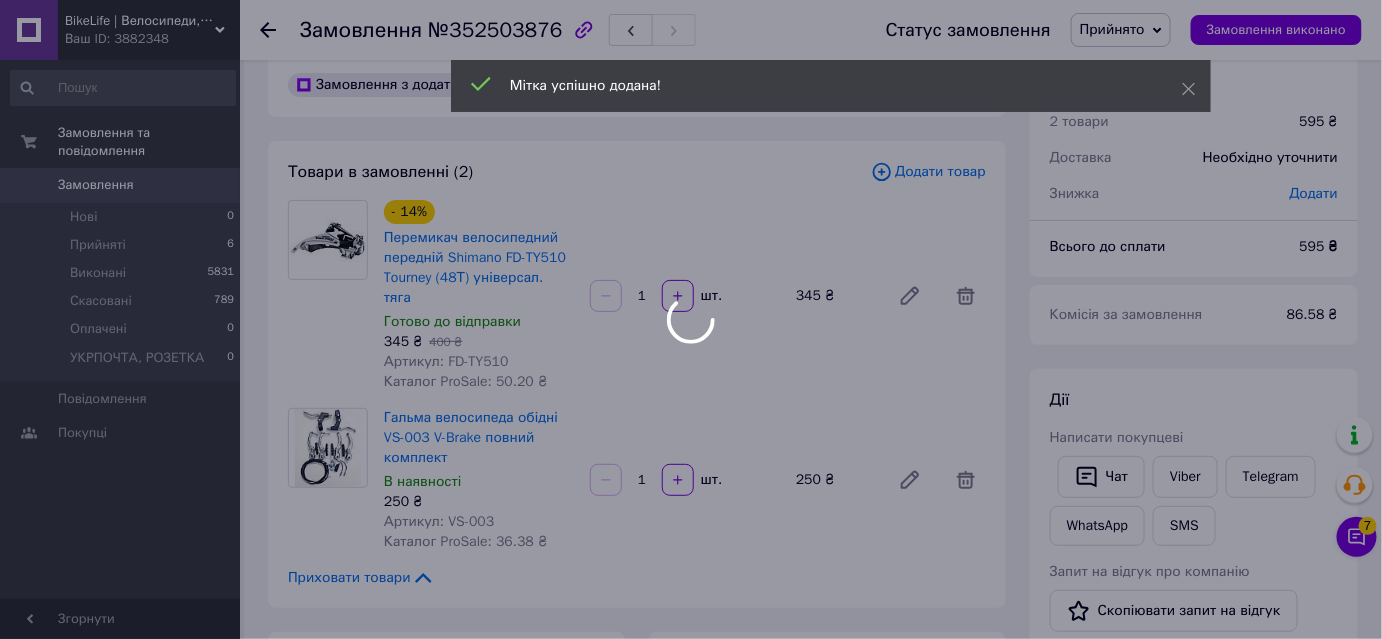 scroll, scrollTop: 0, scrollLeft: 0, axis: both 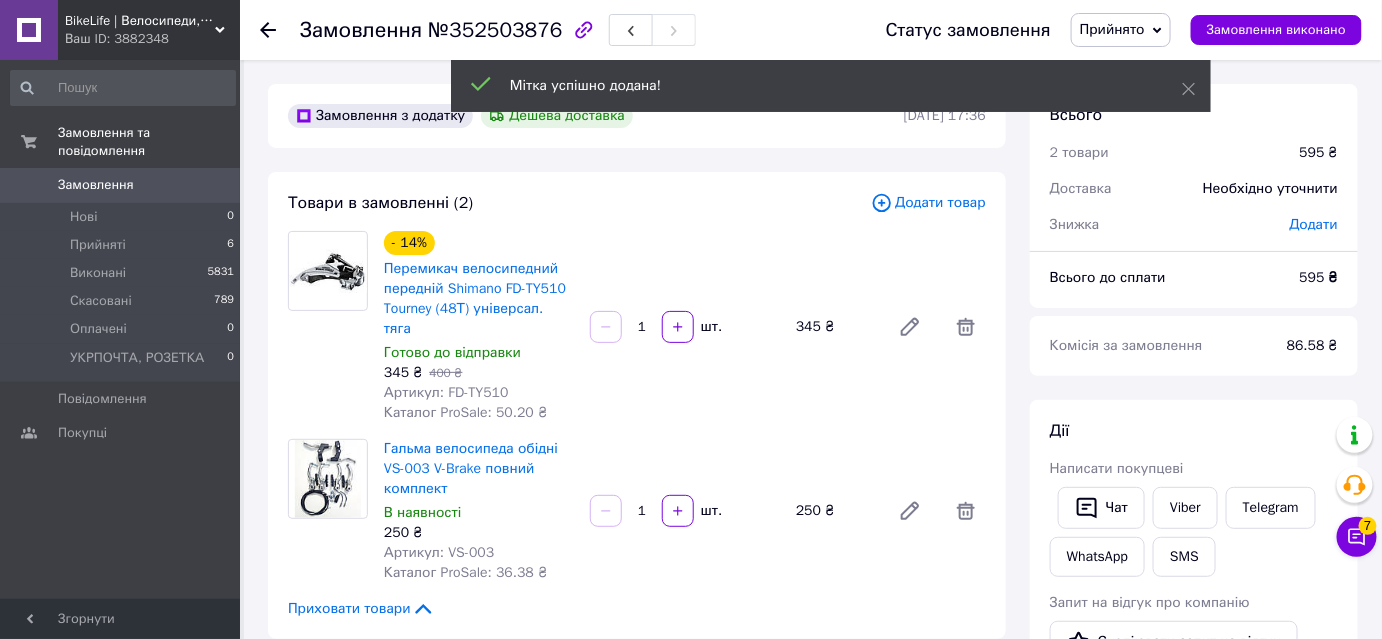 click 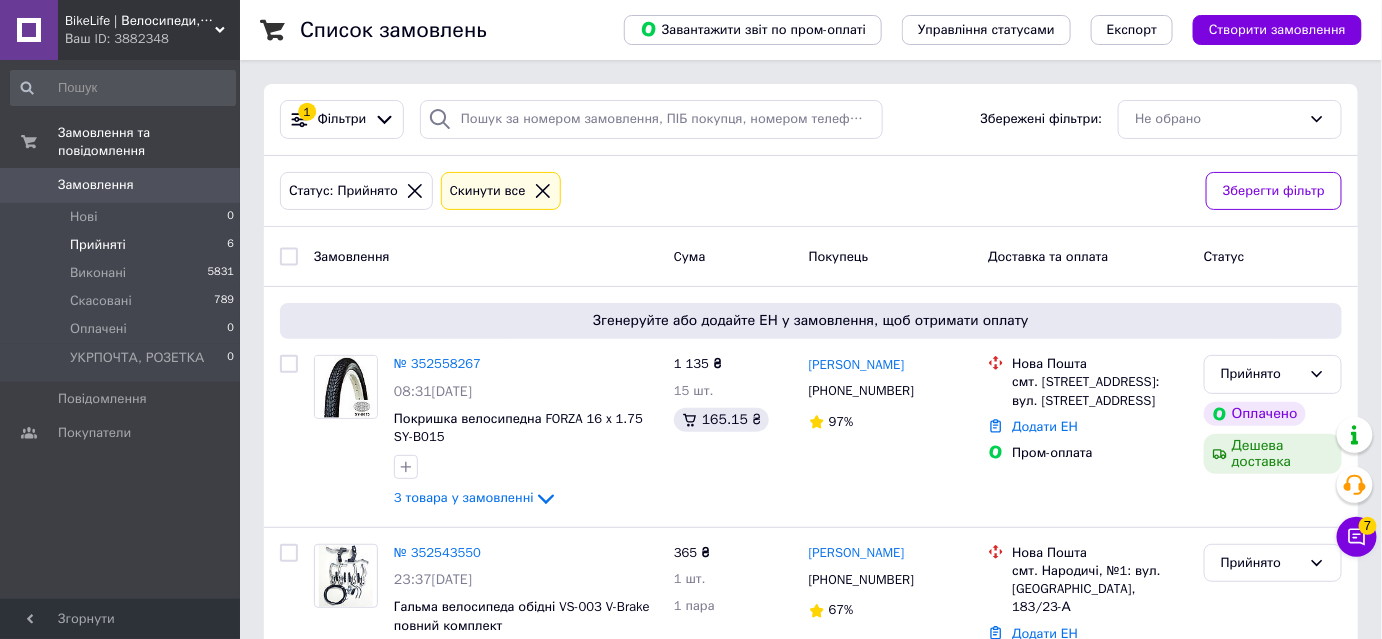 scroll, scrollTop: 813, scrollLeft: 0, axis: vertical 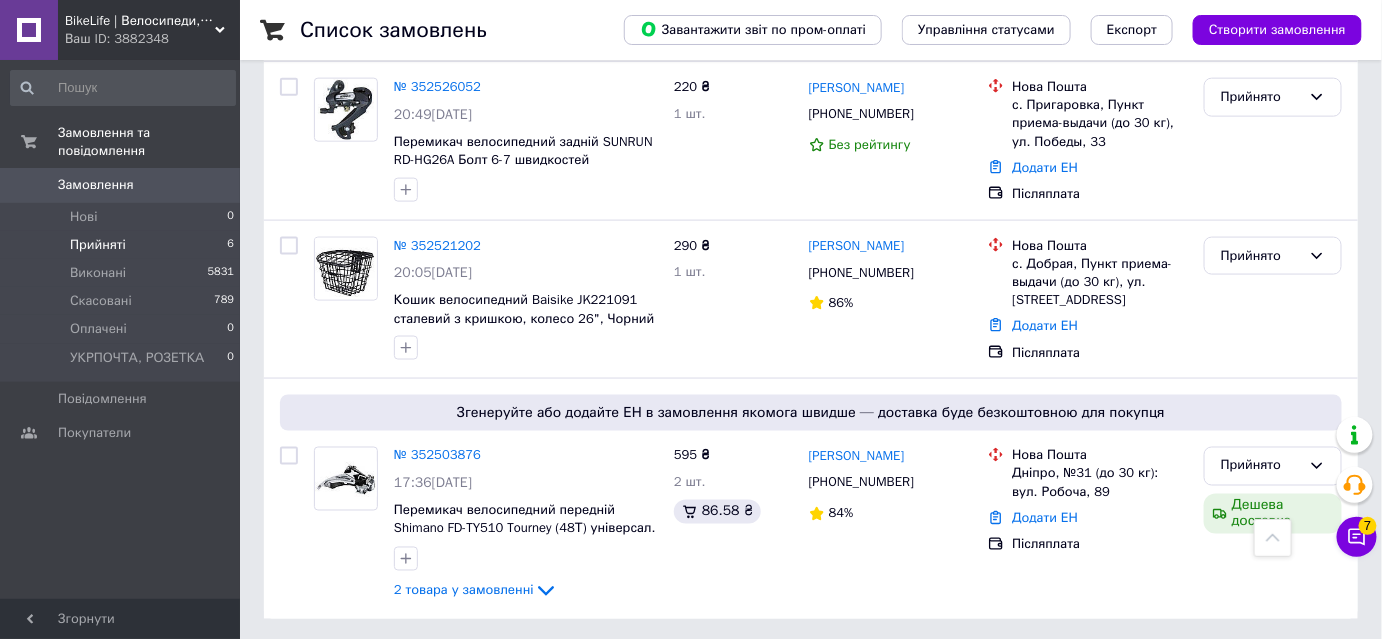 click on "Прийняті 6" at bounding box center (123, 245) 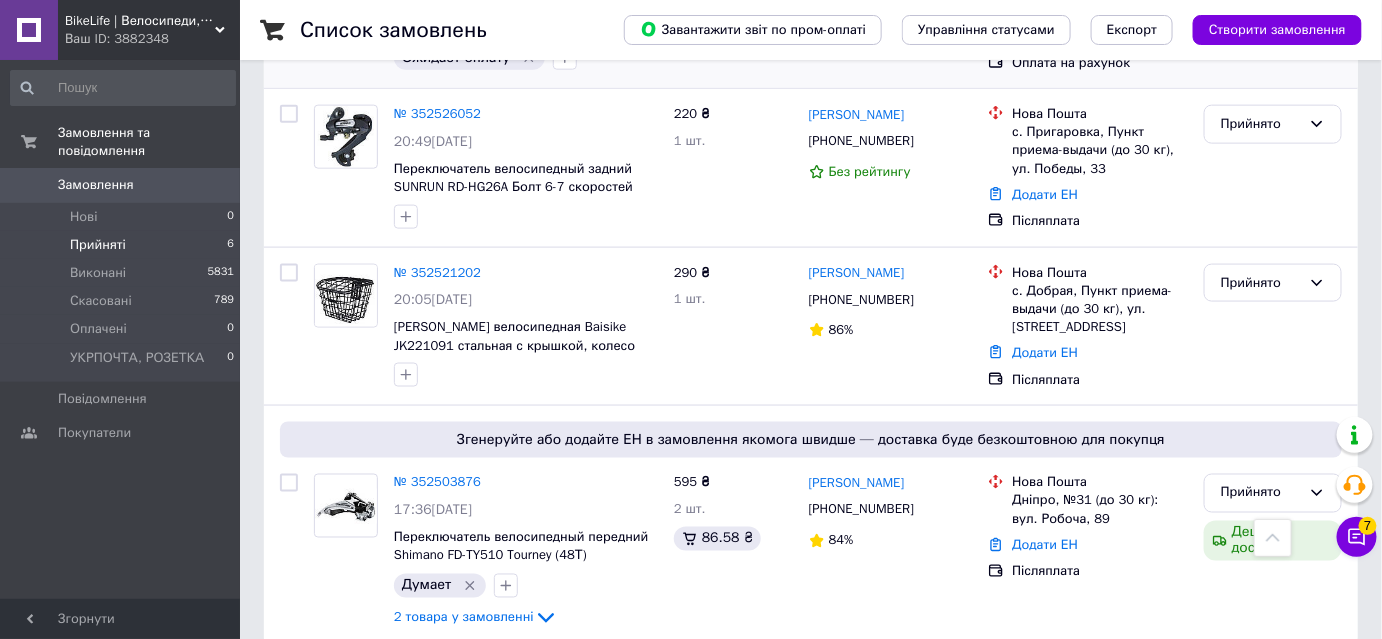 scroll, scrollTop: 813, scrollLeft: 0, axis: vertical 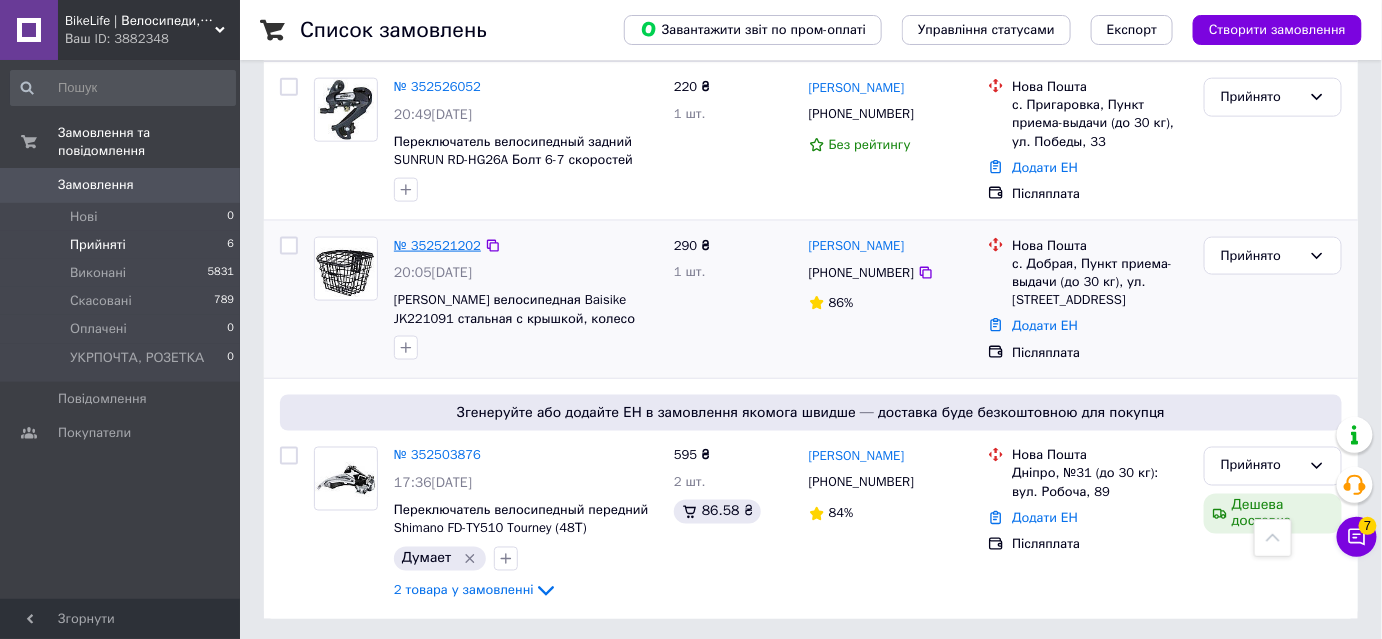 click on "№ 352521202" at bounding box center [437, 245] 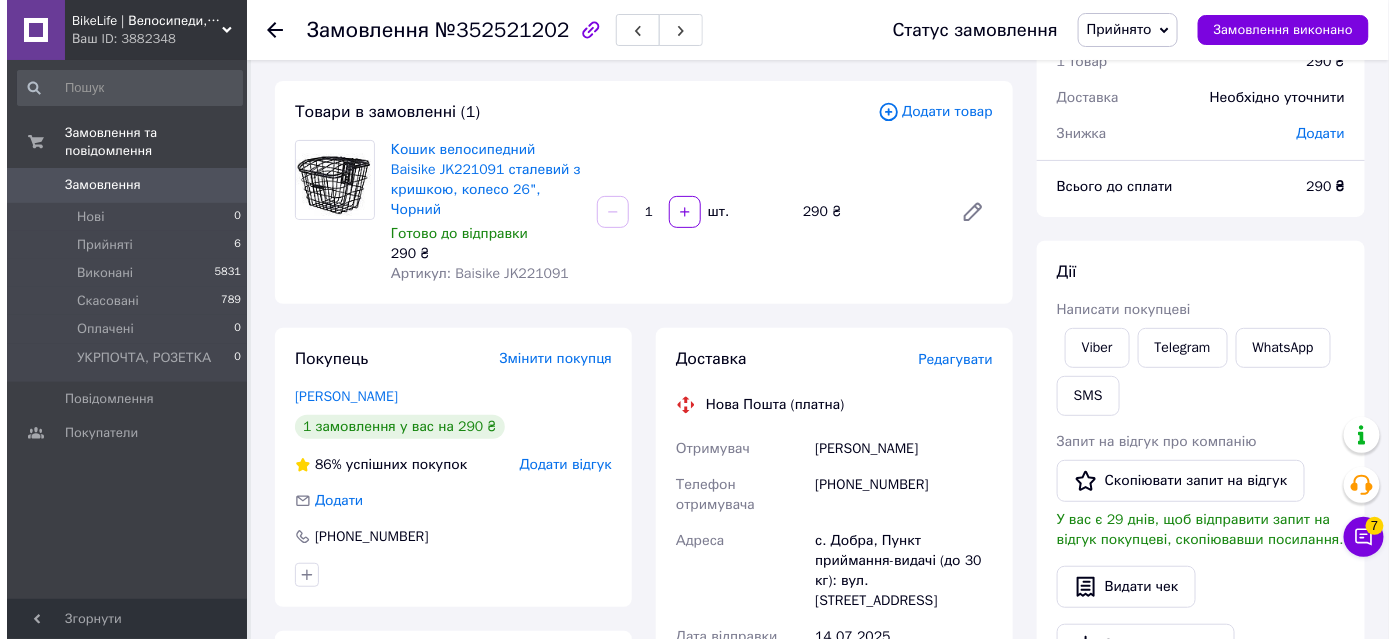 scroll, scrollTop: 90, scrollLeft: 0, axis: vertical 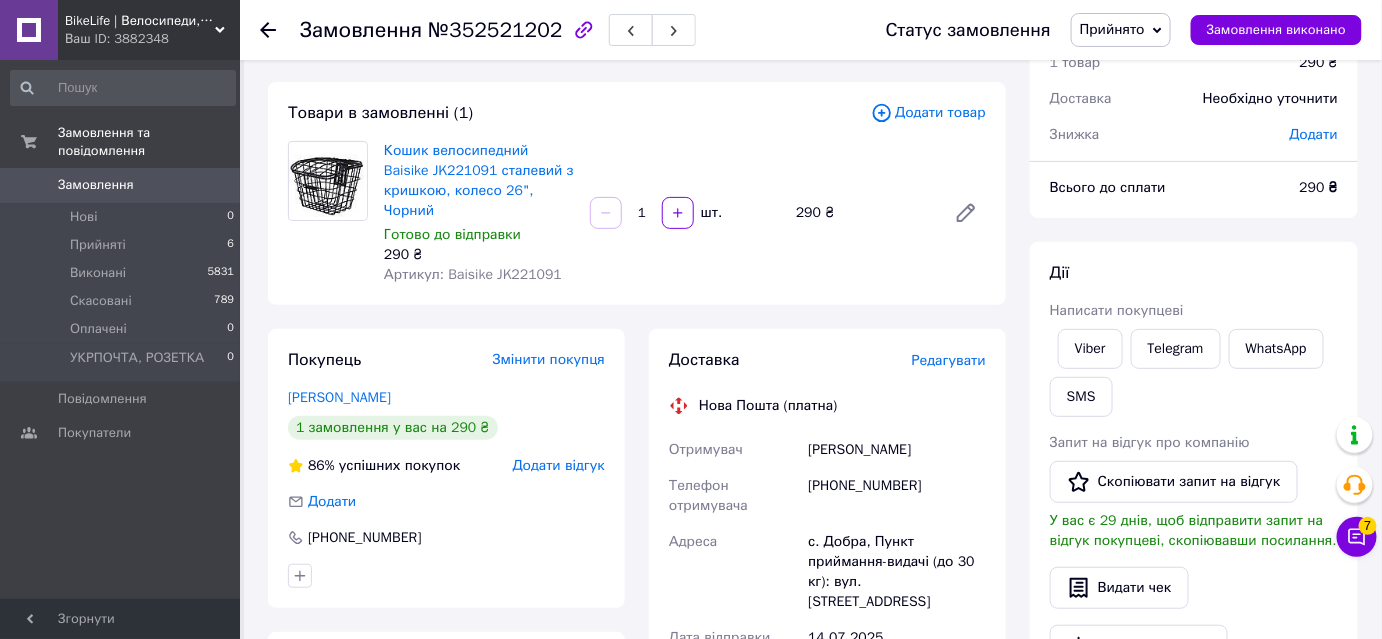 click on "Редагувати" at bounding box center (949, 360) 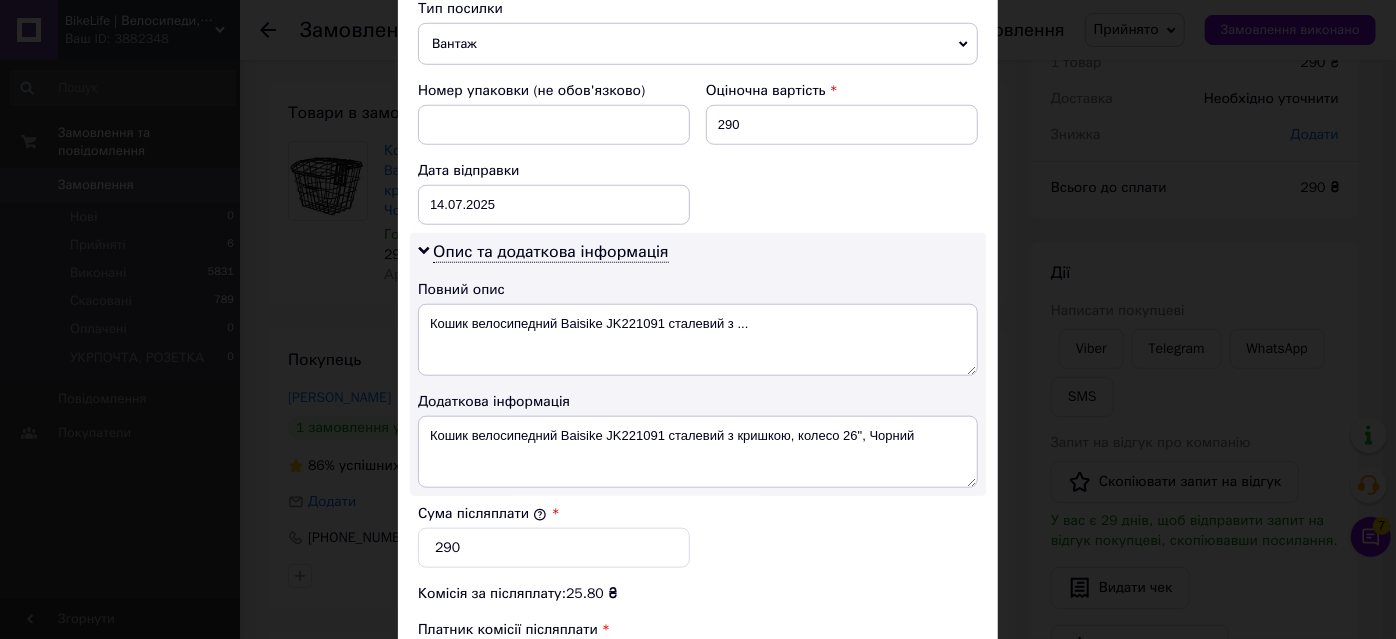 scroll, scrollTop: 1101, scrollLeft: 0, axis: vertical 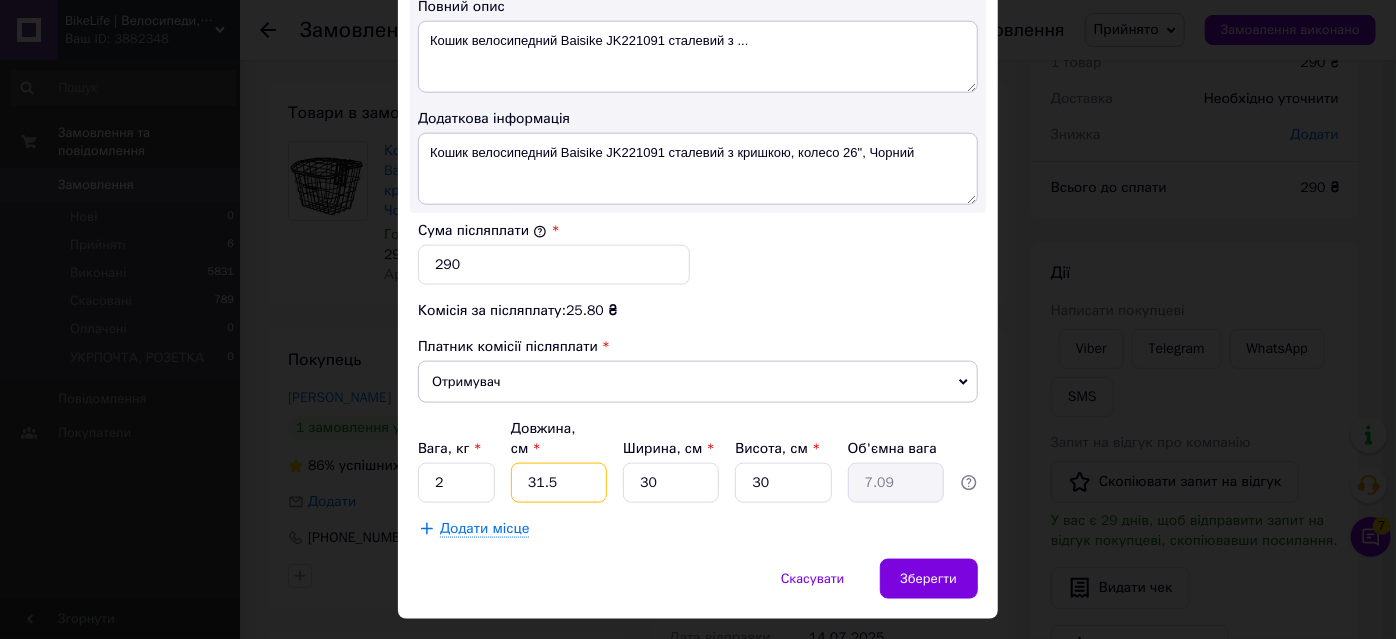 click on "31.5" at bounding box center (559, 483) 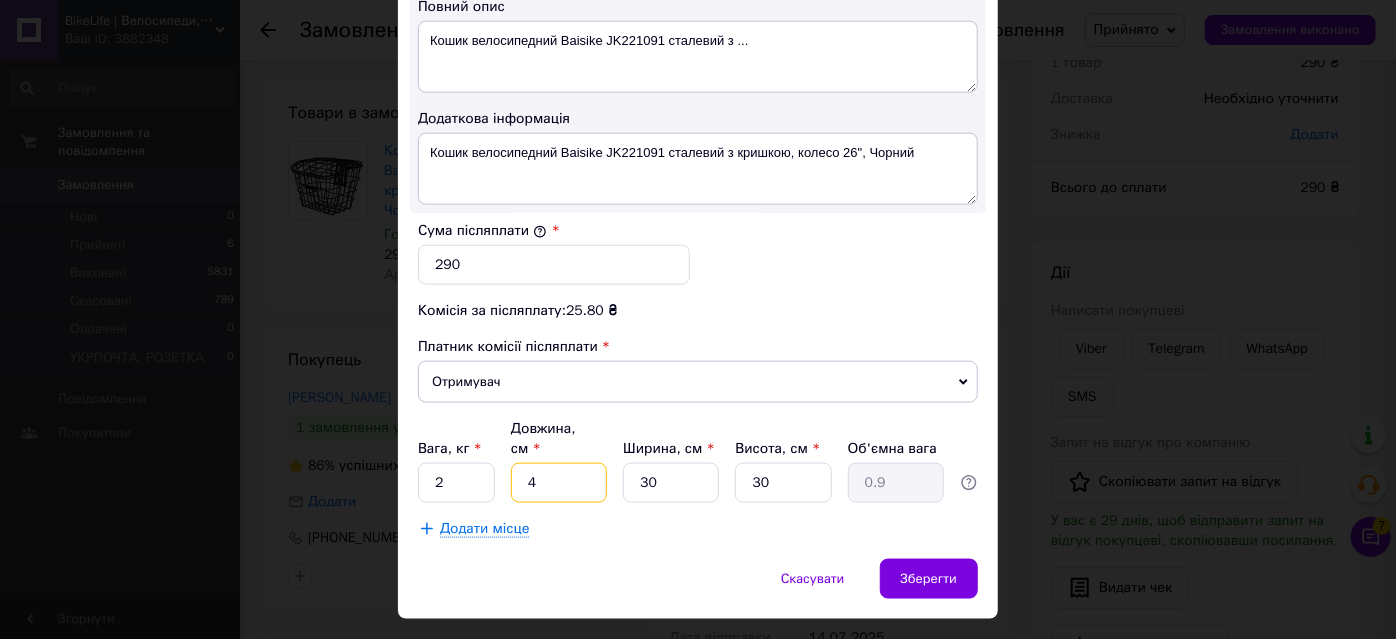 type on "41" 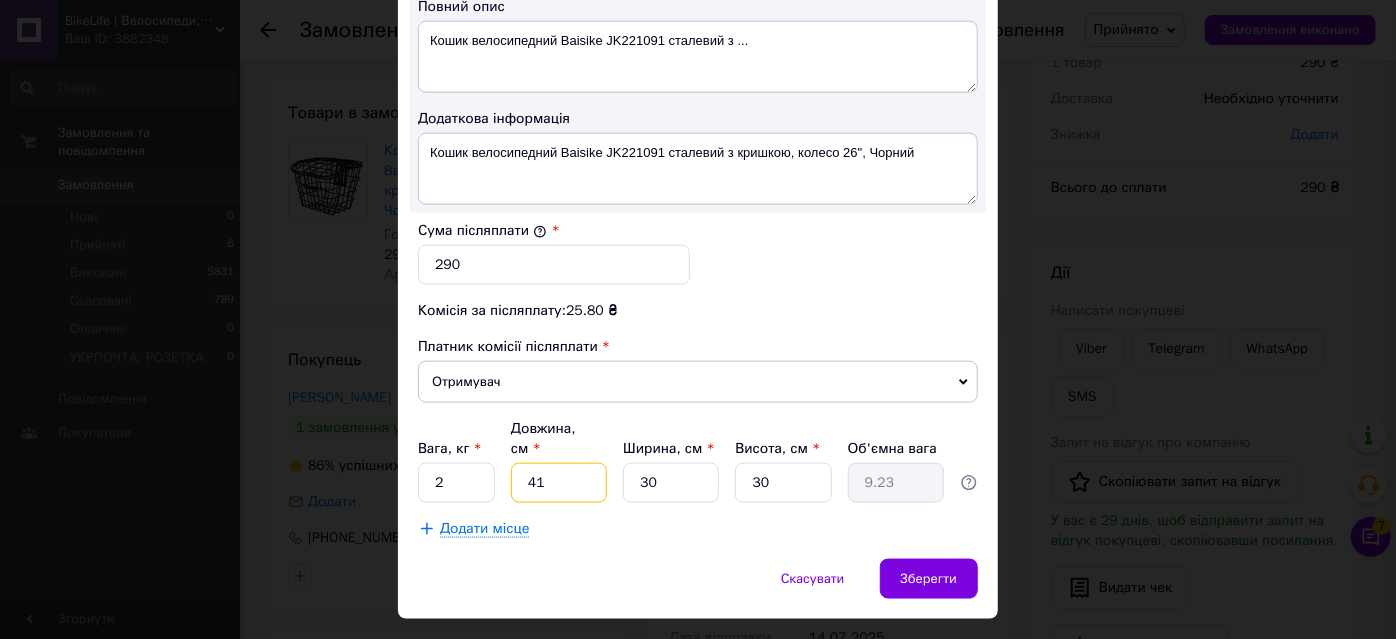 type on "41" 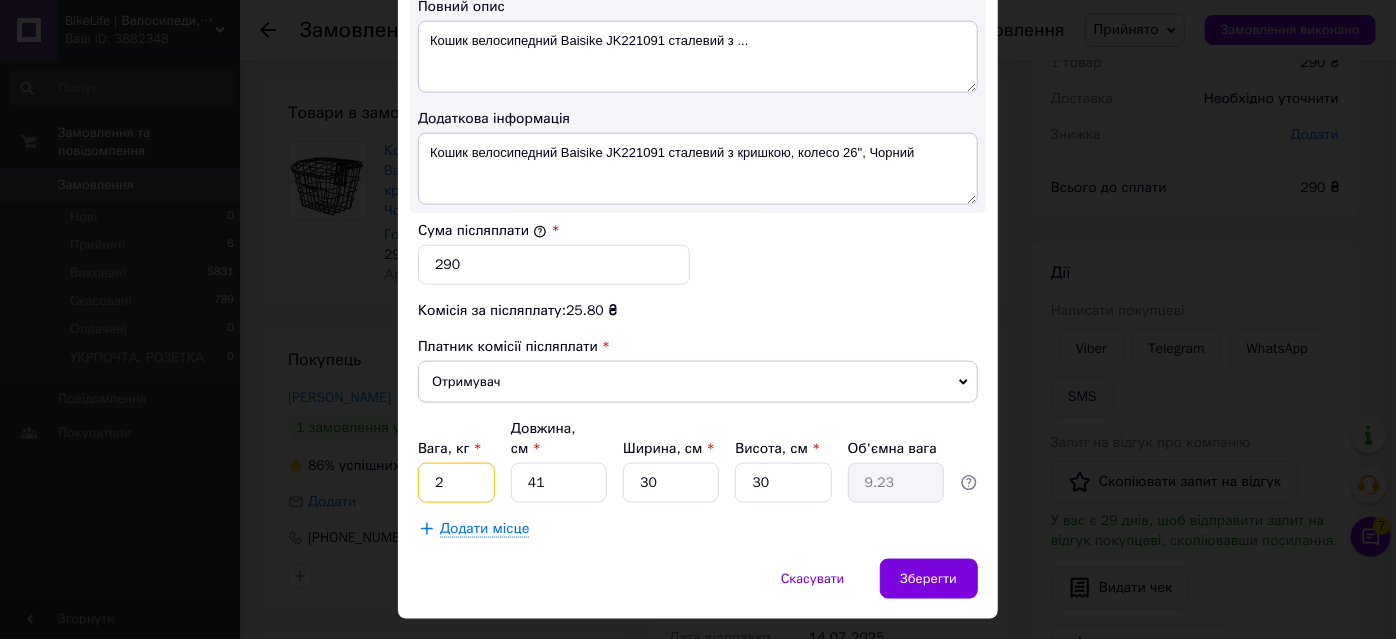 drag, startPoint x: 442, startPoint y: 434, endPoint x: 416, endPoint y: 444, distance: 27.856777 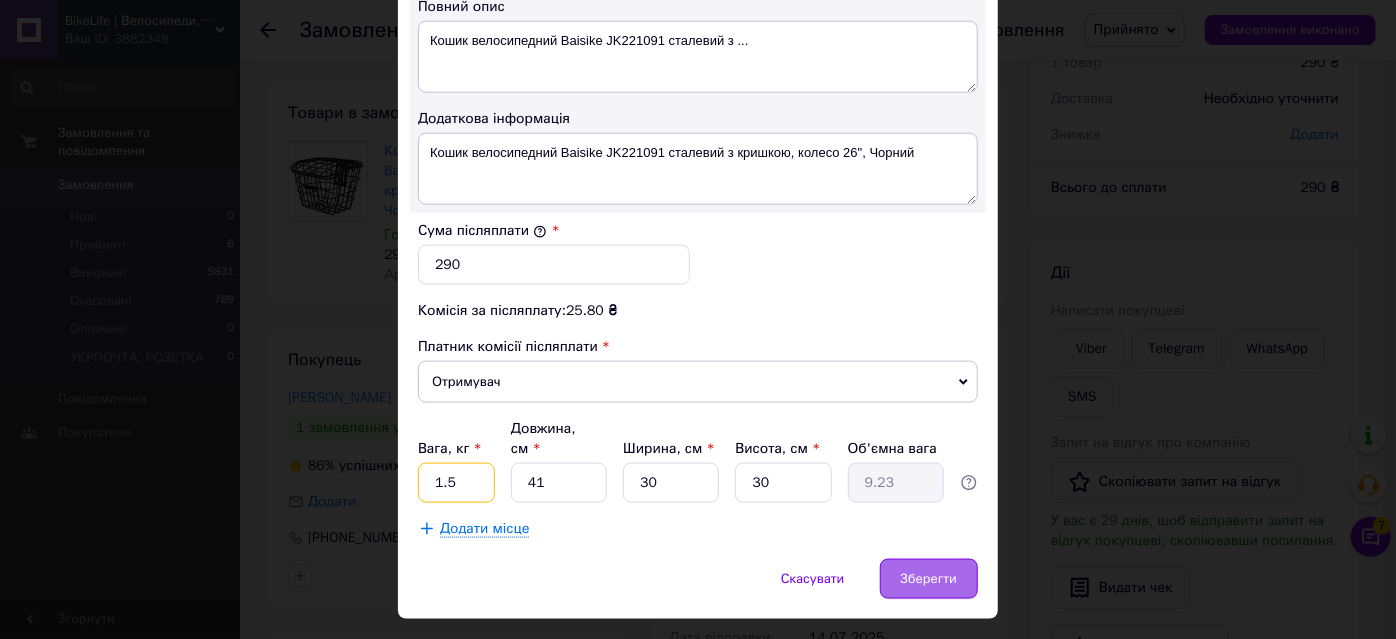 type on "1.5" 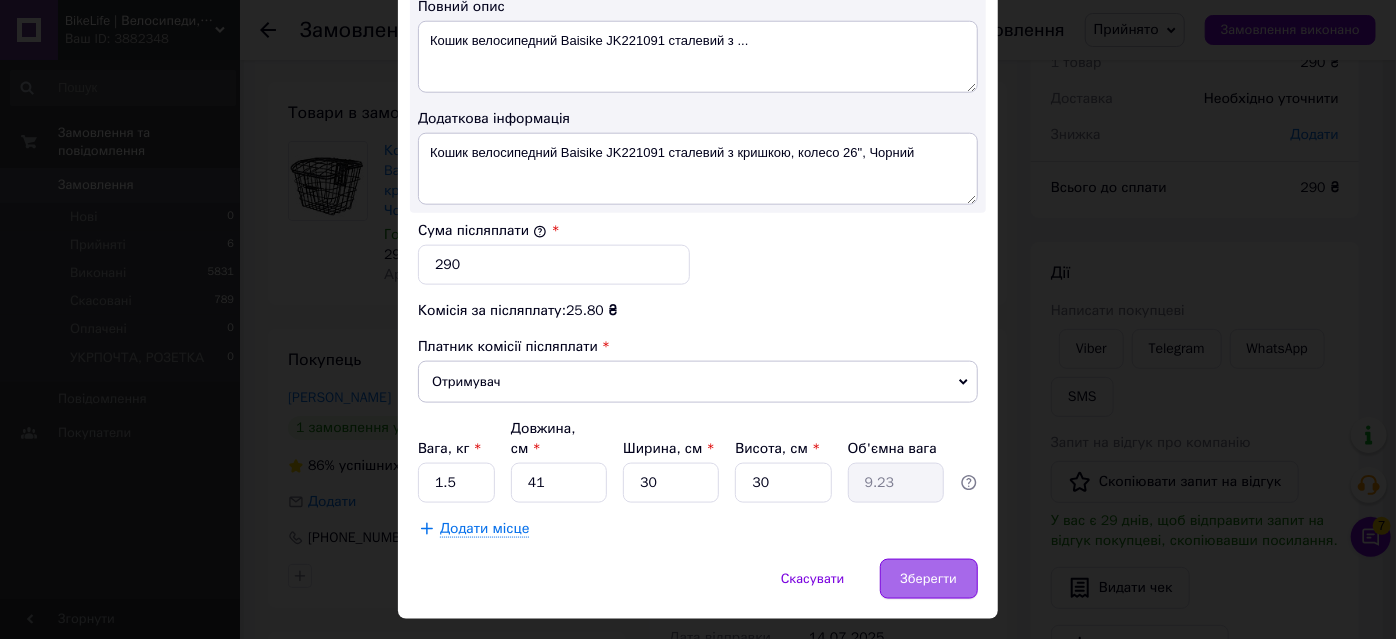 click on "Зберегти" at bounding box center (929, 579) 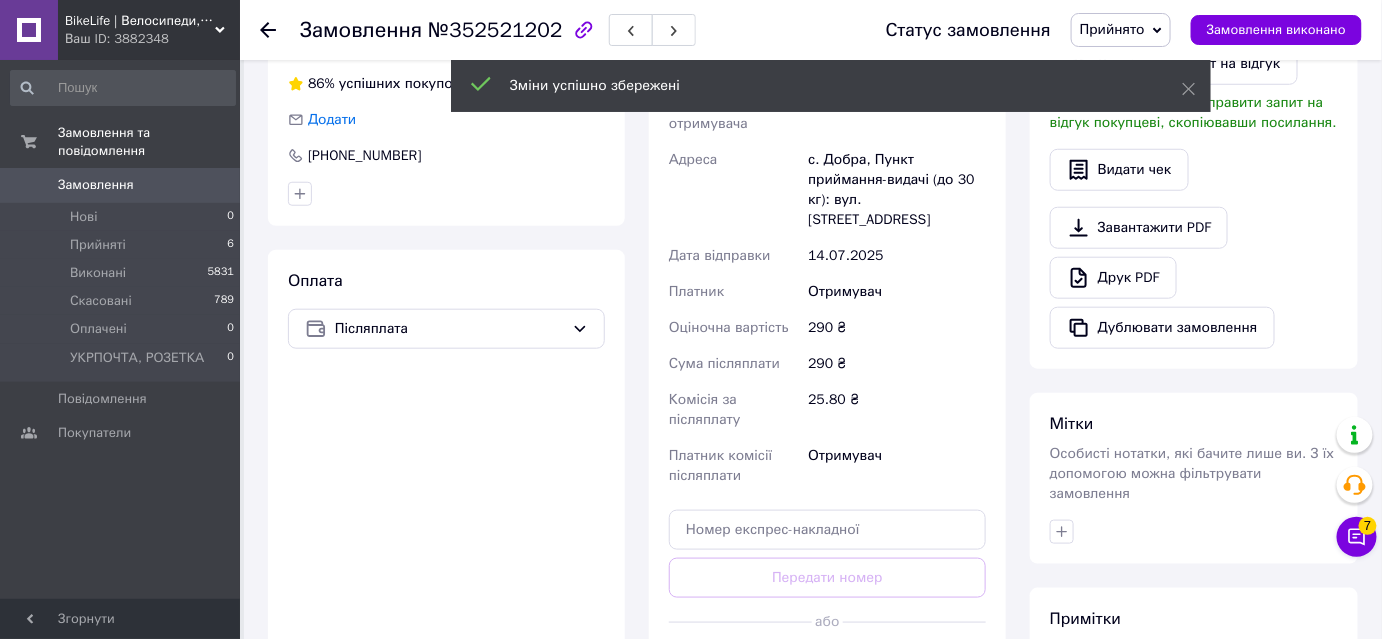 scroll, scrollTop: 545, scrollLeft: 0, axis: vertical 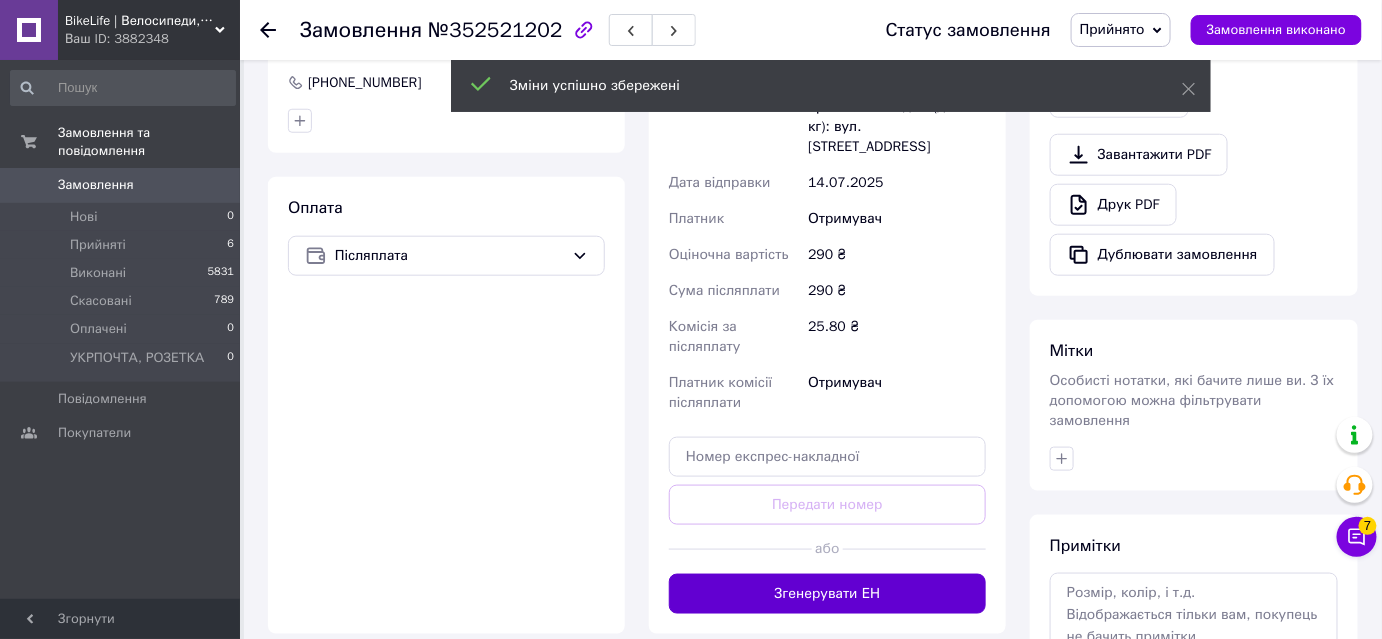 drag, startPoint x: 956, startPoint y: 568, endPoint x: 1072, endPoint y: 465, distance: 155.12898 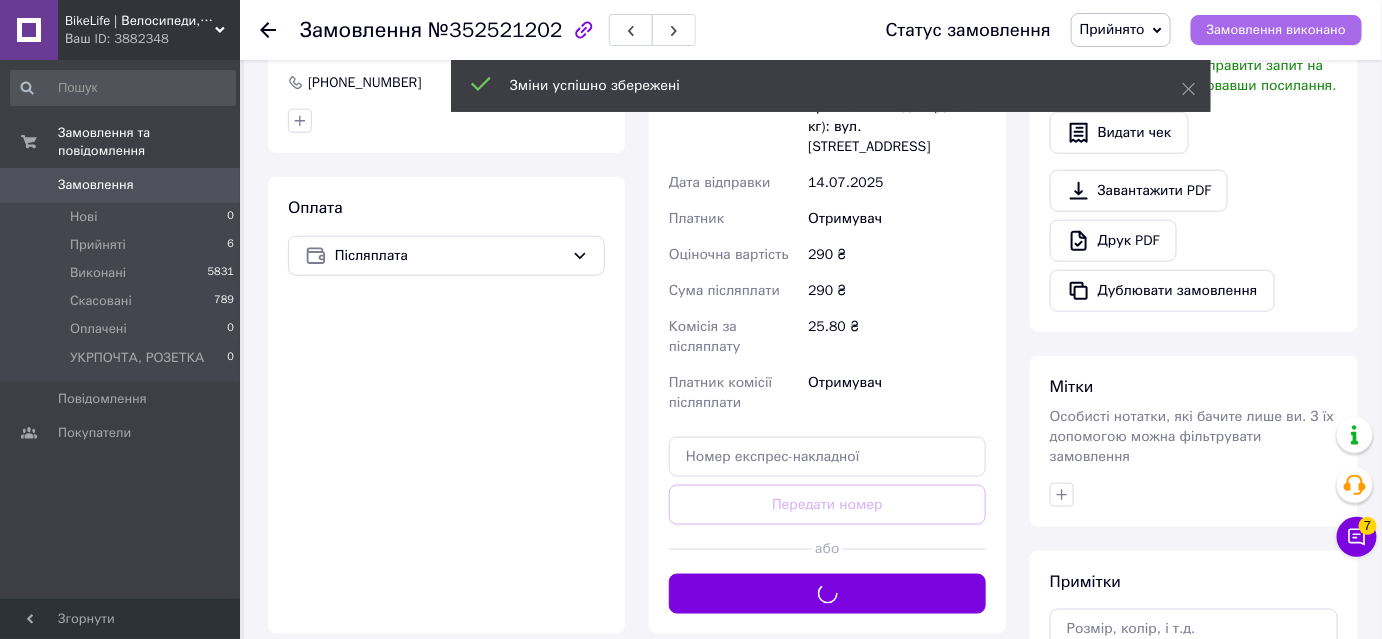click on "Замовлення виконано" at bounding box center (1276, 30) 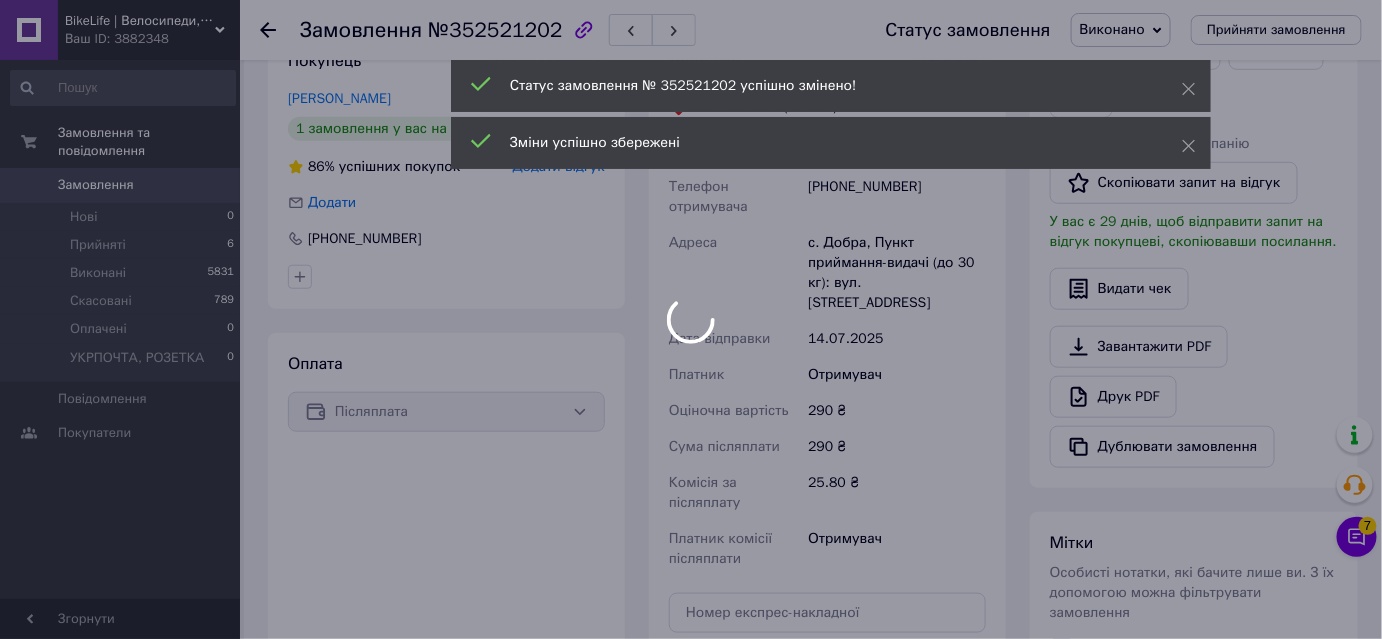 scroll, scrollTop: 272, scrollLeft: 0, axis: vertical 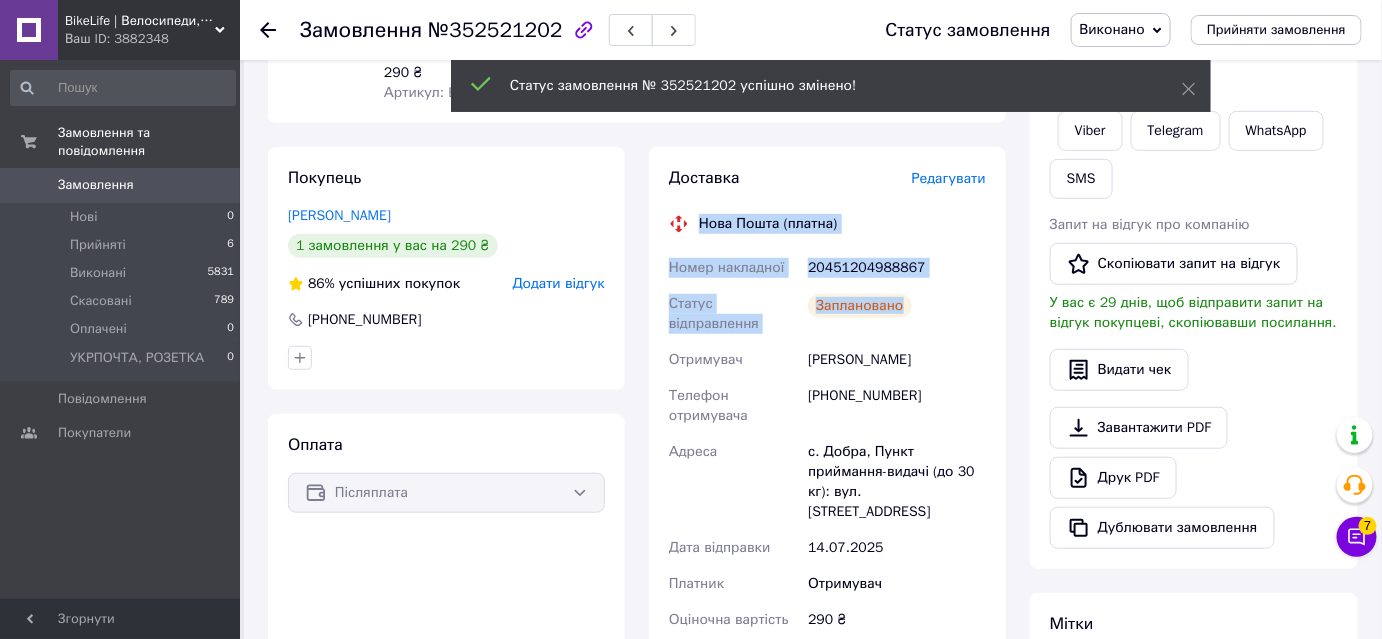 drag, startPoint x: 701, startPoint y: 223, endPoint x: 941, endPoint y: 302, distance: 252.66777 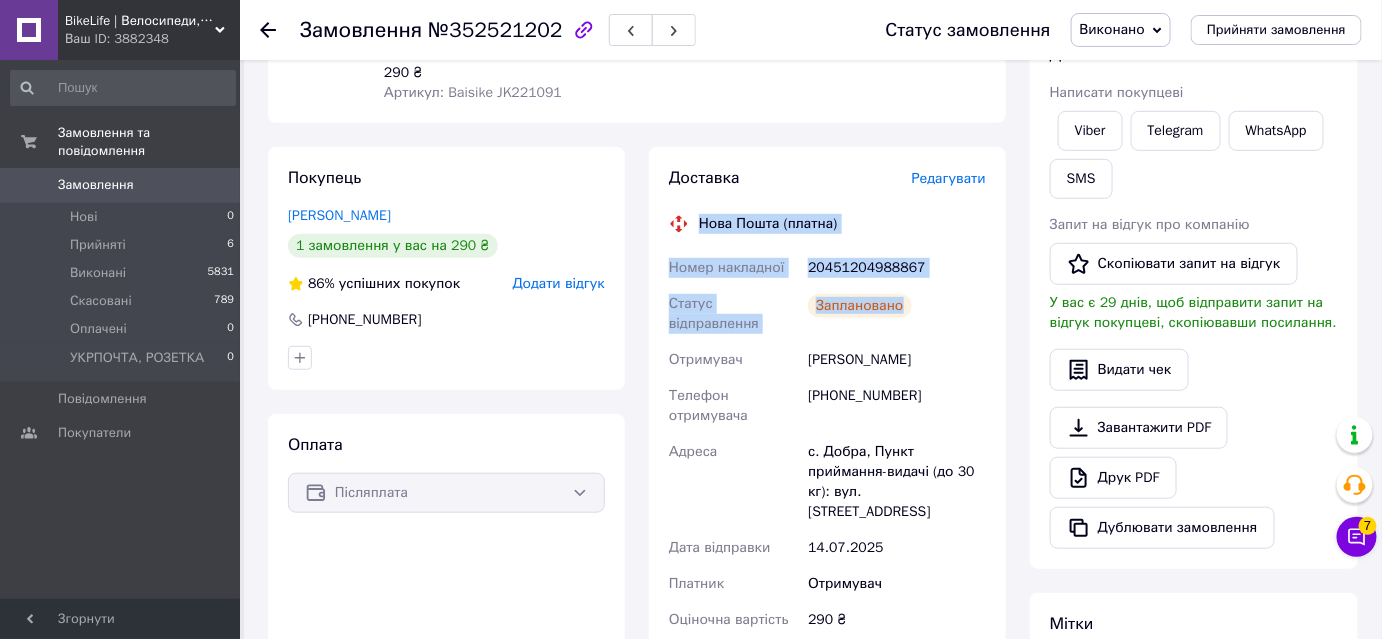 copy on "Нова Пошта (платна) Номер накладної 20451204988867 Статус відправлення Заплановано" 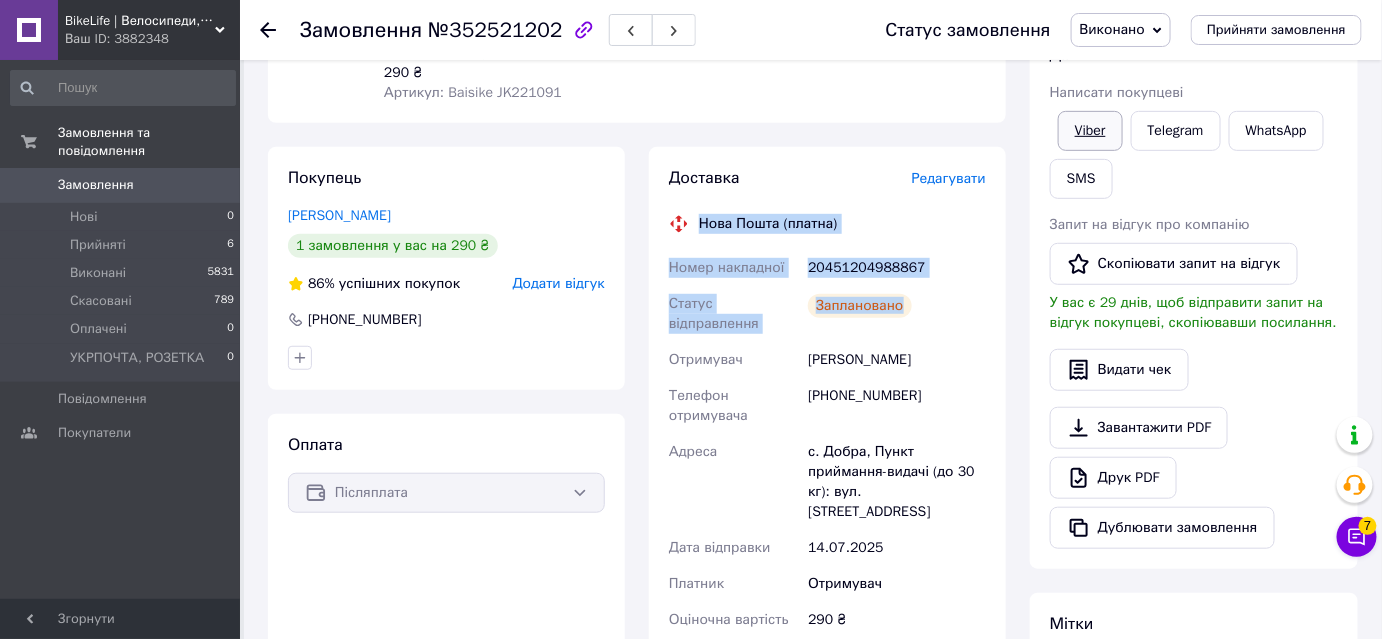click on "Viber" at bounding box center [1090, 131] 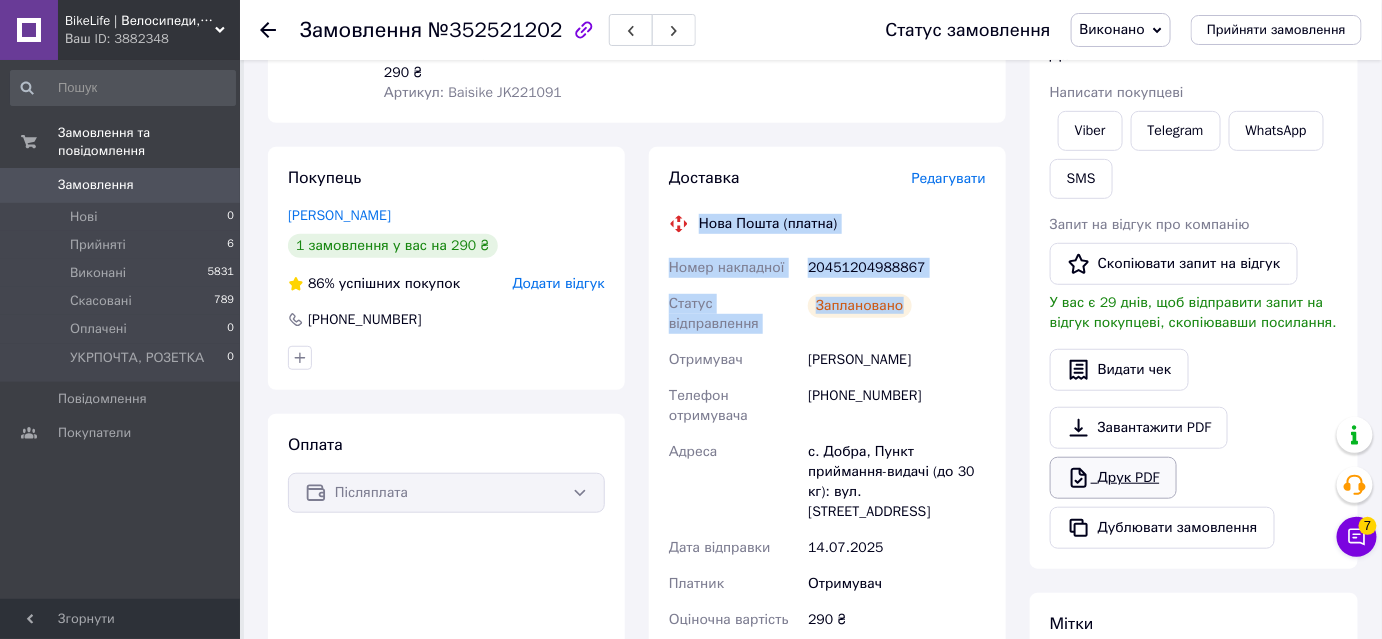 click on "Друк PDF" at bounding box center [1113, 478] 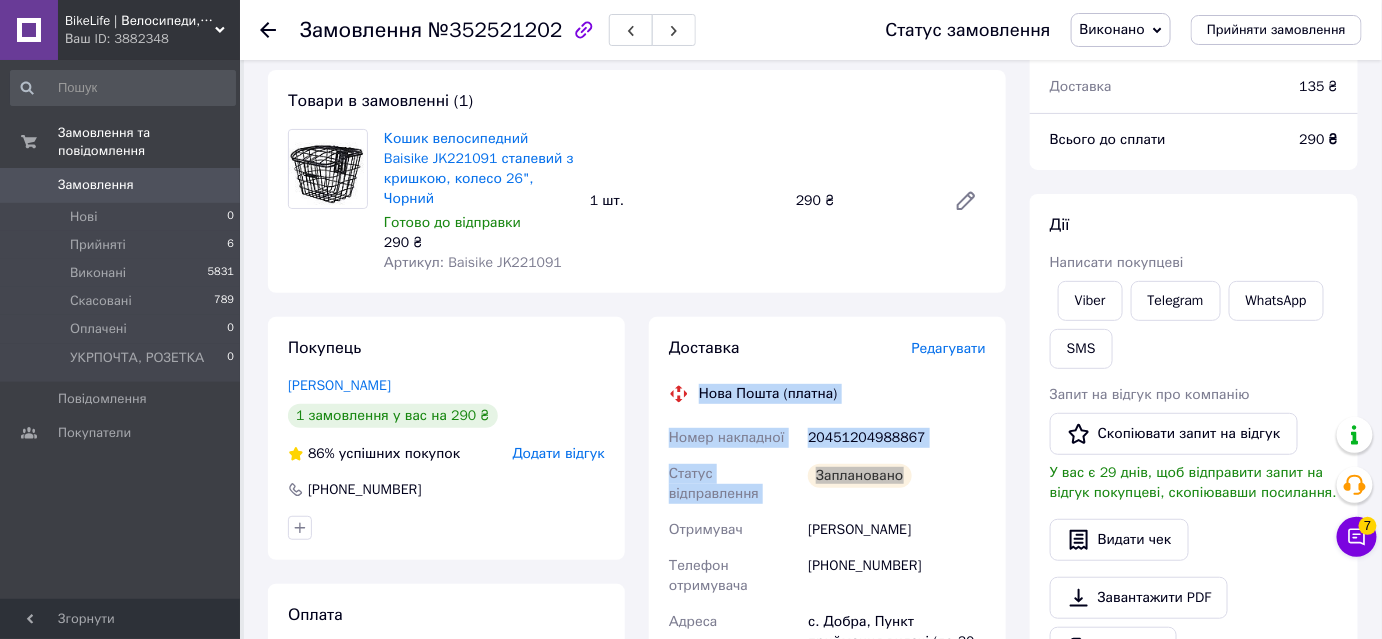 scroll, scrollTop: 0, scrollLeft: 0, axis: both 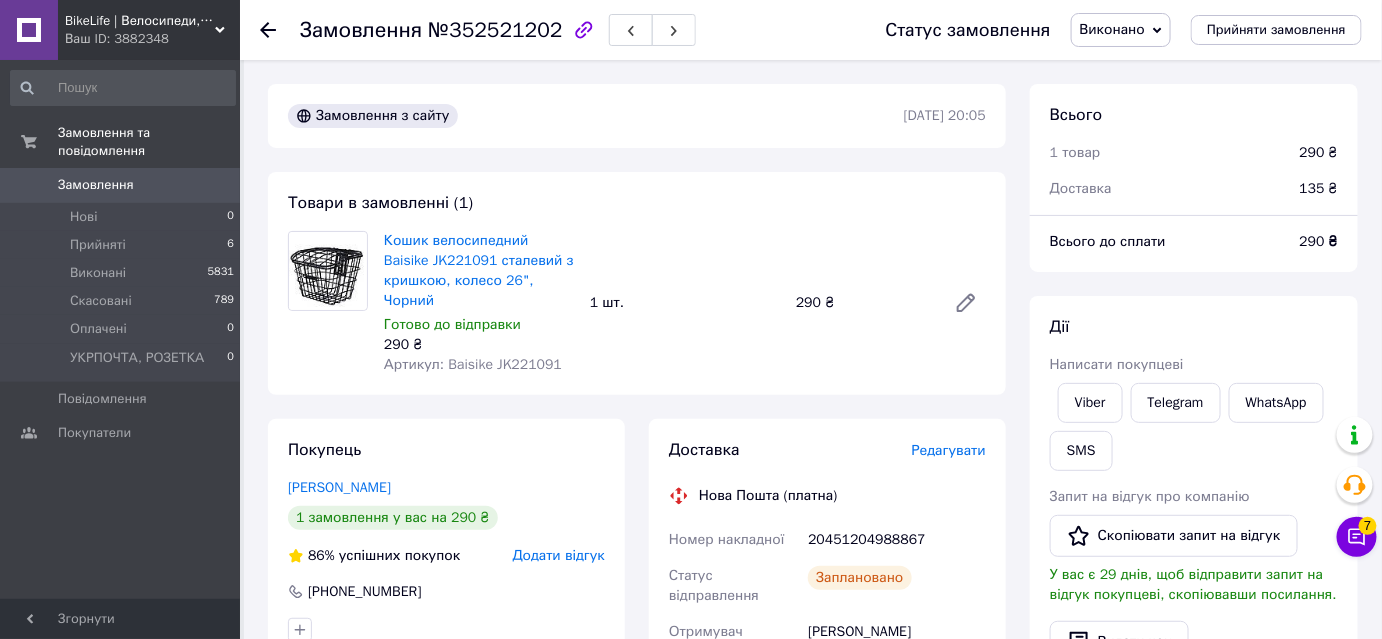 click 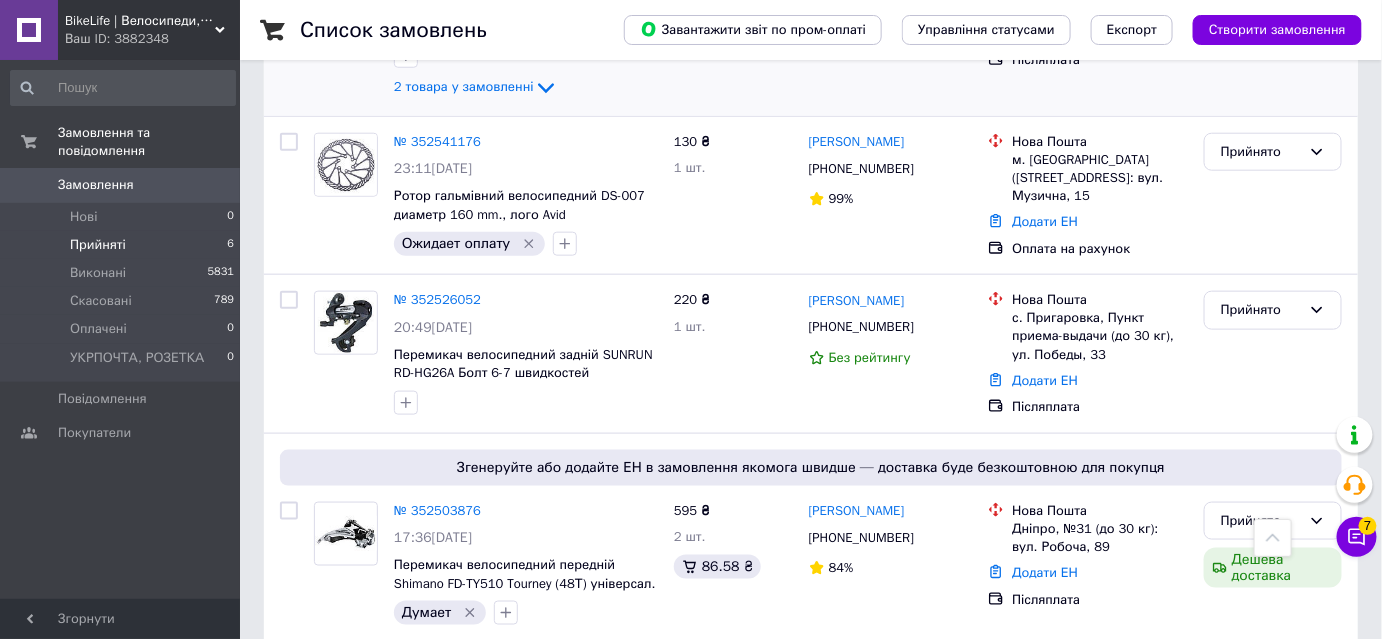 scroll, scrollTop: 655, scrollLeft: 0, axis: vertical 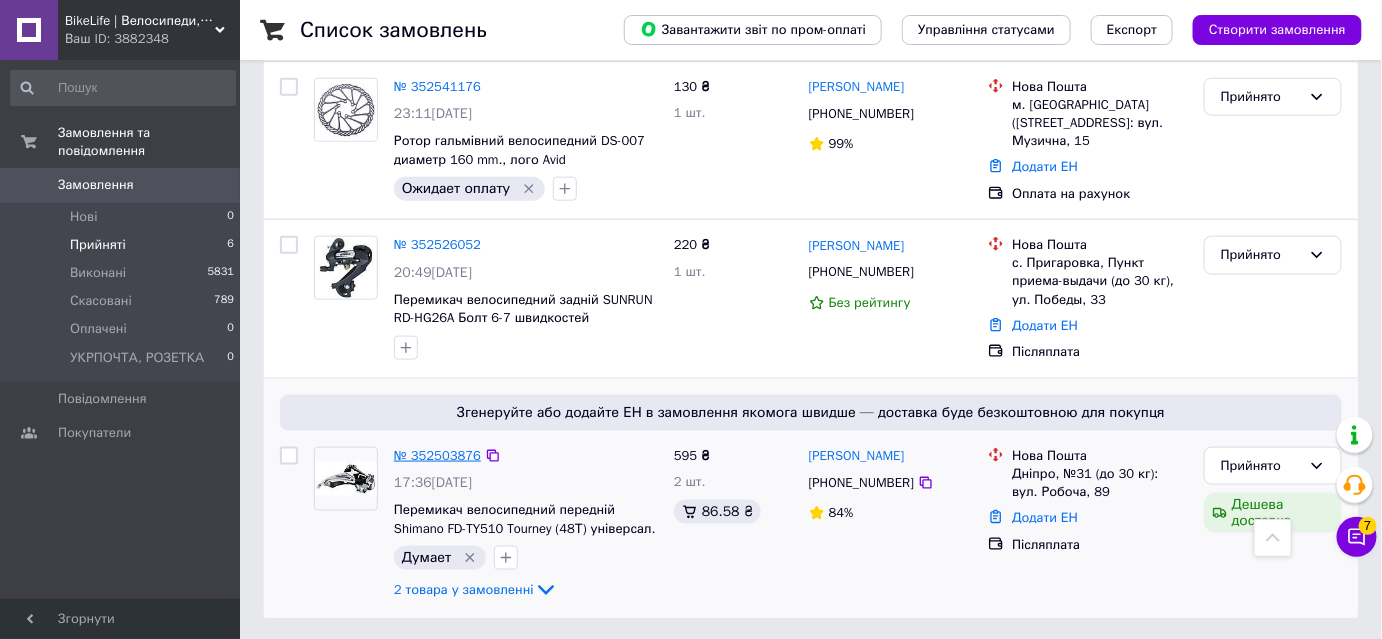 click on "№ 352503876" at bounding box center [437, 455] 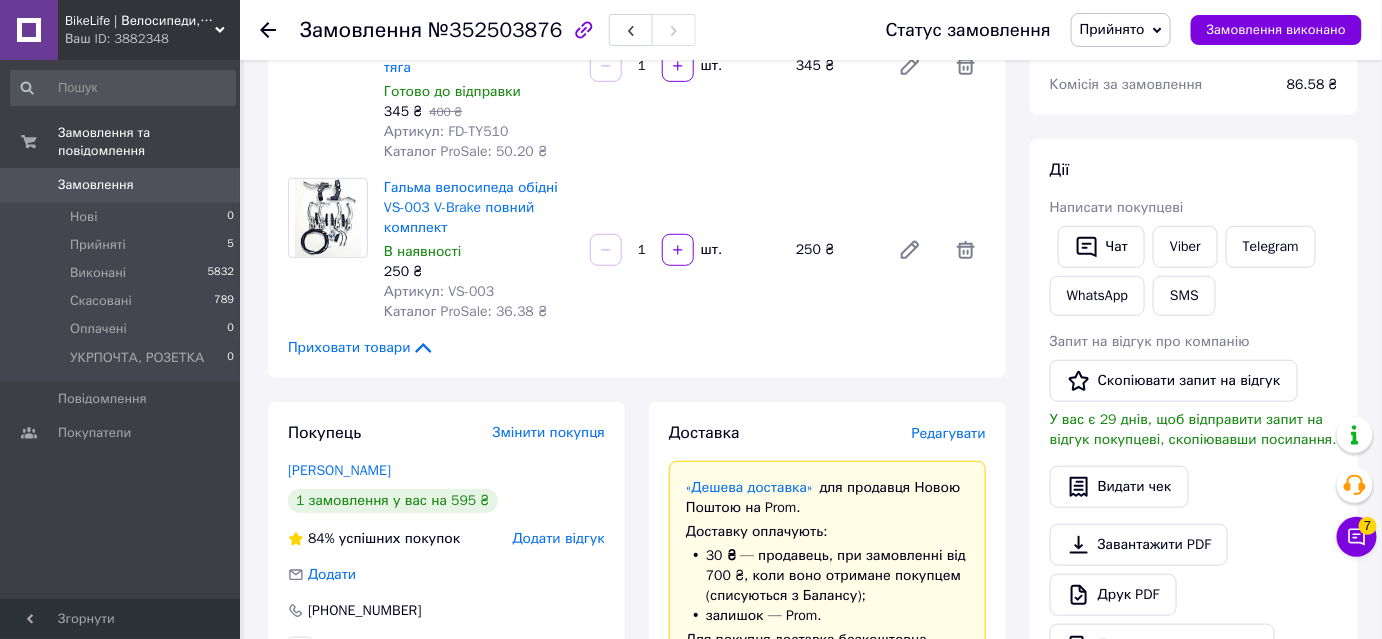 scroll, scrollTop: 109, scrollLeft: 0, axis: vertical 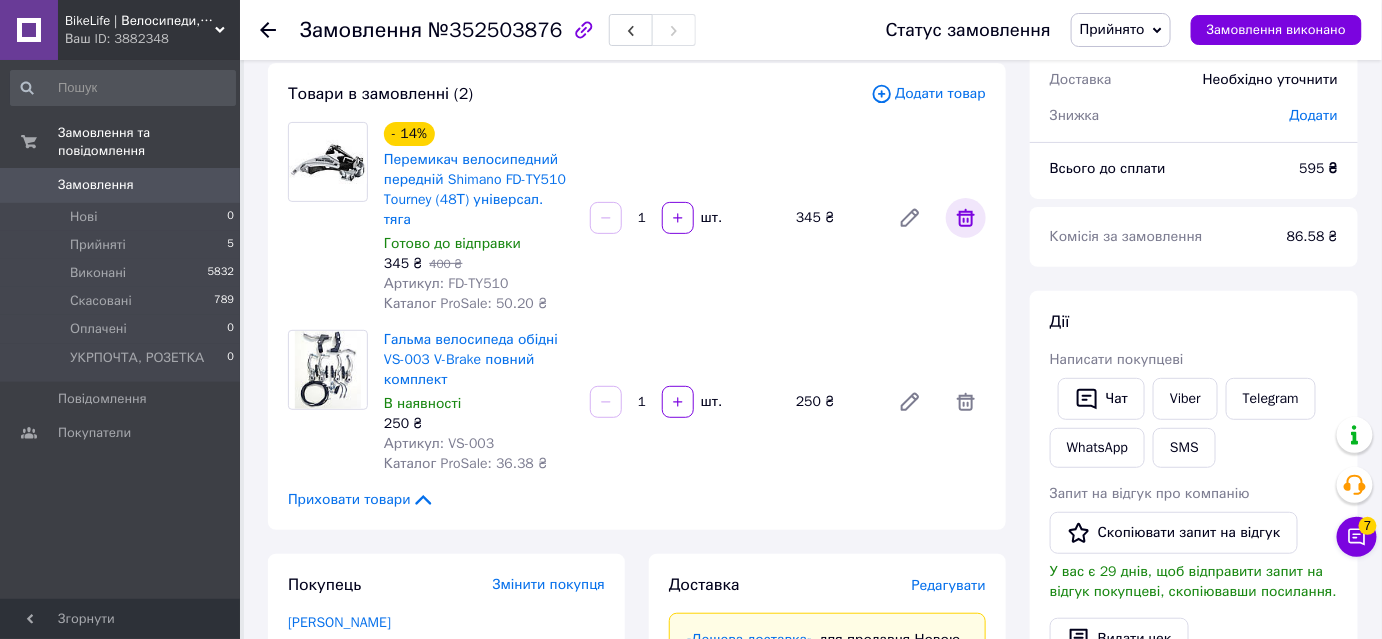 click 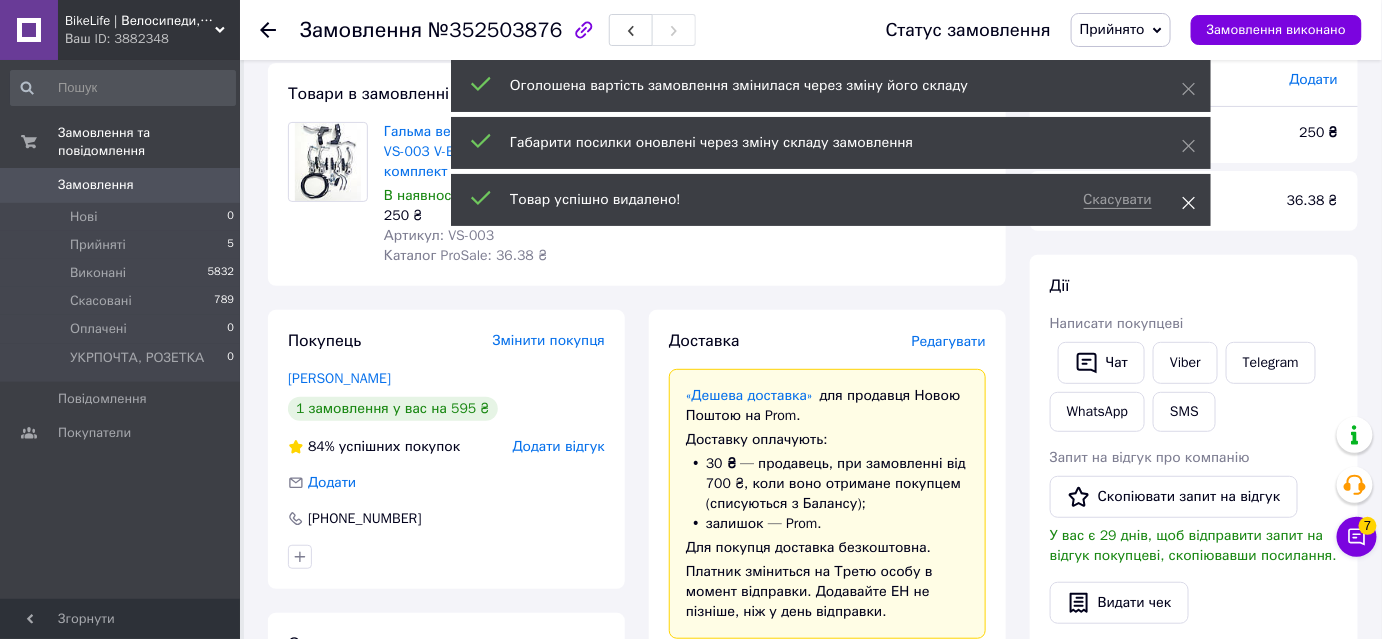 click on "Скасувати Товар успішно видалено!" at bounding box center (831, 200) 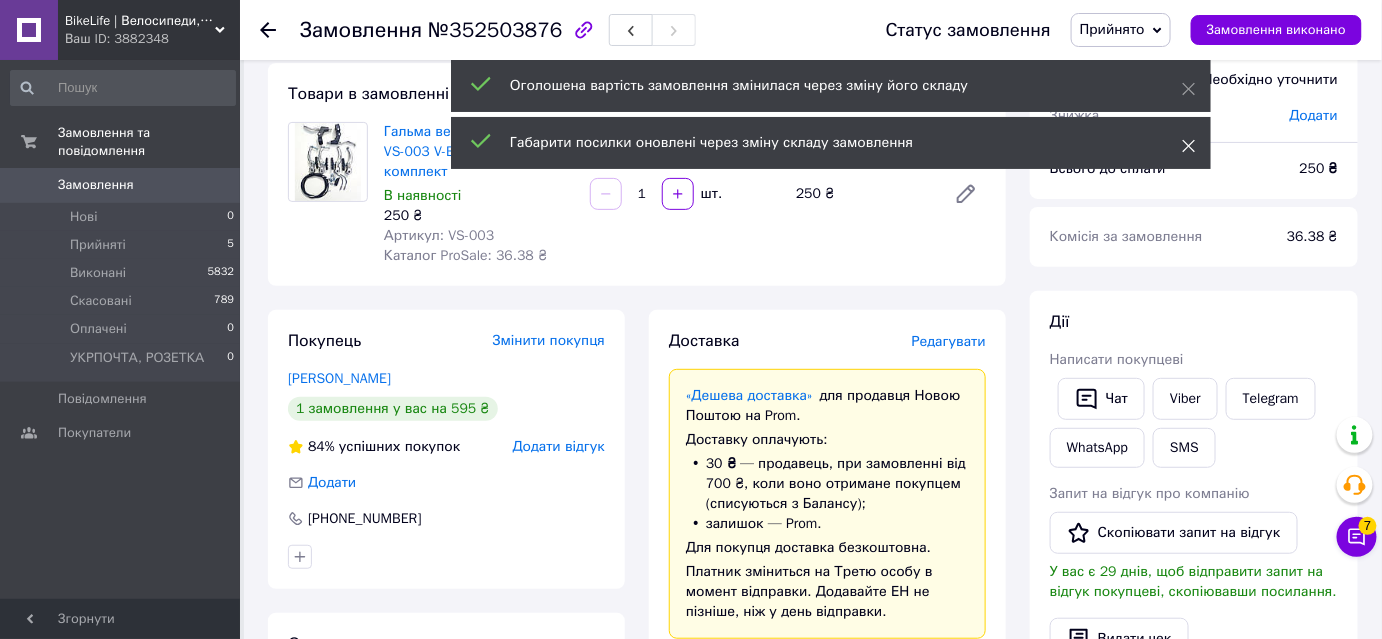 click at bounding box center (1189, 146) 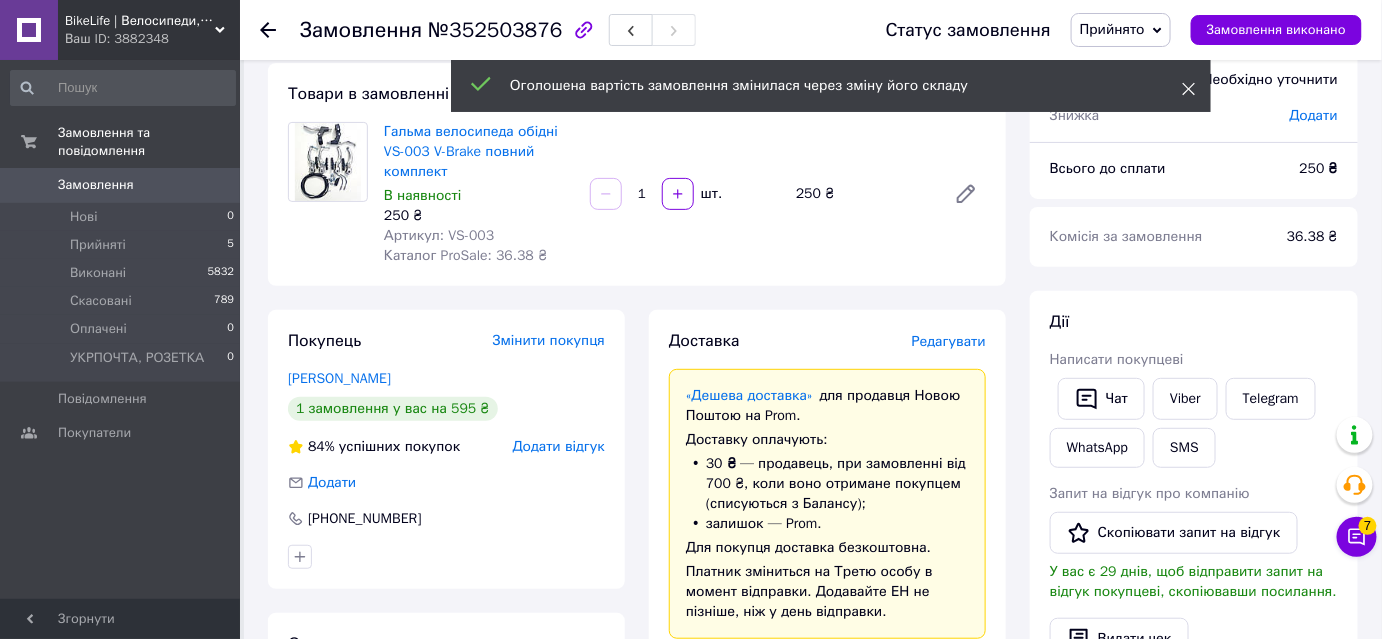 click 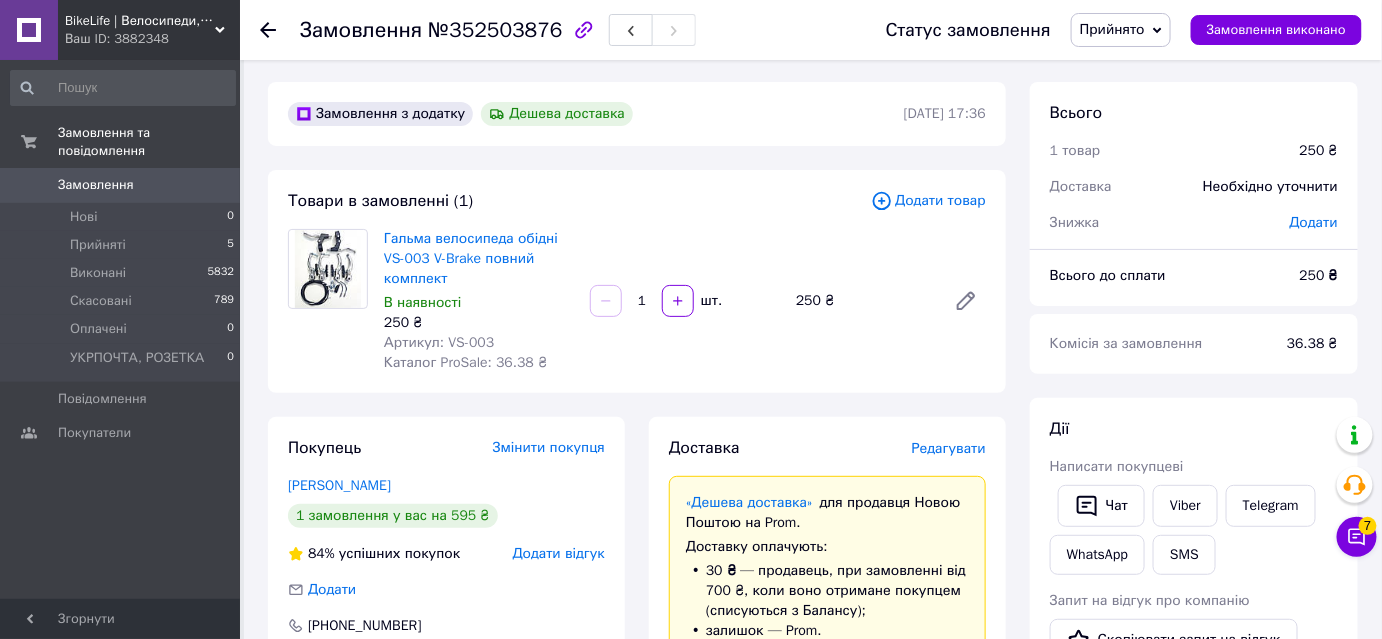 scroll, scrollTop: 0, scrollLeft: 0, axis: both 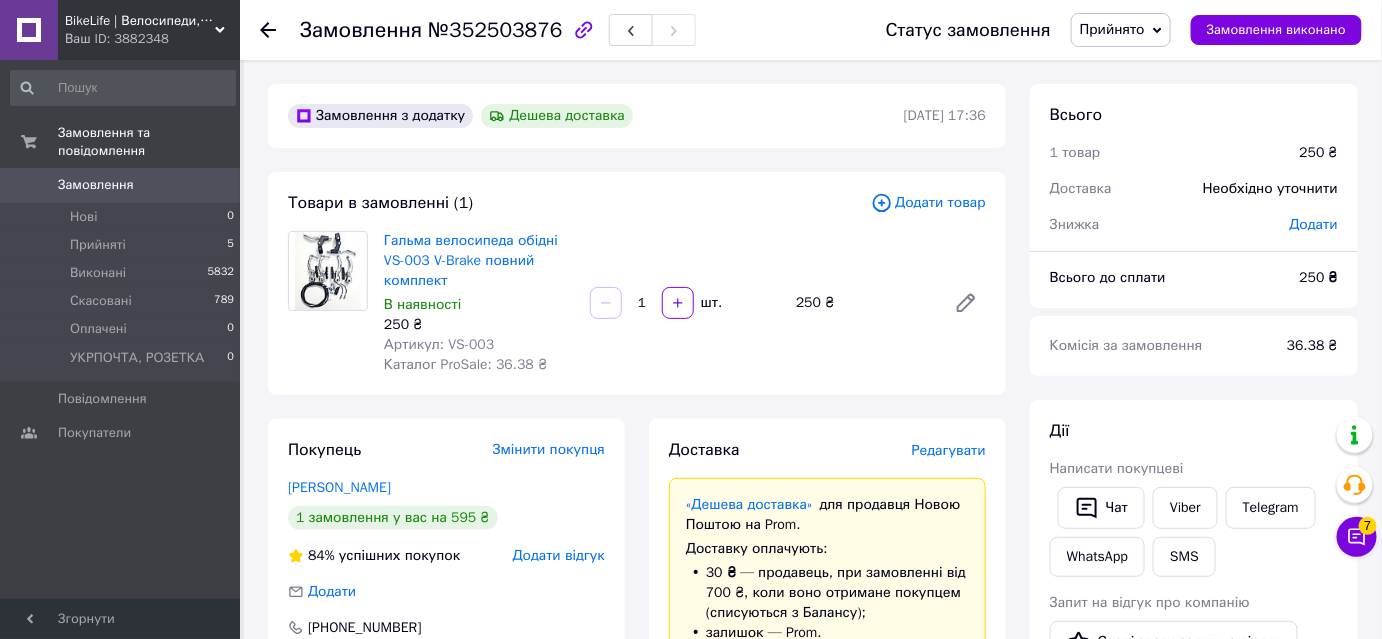 click on "Додати товар" at bounding box center [928, 203] 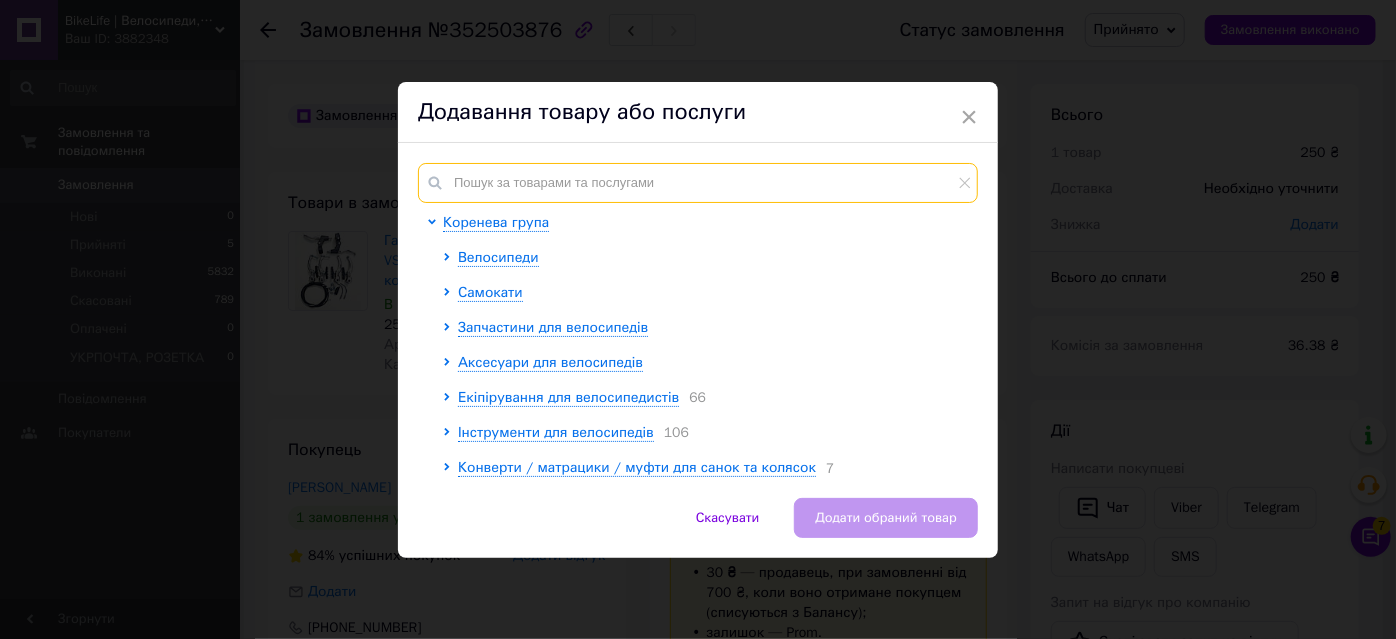 click at bounding box center [698, 183] 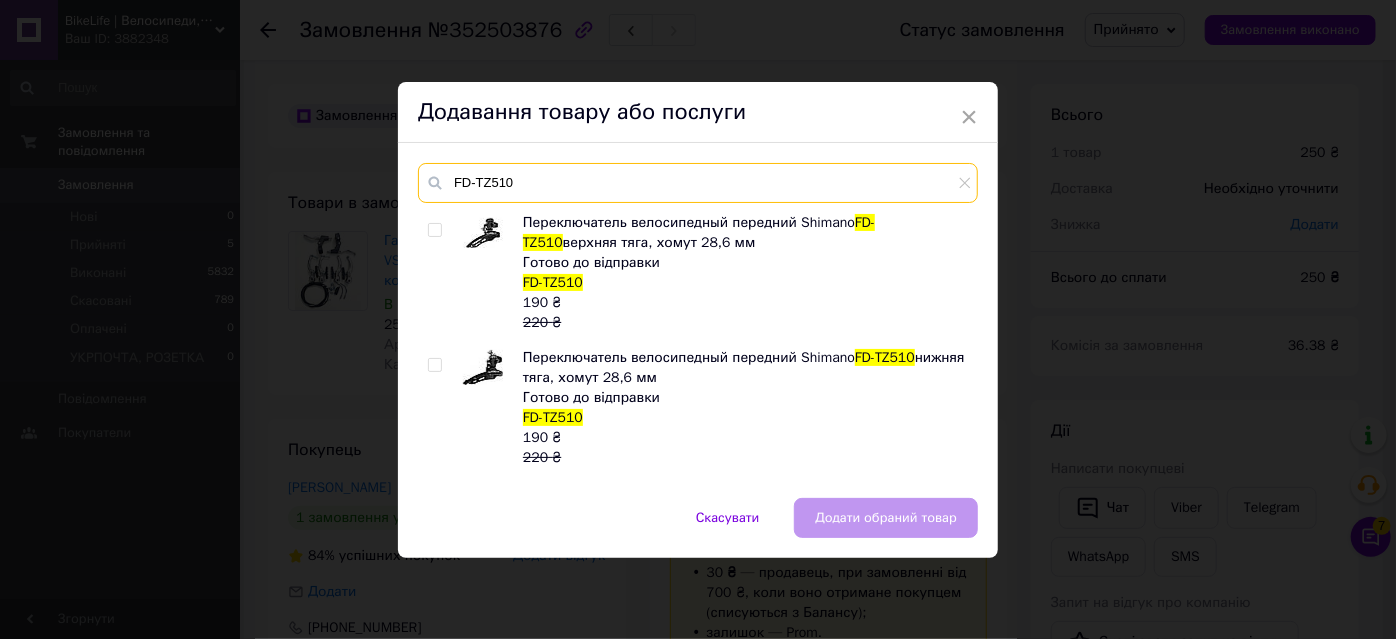 type on "FD-TZ510" 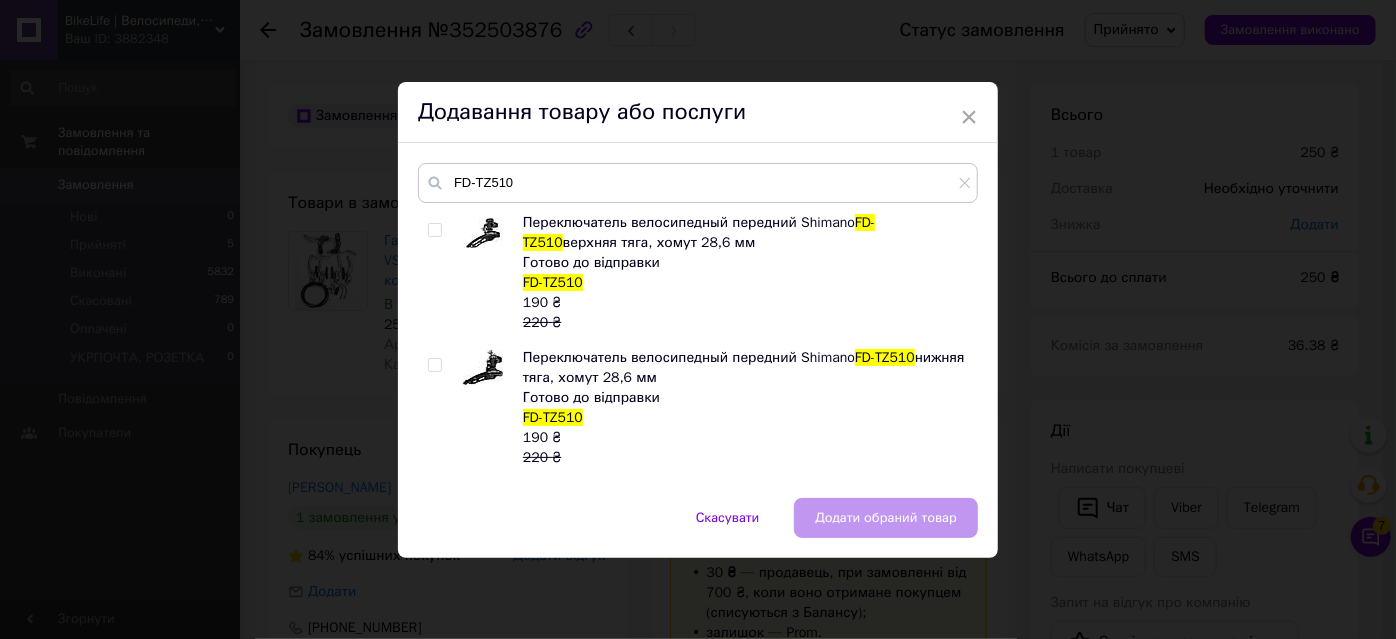 click at bounding box center (434, 365) 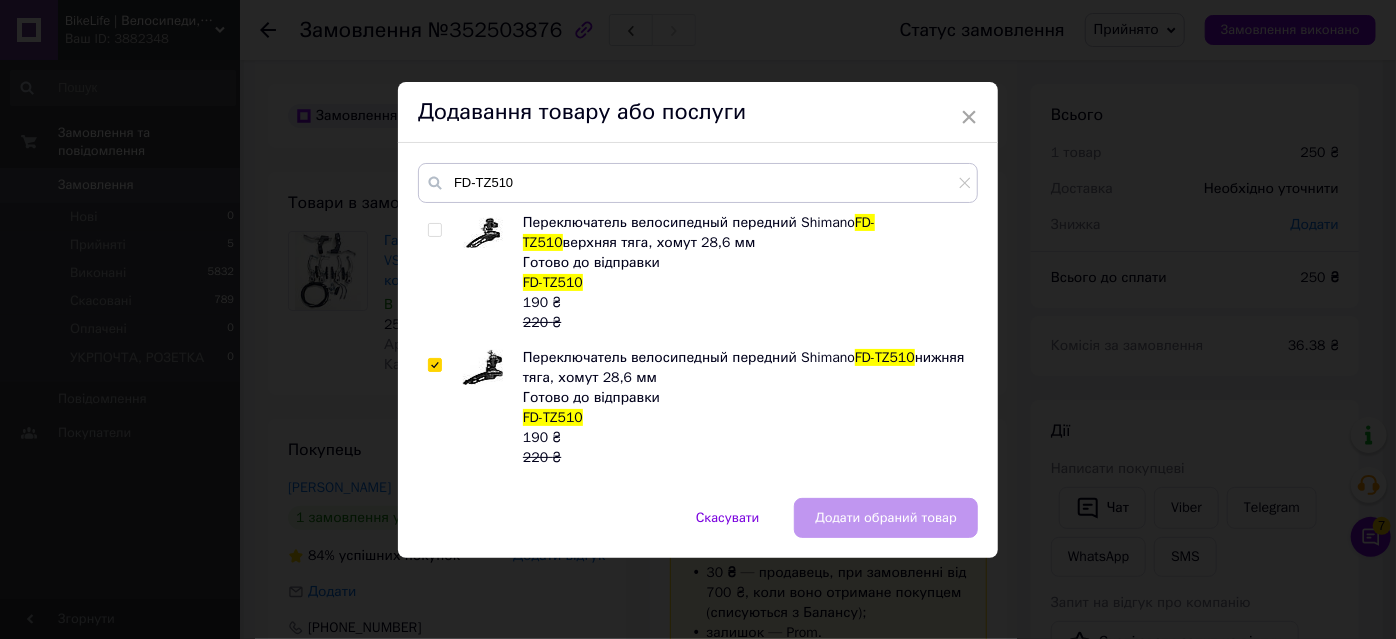 checkbox on "true" 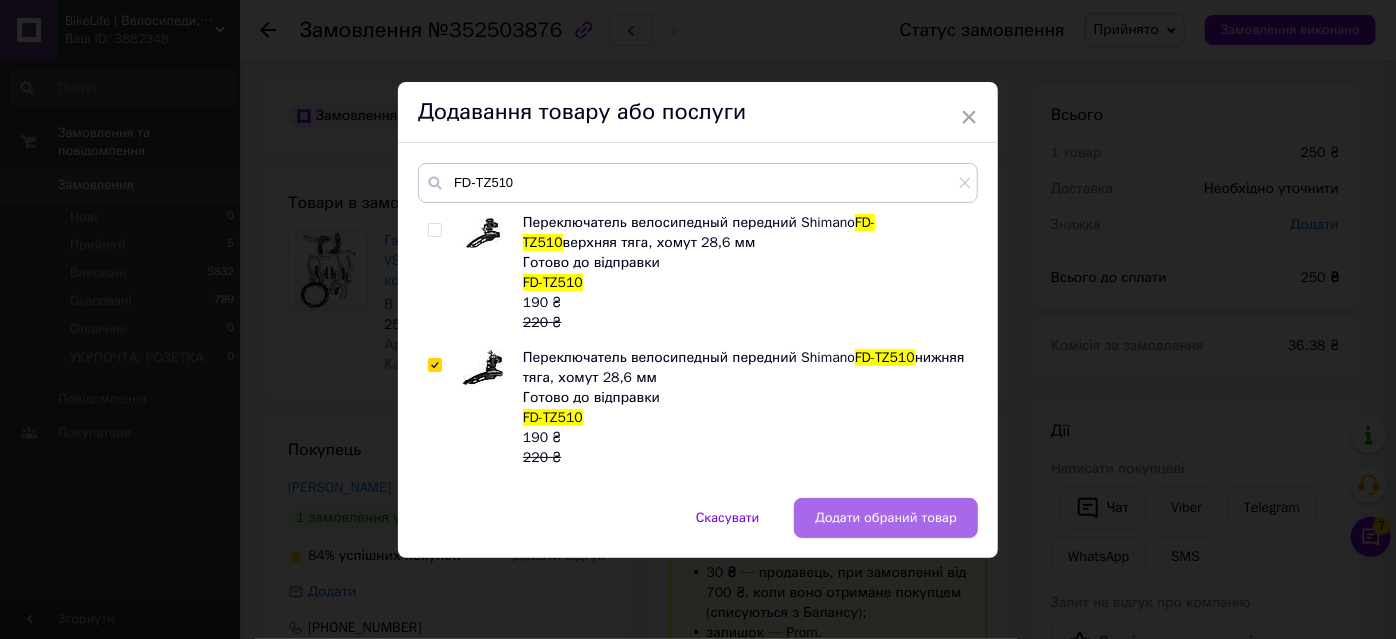click on "Додати обраний товар" at bounding box center [886, 518] 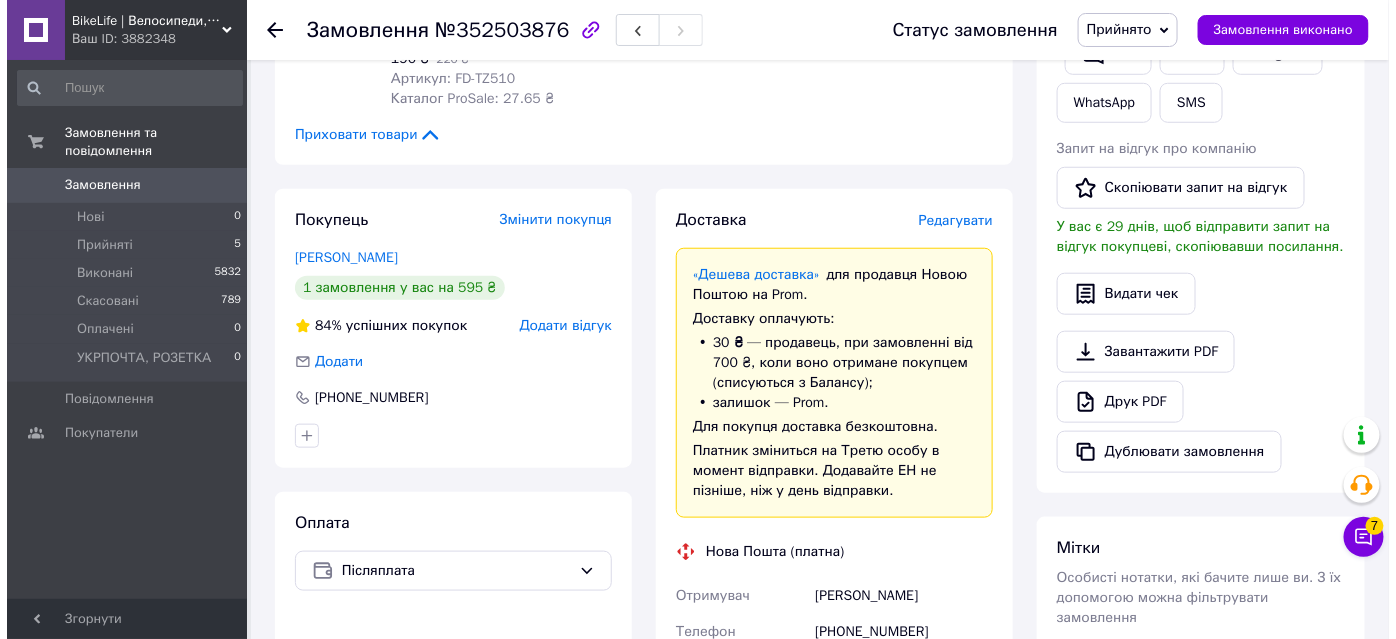 scroll, scrollTop: 181, scrollLeft: 0, axis: vertical 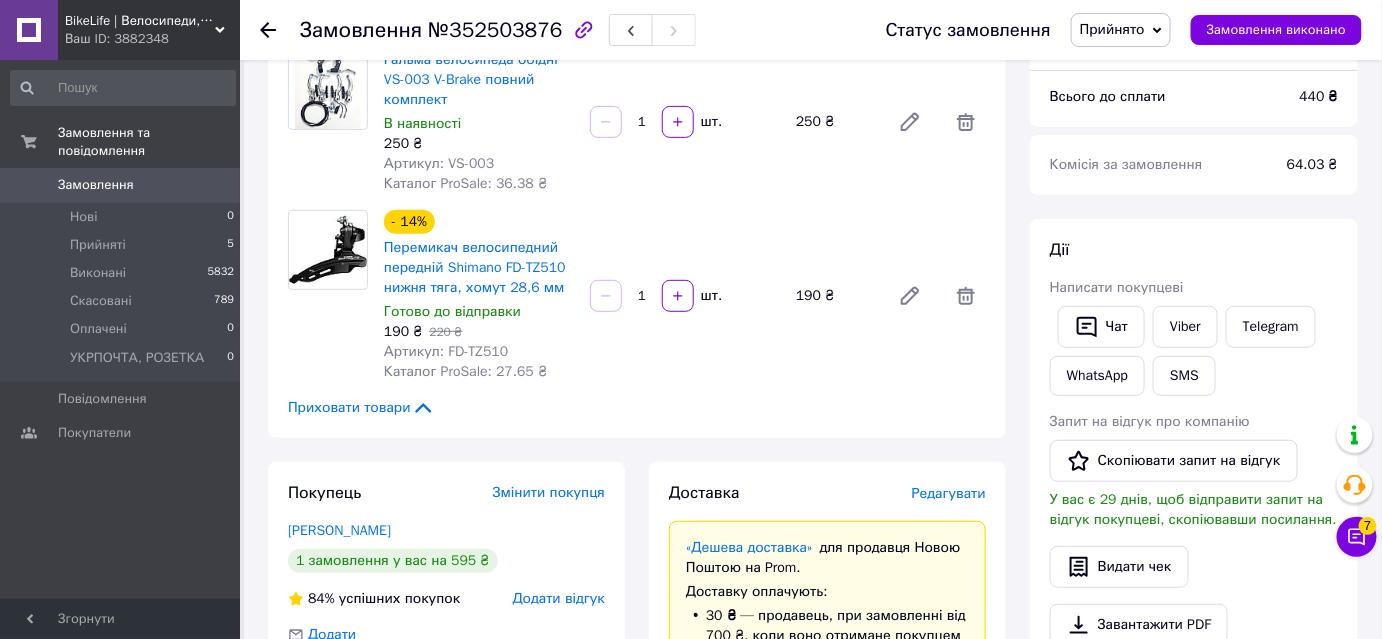 click on "Доставка Редагувати «Дешева доставка»   для продавця Новою Поштою на Prom. Доставку оплачують: 30 ₴   — продавець , при замовленні від 700 ₴, коли воно отримане покупцем (списуються з Балансу); залишок — Prom. Для покупця доставка безкоштовна. Платник зміниться на Третю особу в момент відправки. Додавайте ЕН не пізніше, ніж у день відправки. Нова Пошта (платна) Отримувач Халил Ярослав Телефон отримувача +380680144362 Адреса Дніпро, №31 (до 30 кг): вул. Робоча, 89 Дата відправки 14.07.2025 Платник   Отримувач Оціночна вартість 440 ₴ Сума післяплати 440 ₴ Комісія за післяплату" at bounding box center [827, 965] 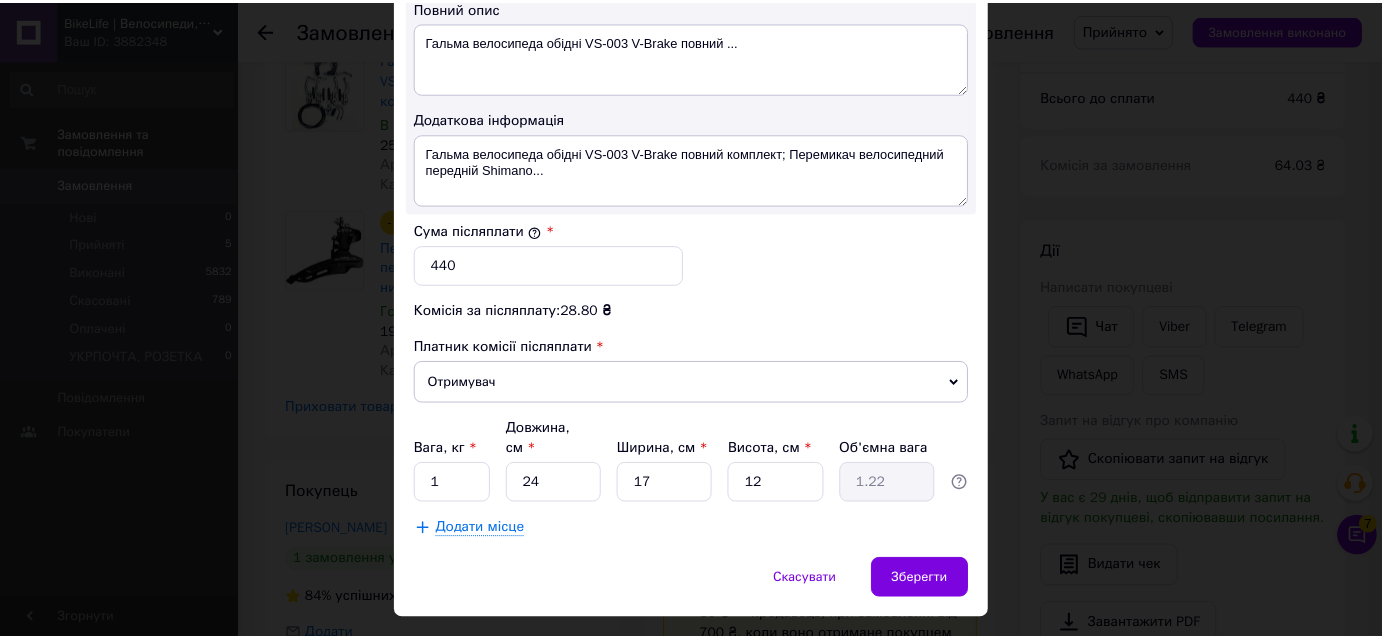 scroll, scrollTop: 1101, scrollLeft: 0, axis: vertical 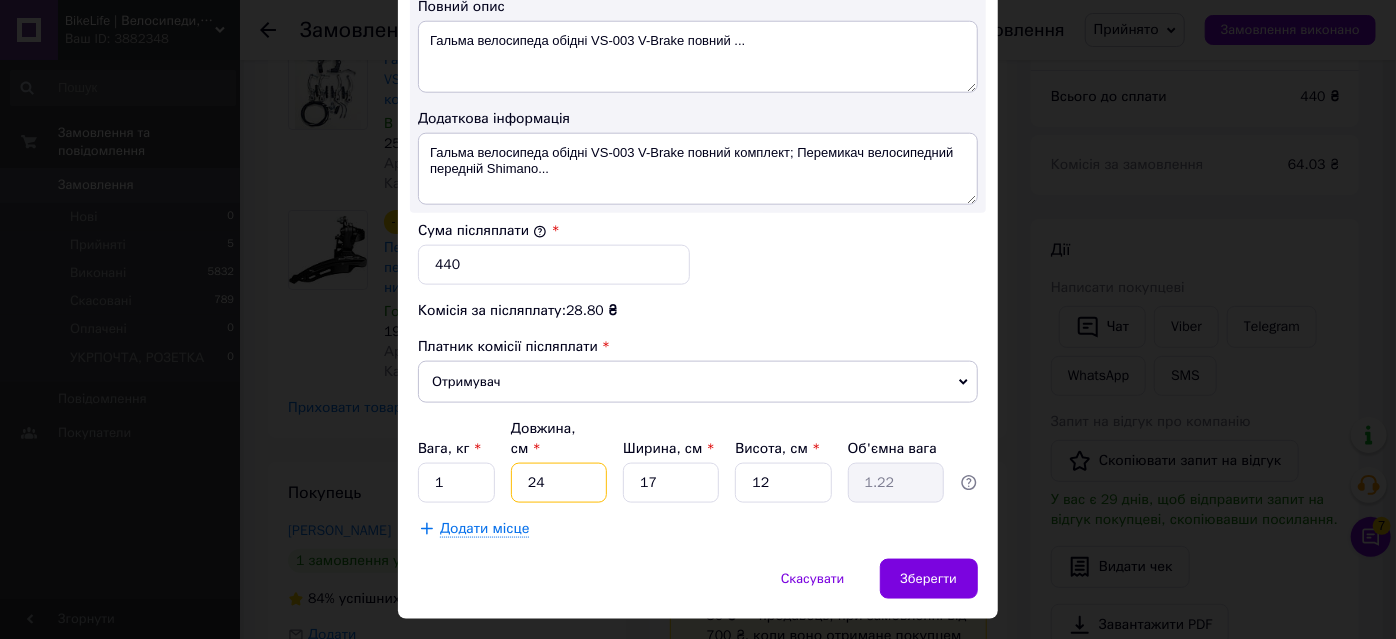 drag, startPoint x: 528, startPoint y: 449, endPoint x: 504, endPoint y: 454, distance: 24.5153 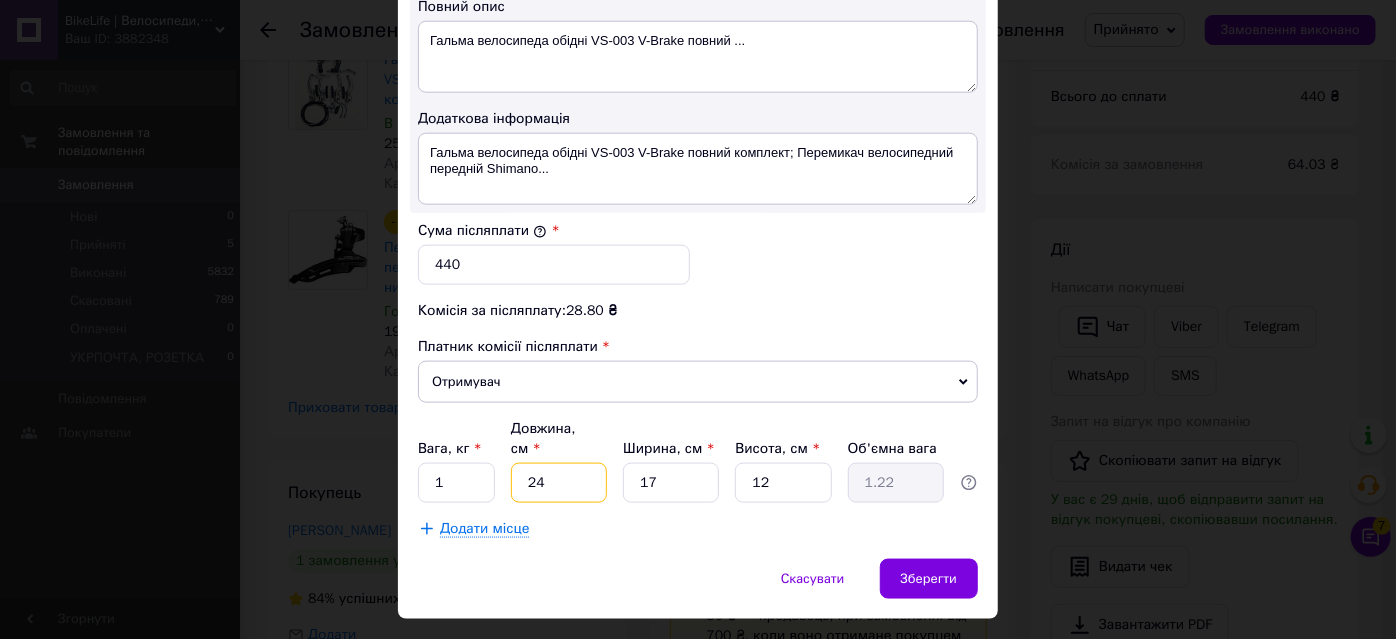 type on "2" 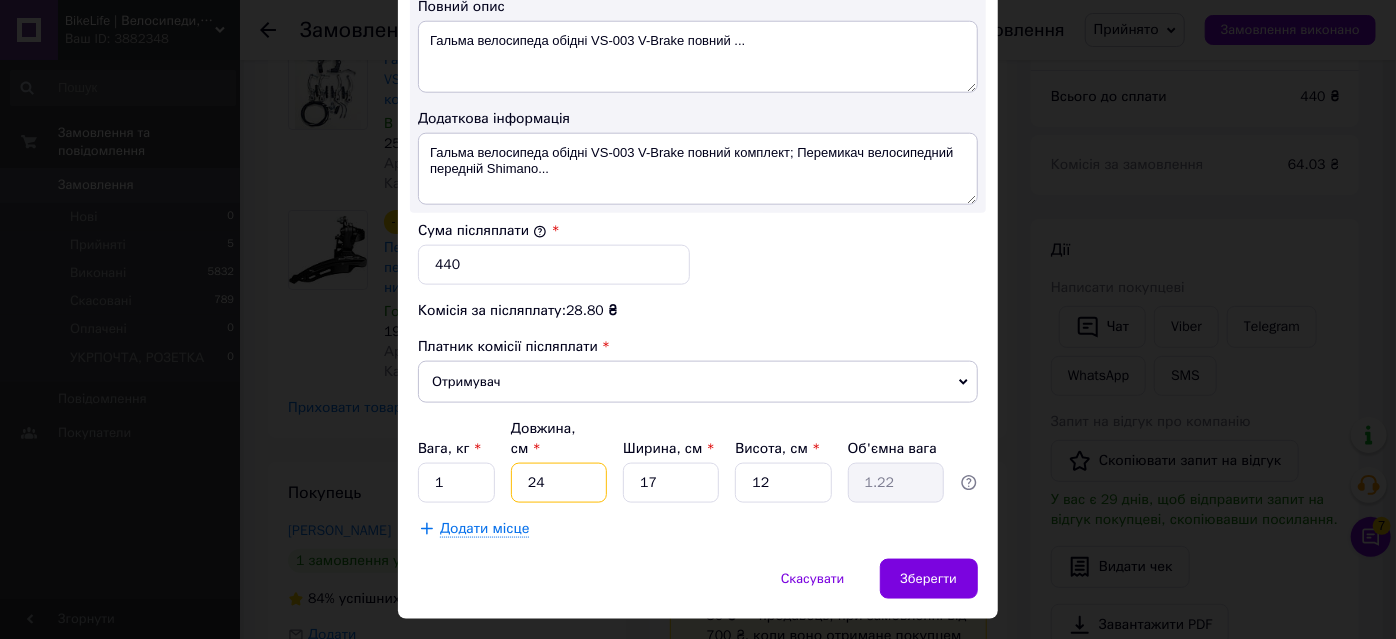 type on "0.1" 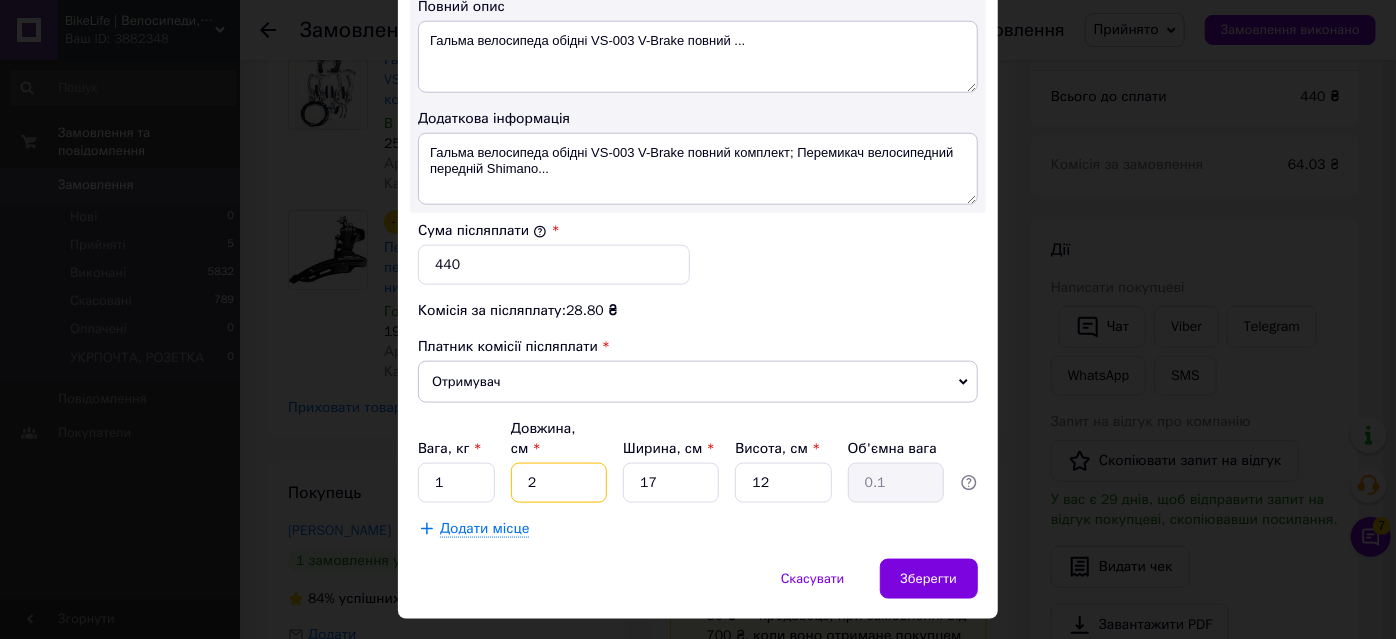 type on "23" 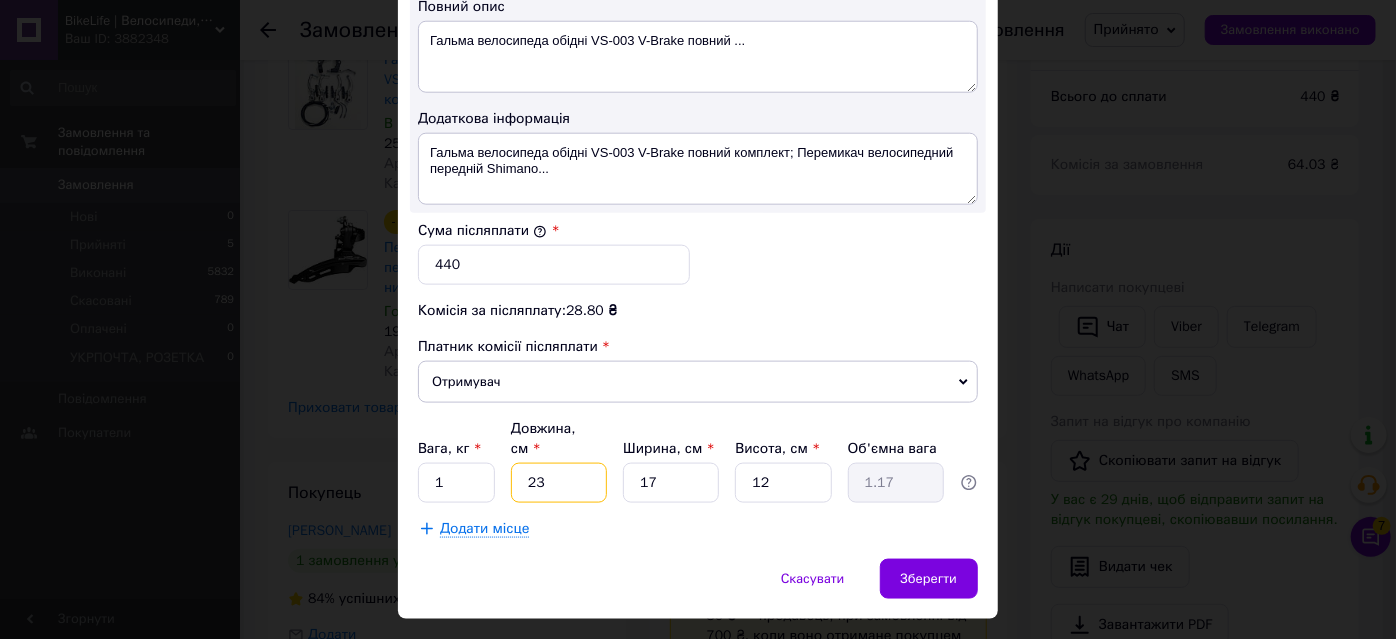 type on "23" 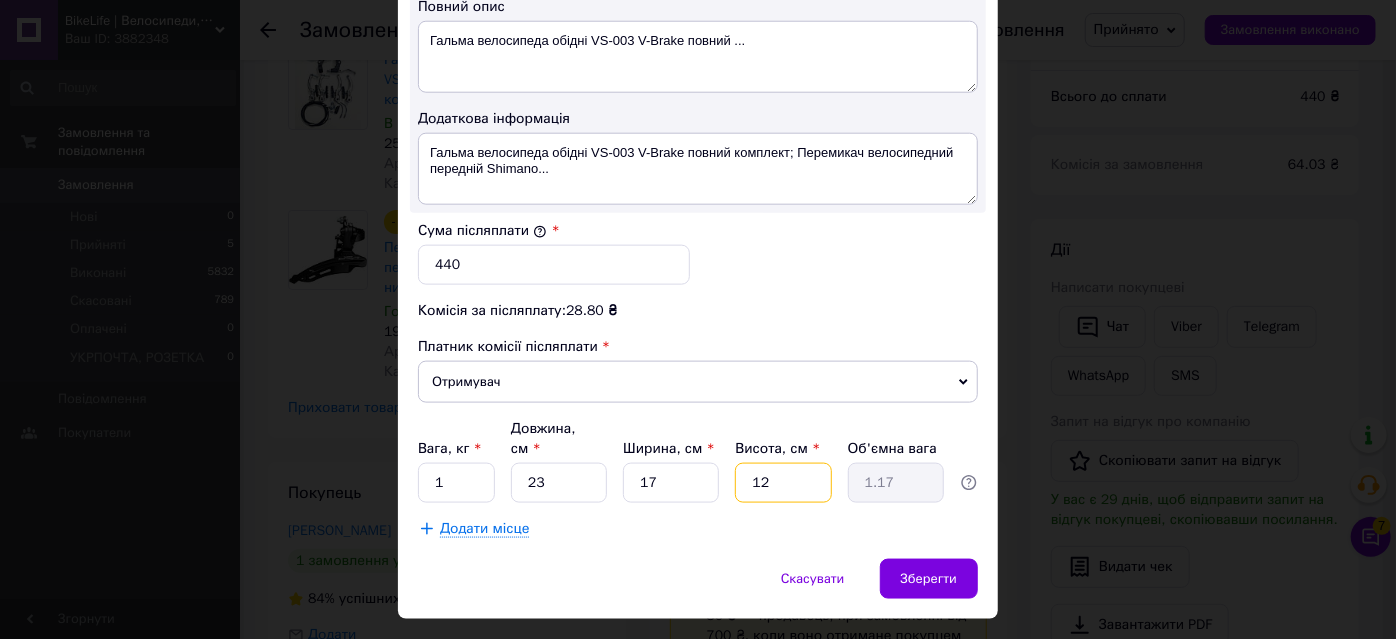 drag, startPoint x: 790, startPoint y: 434, endPoint x: 741, endPoint y: 437, distance: 49.09175 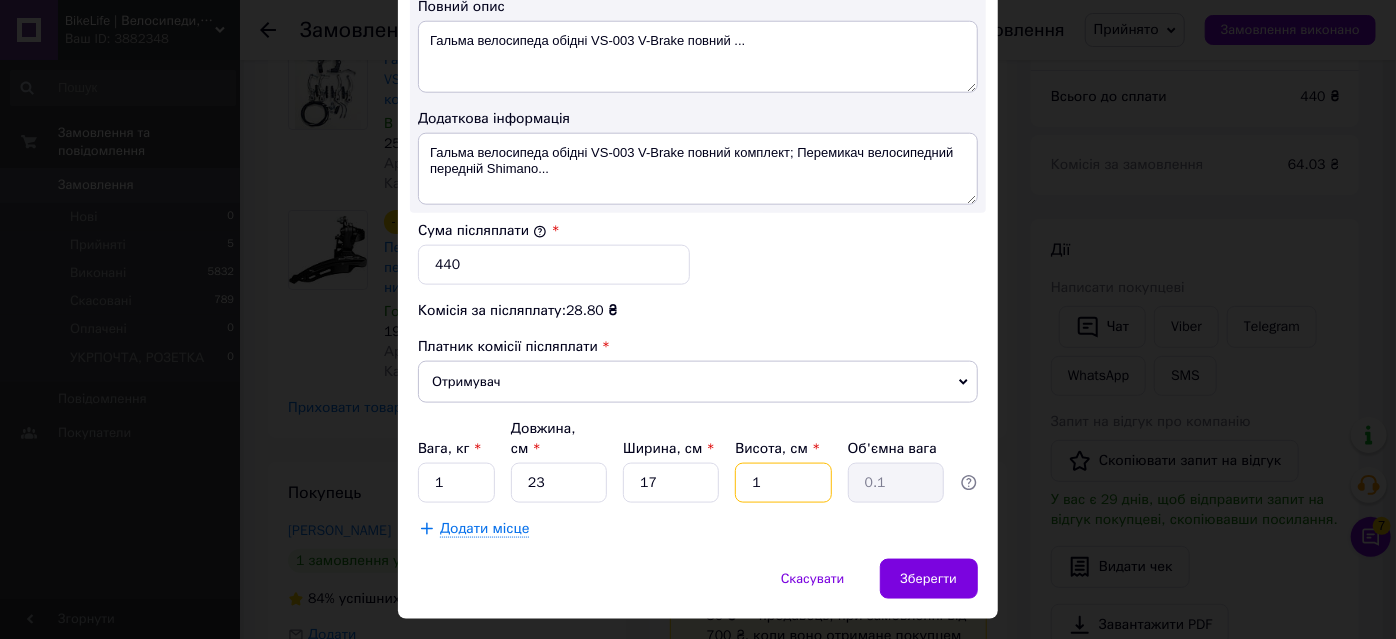 type on "10" 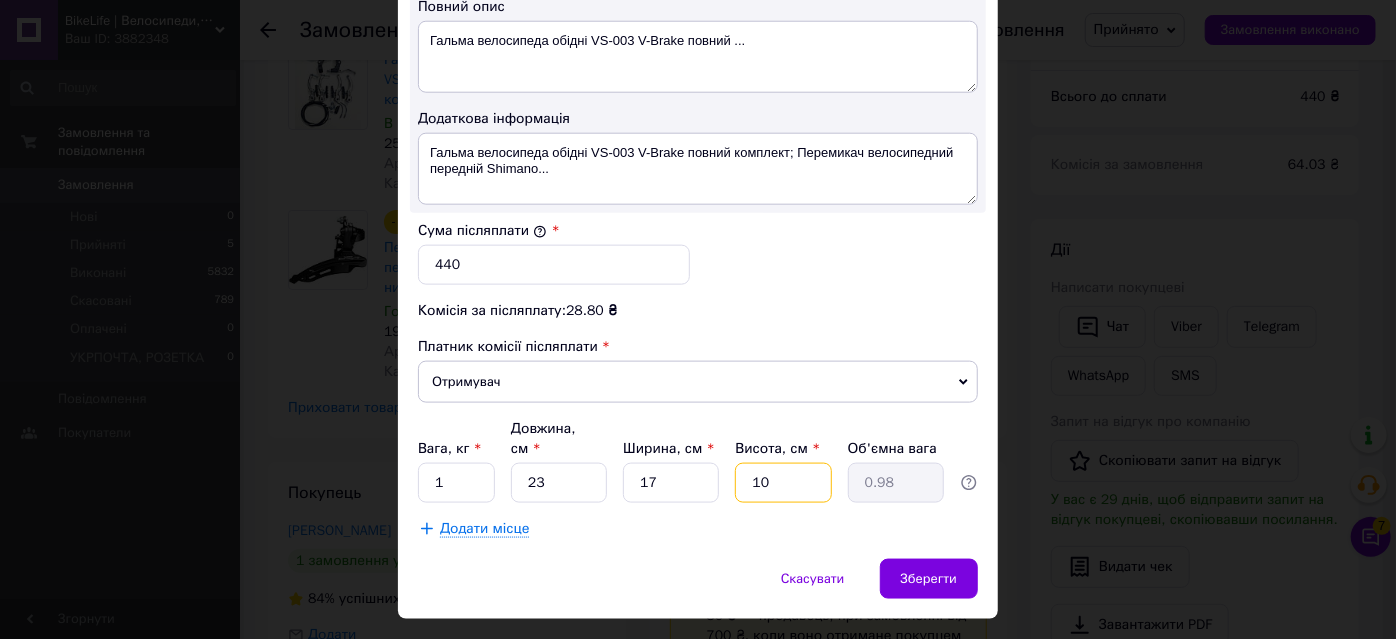 type on "10" 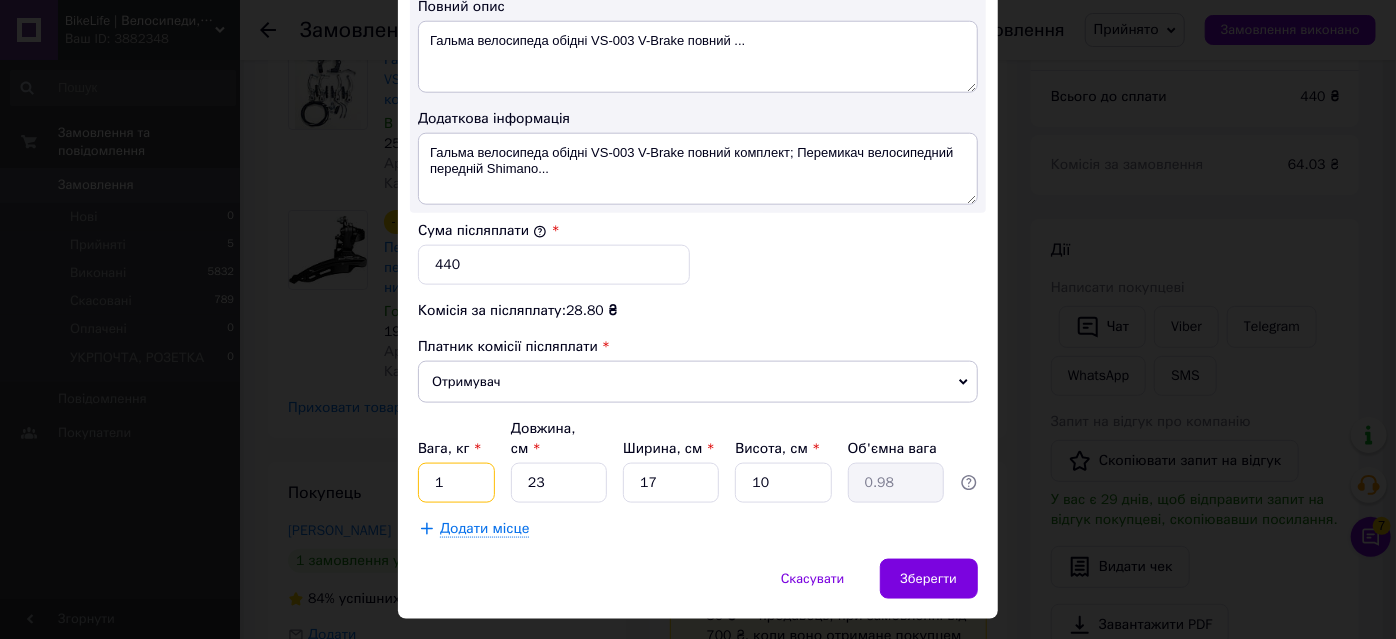 click on "1" at bounding box center (456, 483) 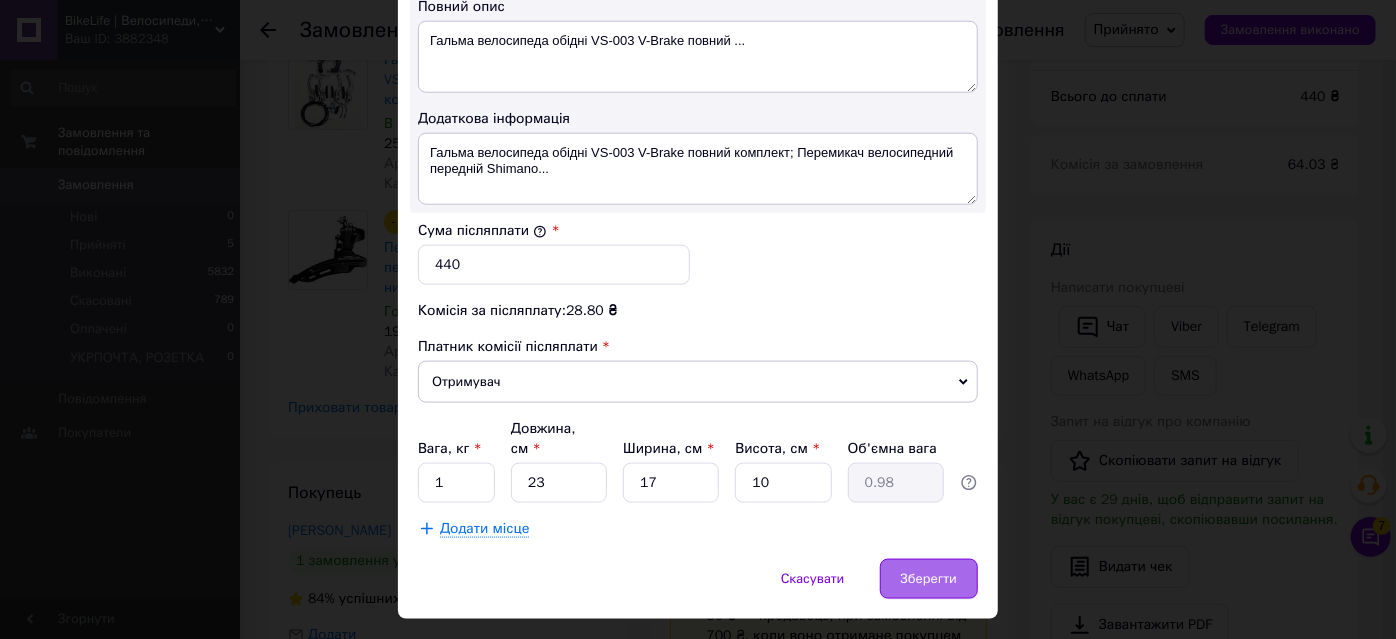 click on "Зберегти" at bounding box center [929, 579] 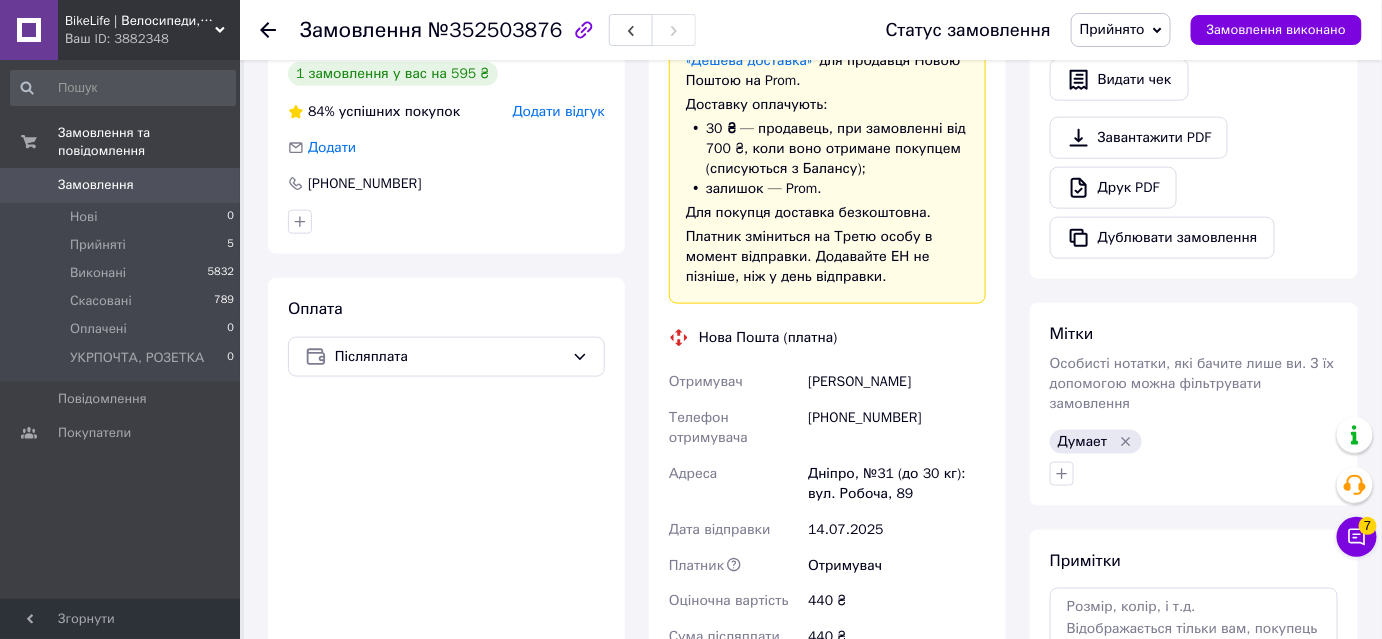 scroll, scrollTop: 636, scrollLeft: 0, axis: vertical 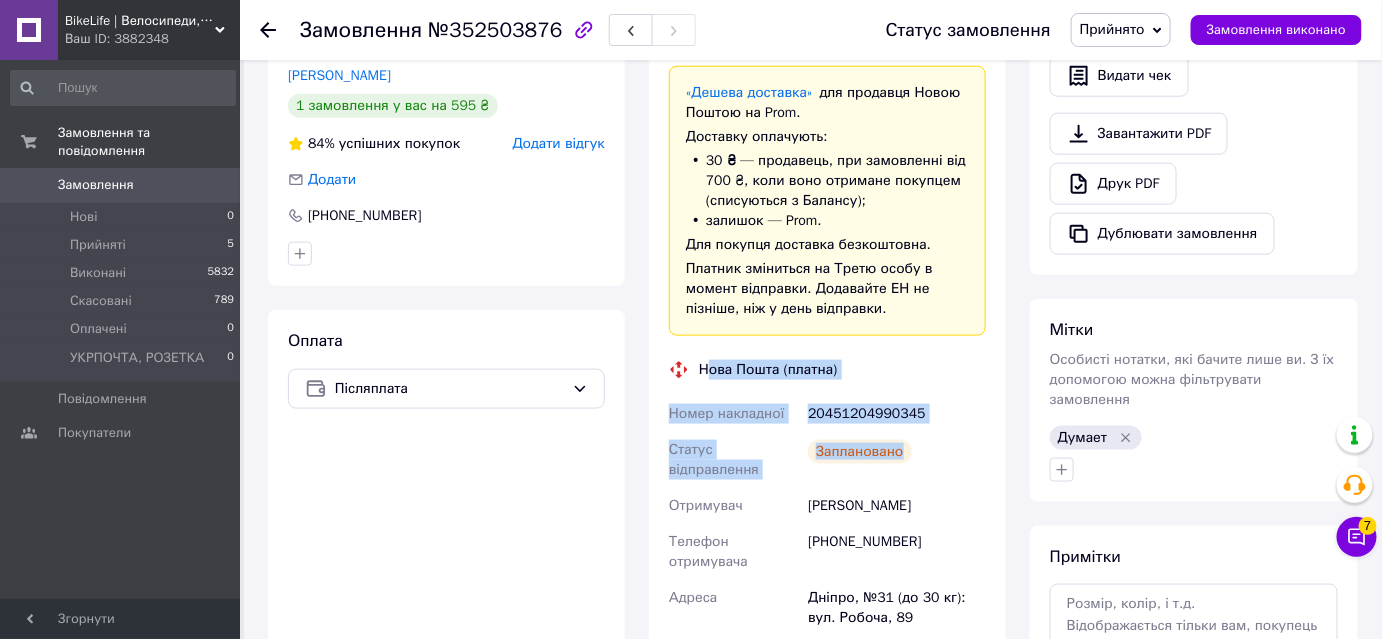 drag, startPoint x: 704, startPoint y: 368, endPoint x: 934, endPoint y: 442, distance: 241.61125 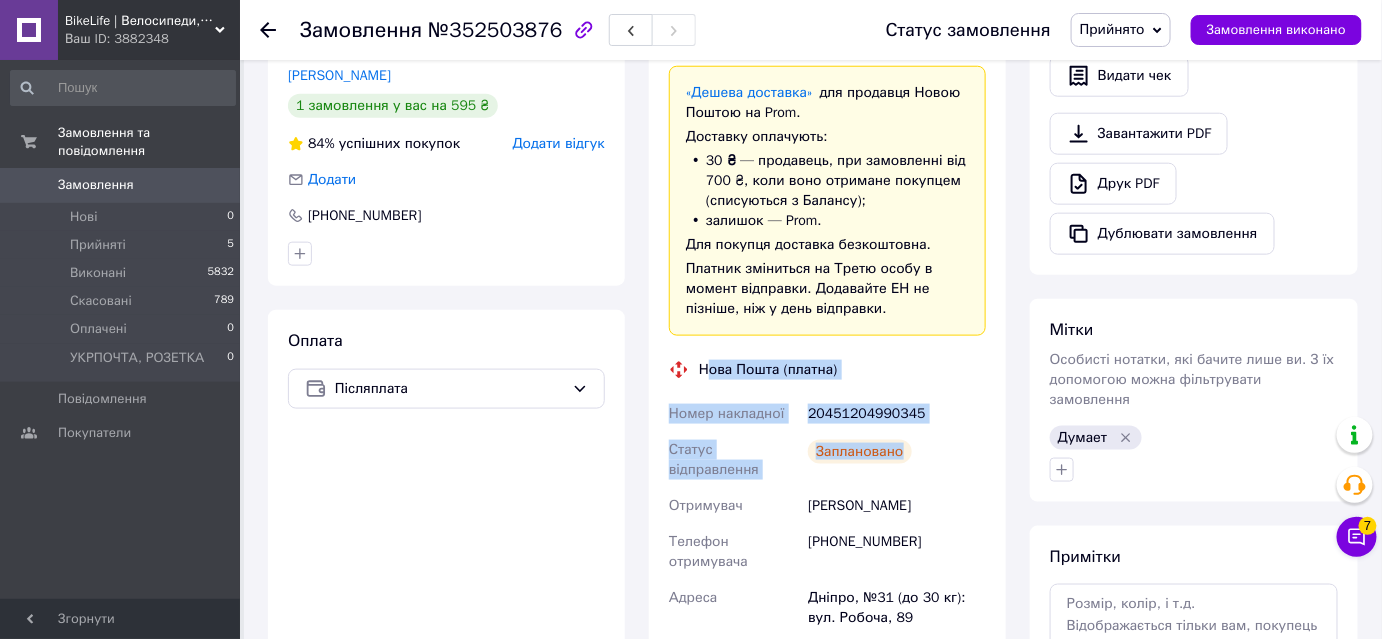 click on "Доставка Редагувати «Дешева доставка»   для продавця Новою Поштою на Prom. Доставку оплачують: 30 ₴   — продавець , при замовленні від 700 ₴, коли воно отримане покупцем (списуються з Балансу); залишок — Prom. Для покупця доставка безкоштовна. Платник зміниться на Третю особу в момент відправки. Додавайте ЕН не пізніше, ніж у день відправки. Нова Пошта (платна) Номер накладної 20451204990345 Статус відправлення Заплановано Отримувач Халил Ярослав Телефон отримувача +380680144362 Адреса Дніпро, №31 (до 30 кг): вул. Робоча, 89 Дата відправки 14.07.2025 Платник Третя особа 440 ₴ 440 ₴" at bounding box center (827, 487) 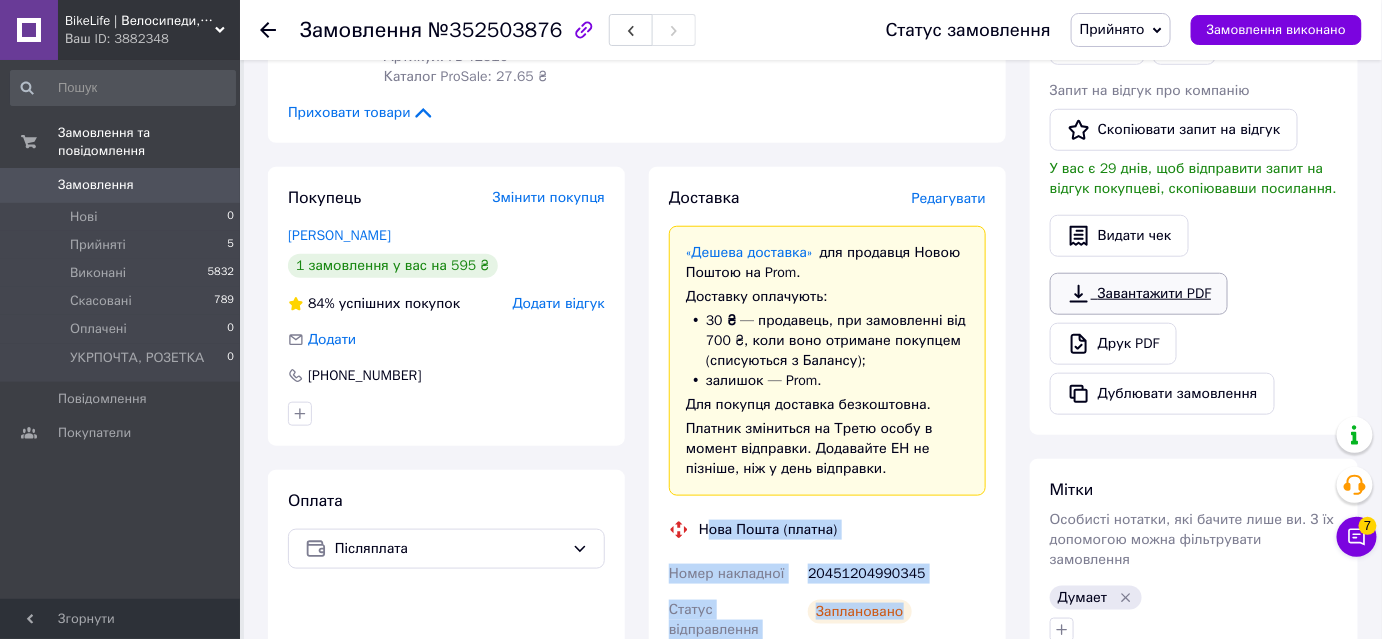 scroll, scrollTop: 363, scrollLeft: 0, axis: vertical 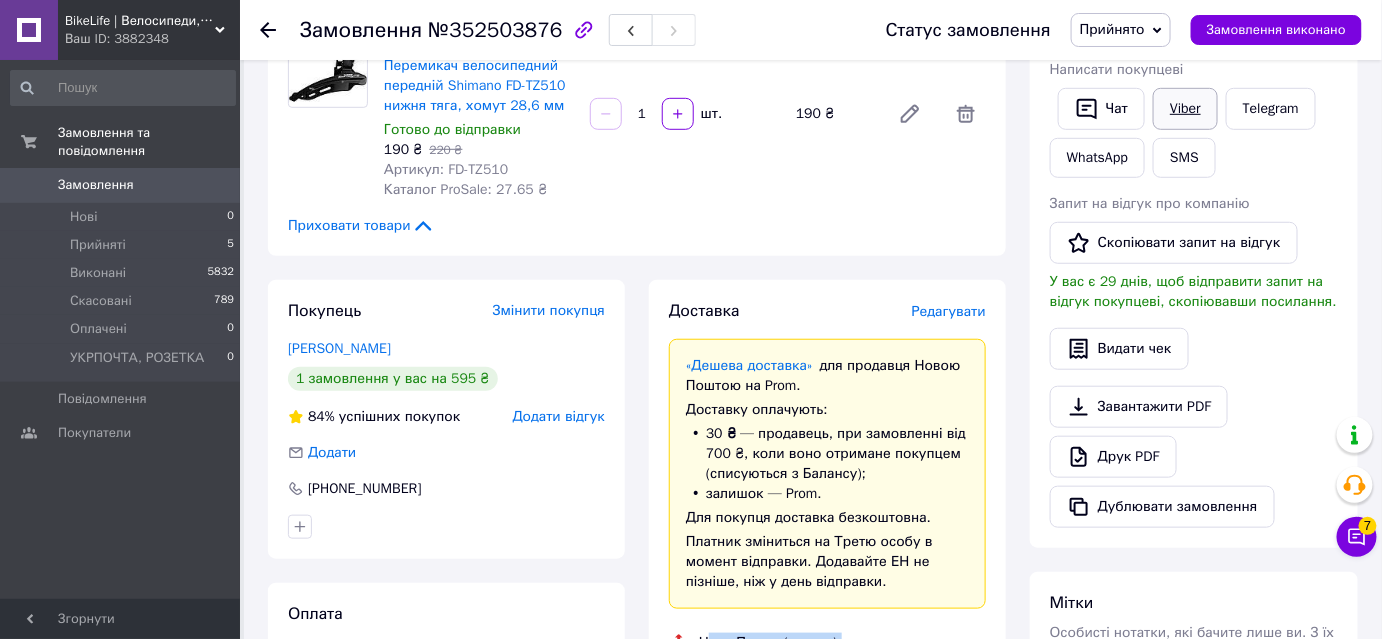 click on "Viber" at bounding box center [1185, 109] 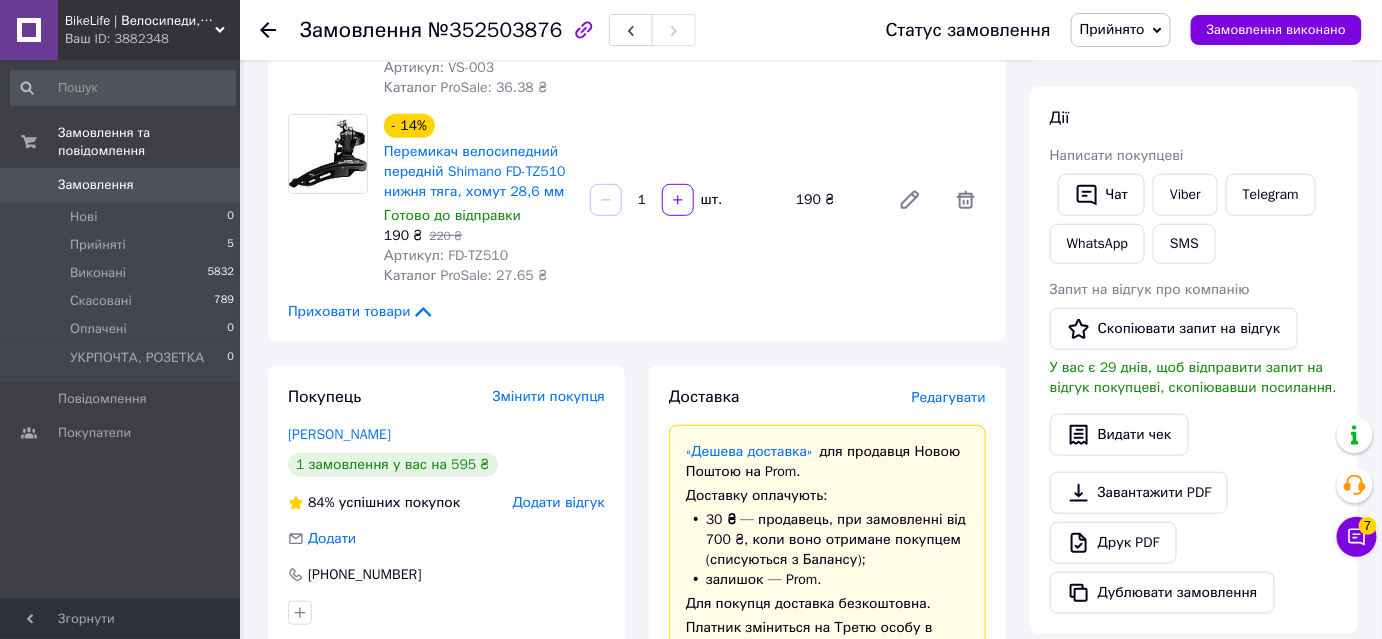 scroll, scrollTop: 545, scrollLeft: 0, axis: vertical 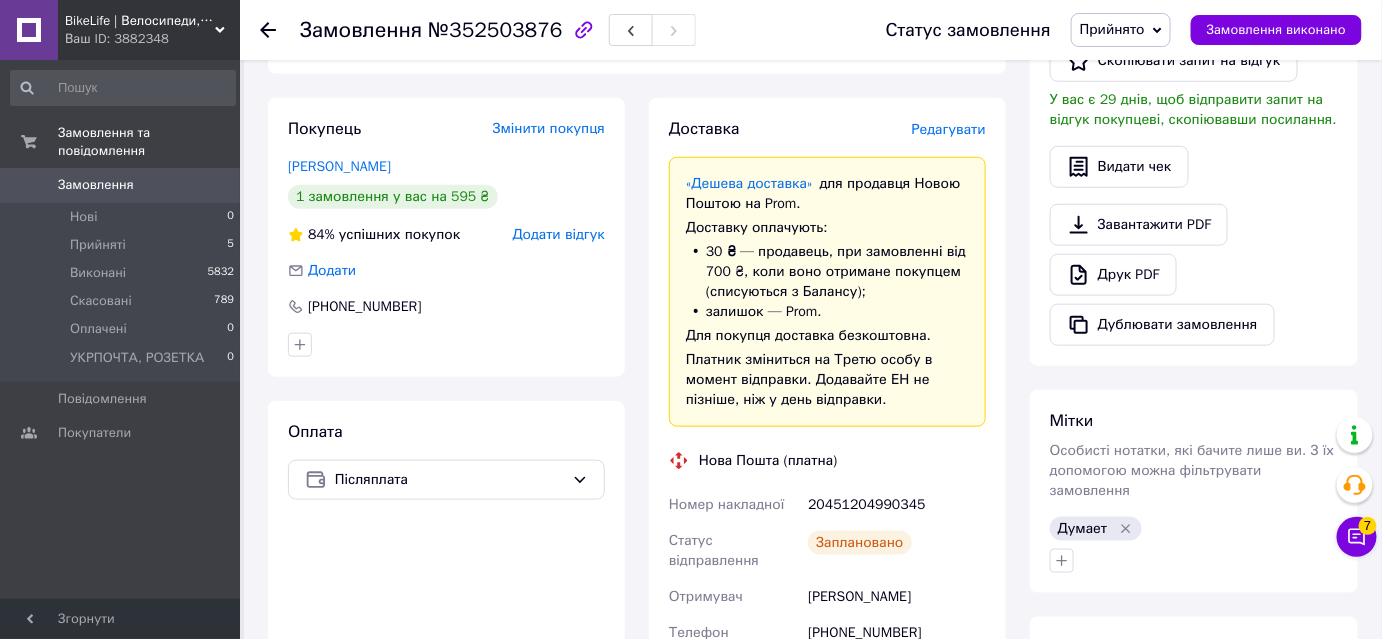 drag, startPoint x: 994, startPoint y: 360, endPoint x: 971, endPoint y: 363, distance: 23.194826 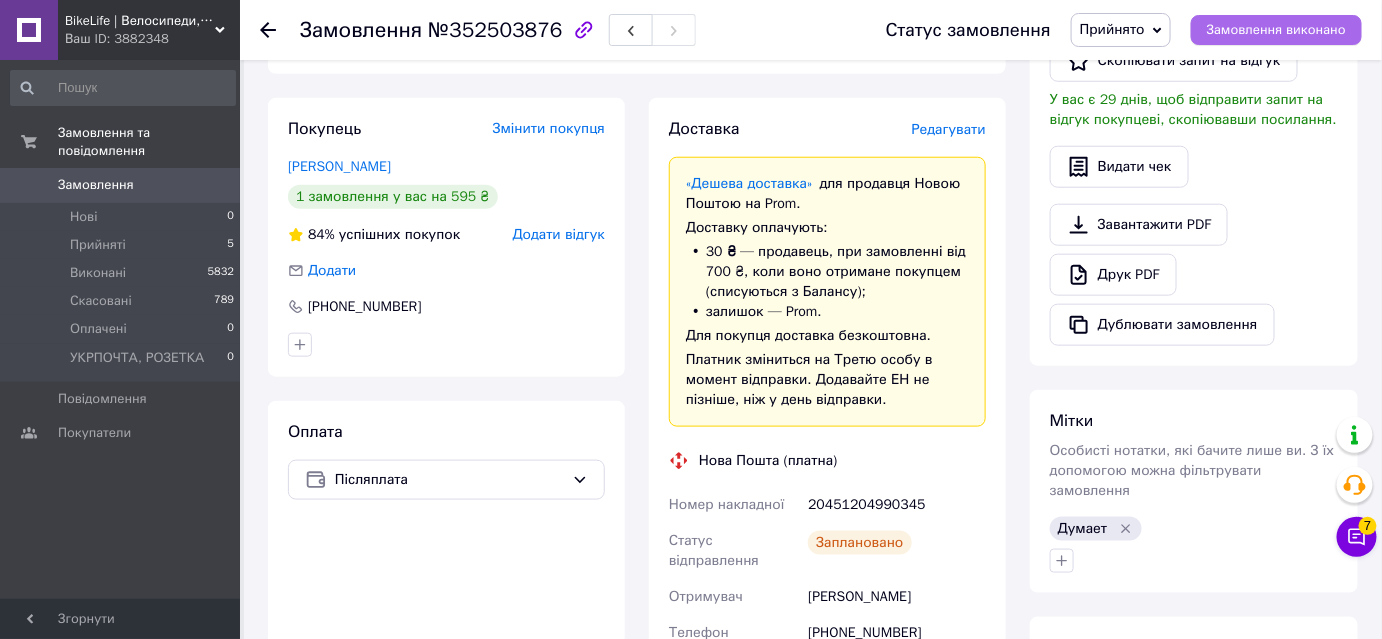 click on "Замовлення виконано" at bounding box center (1276, 30) 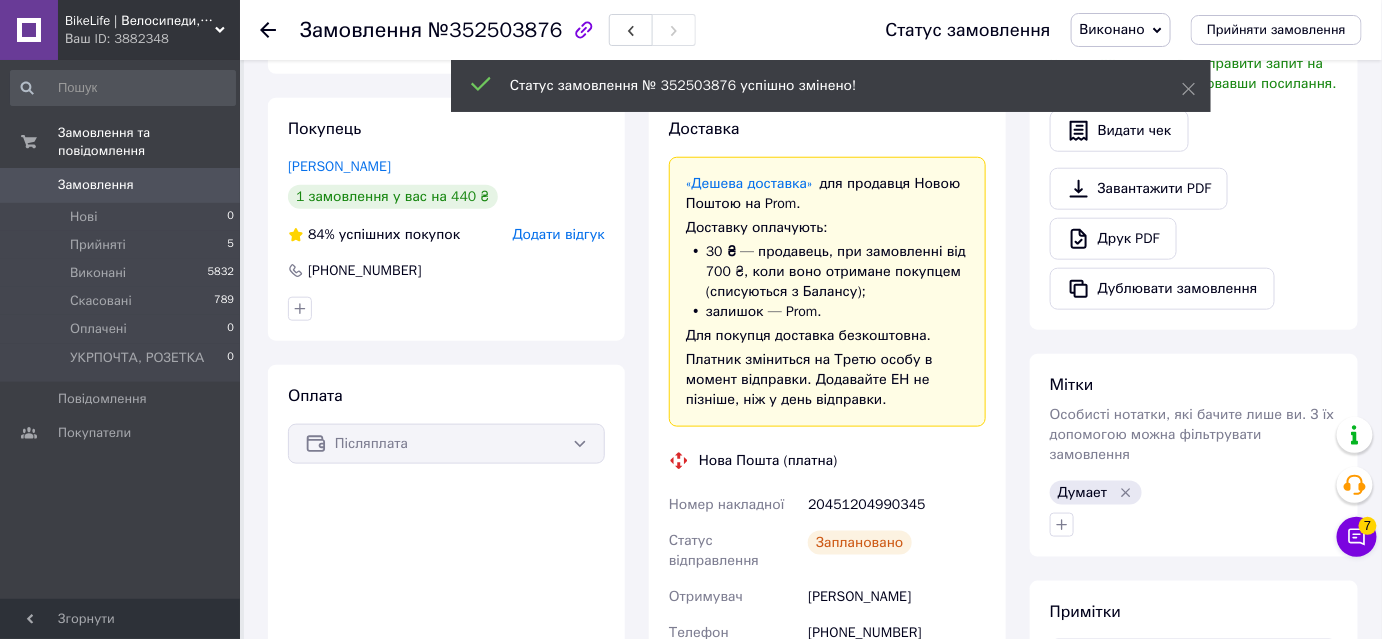 scroll, scrollTop: 80, scrollLeft: 0, axis: vertical 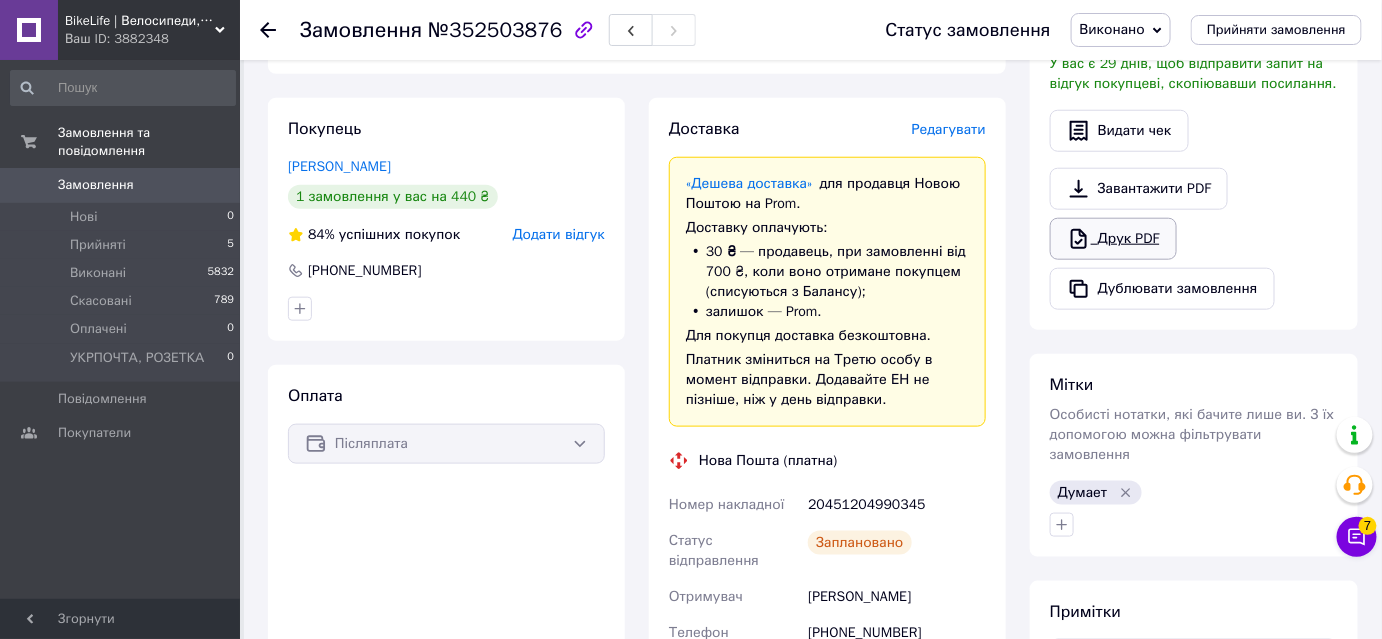 click on "Друк PDF" at bounding box center [1113, 239] 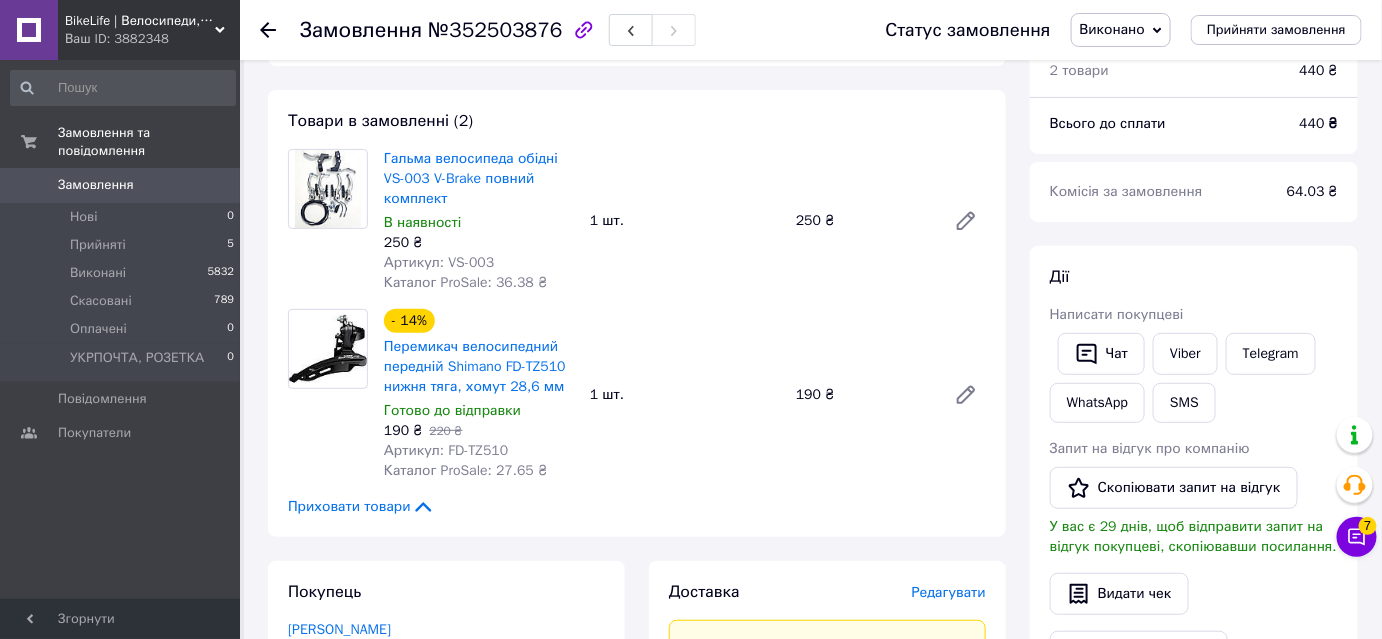 scroll, scrollTop: 0, scrollLeft: 0, axis: both 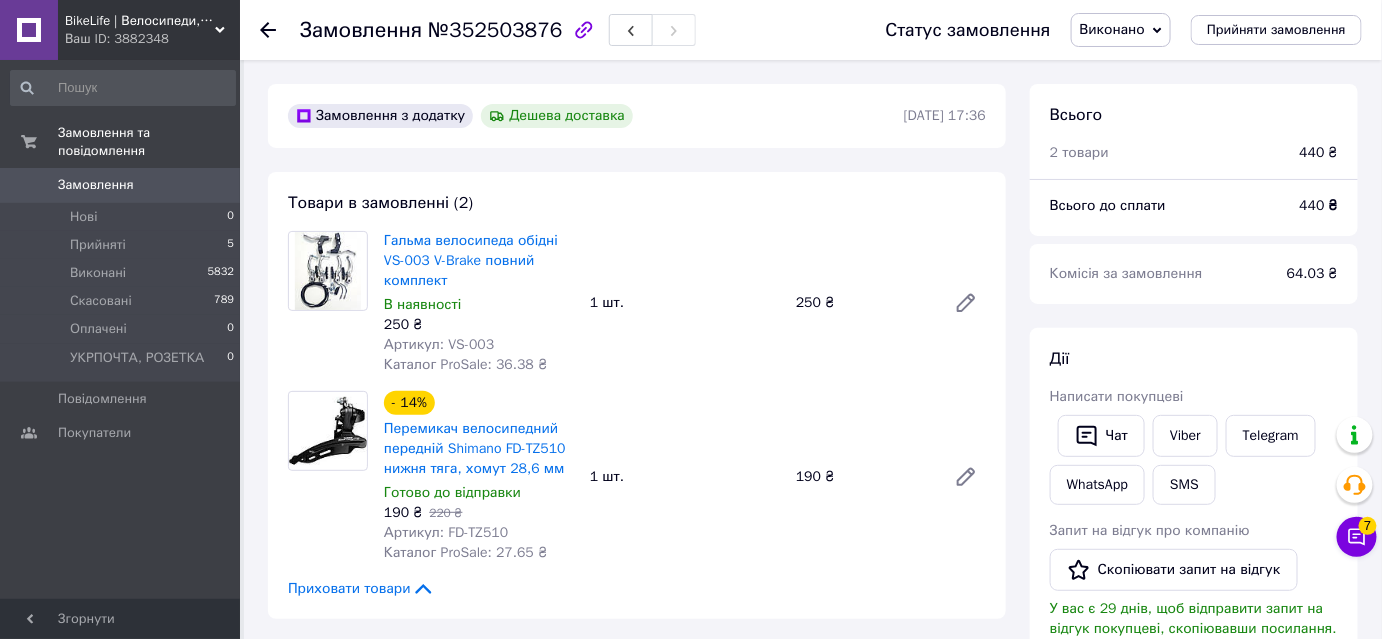 click 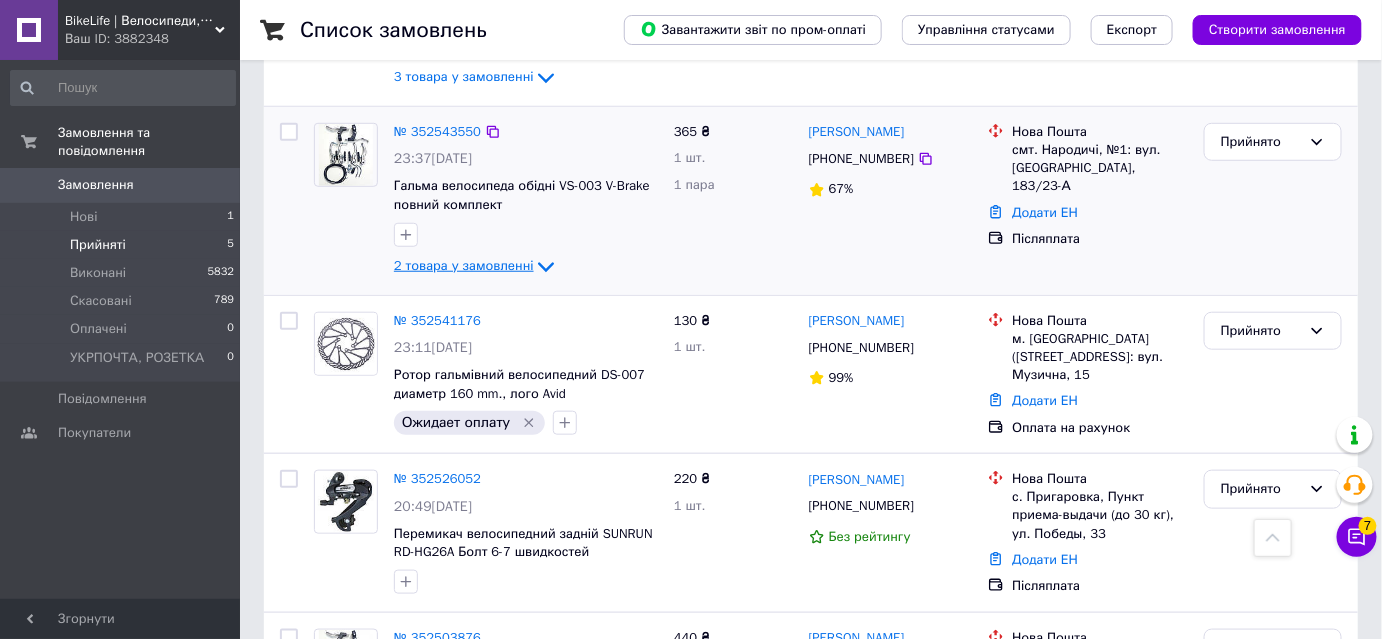 scroll, scrollTop: 0, scrollLeft: 0, axis: both 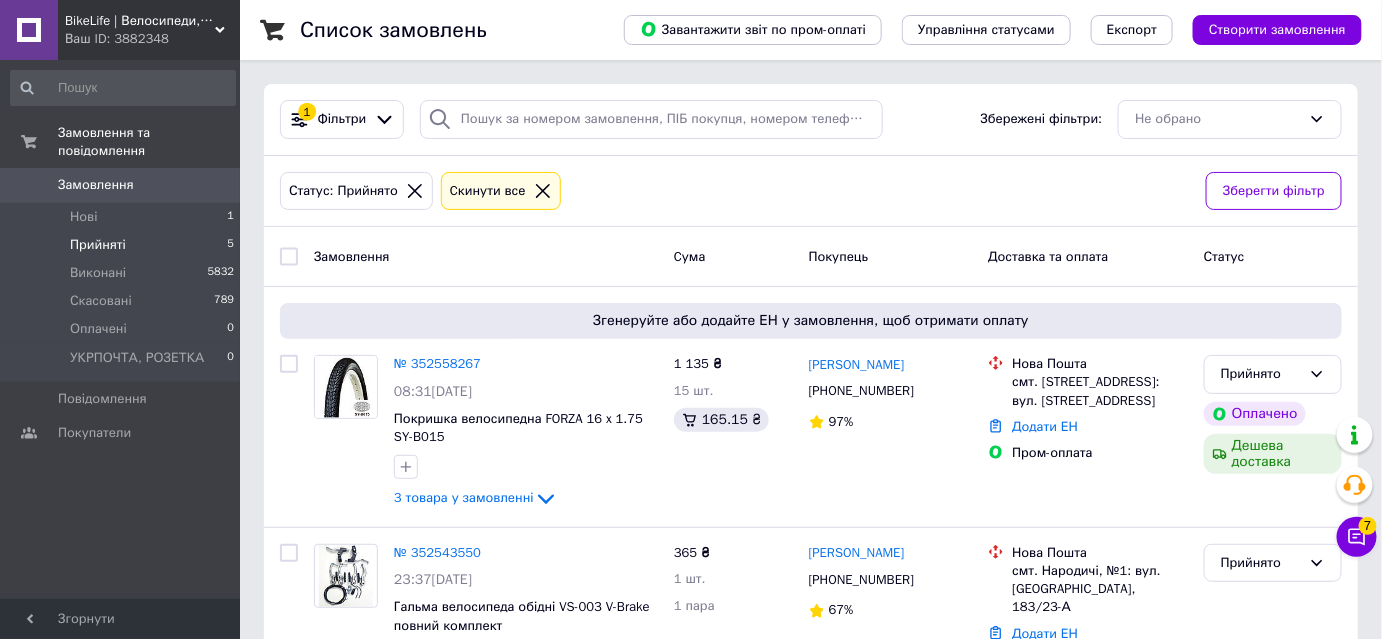 click on "BikeLife | Велосипеди, запчастини, аксесуари та інструменти для них Ваш ID: 3882348" at bounding box center [149, 30] 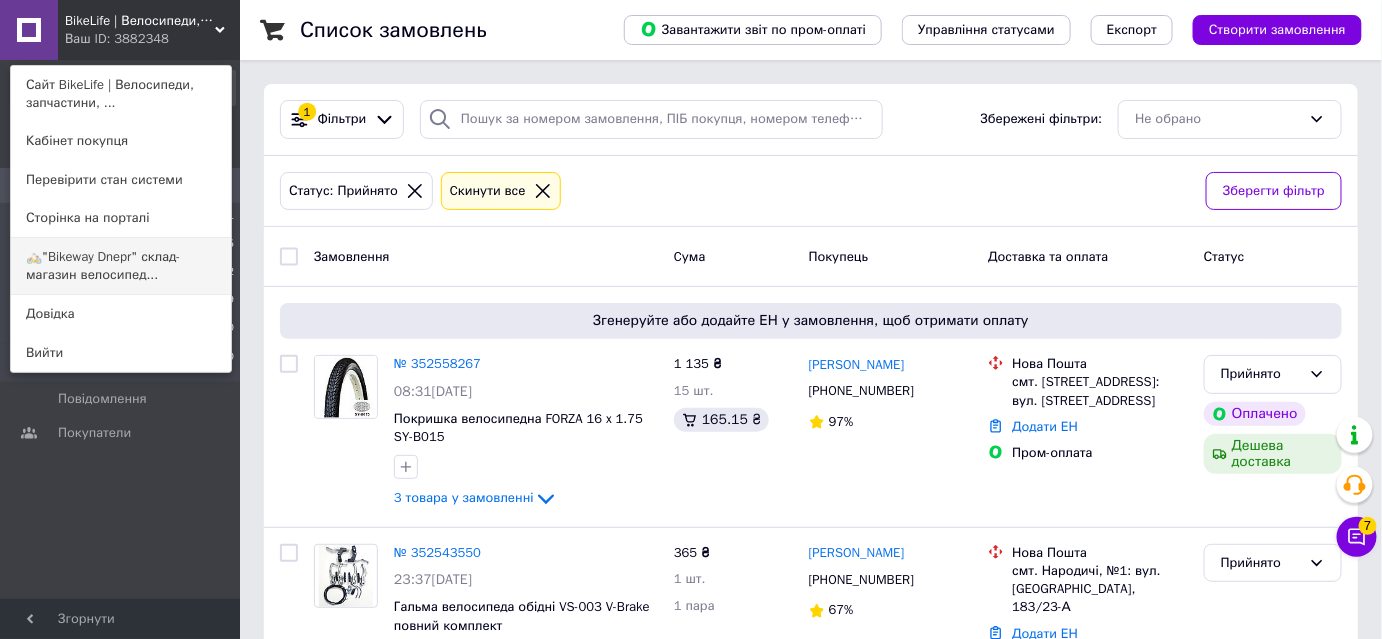 click on "🚲"Bikeway Dnepr" склад-магазин велосипед..." at bounding box center (121, 266) 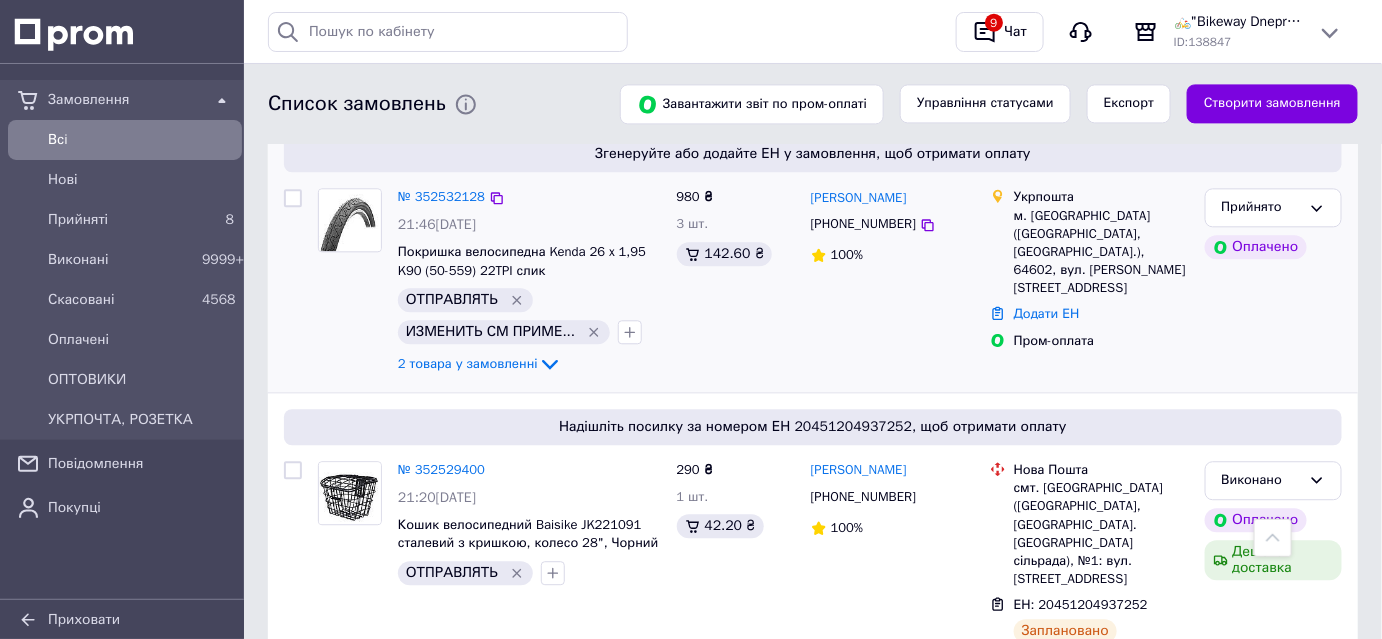 scroll, scrollTop: 1363, scrollLeft: 0, axis: vertical 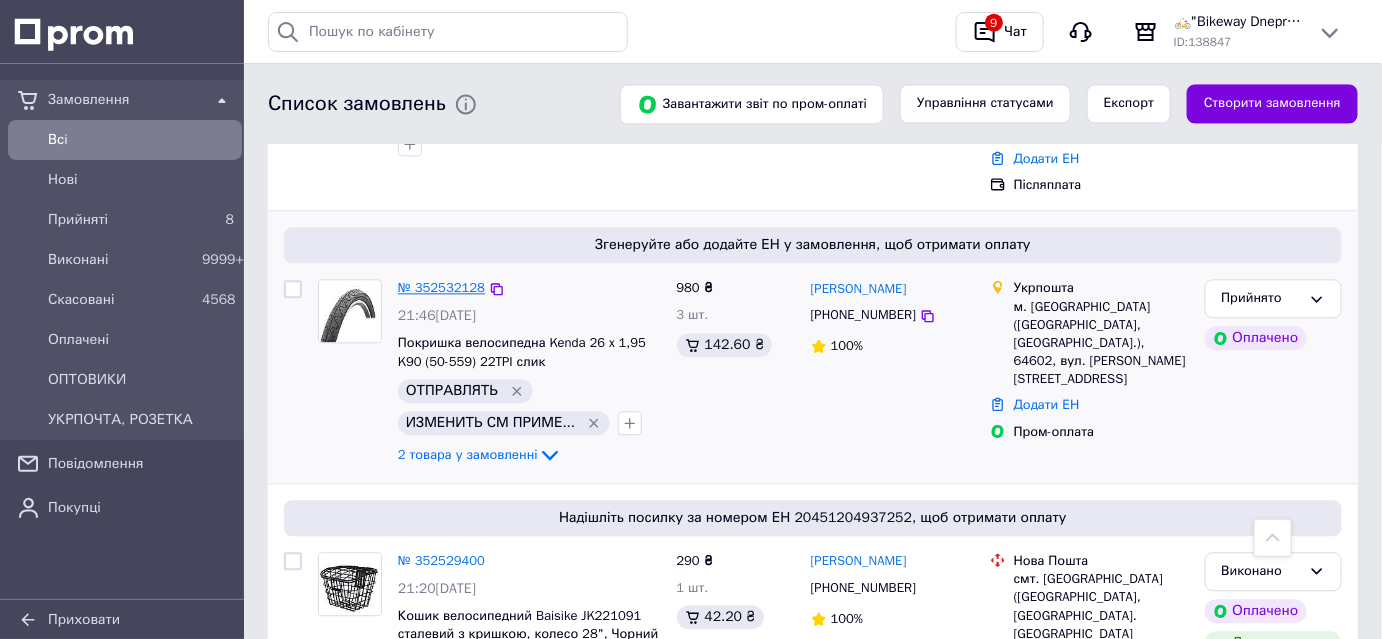 click on "№ 352532128" at bounding box center (441, 287) 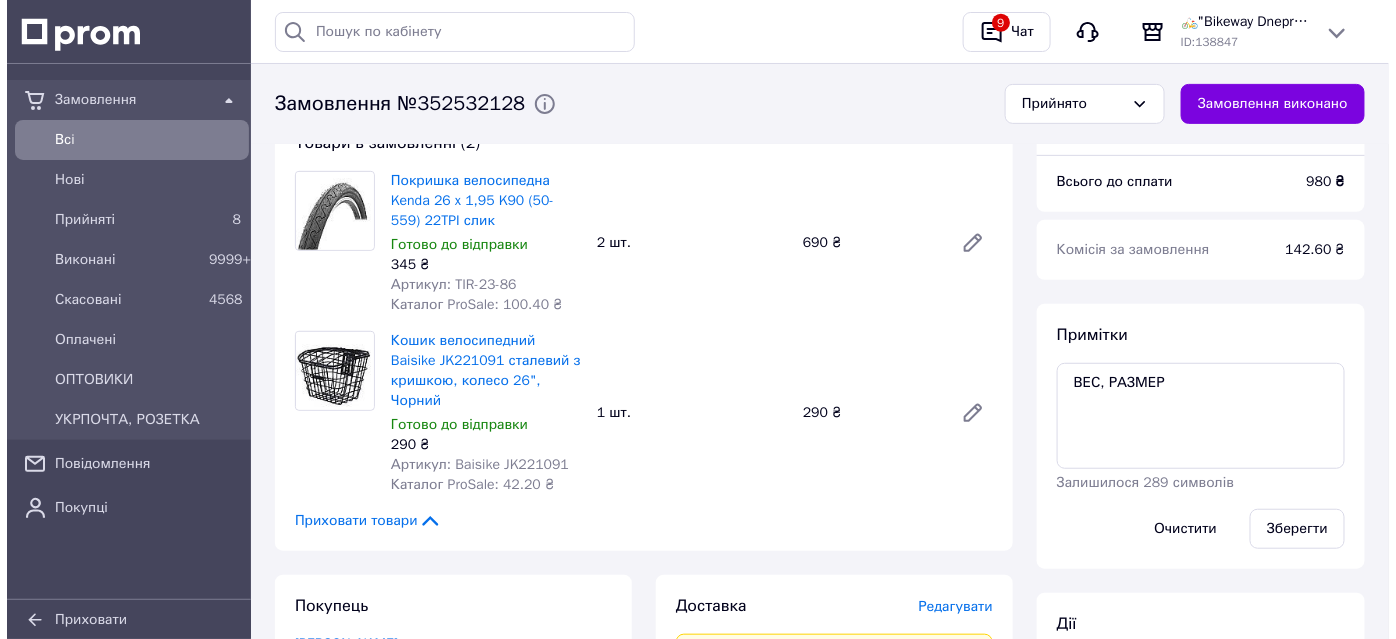 scroll, scrollTop: 363, scrollLeft: 0, axis: vertical 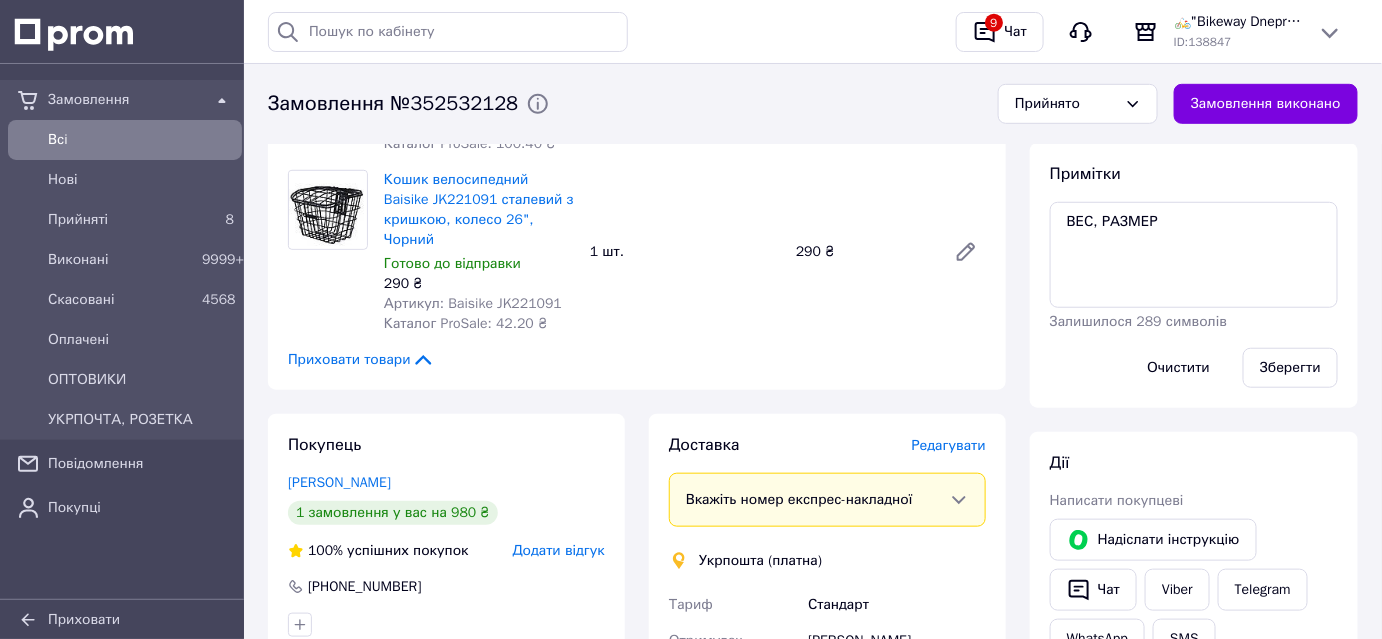 click on "Доставка [PERSON_NAME] Вкажіть номер експрес-накладної Обов'язково введіть номер експрес-накладної,
якщо створювали її не на цій сторінці. У разі,
якщо номер ЕН не буде доданий, ми не зможемо
виплатити гроші за замовлення Мобільний номер покупця (із замовлення) повинен відповідати номеру отримувача за накладною Укрпошта (платна) [PERSON_NAME] Отримувач [PERSON_NAME] [PHONE_NUMBER] Адреса м. [GEOGRAPHIC_DATA] ([GEOGRAPHIC_DATA], [GEOGRAPHIC_DATA].), 64602, вул. [PERSON_NAME][STREET_ADDRESS] Платник Отримувач Оціночна вартість 980 ₴ Передати номер або Створити ярлик Тариф     * Стандарт   *" at bounding box center [827, 757] 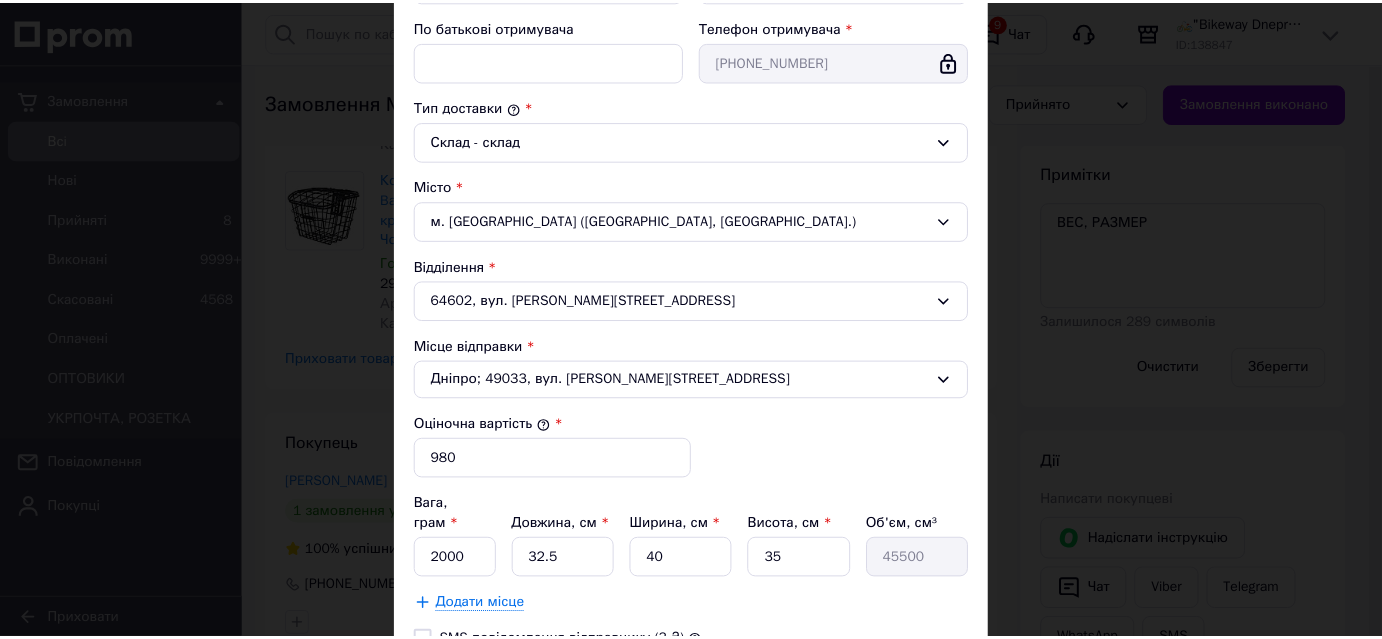 scroll, scrollTop: 605, scrollLeft: 0, axis: vertical 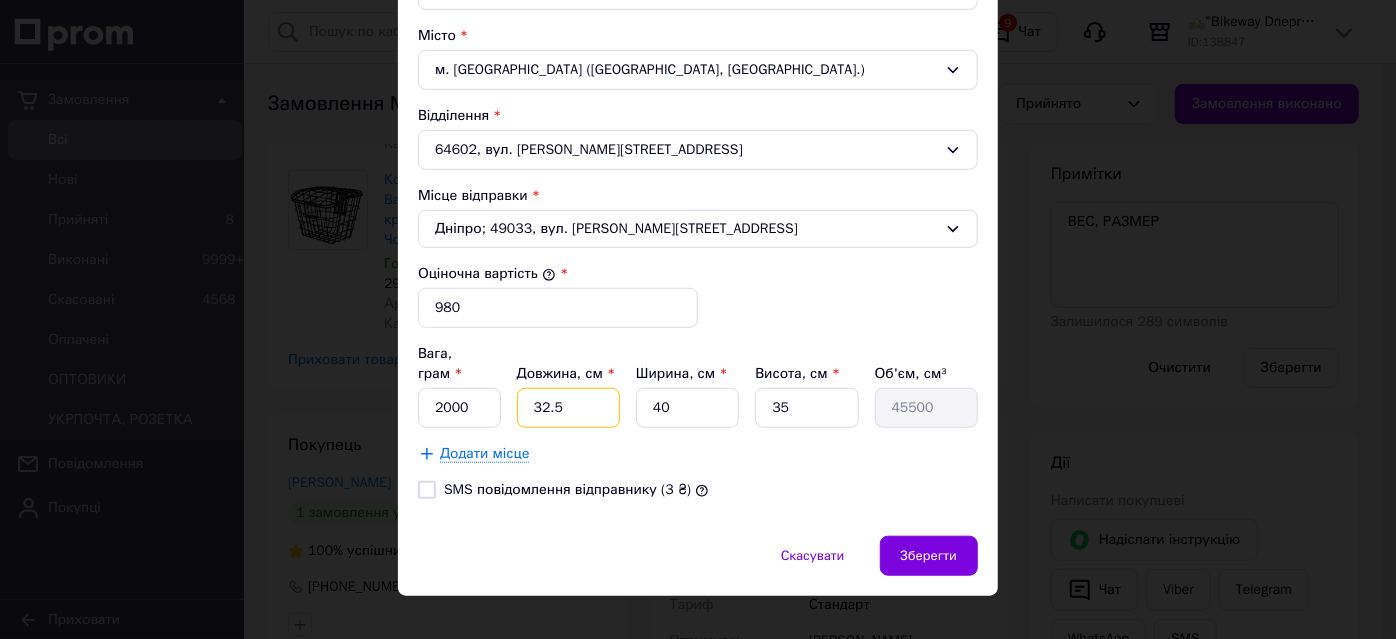 drag, startPoint x: 536, startPoint y: 388, endPoint x: 490, endPoint y: 400, distance: 47.539455 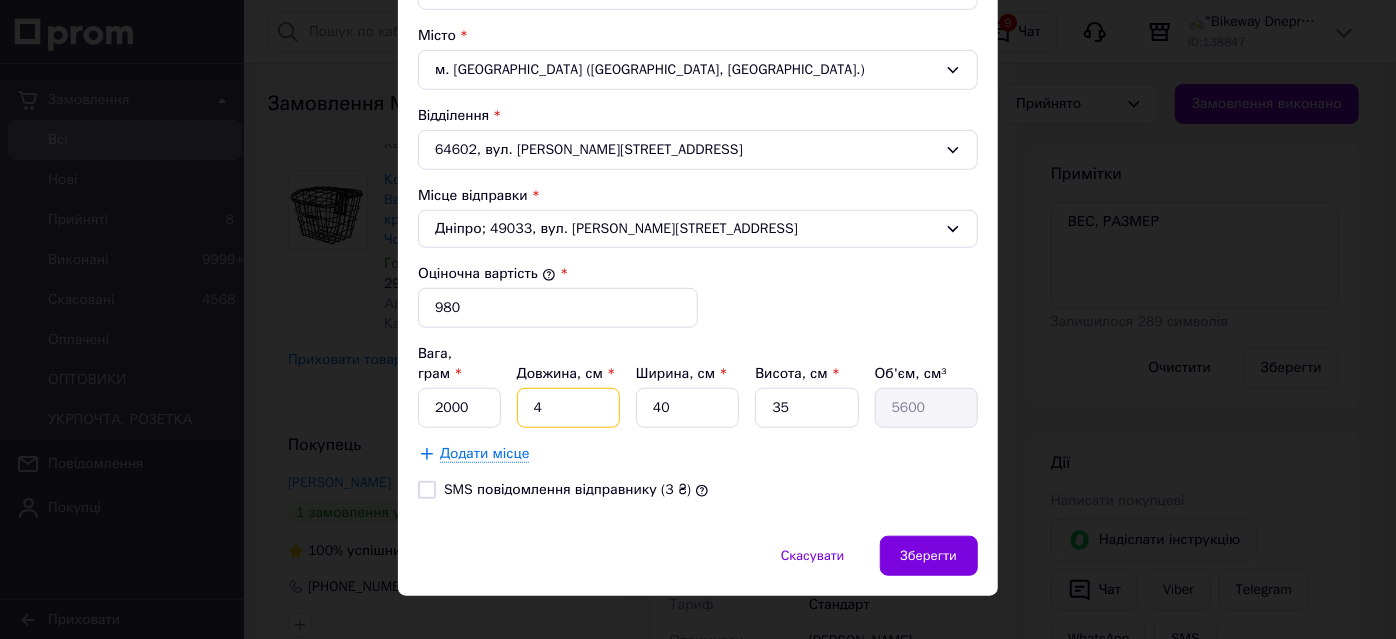 type on "43" 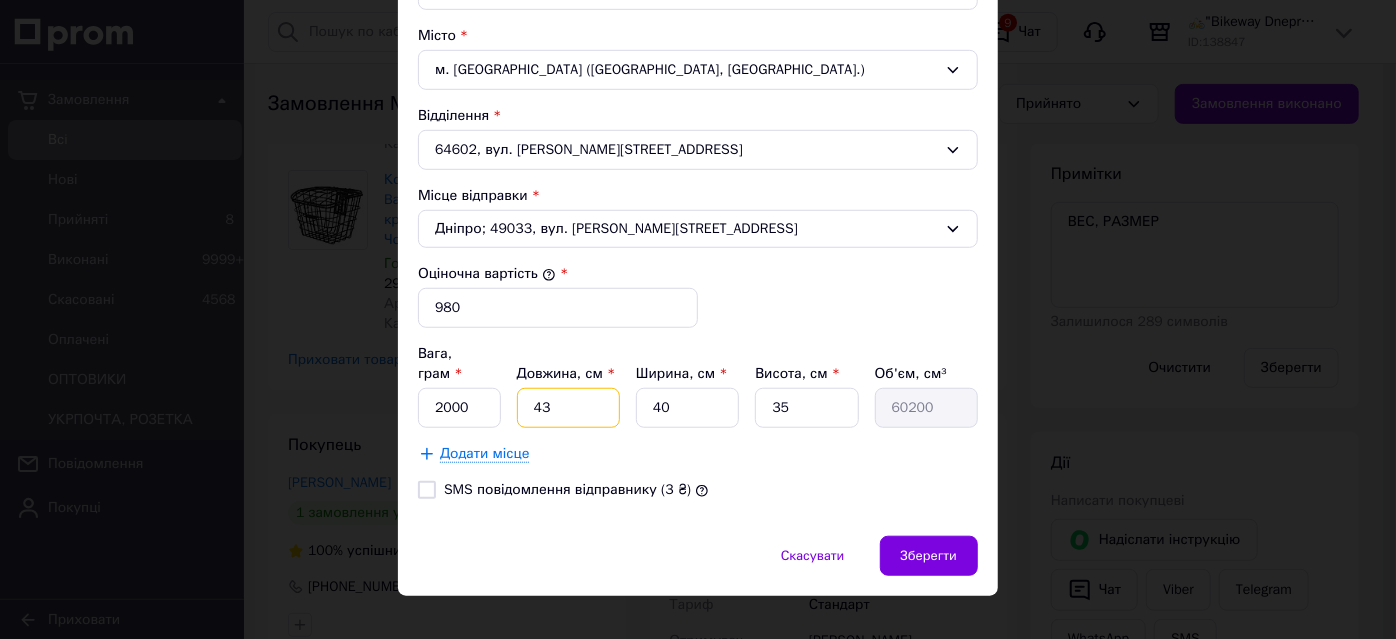 type on "43" 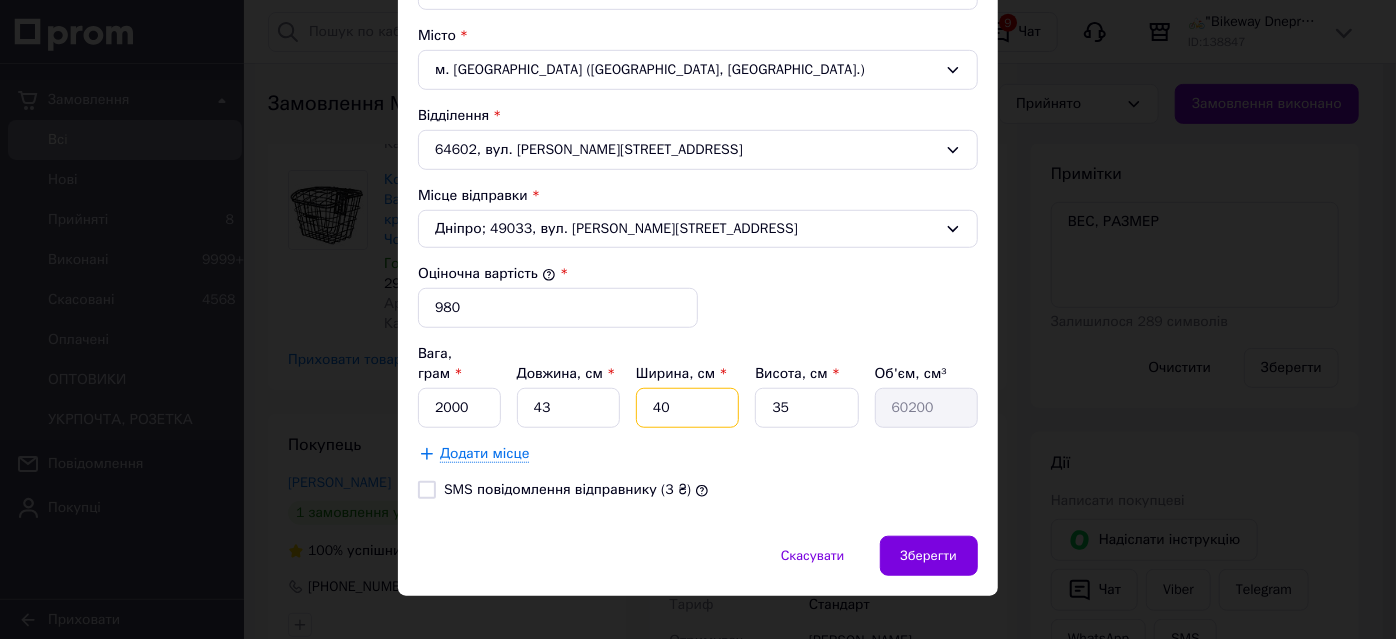 click on "40" at bounding box center (687, 408) 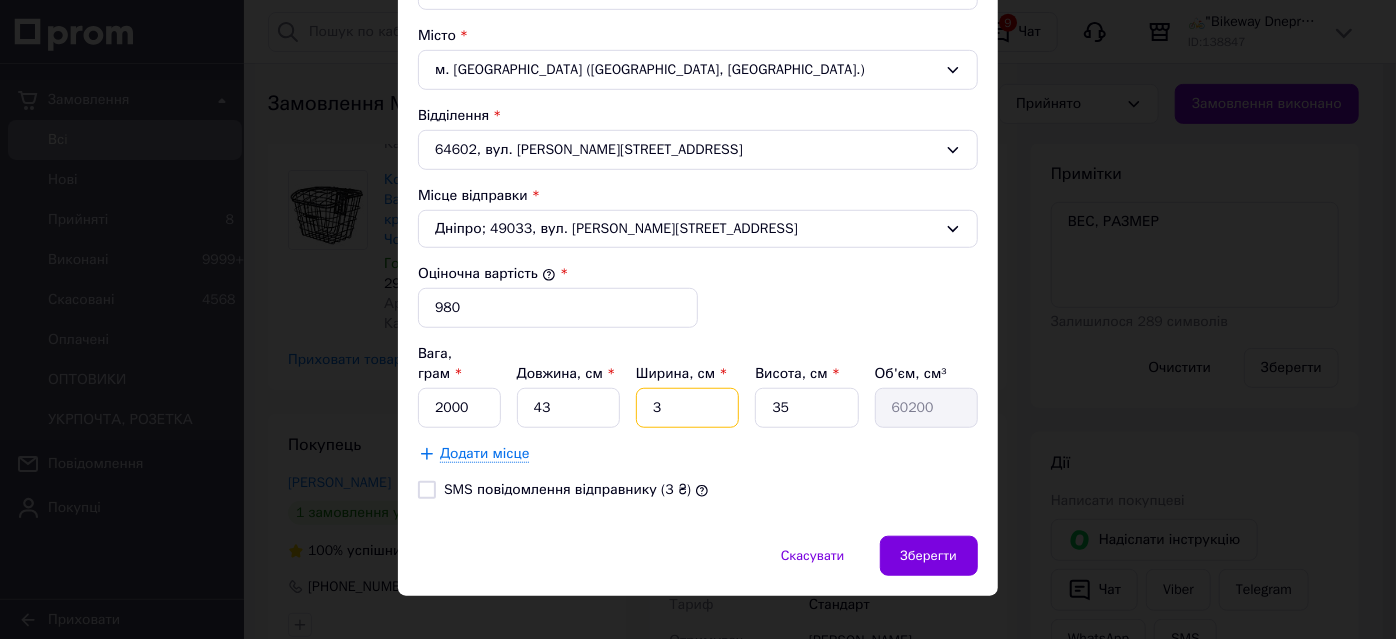type on "4515" 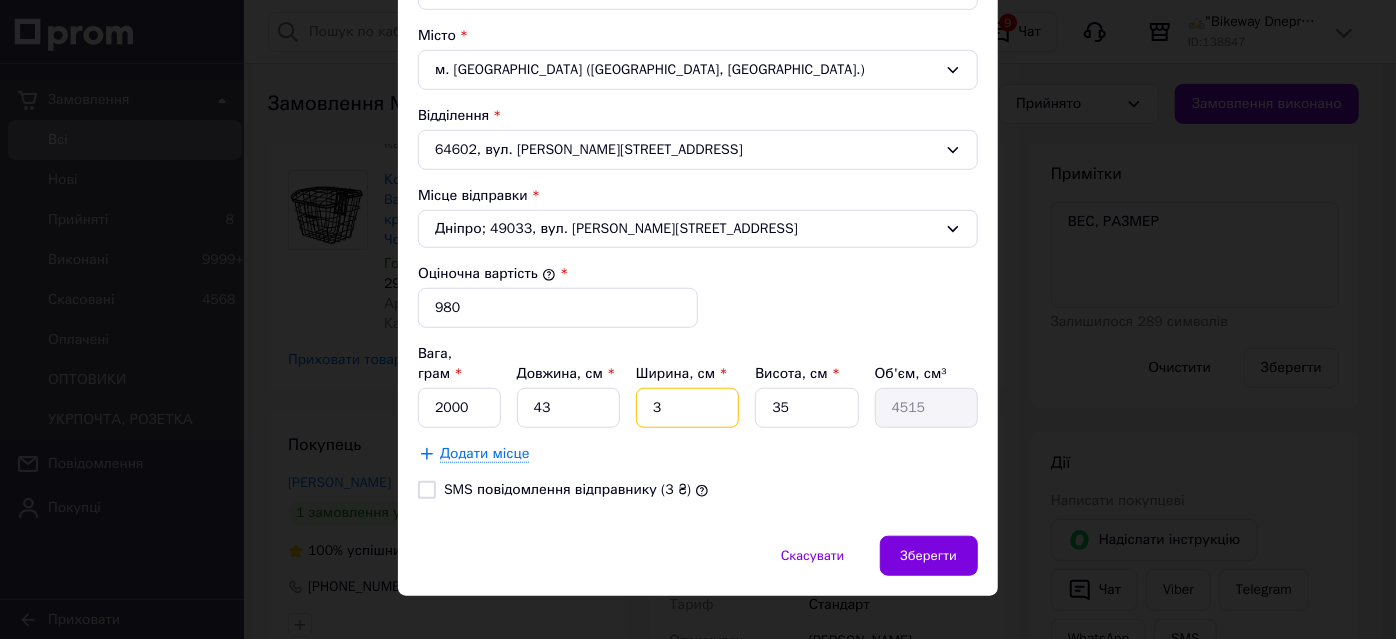 type on "38" 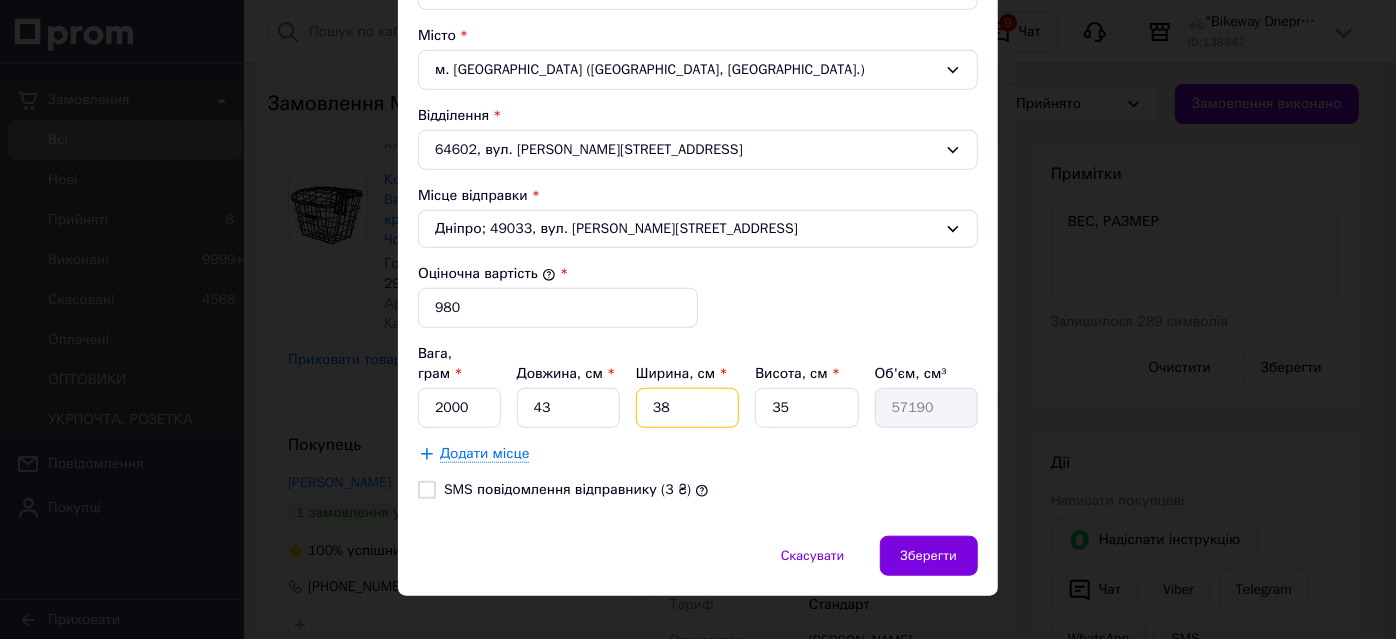 type on "38" 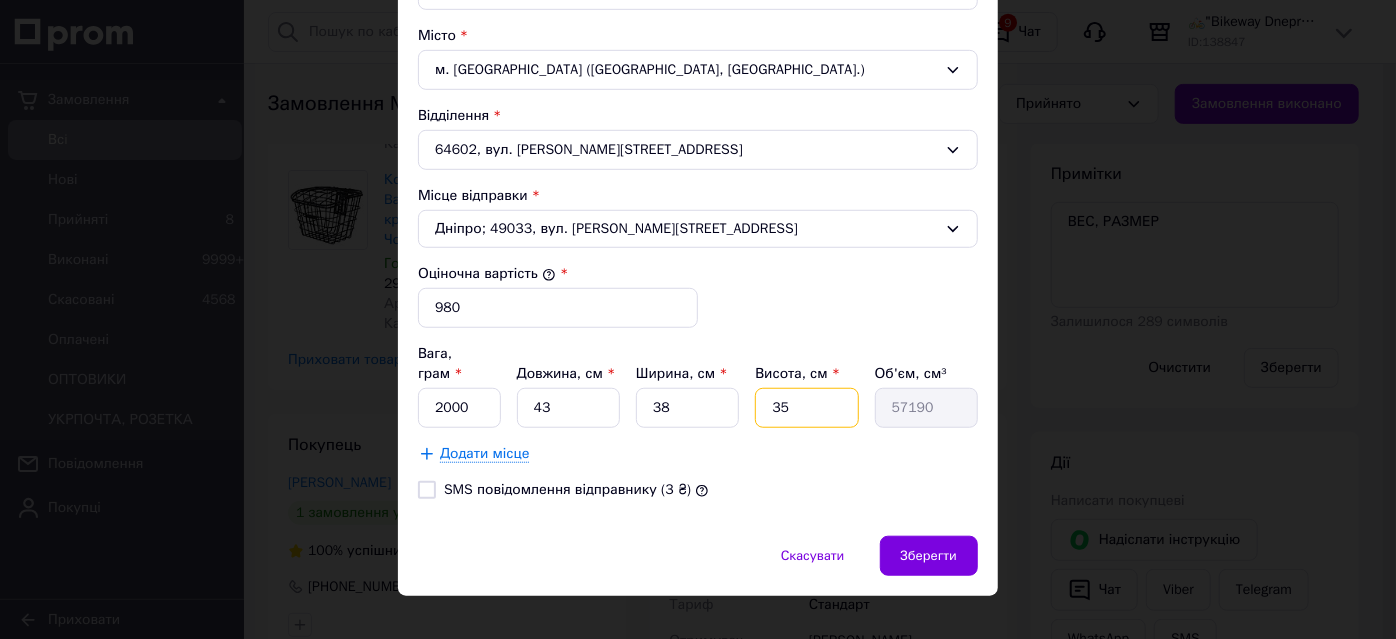 drag, startPoint x: 792, startPoint y: 372, endPoint x: 762, endPoint y: 380, distance: 31.04835 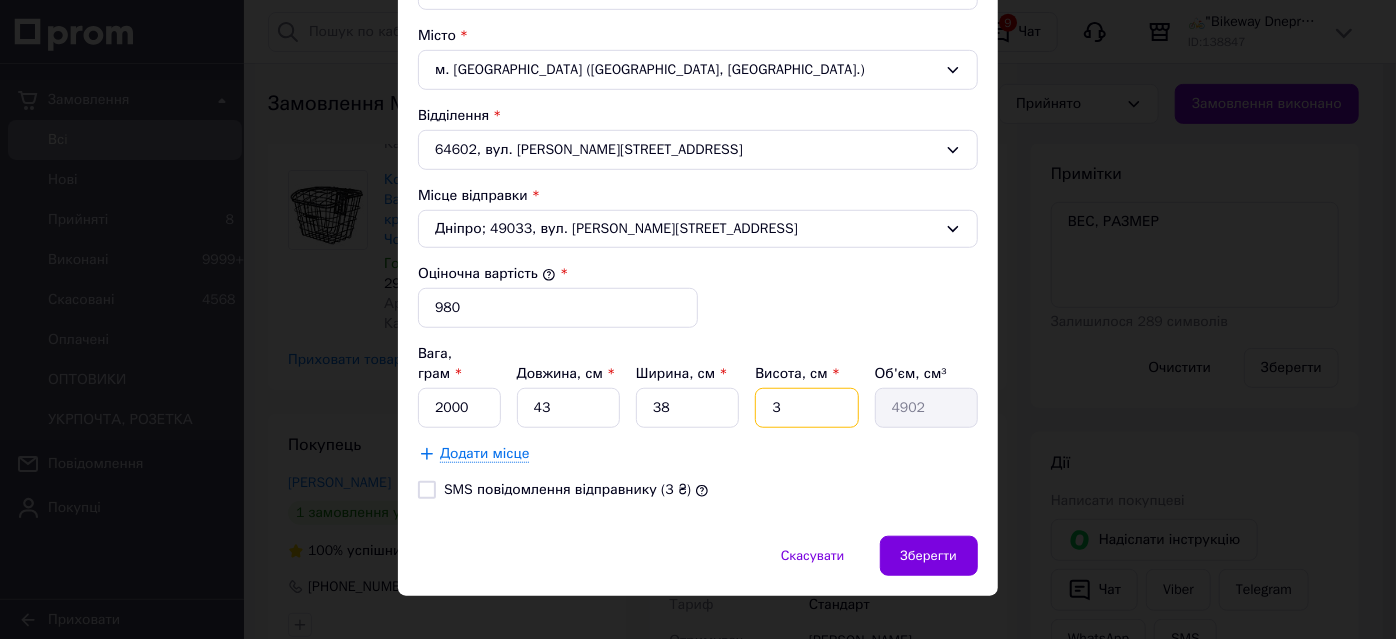 type on "30" 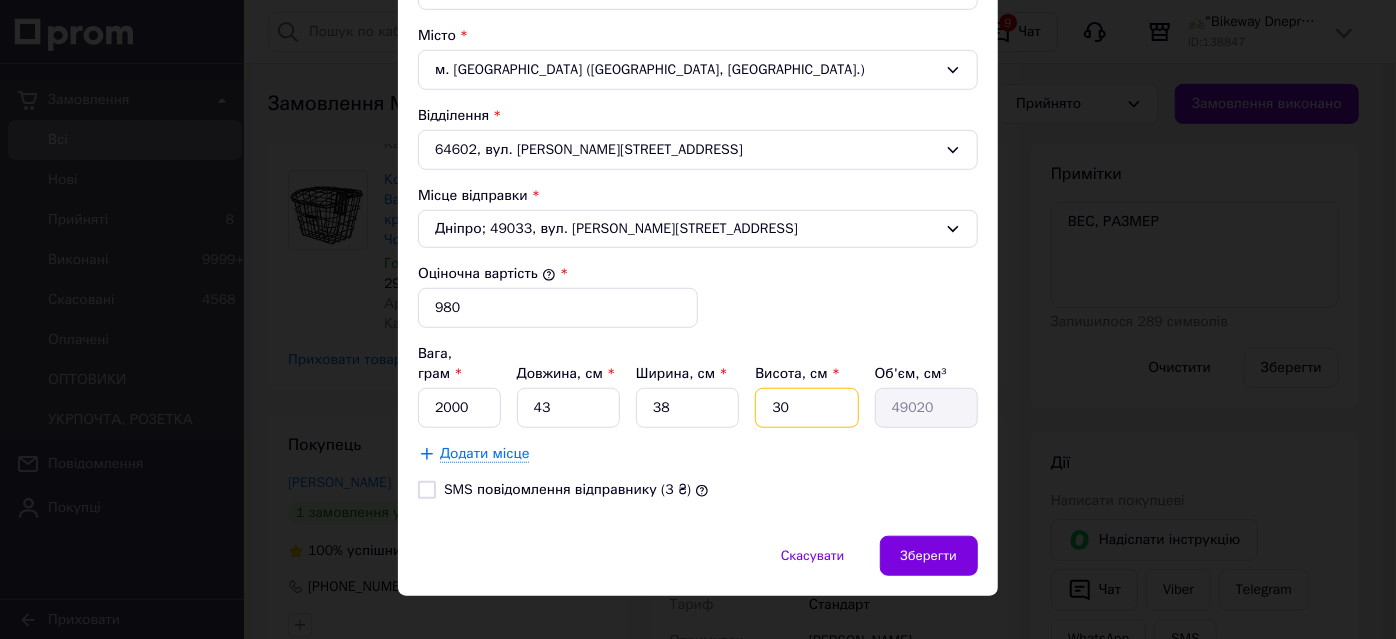 type on "30" 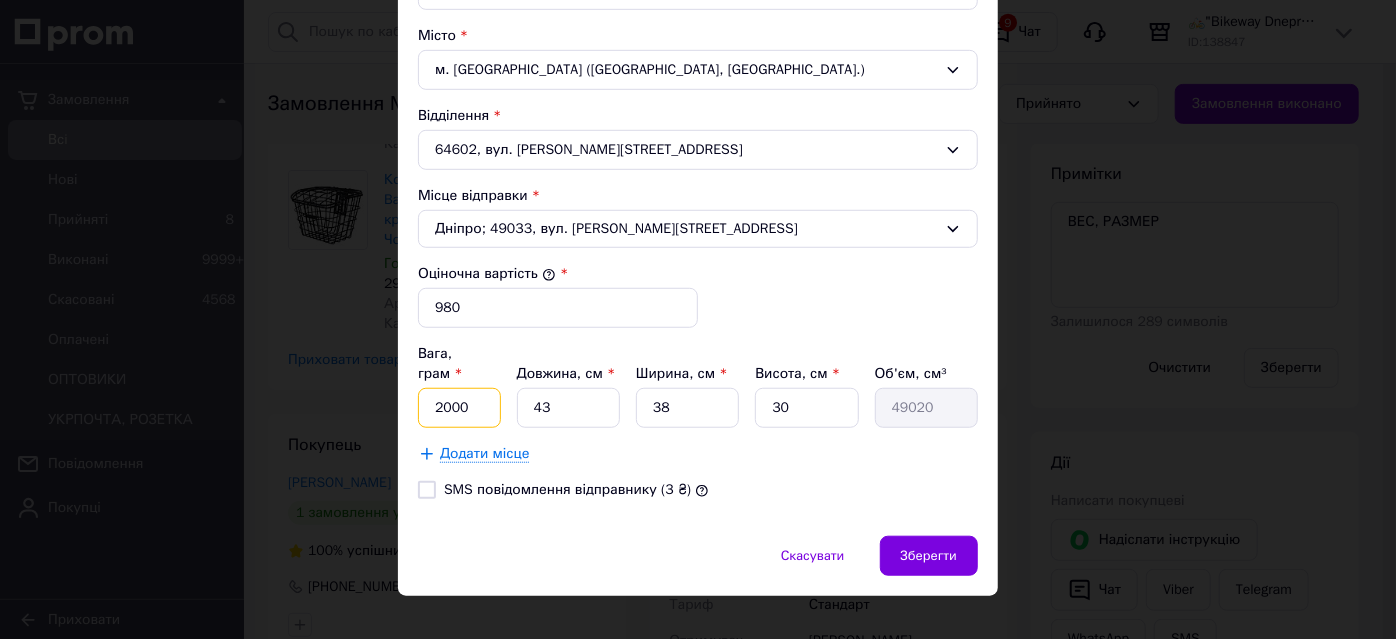 drag, startPoint x: 445, startPoint y: 376, endPoint x: 431, endPoint y: 378, distance: 14.142136 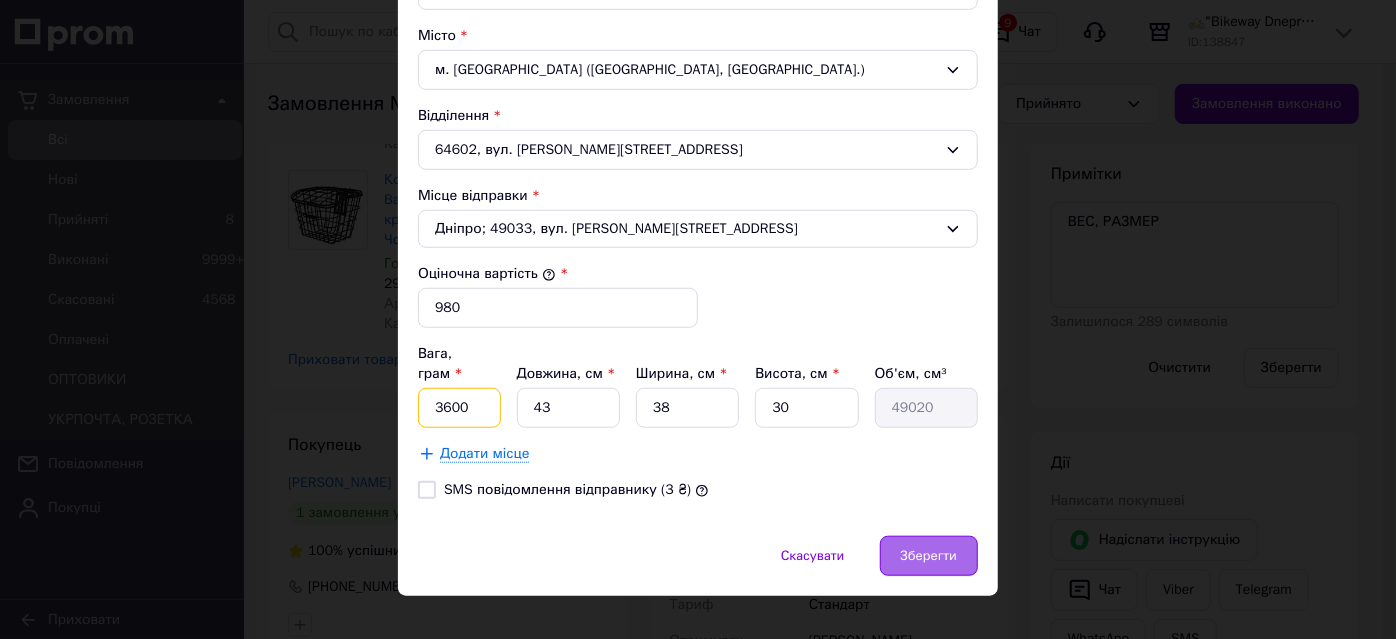 type on "3600" 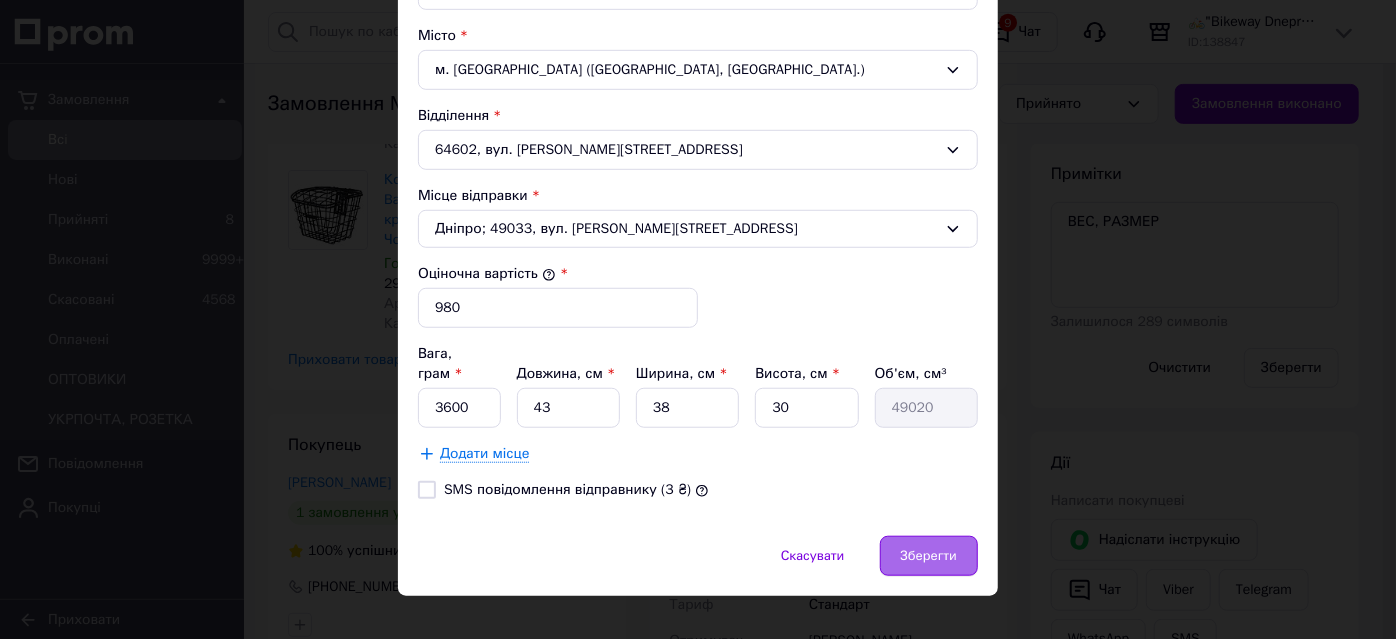 click on "Зберегти" at bounding box center [929, 556] 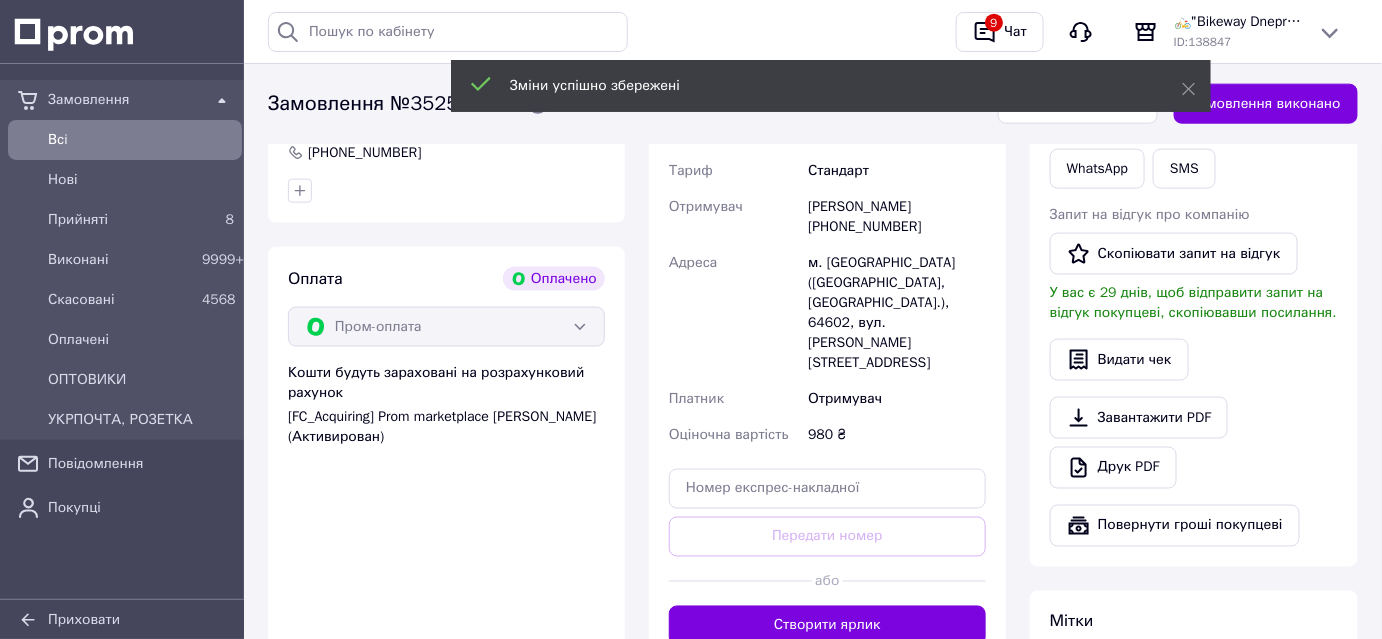 scroll, scrollTop: 818, scrollLeft: 0, axis: vertical 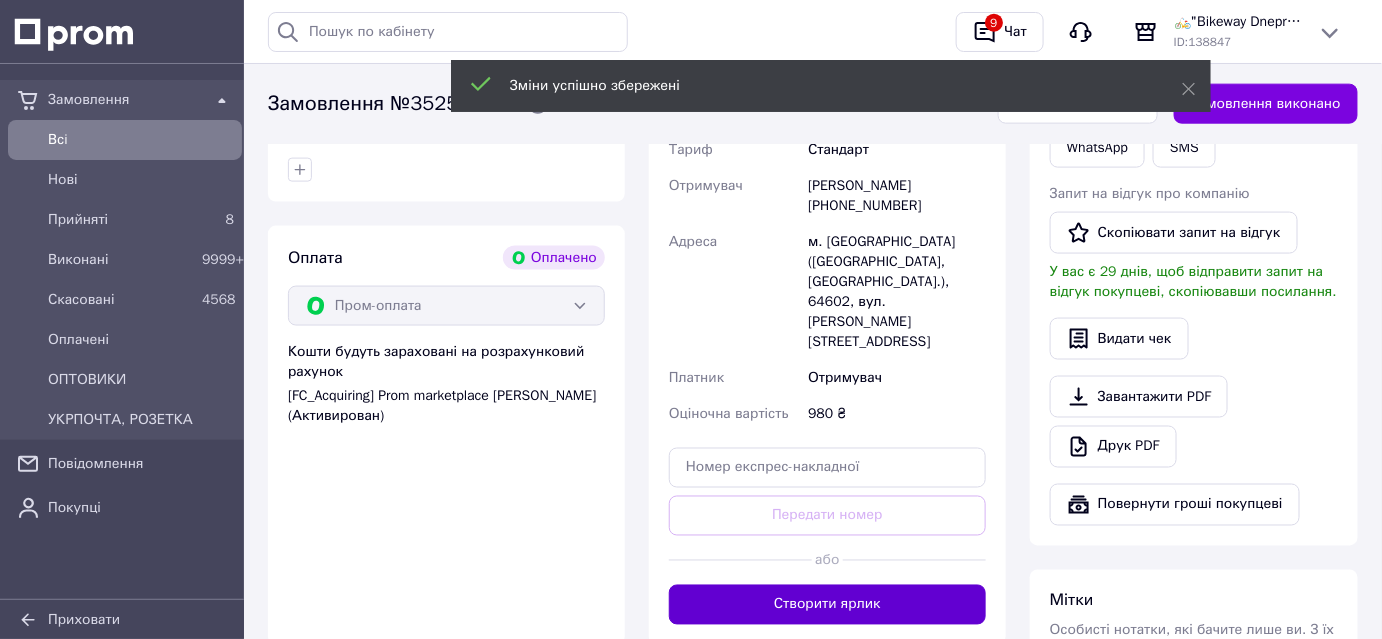 click on "Створити ярлик" at bounding box center (827, 605) 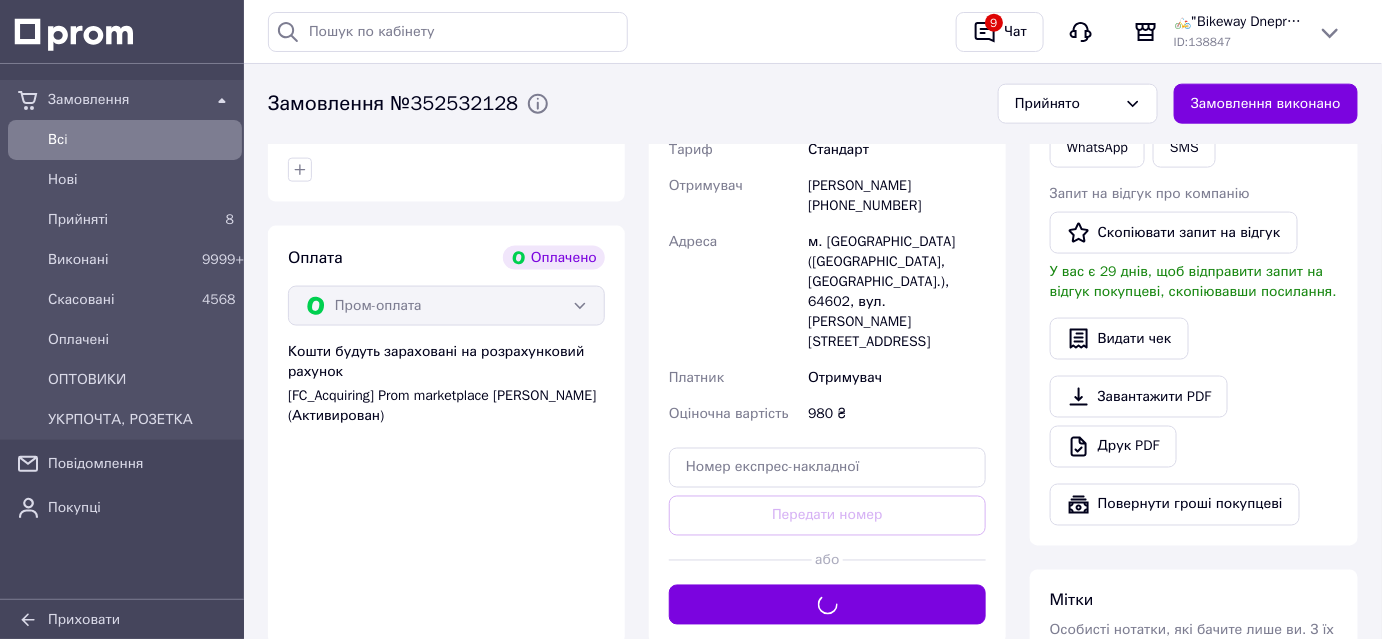 click on "Замовлення виконано" at bounding box center (1266, 104) 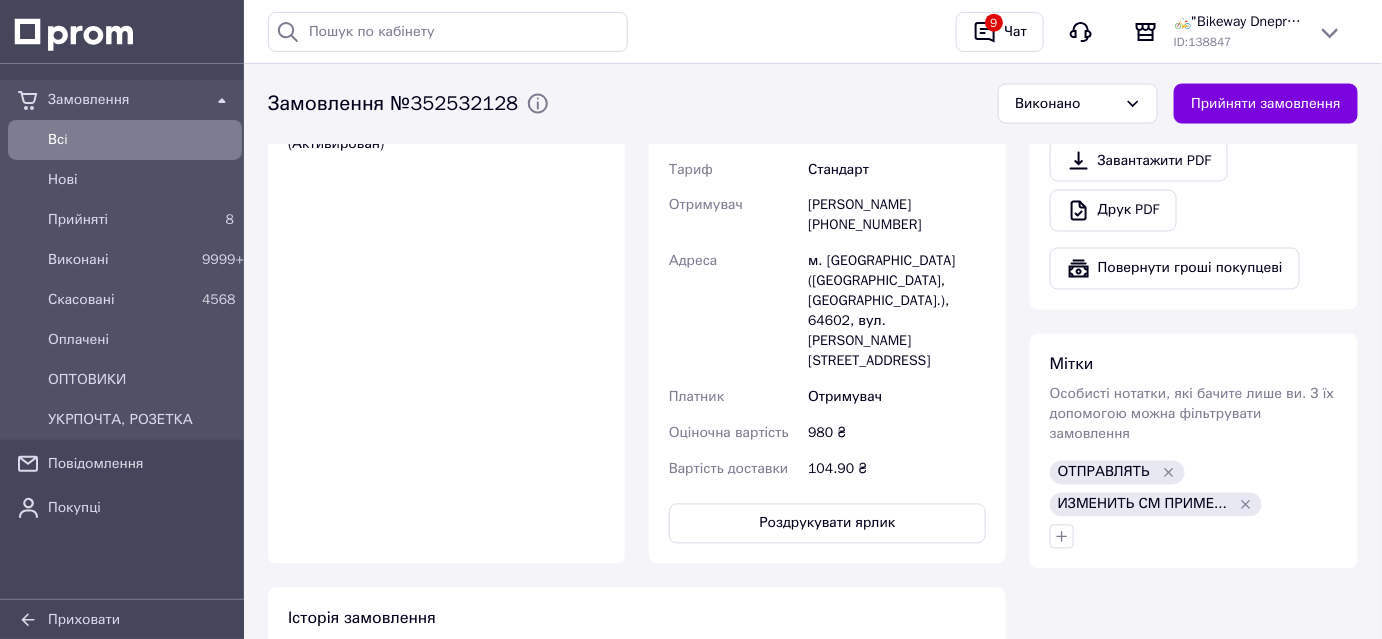 scroll, scrollTop: 1181, scrollLeft: 0, axis: vertical 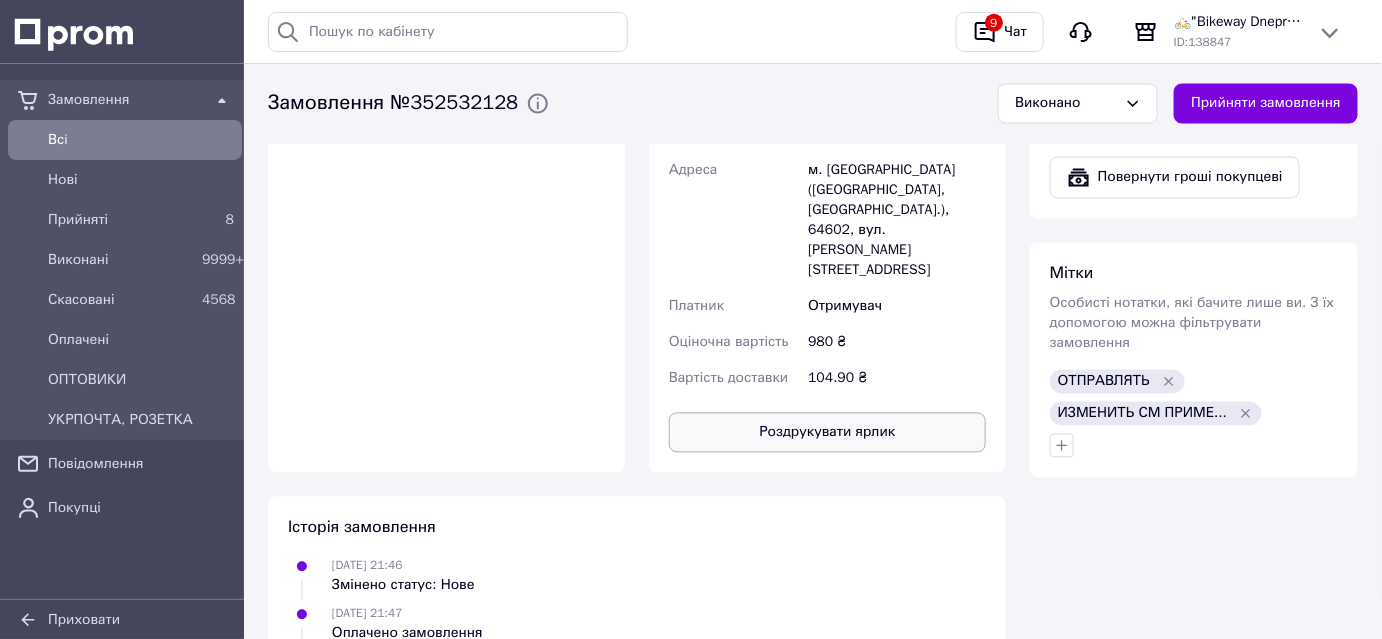 click on "Роздрукувати ярлик" at bounding box center [827, 433] 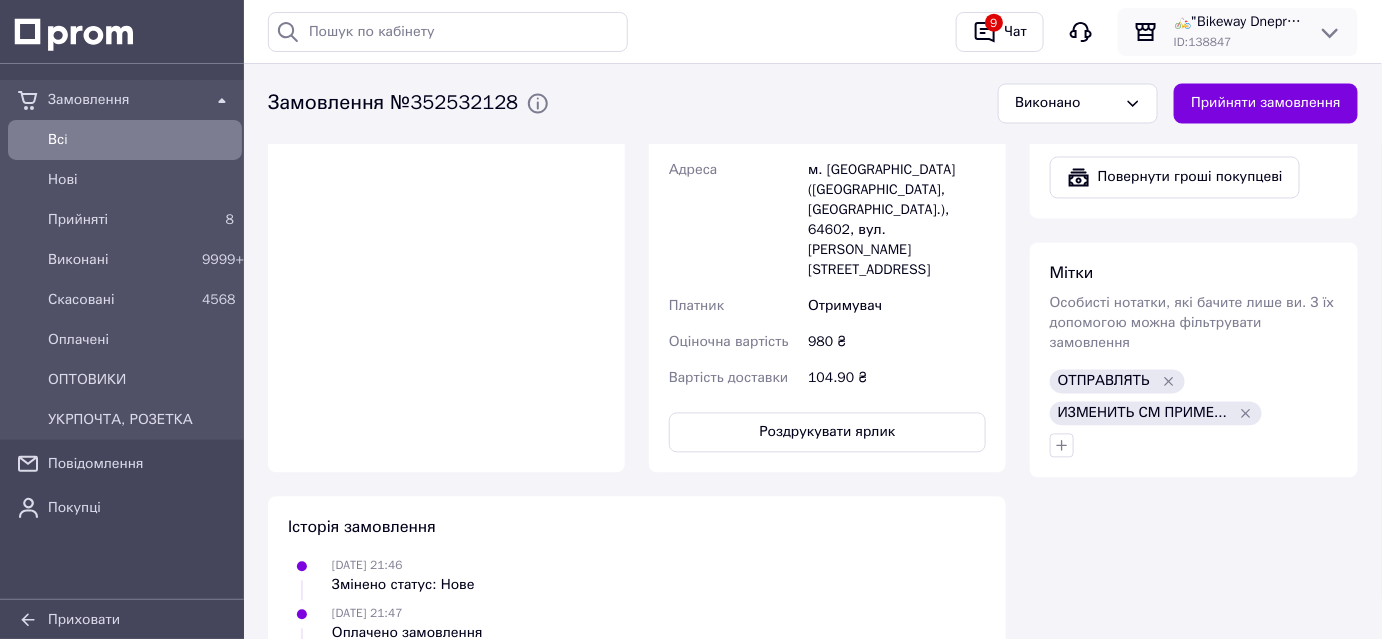 click on "ID:  138847" at bounding box center (1238, 42) 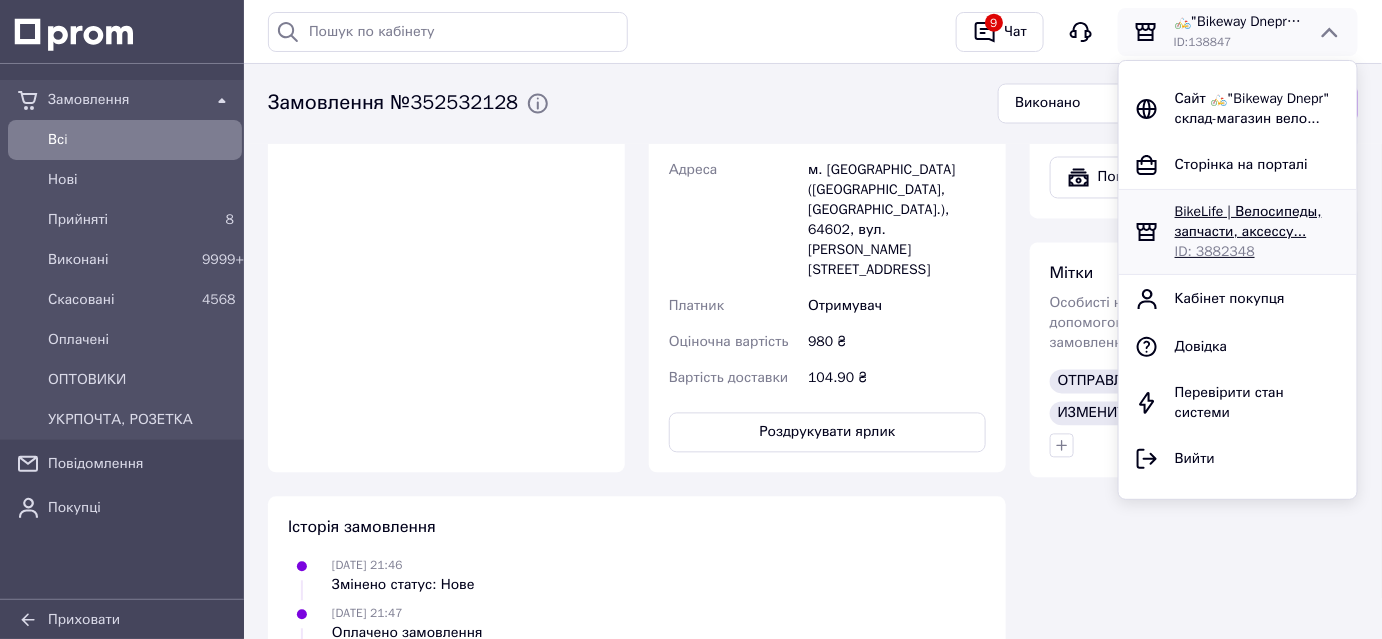 click on "BikeLife | Велосипеды, запчасти, аксессу... ID: 3882348" at bounding box center (1238, 232) 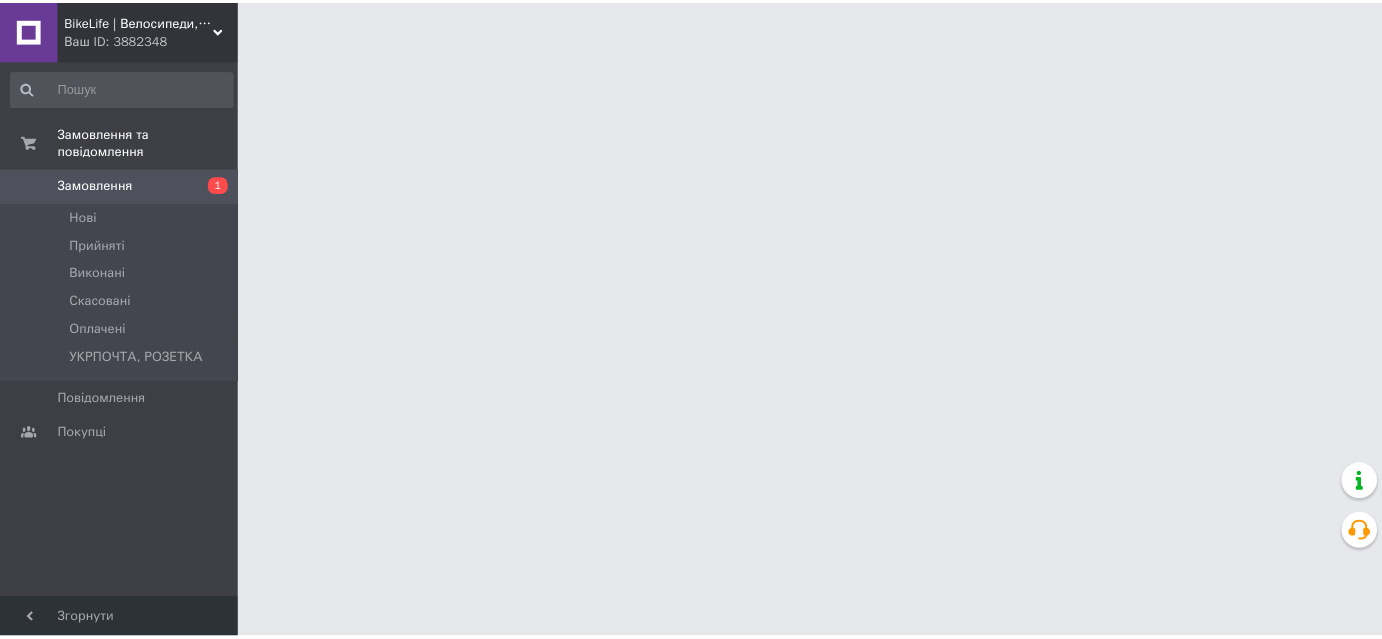 scroll, scrollTop: 0, scrollLeft: 0, axis: both 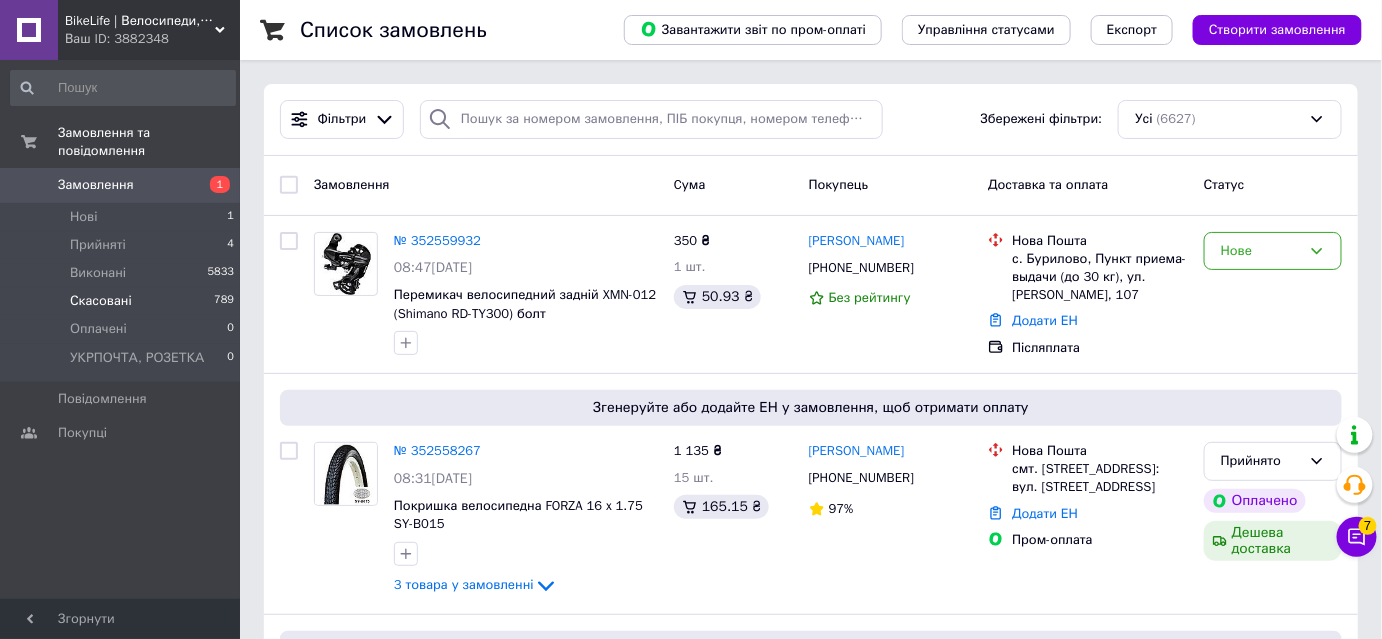 click on "Нові" at bounding box center (83, 217) 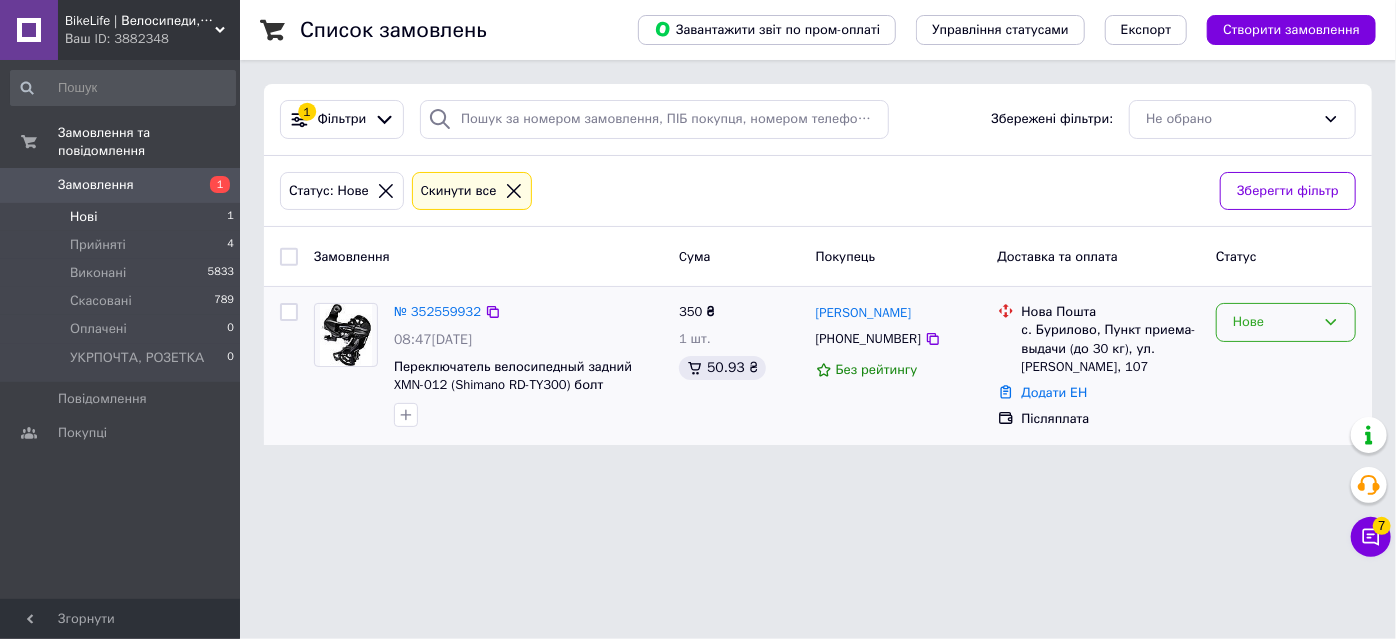 click on "Нове" at bounding box center (1286, 322) 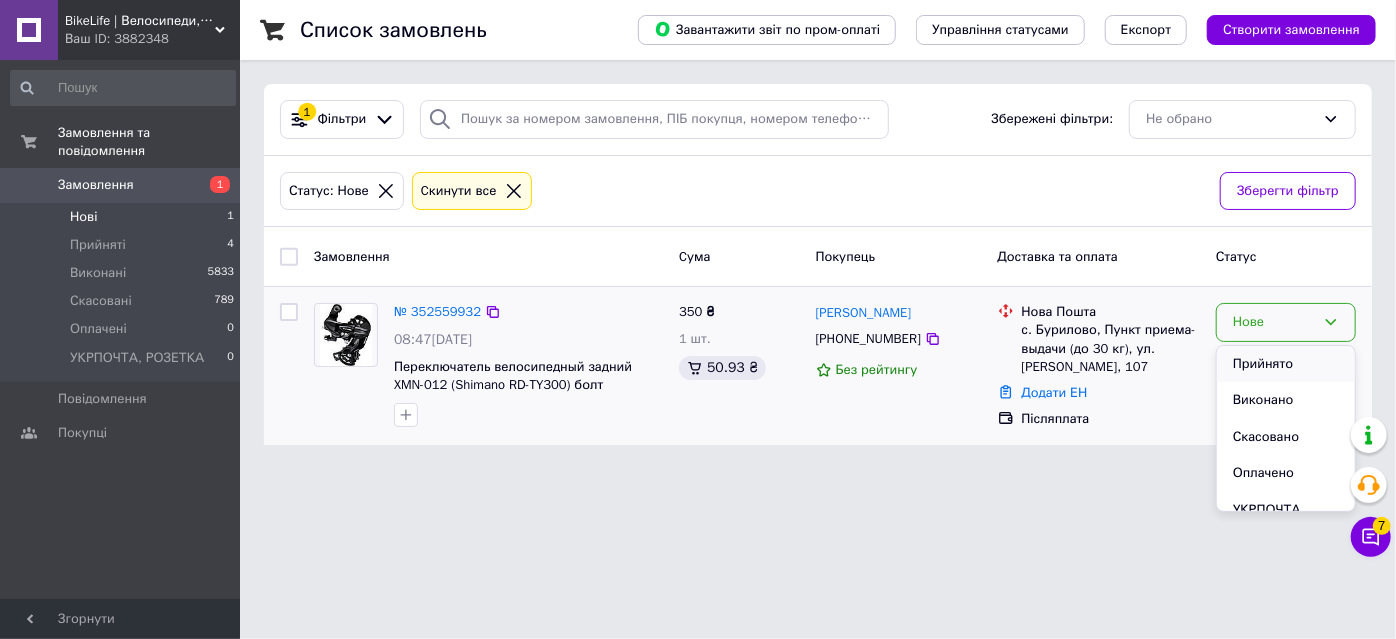 click on "Прийнято" at bounding box center (1286, 364) 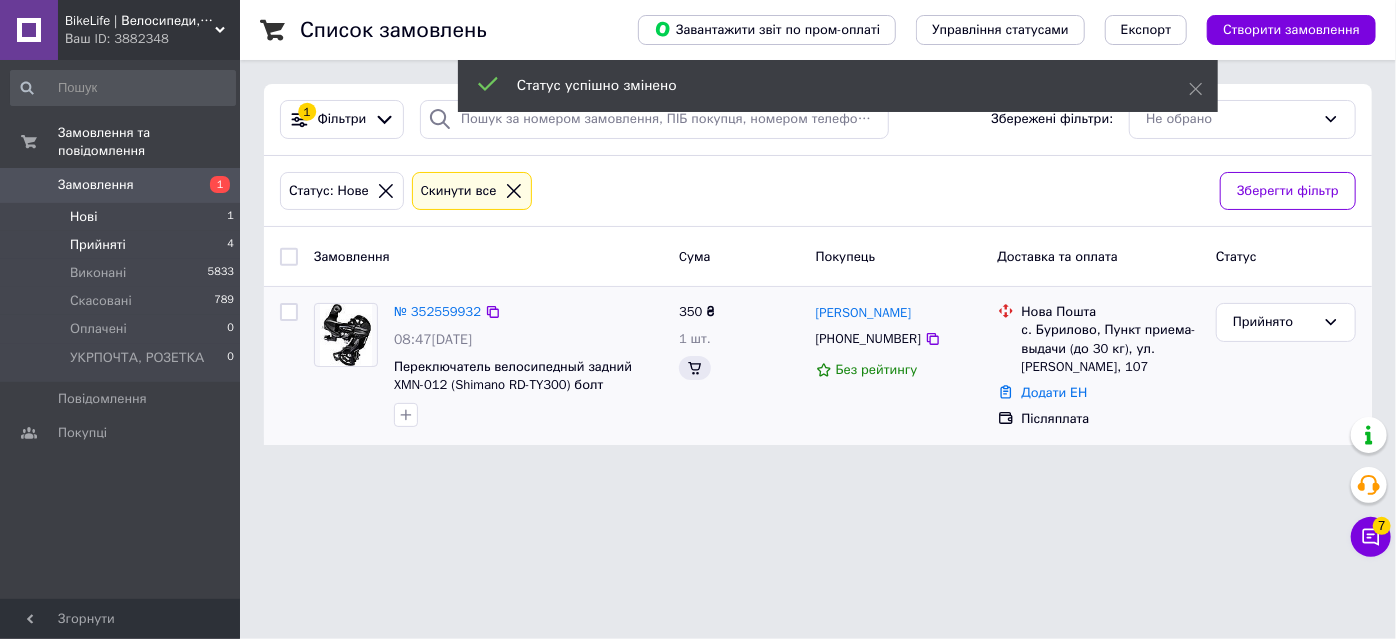 click on "Прийняті 4" at bounding box center [123, 245] 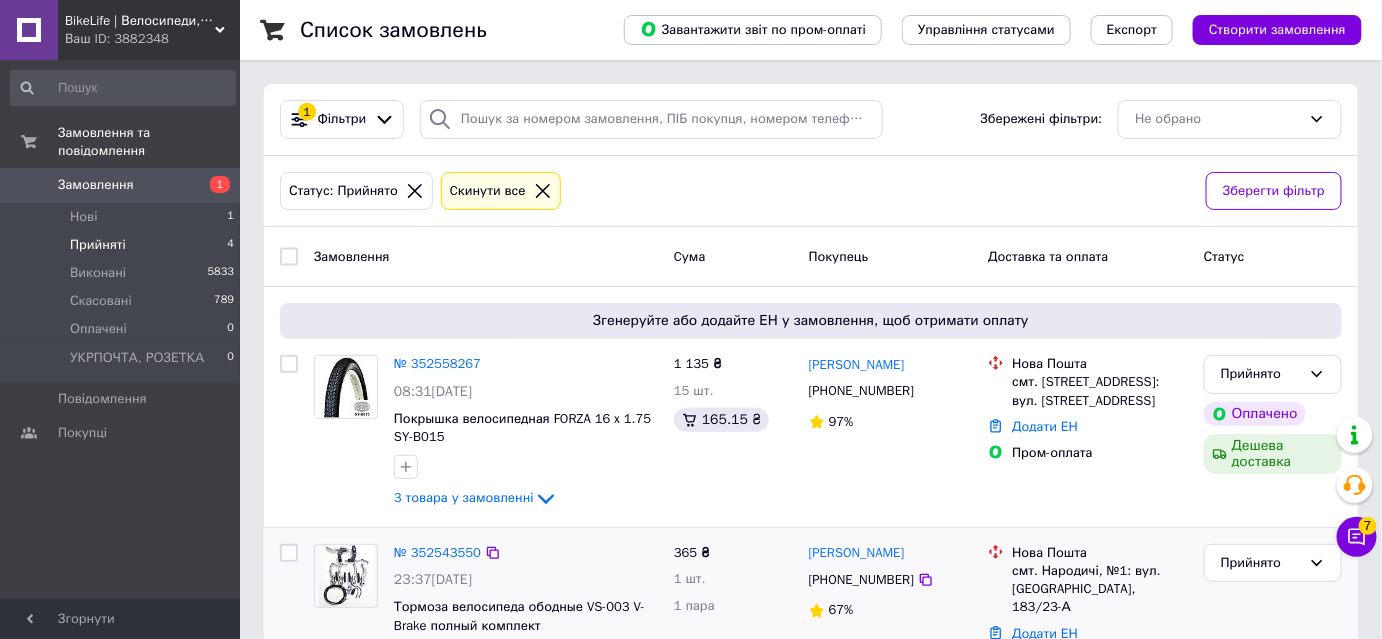 scroll, scrollTop: 415, scrollLeft: 0, axis: vertical 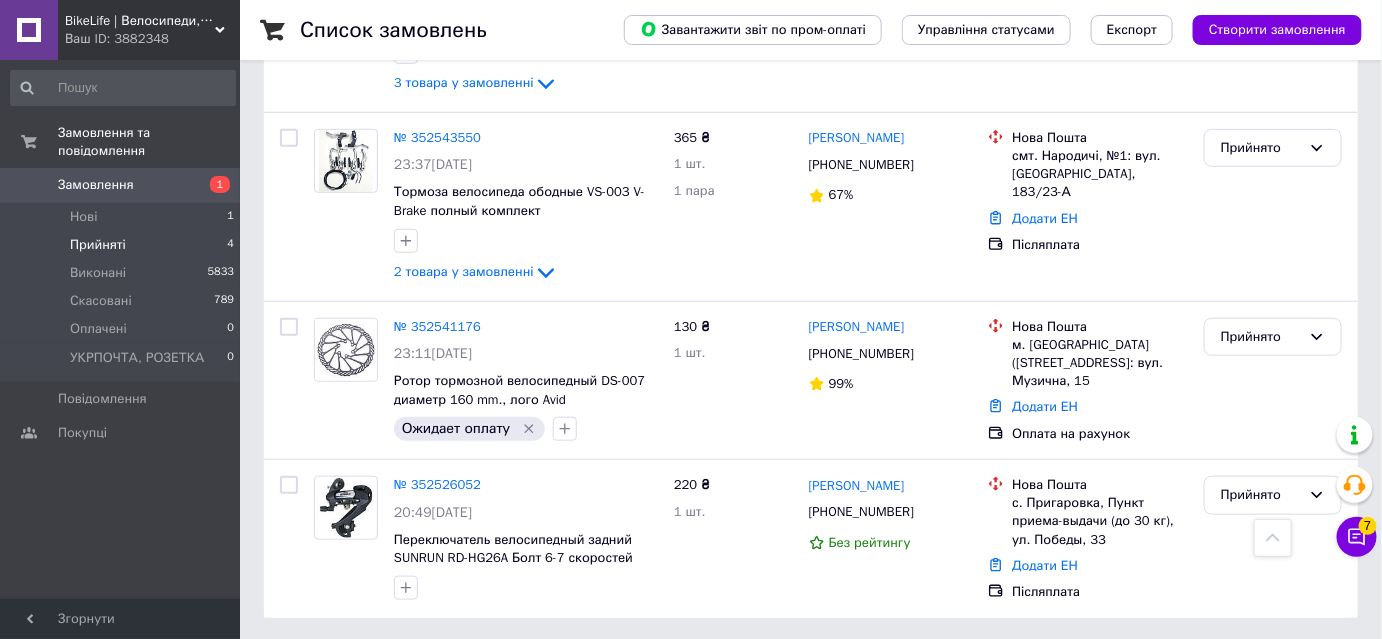 click on "Прийняті 4" at bounding box center (123, 245) 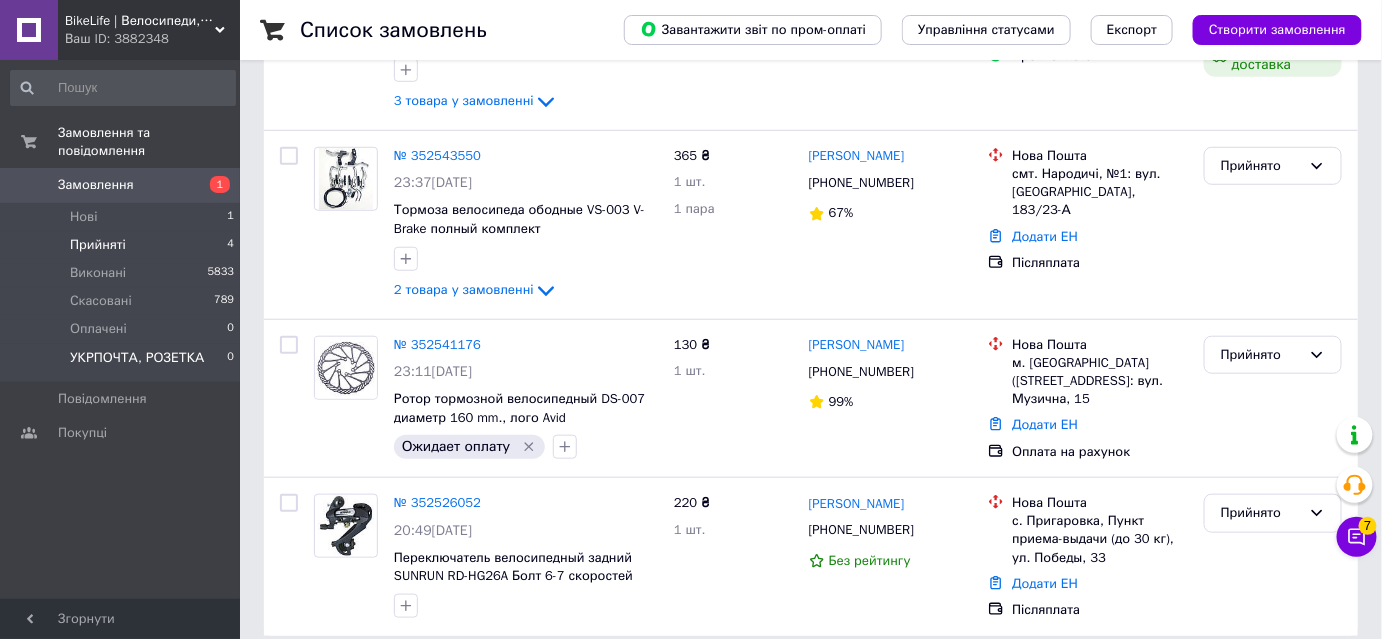 scroll, scrollTop: 415, scrollLeft: 0, axis: vertical 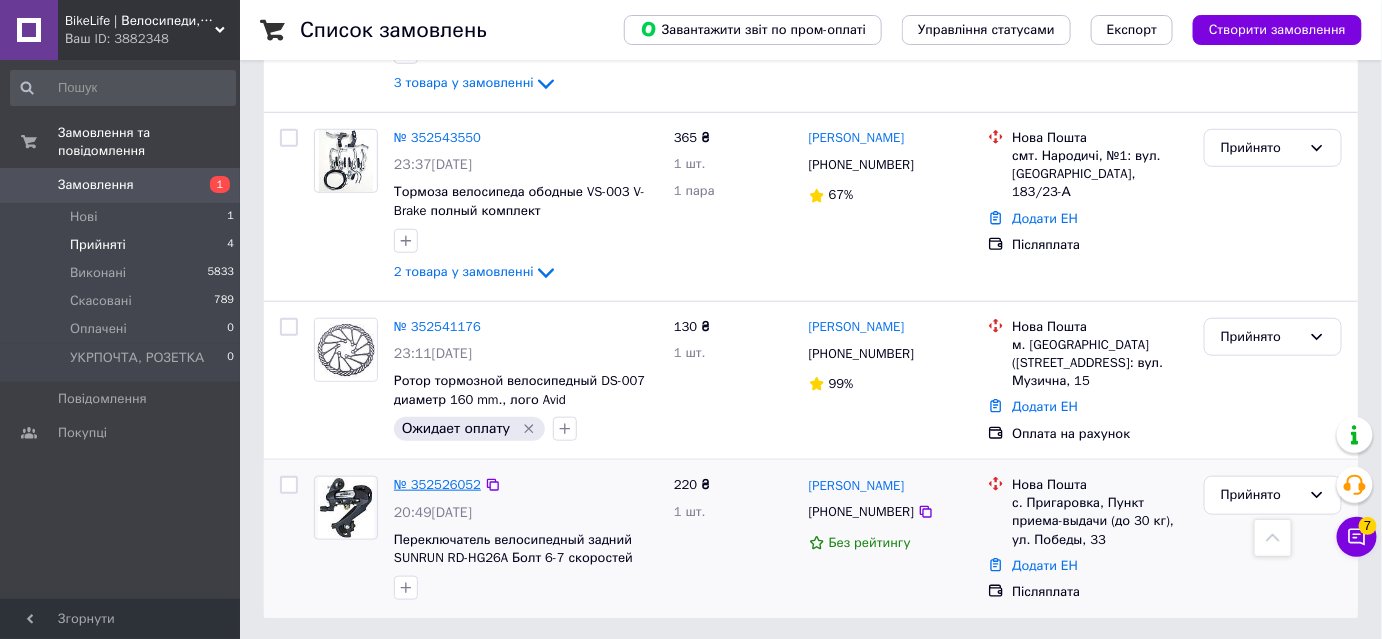 click on "№ 352526052" at bounding box center [437, 484] 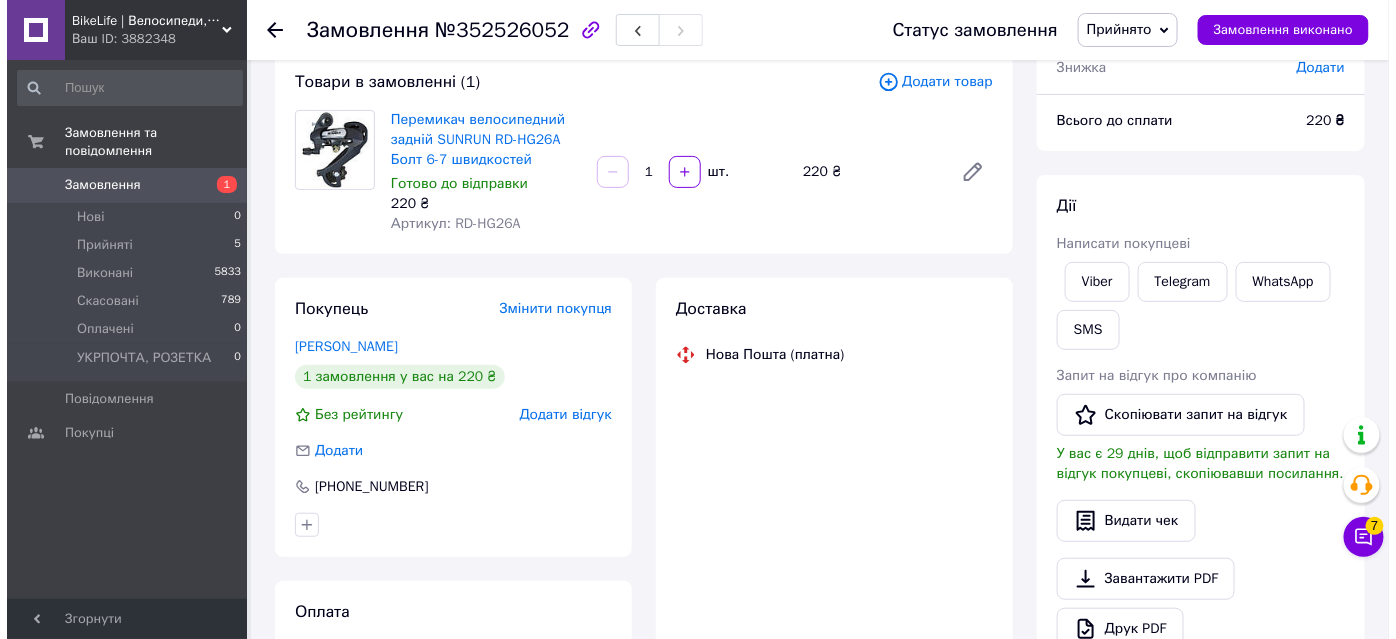 scroll, scrollTop: 90, scrollLeft: 0, axis: vertical 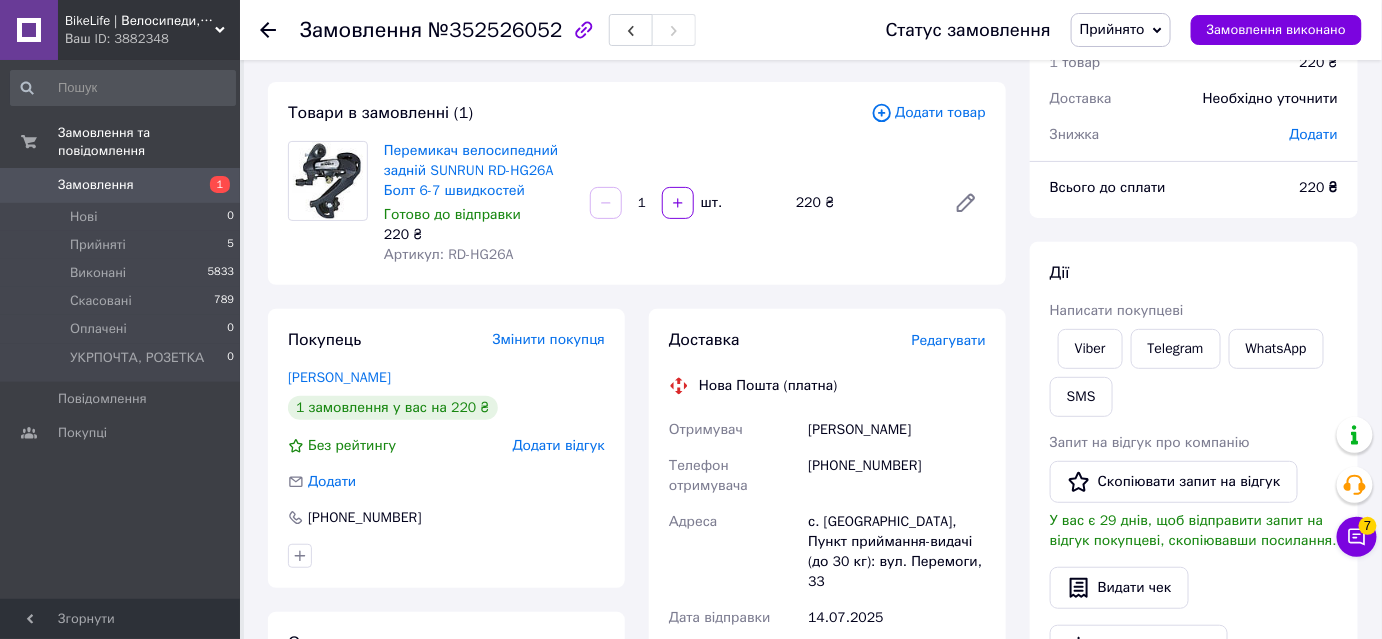 click on "Редагувати" at bounding box center [949, 340] 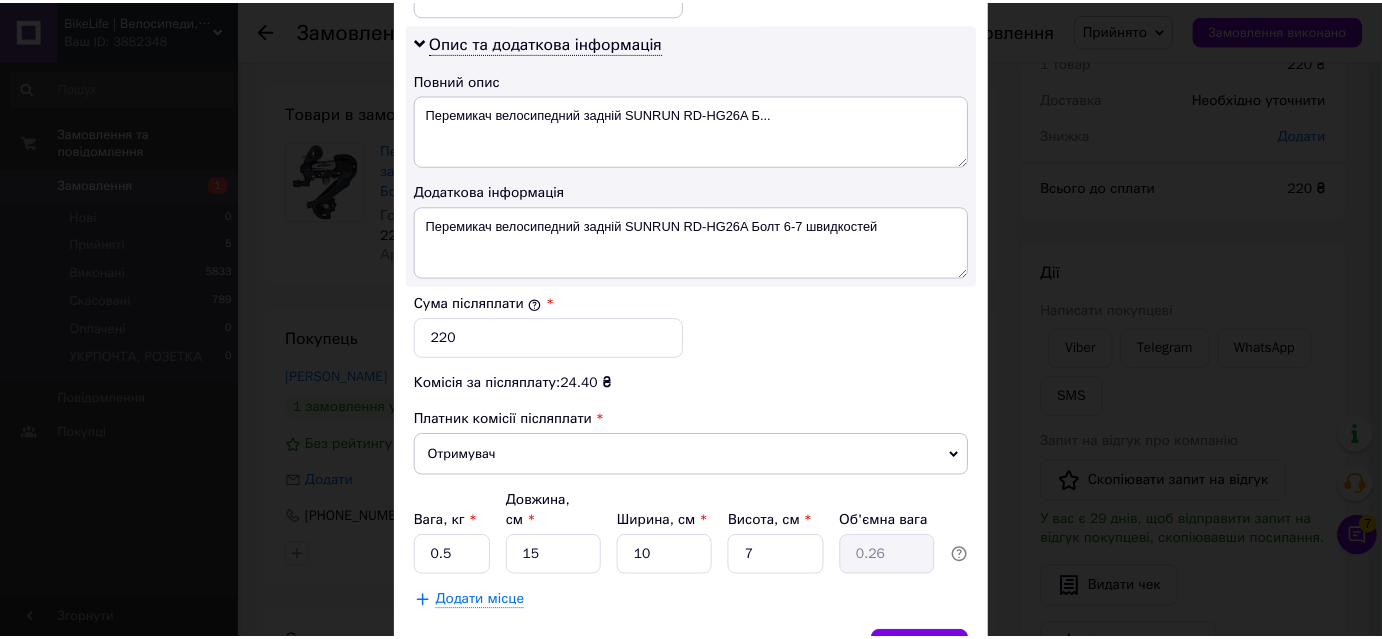 scroll, scrollTop: 1101, scrollLeft: 0, axis: vertical 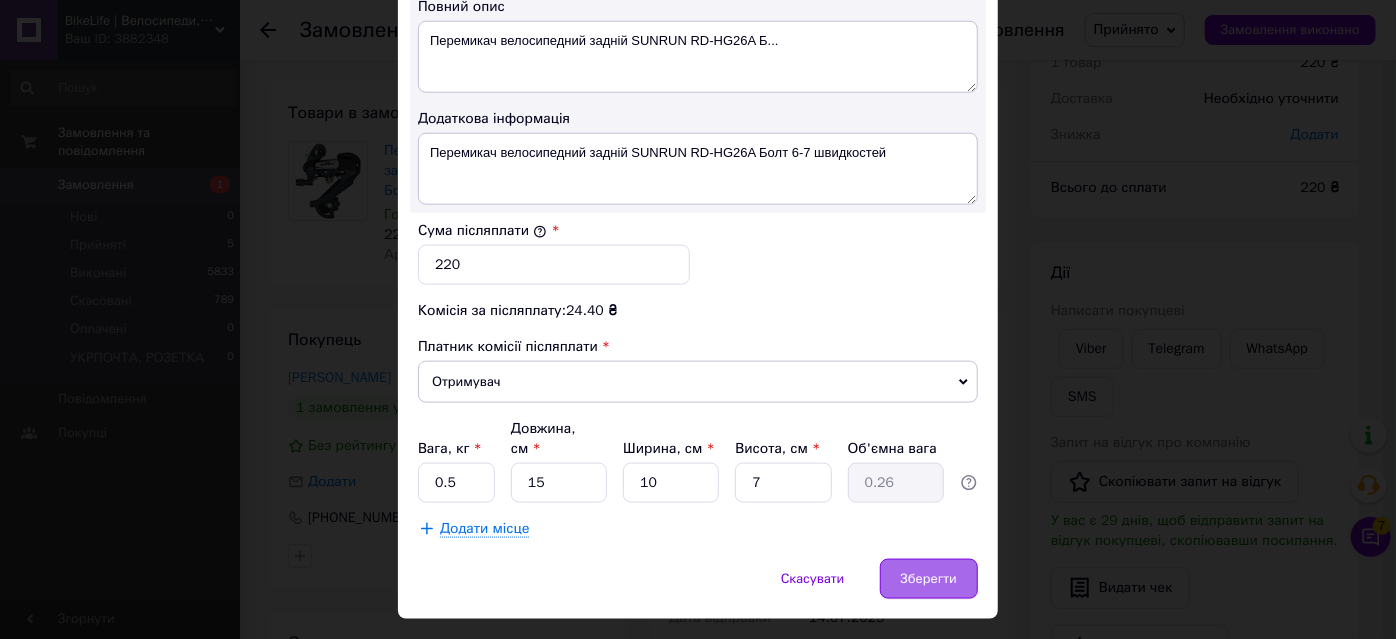 click on "Зберегти" at bounding box center (929, 579) 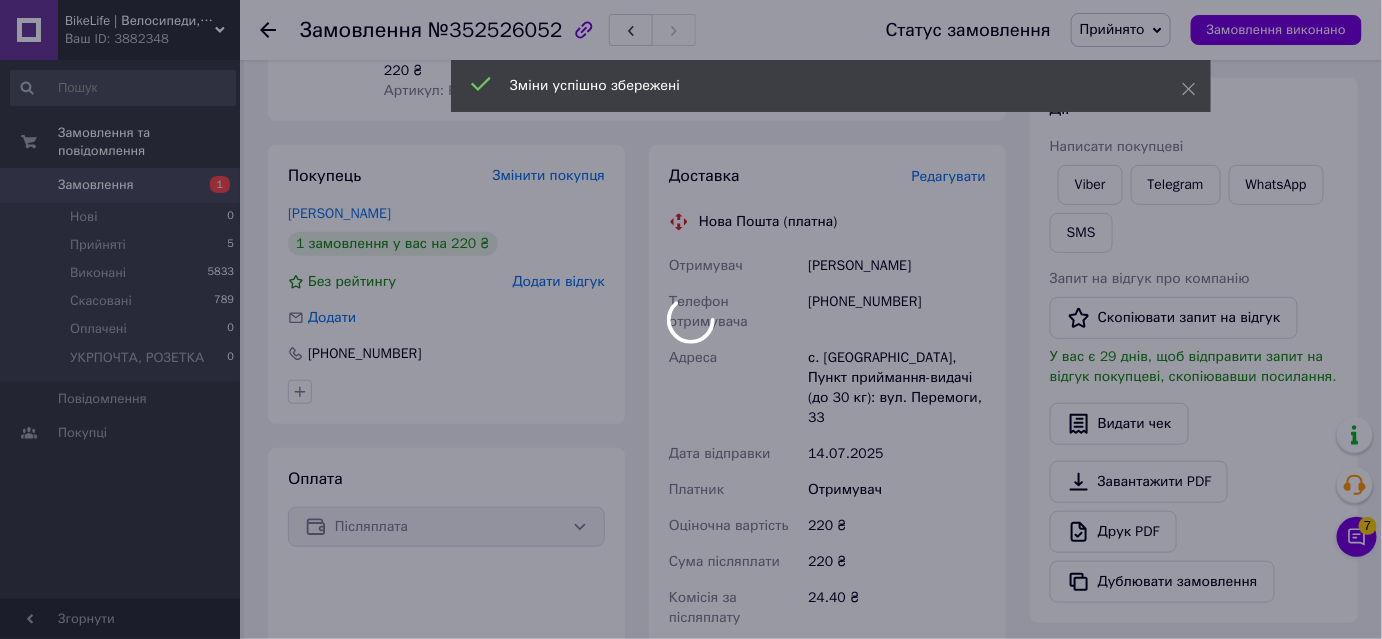 scroll, scrollTop: 454, scrollLeft: 0, axis: vertical 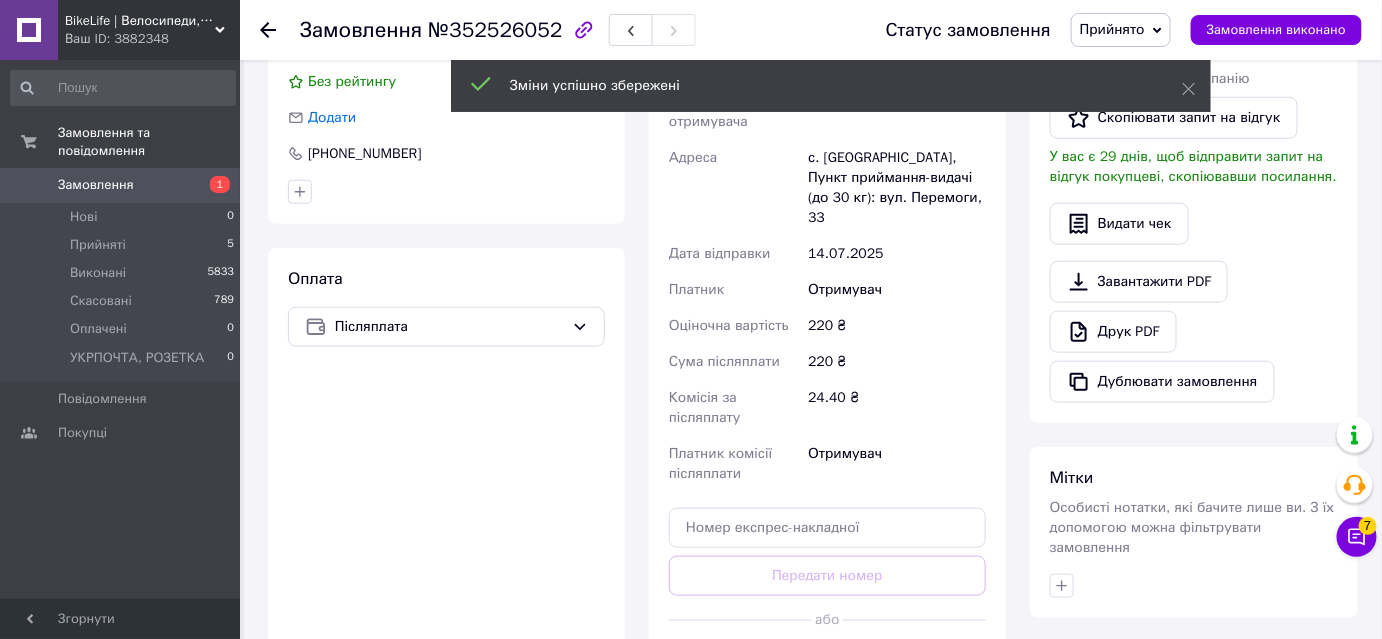 click on "Згенерувати ЕН" at bounding box center (827, 665) 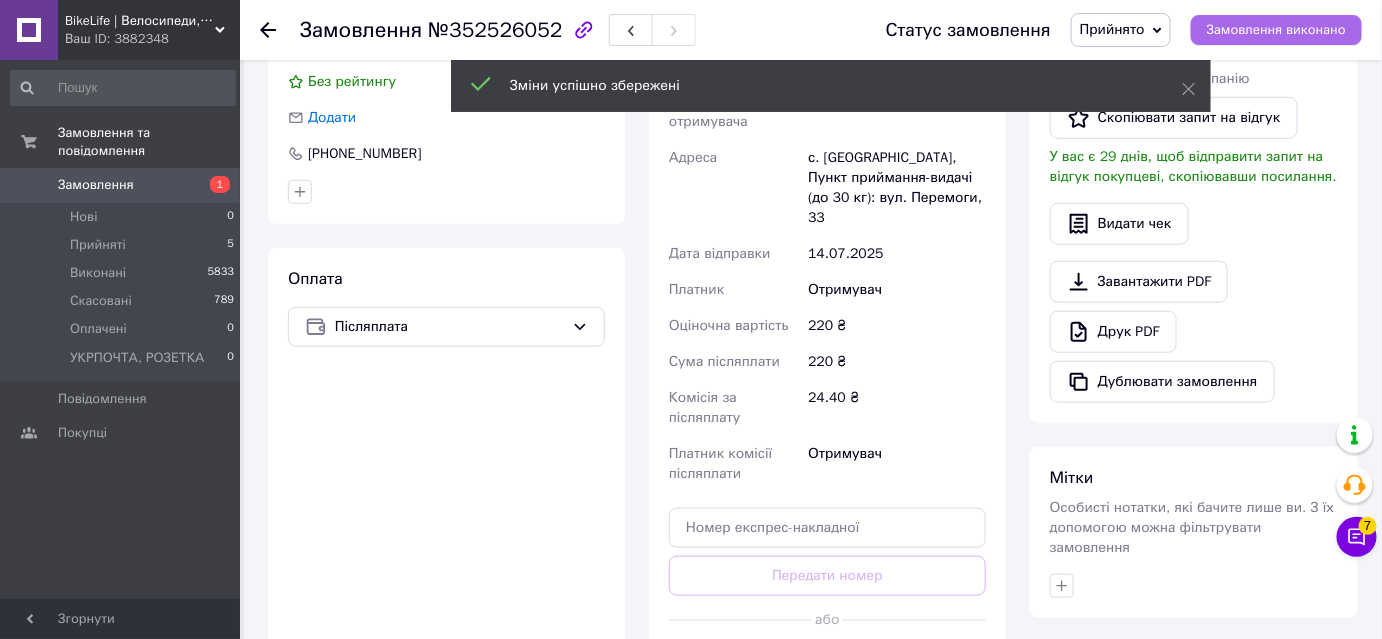 click on "Замовлення виконано" at bounding box center (1276, 30) 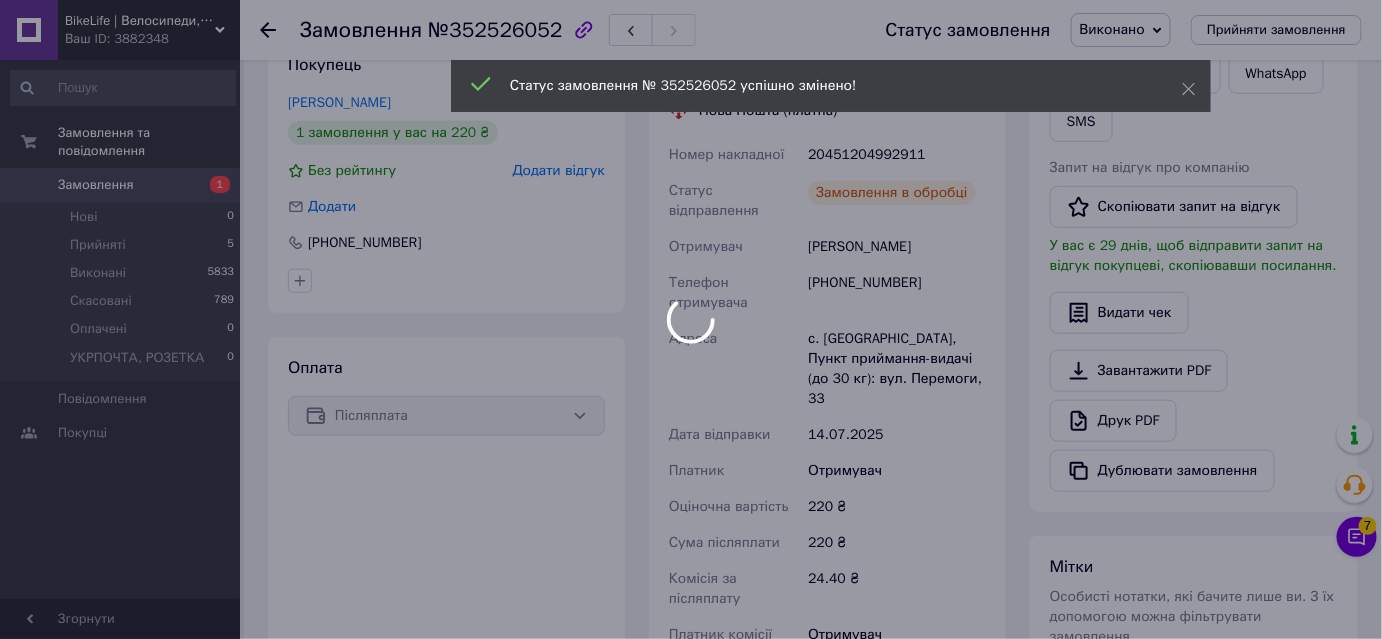scroll, scrollTop: 272, scrollLeft: 0, axis: vertical 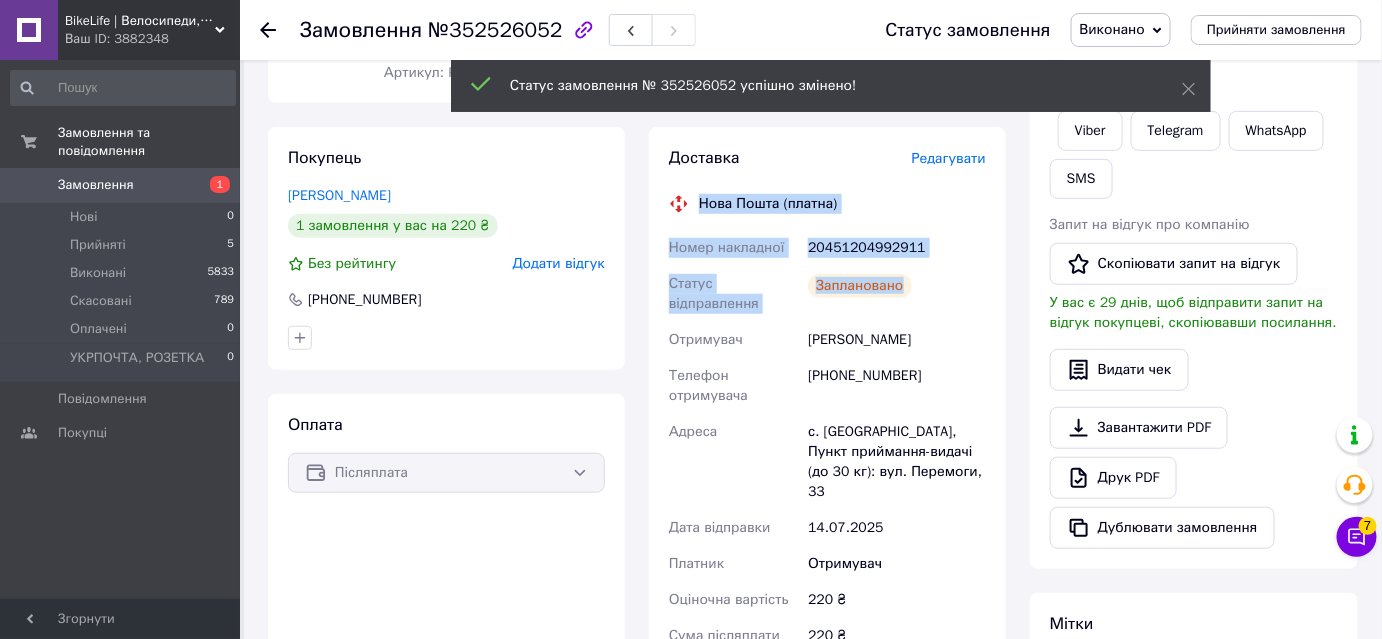 drag, startPoint x: 694, startPoint y: 194, endPoint x: 979, endPoint y: 295, distance: 302.36734 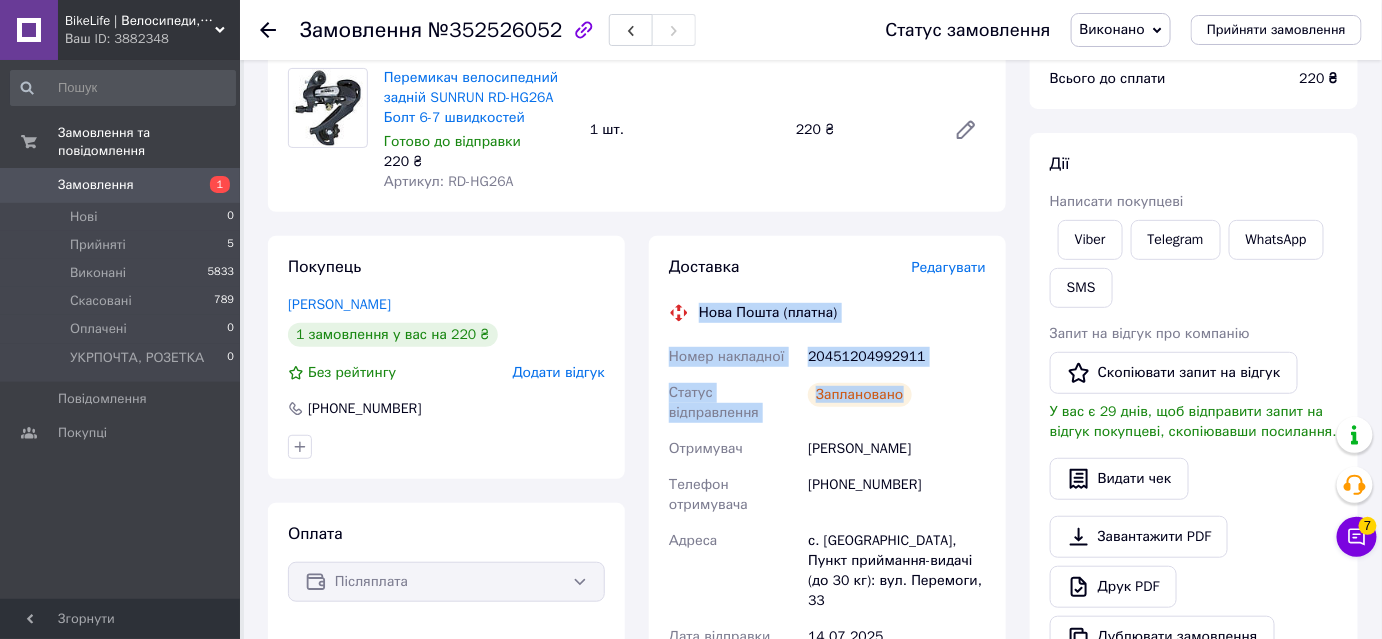 scroll, scrollTop: 0, scrollLeft: 0, axis: both 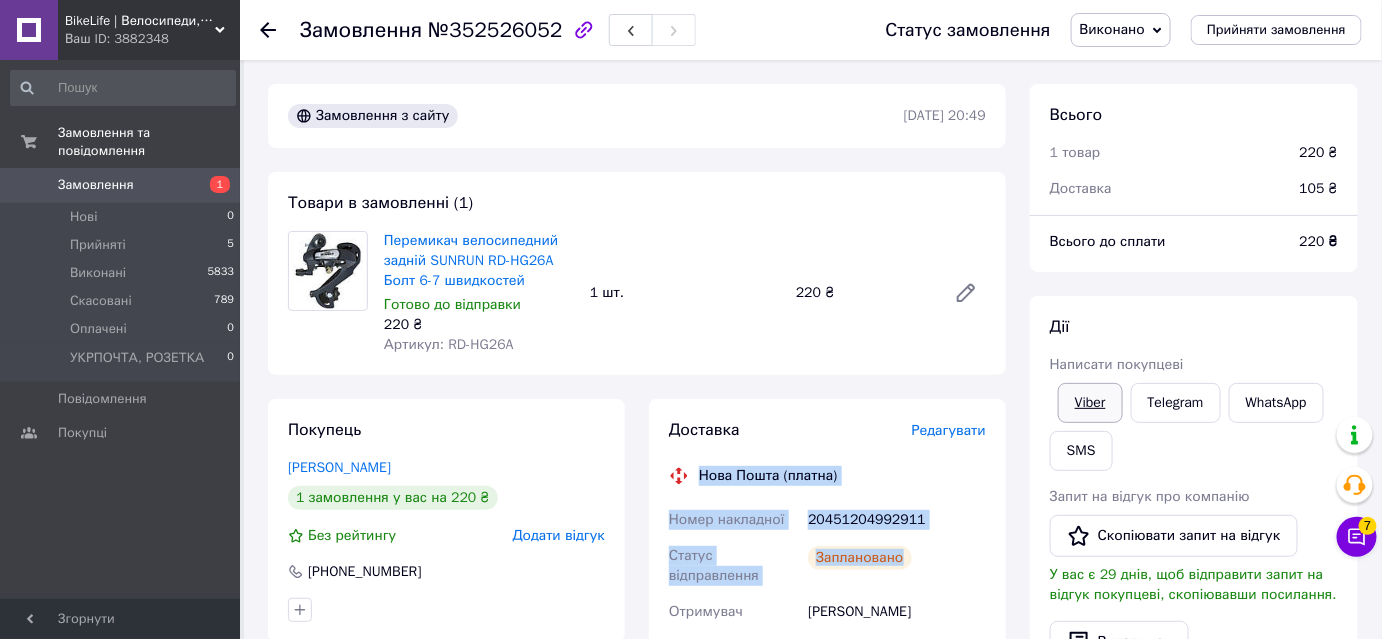 click on "Viber" at bounding box center [1090, 403] 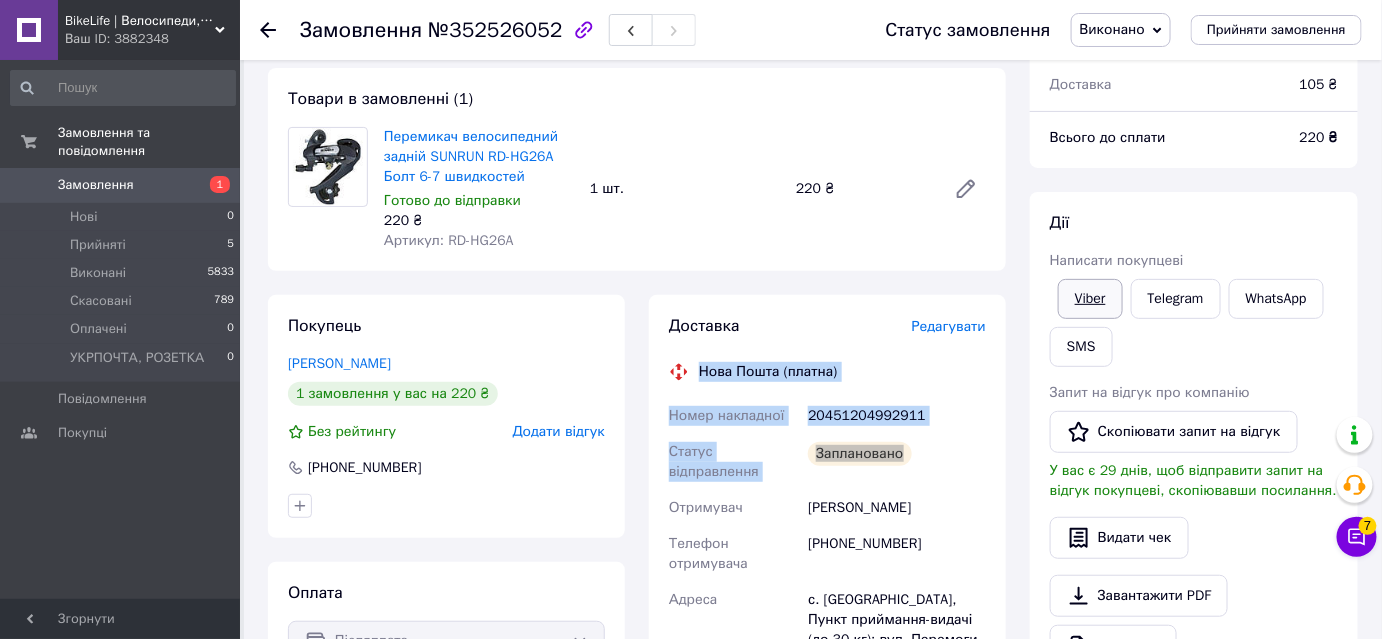 scroll, scrollTop: 272, scrollLeft: 0, axis: vertical 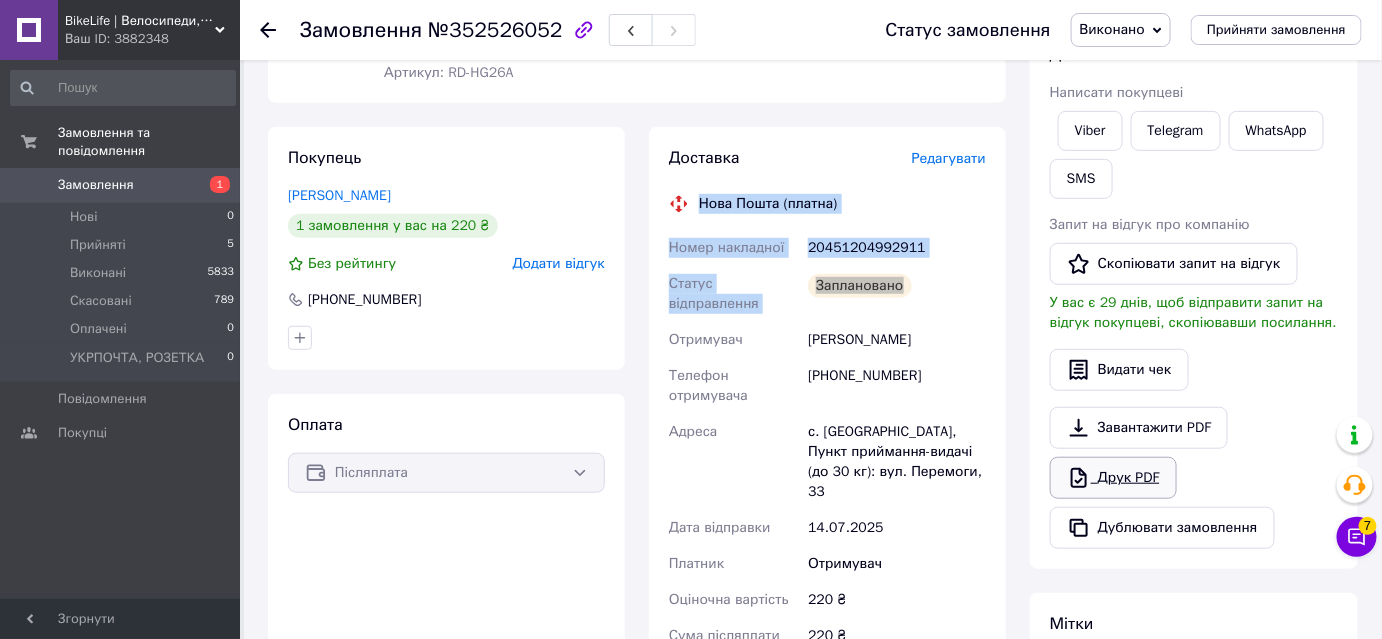 click on "Друк PDF" at bounding box center [1113, 478] 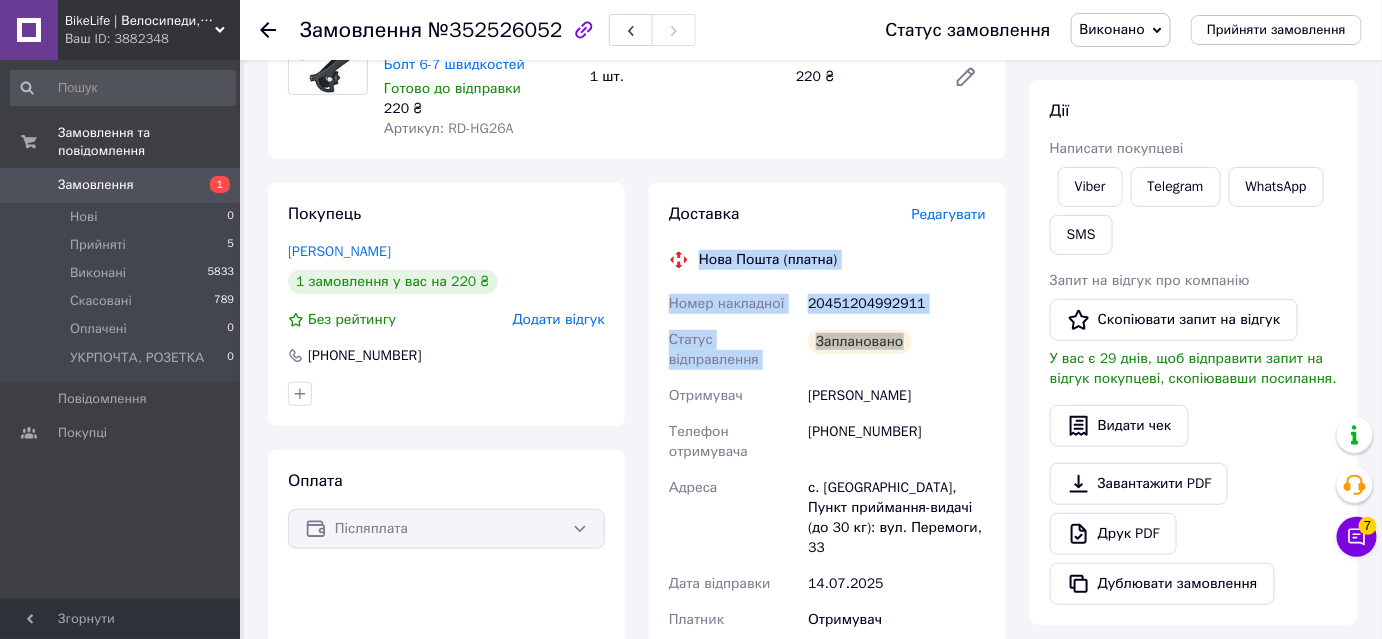 scroll, scrollTop: 0, scrollLeft: 0, axis: both 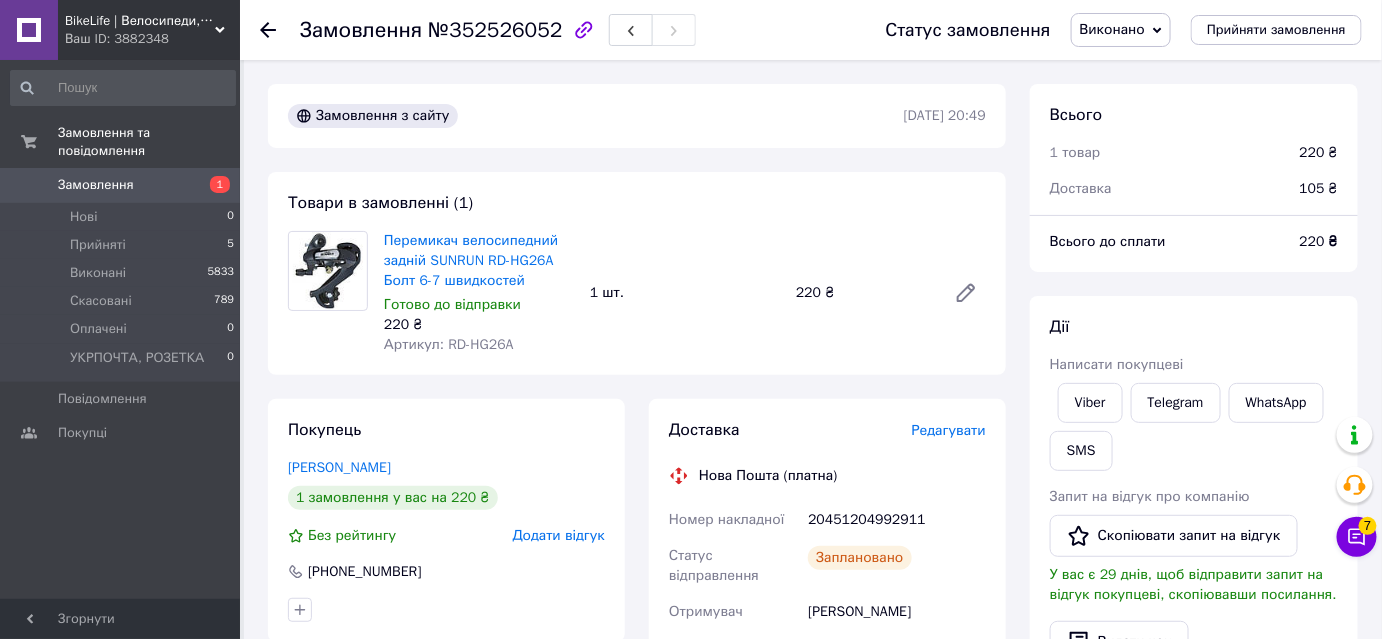 click on "Замовлення з сайту [DATE] 20:49 Товари в замовленні (1) Перемикач велосипедний задній SUNRUN RD-HG26A Болт 6-7 швидкостей Готово до відправки 220 ₴ Артикул: RD-HG26A 1 шт. 220 ₴ Покупець [PERSON_NAME] 1 замовлення у вас на 220 ₴ Без рейтингу   Додати відгук [PHONE_NUMBER] Оплата Післяплата Доставка Редагувати Нова Пошта (платна) Номер накладної 20451204992911 Статус відправлення Заплановано Отримувач [PERSON_NAME] Телефон отримувача [PHONE_NUMBER] Адреса с. [GEOGRAPHIC_DATA], Пункт приймання-видачі (до 30 кг): вул. Перемоги, 33 Дата відправки [DATE] Платник Отримувач Оціночна вартість 220 ₴ 220 ₴ 24.40 ₴ 105 ₴" at bounding box center [637, 878] 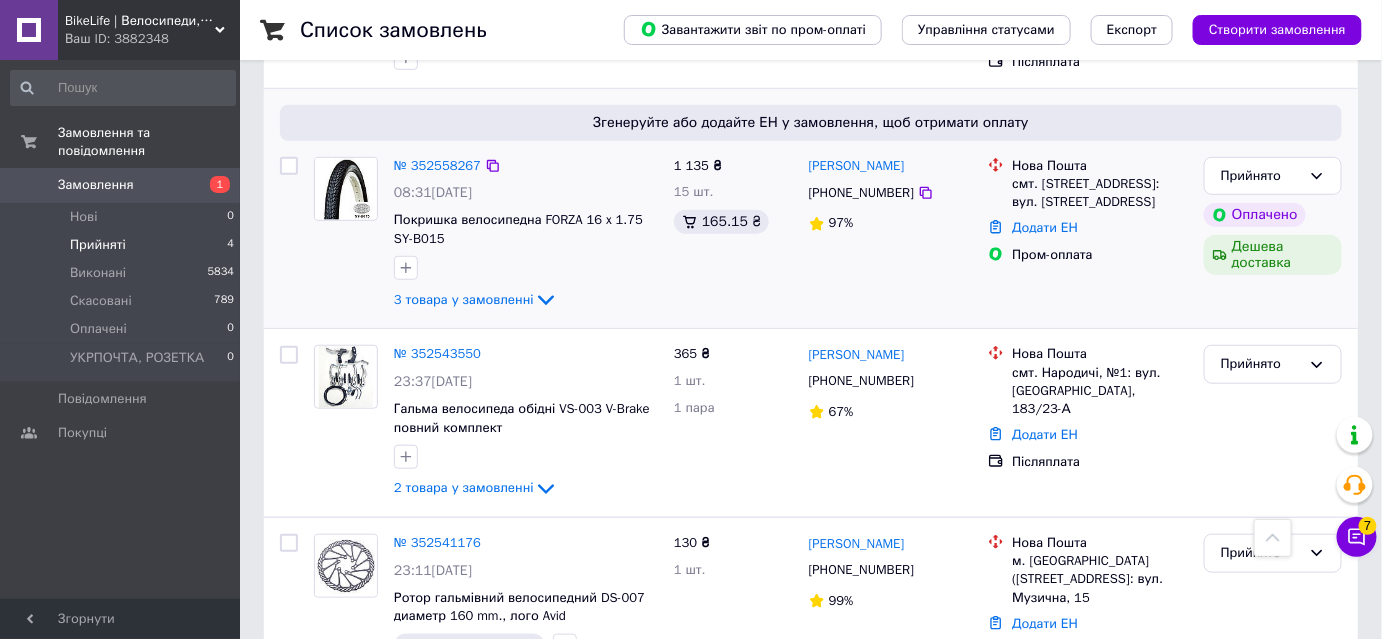 scroll, scrollTop: 415, scrollLeft: 0, axis: vertical 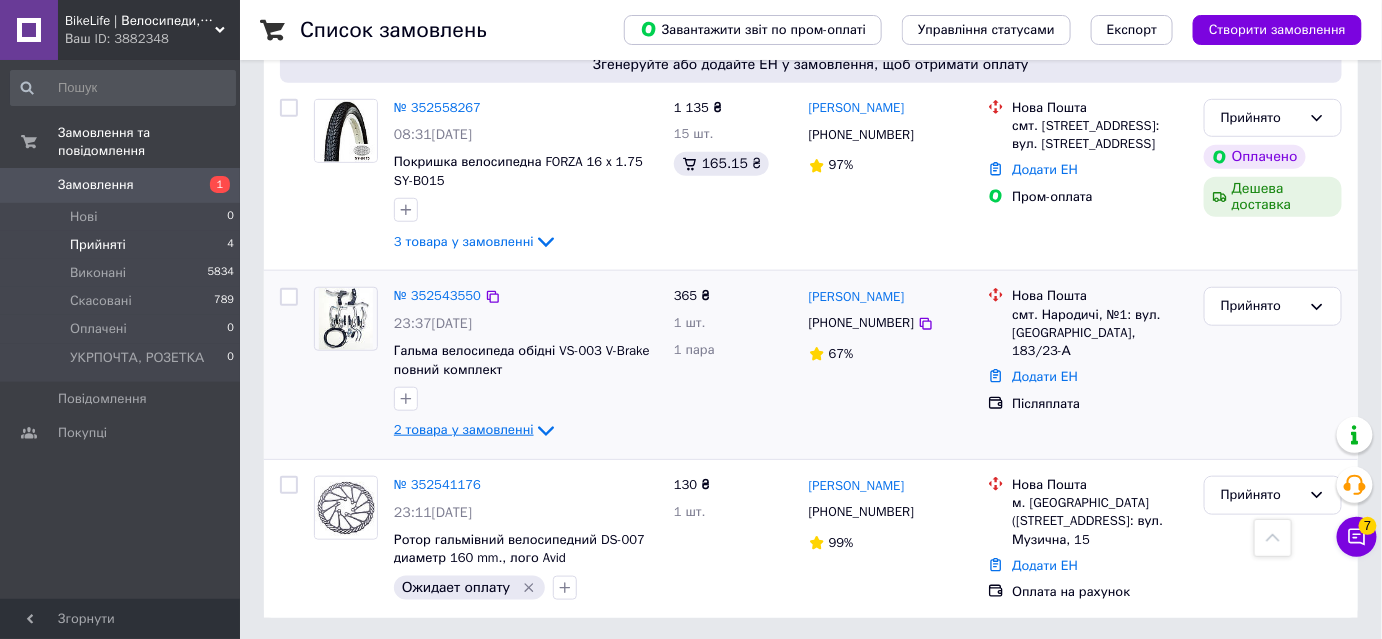 click on "2 товара у замовленні" at bounding box center (464, 430) 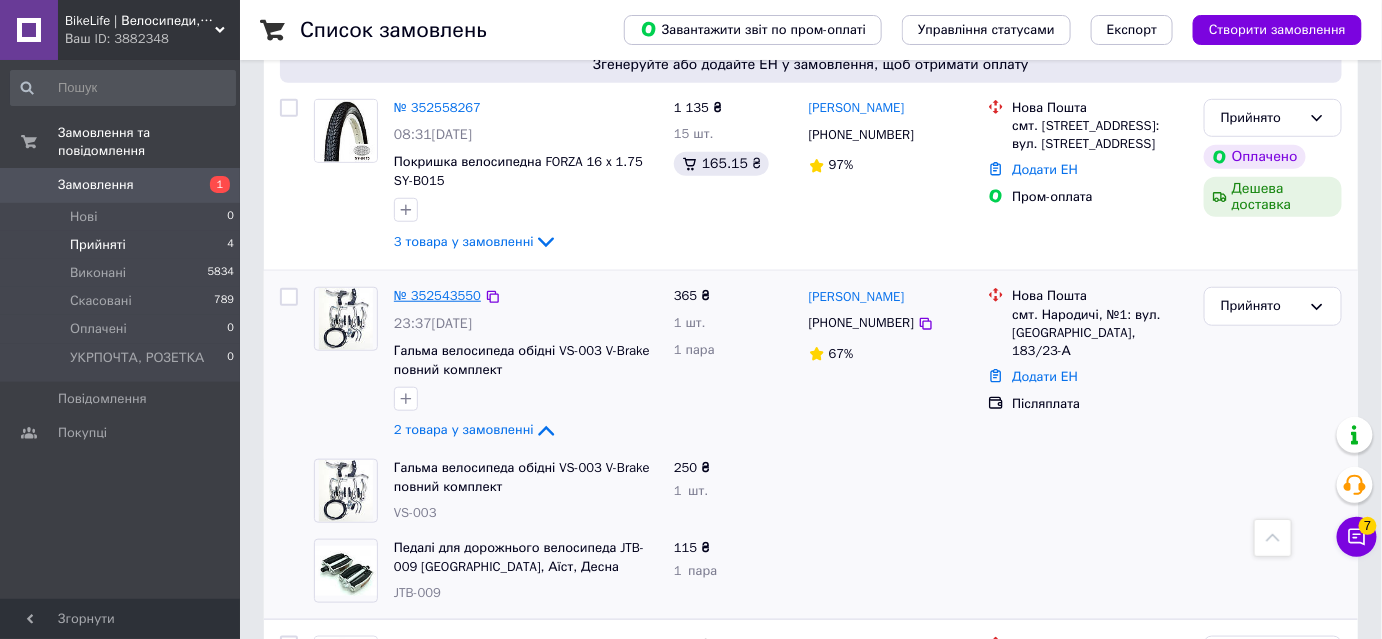 click on "№ 352543550" at bounding box center [437, 295] 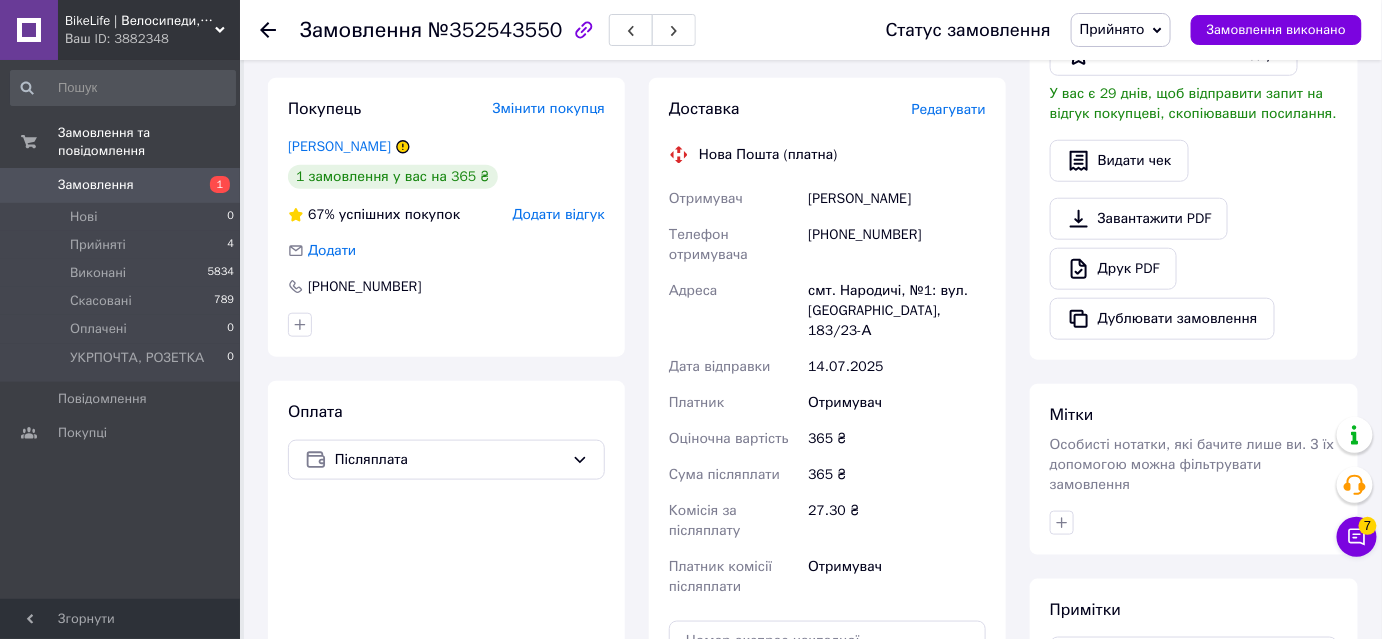 scroll, scrollTop: 324, scrollLeft: 0, axis: vertical 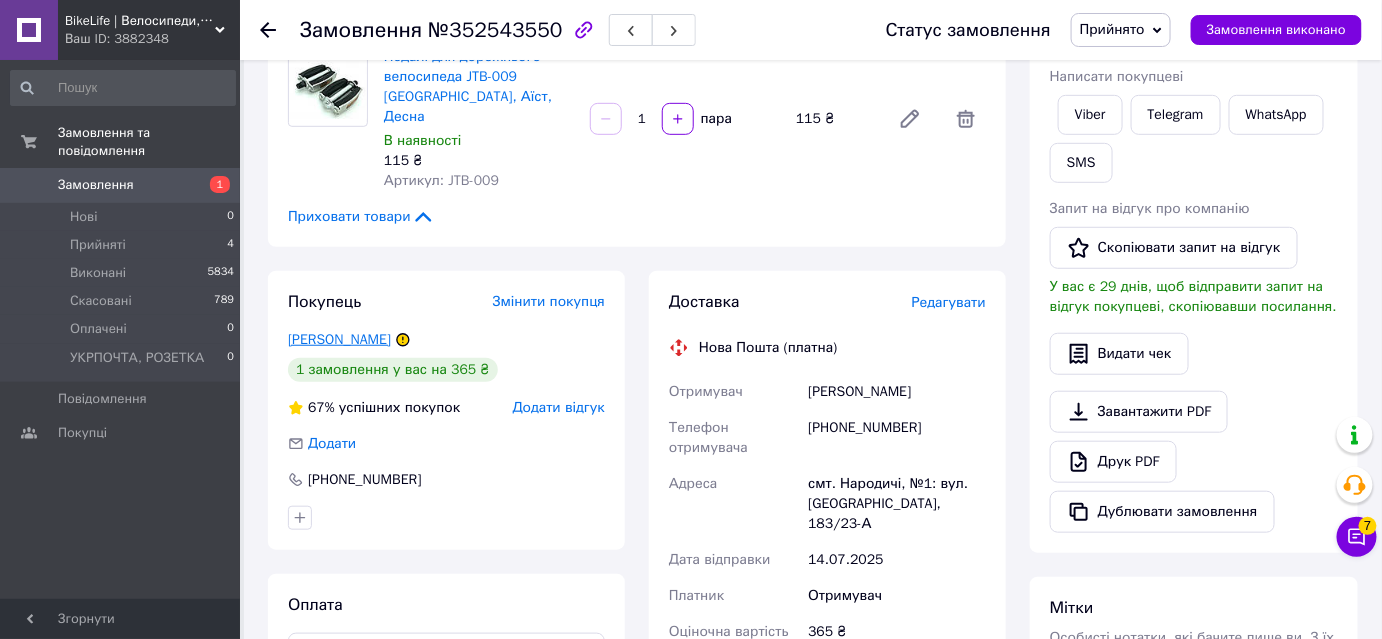 click on "[PERSON_NAME]" at bounding box center (339, 339) 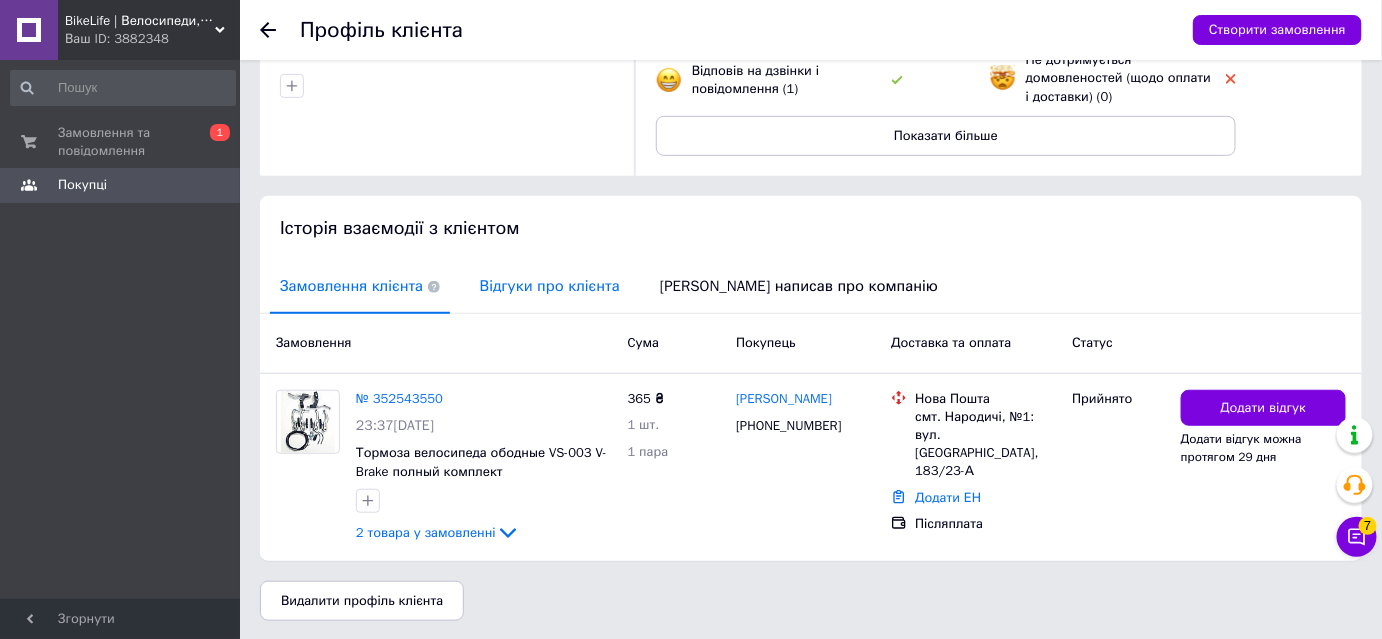 click on "Відгуки про клієнта" at bounding box center (550, 286) 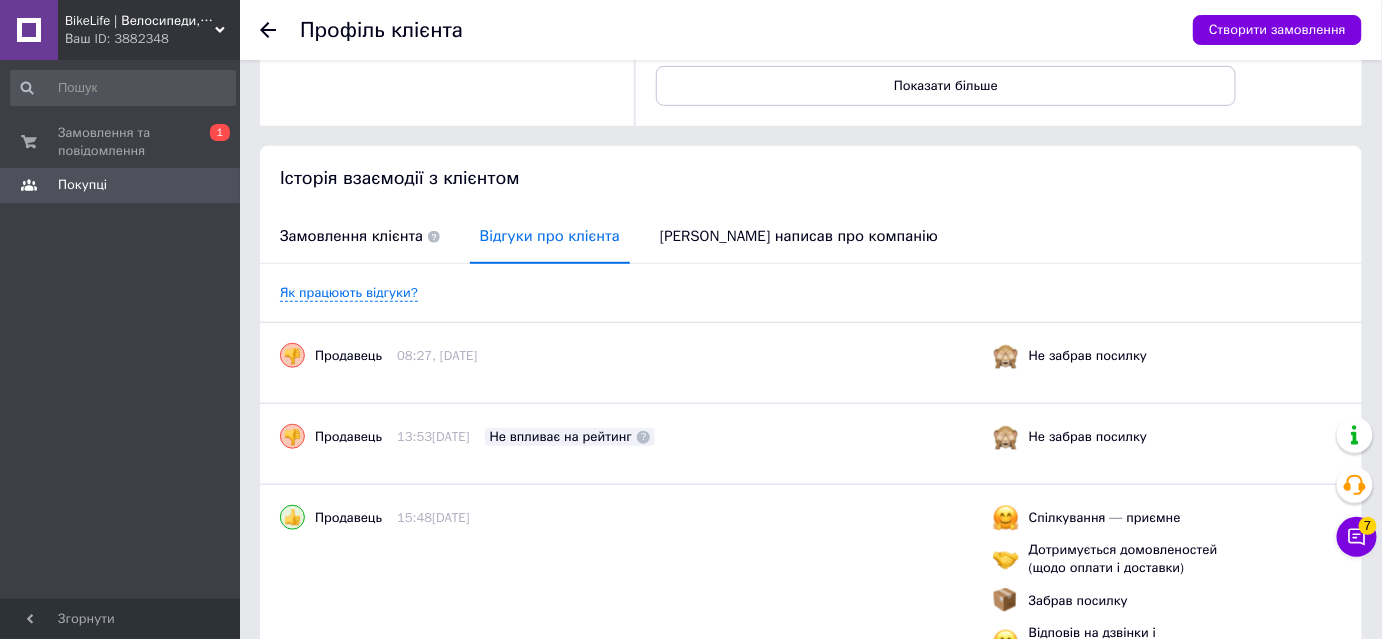 scroll, scrollTop: 306, scrollLeft: 0, axis: vertical 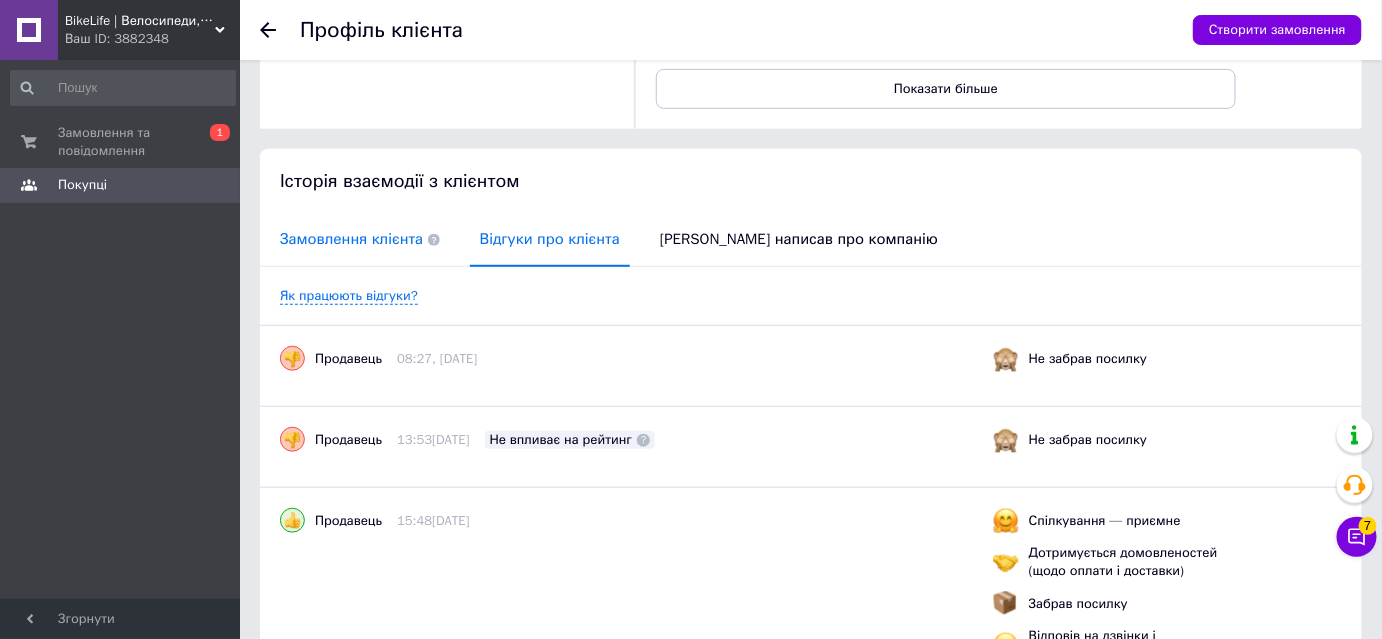 click on "Замовлення клієнта" at bounding box center (360, 239) 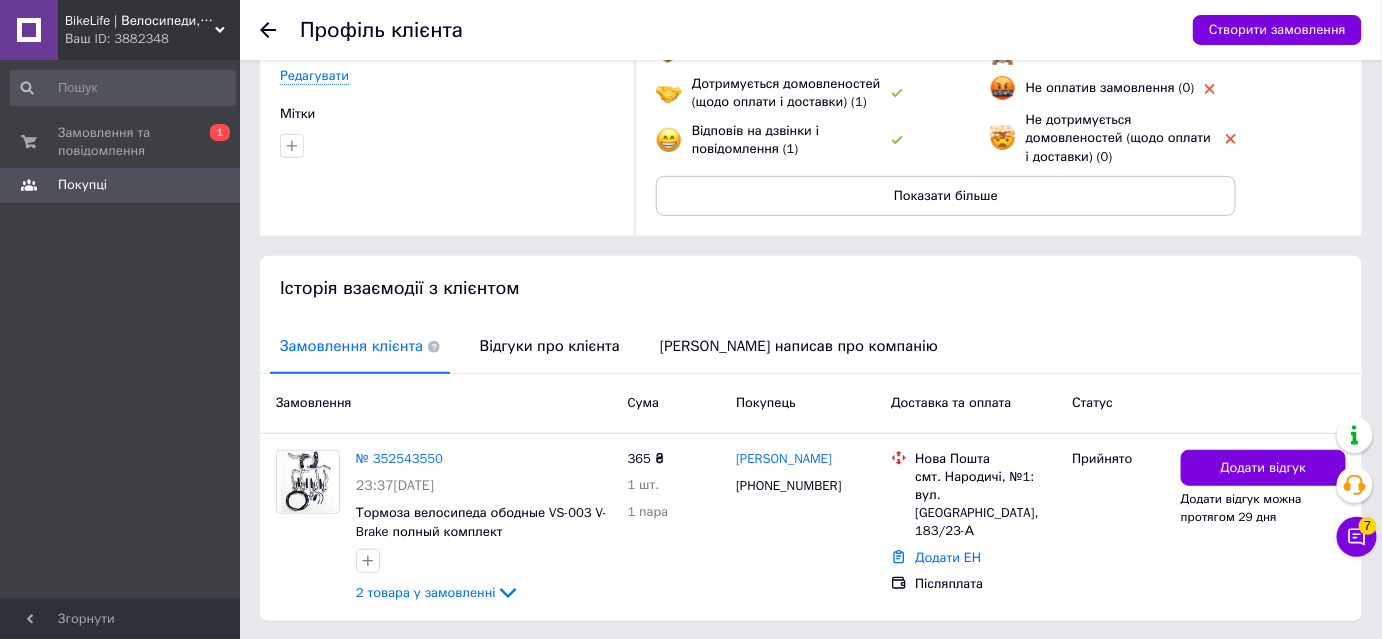 scroll, scrollTop: 168, scrollLeft: 0, axis: vertical 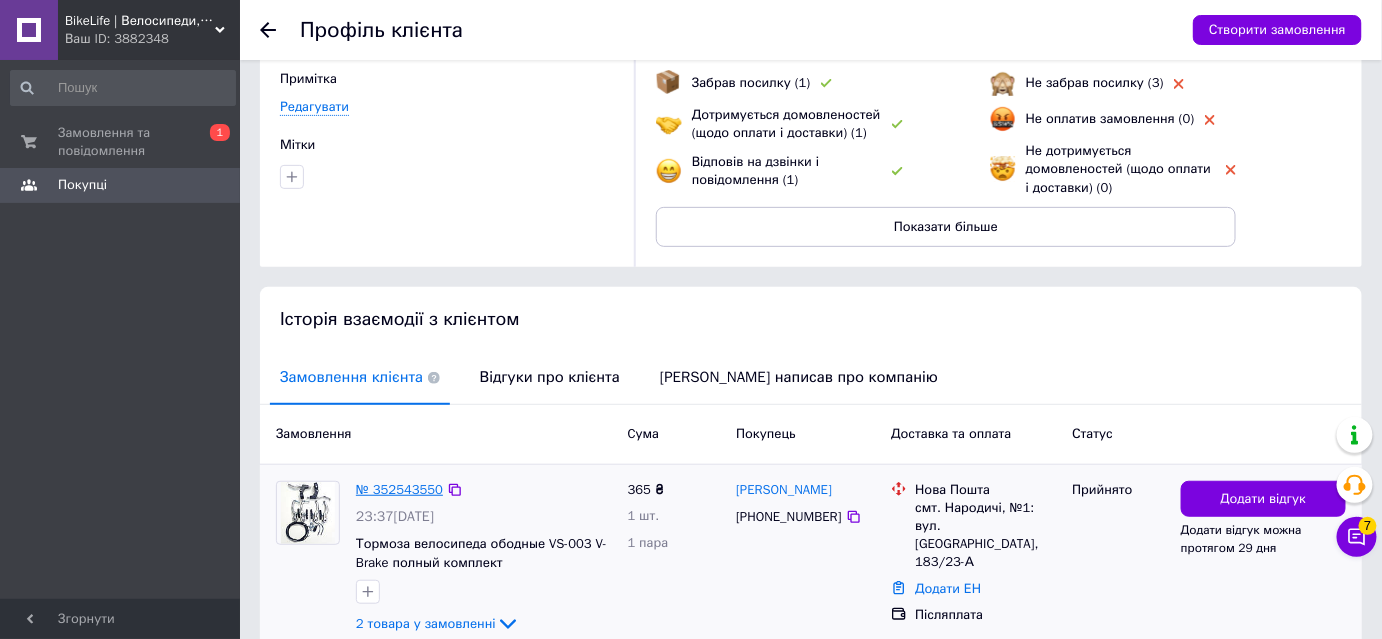 click on "№ 352543550" at bounding box center (399, 489) 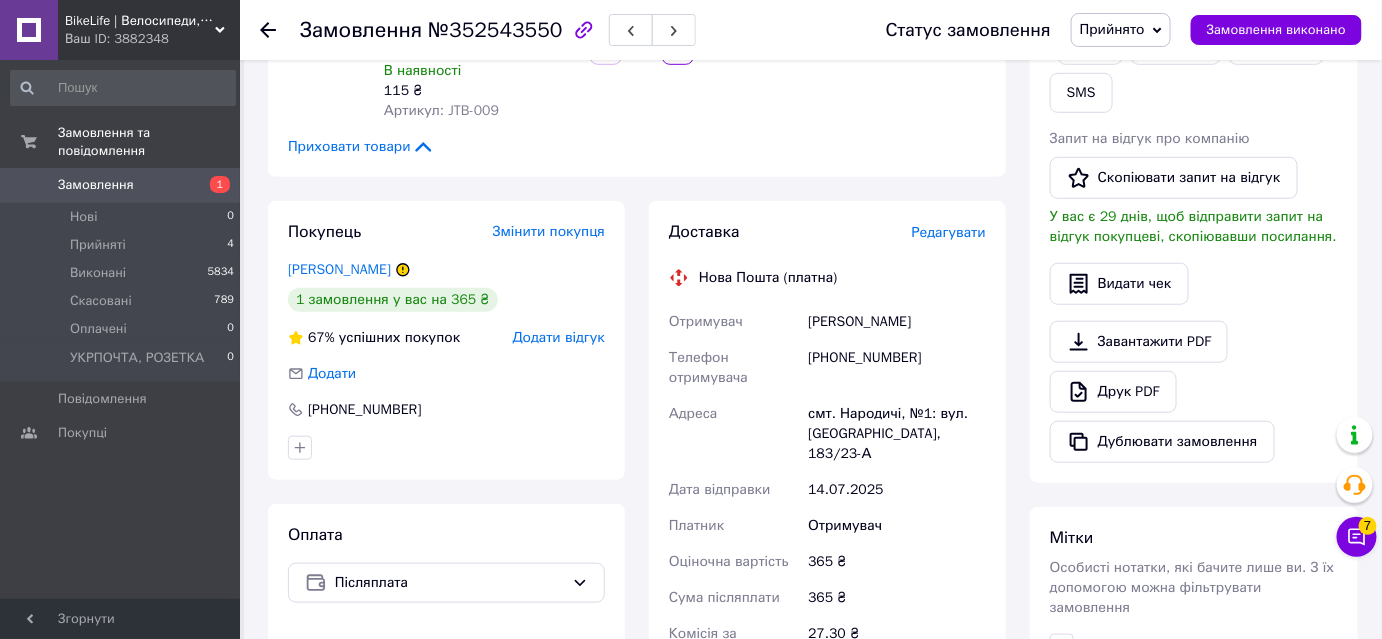 scroll, scrollTop: 363, scrollLeft: 0, axis: vertical 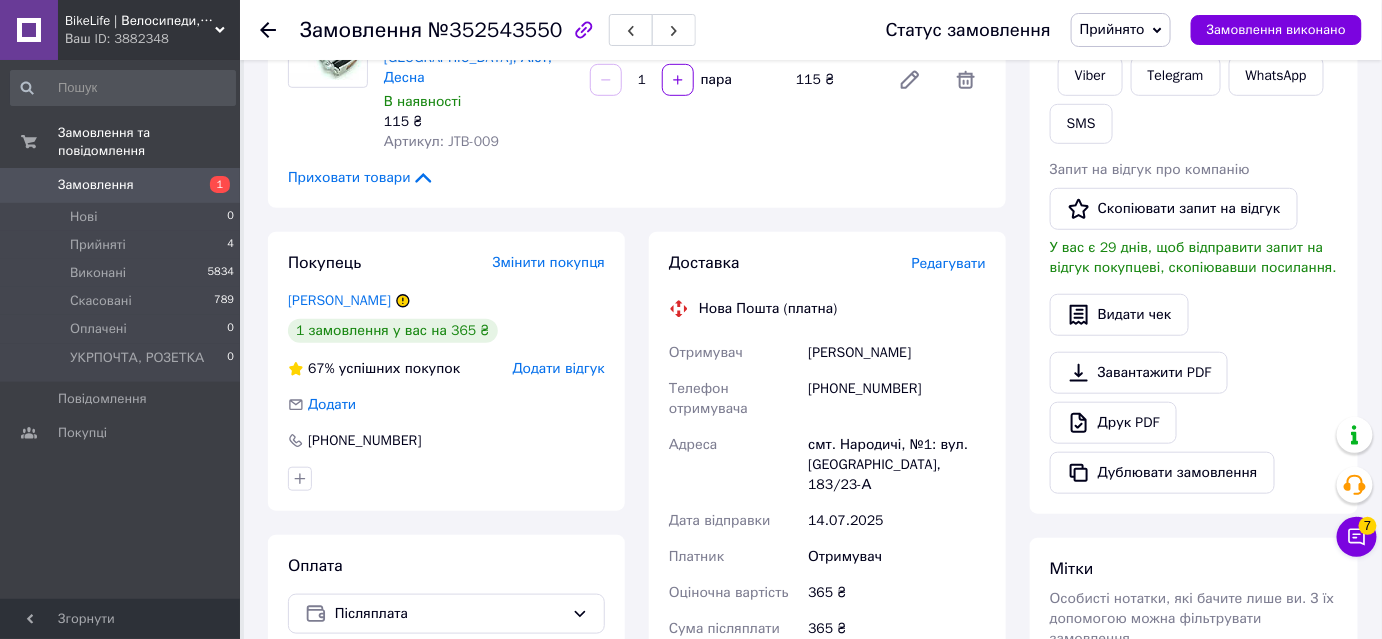 click on "Прийнято" at bounding box center [1112, 29] 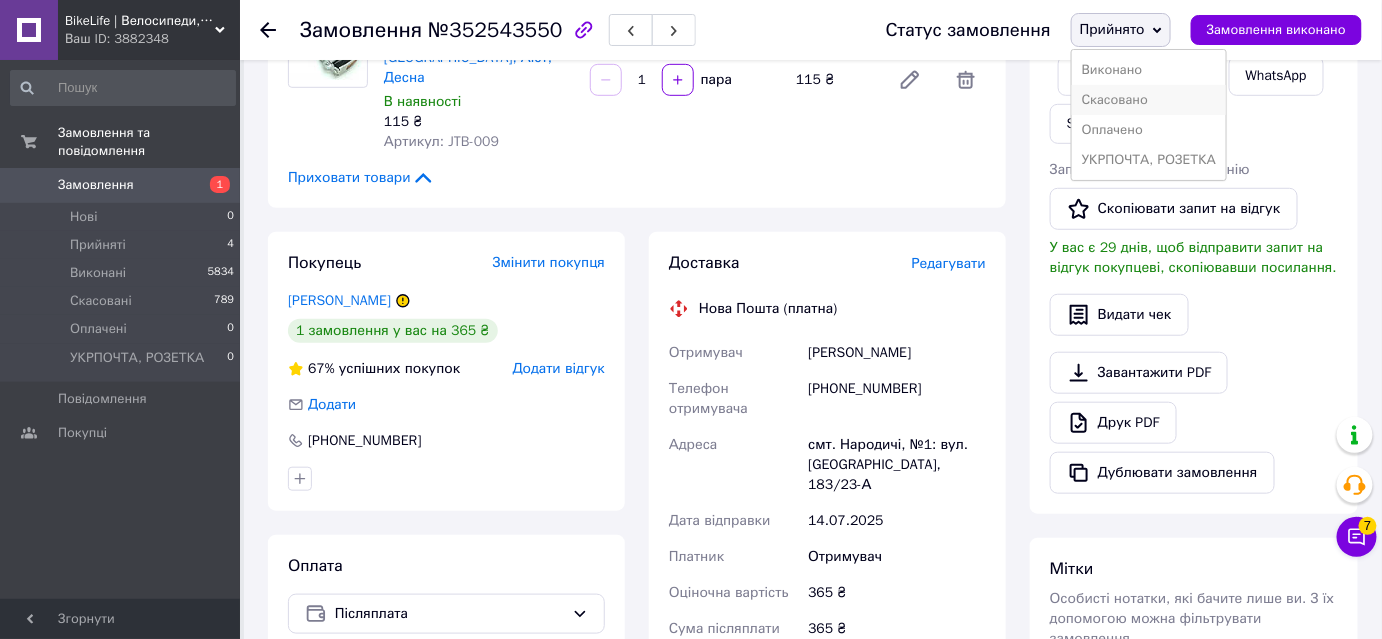 click on "Скасовано" at bounding box center [1149, 100] 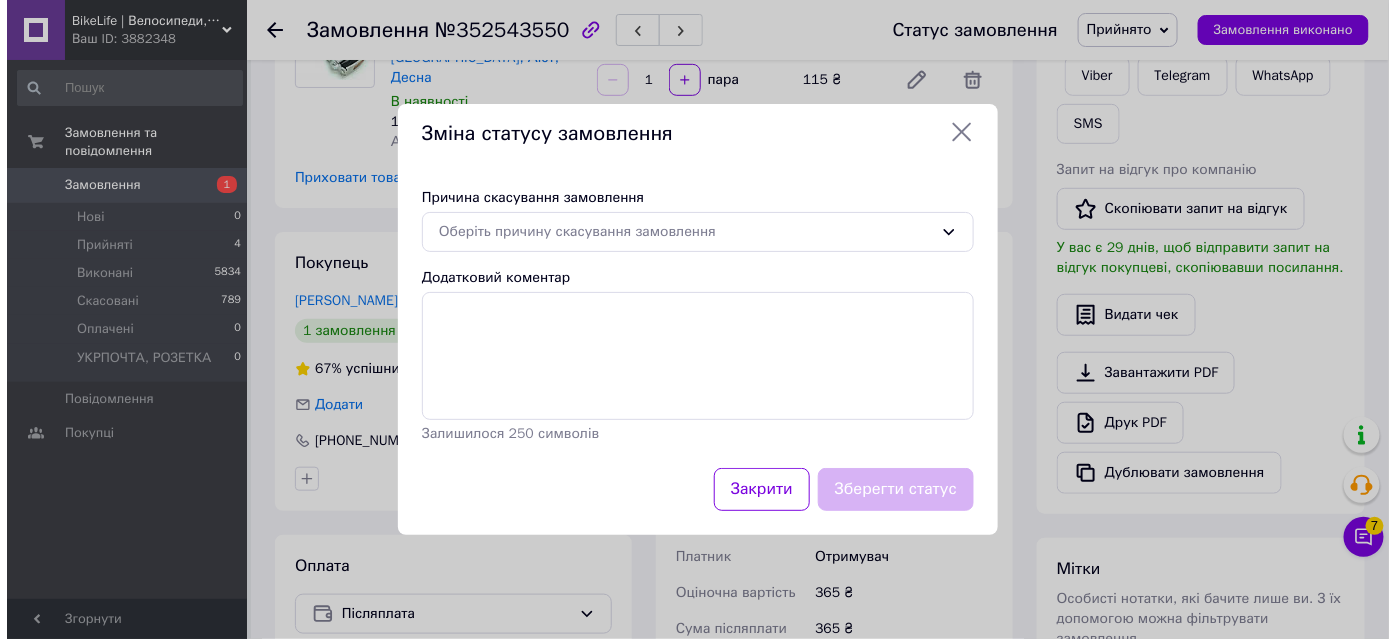 scroll, scrollTop: 344, scrollLeft: 0, axis: vertical 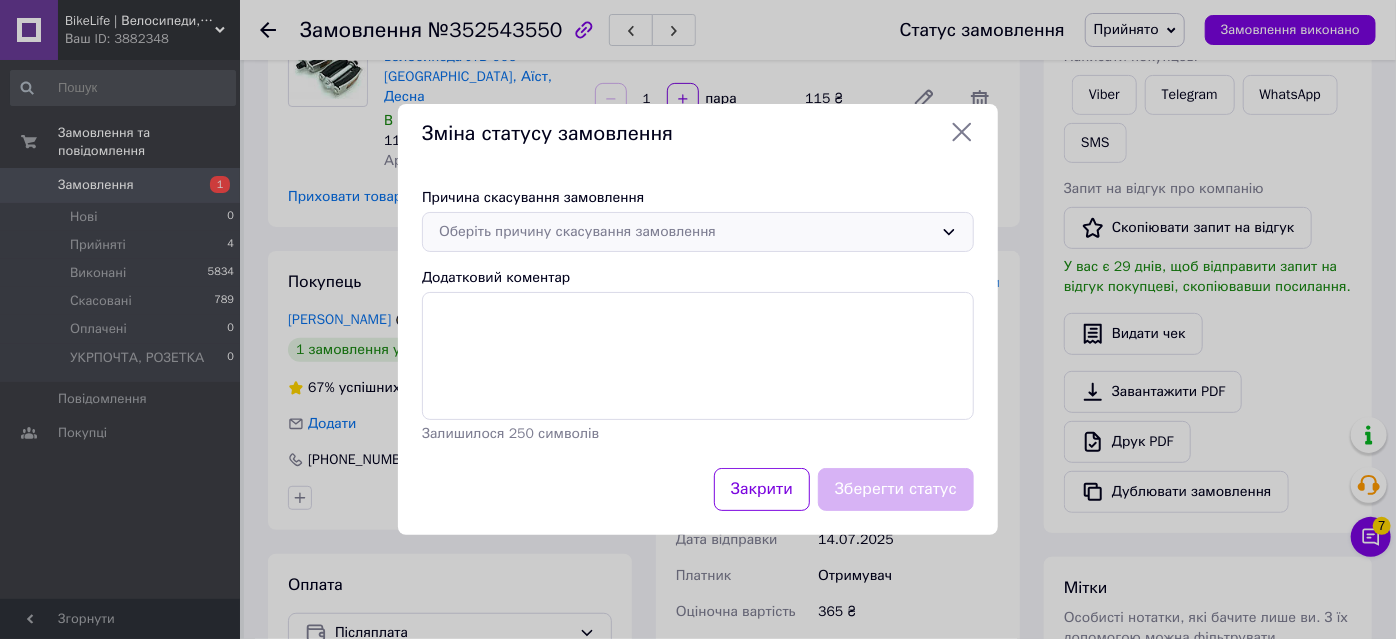 click on "Оберіть причину скасування замовлення" at bounding box center (686, 232) 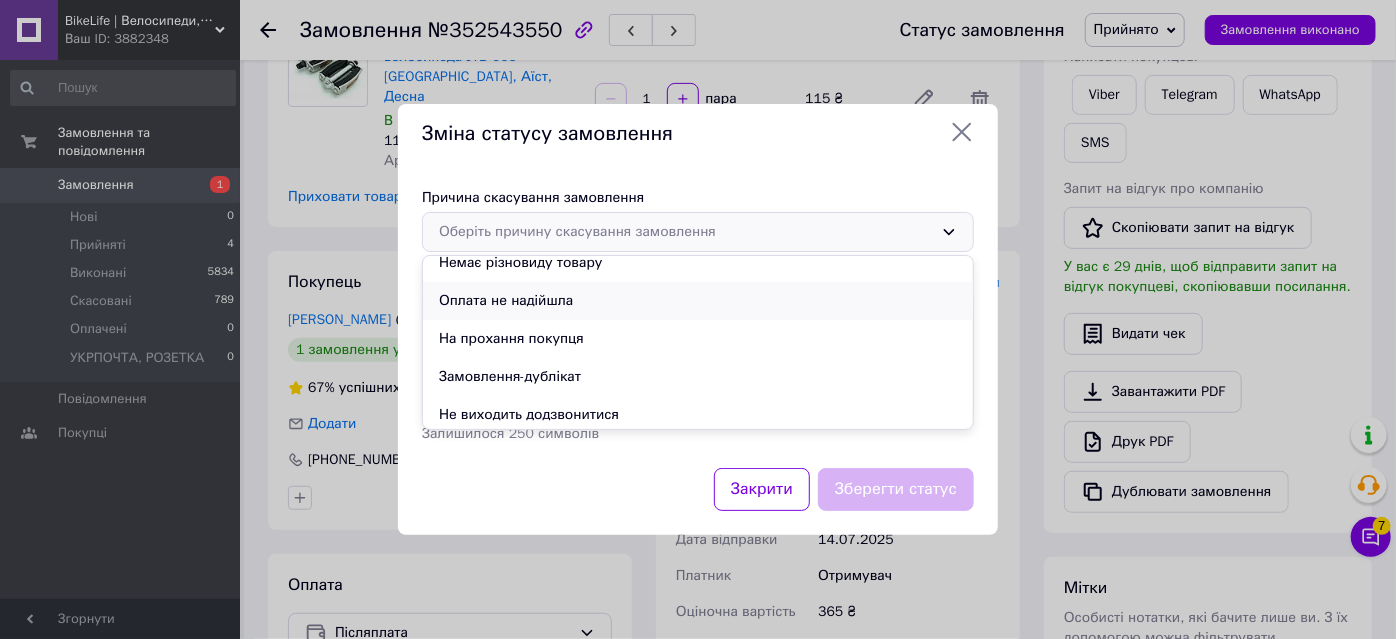 scroll, scrollTop: 93, scrollLeft: 0, axis: vertical 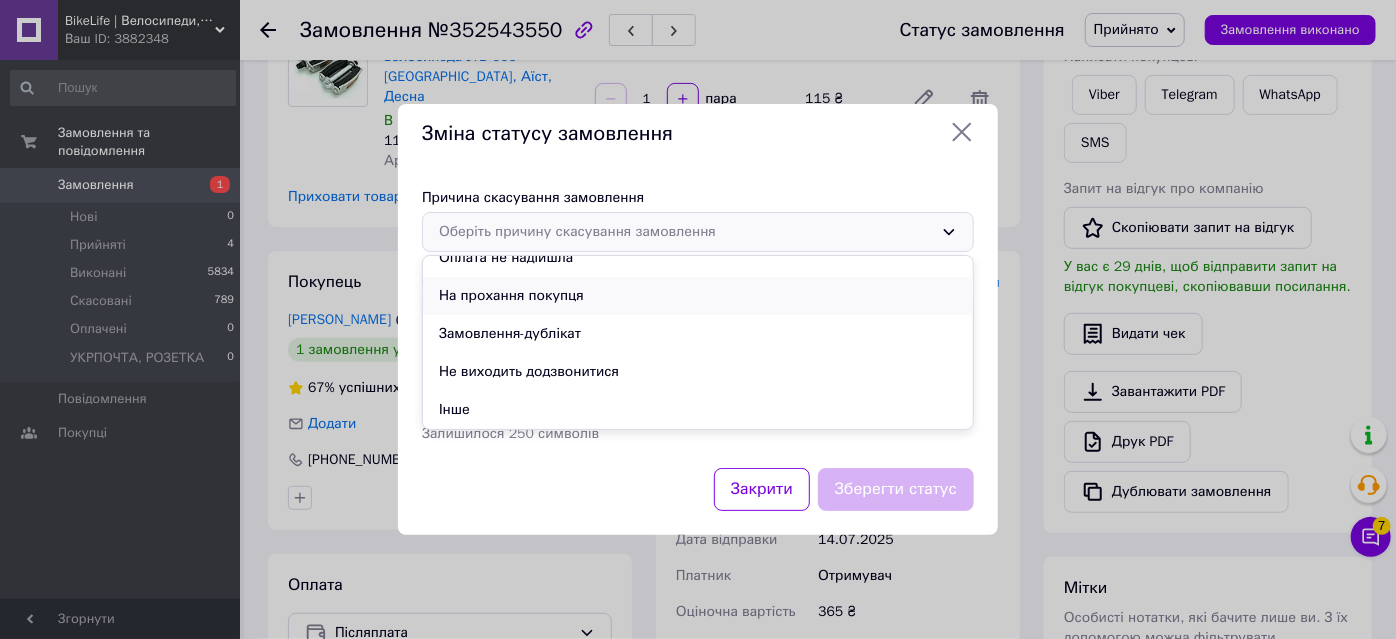 click on "На прохання покупця" at bounding box center [698, 296] 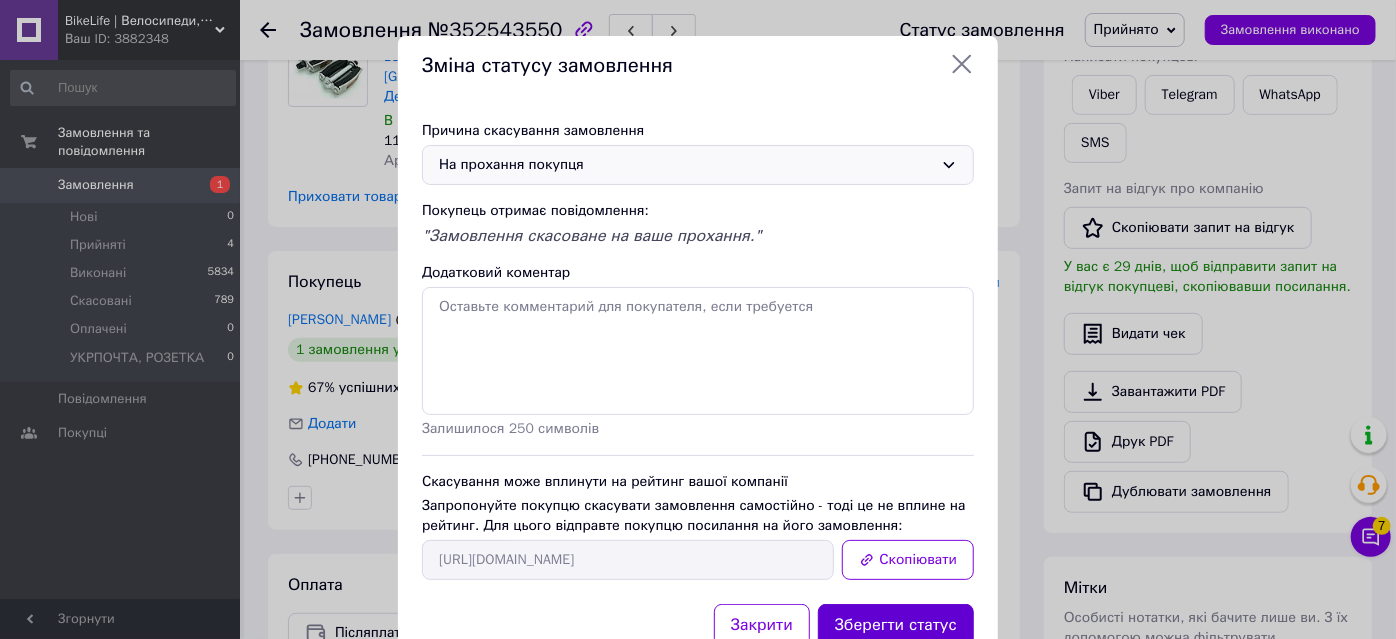 click on "Зберегти статус" at bounding box center [896, 625] 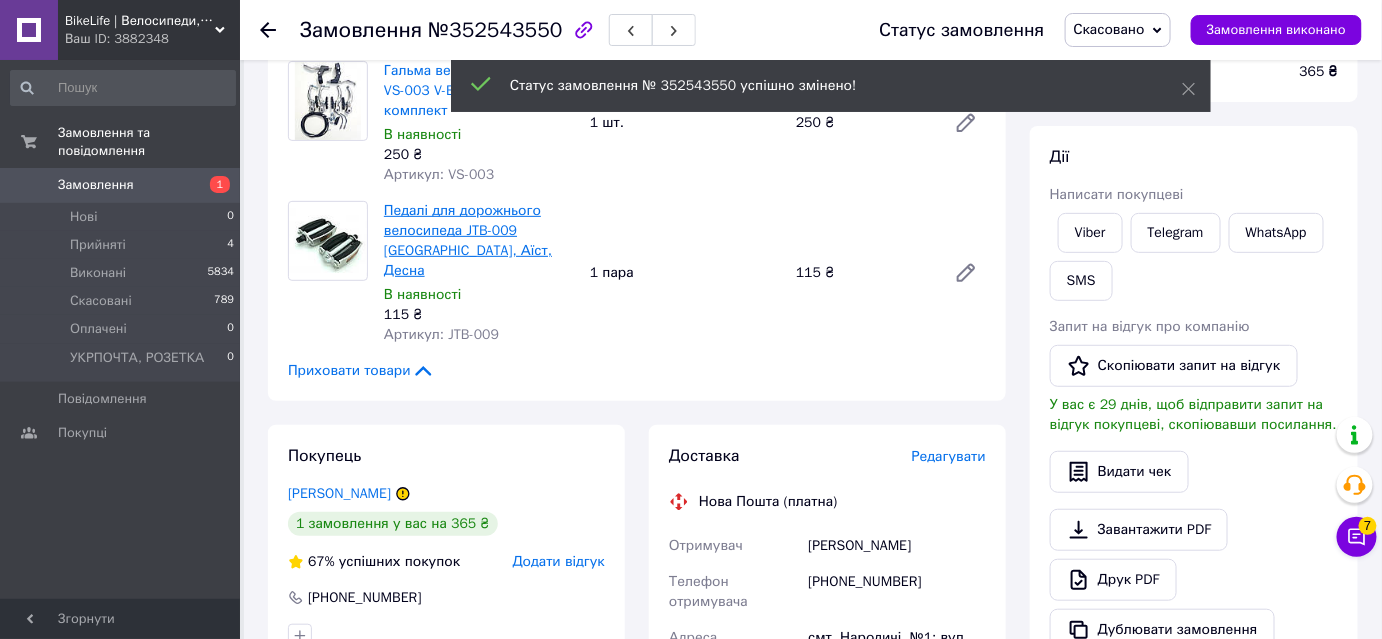 scroll, scrollTop: 0, scrollLeft: 0, axis: both 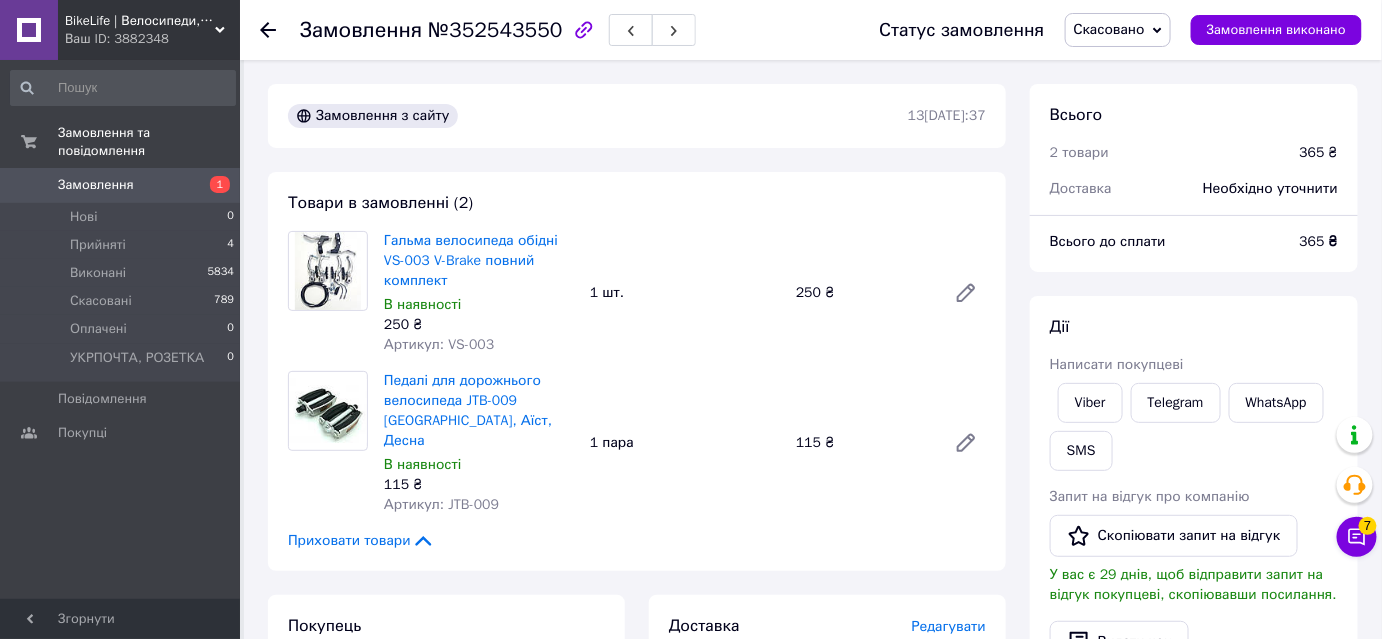click at bounding box center (268, 30) 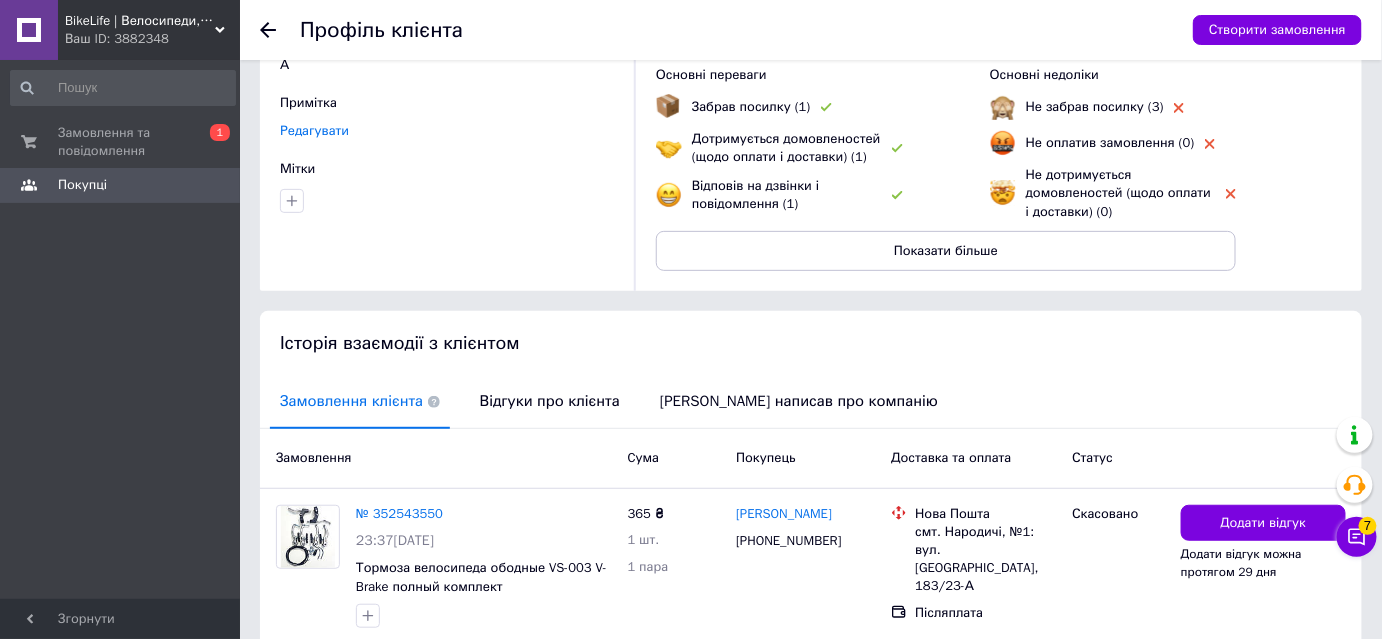 scroll, scrollTop: 0, scrollLeft: 0, axis: both 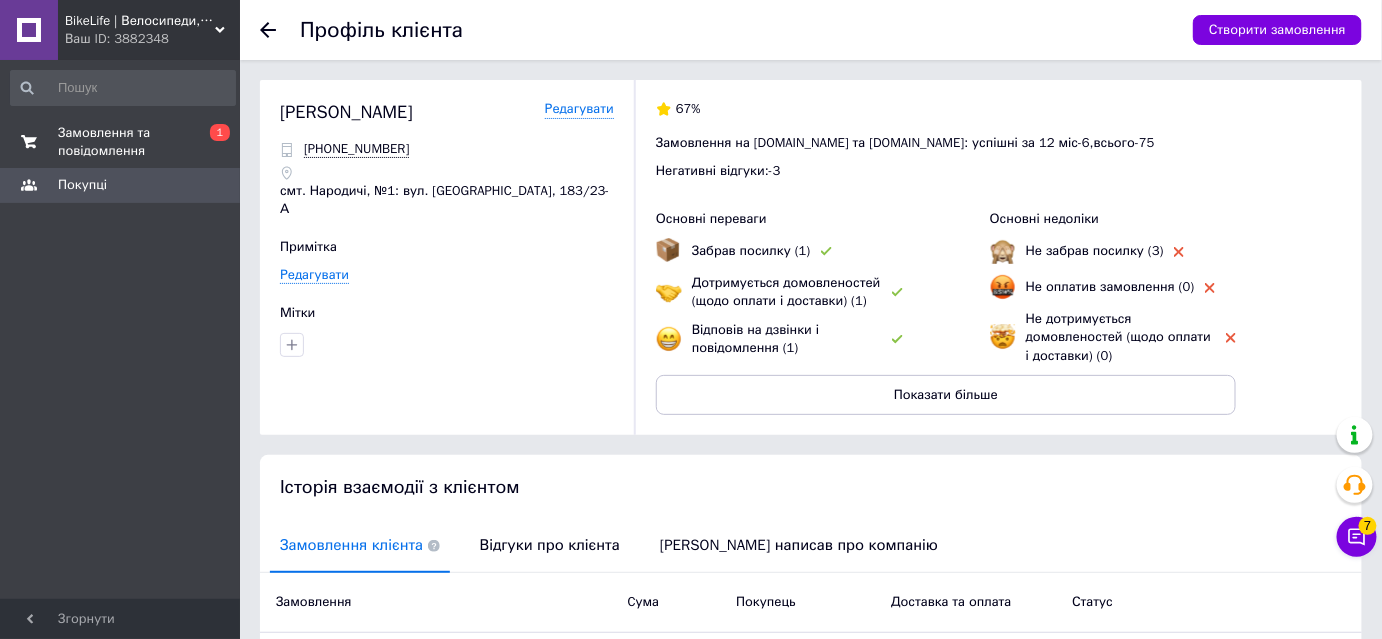 click on "0 1" at bounding box center (212, 142) 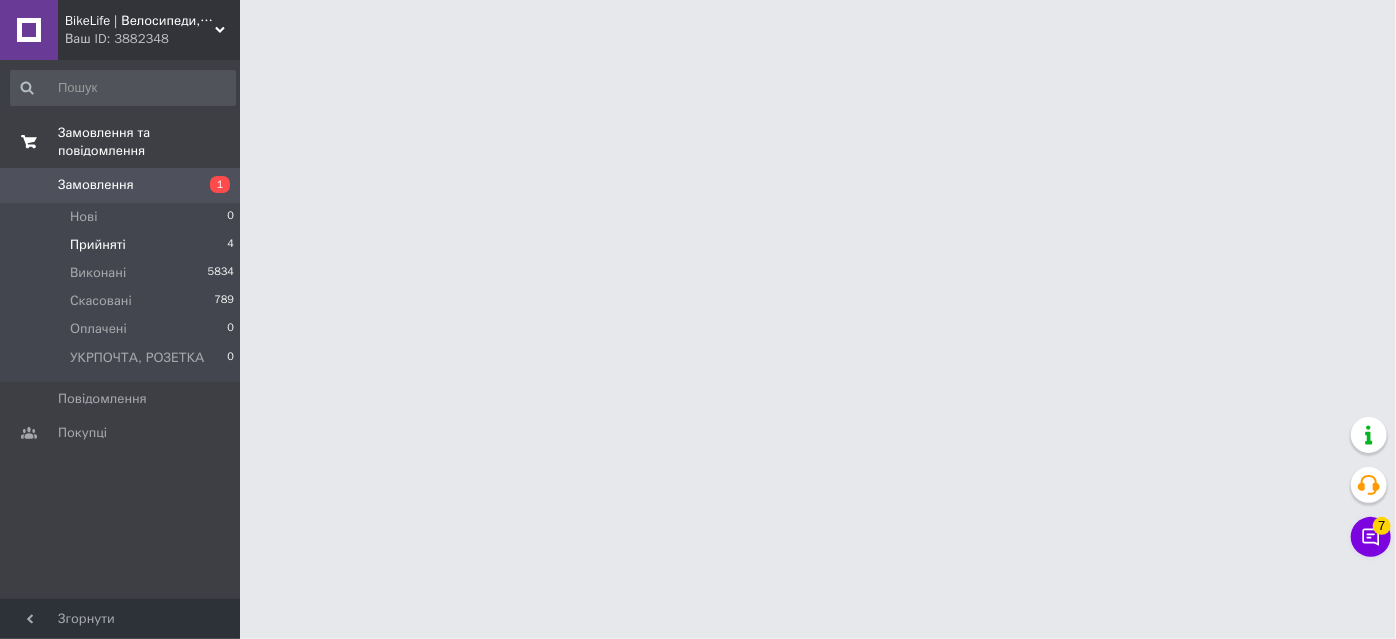 click on "Прийняті 4" at bounding box center [123, 245] 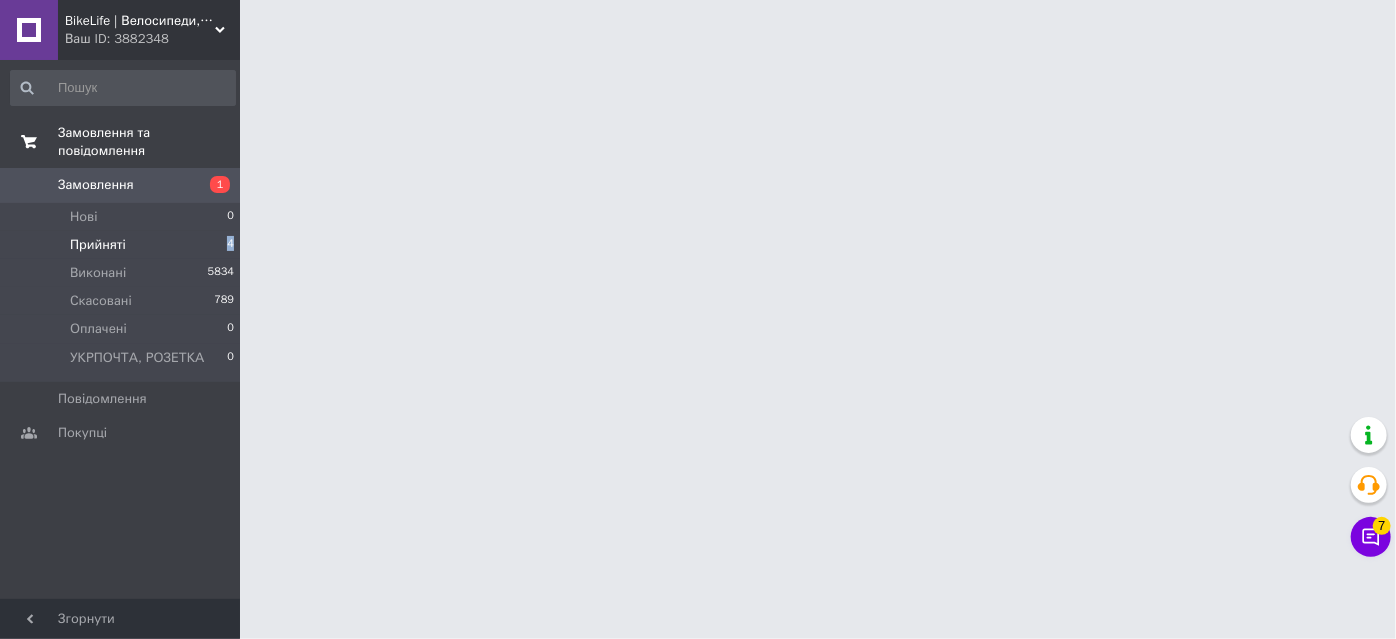 click on "Прийняті 4" at bounding box center (123, 245) 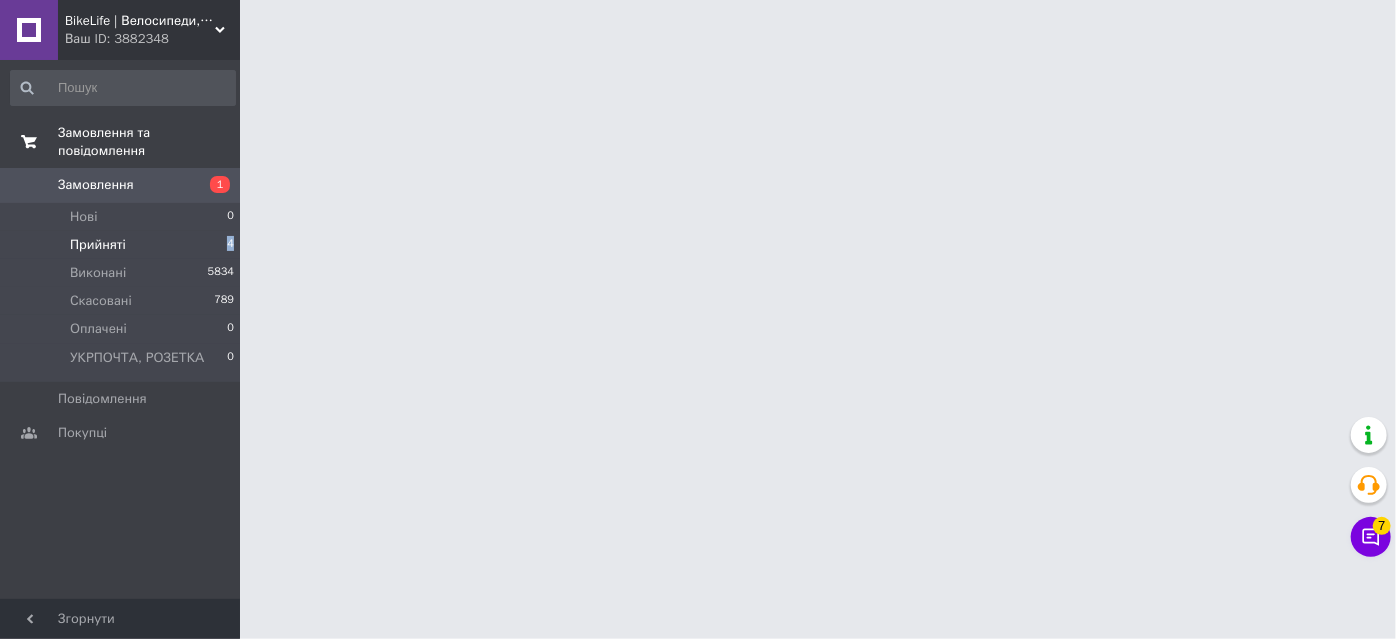 click on "4" at bounding box center (230, 245) 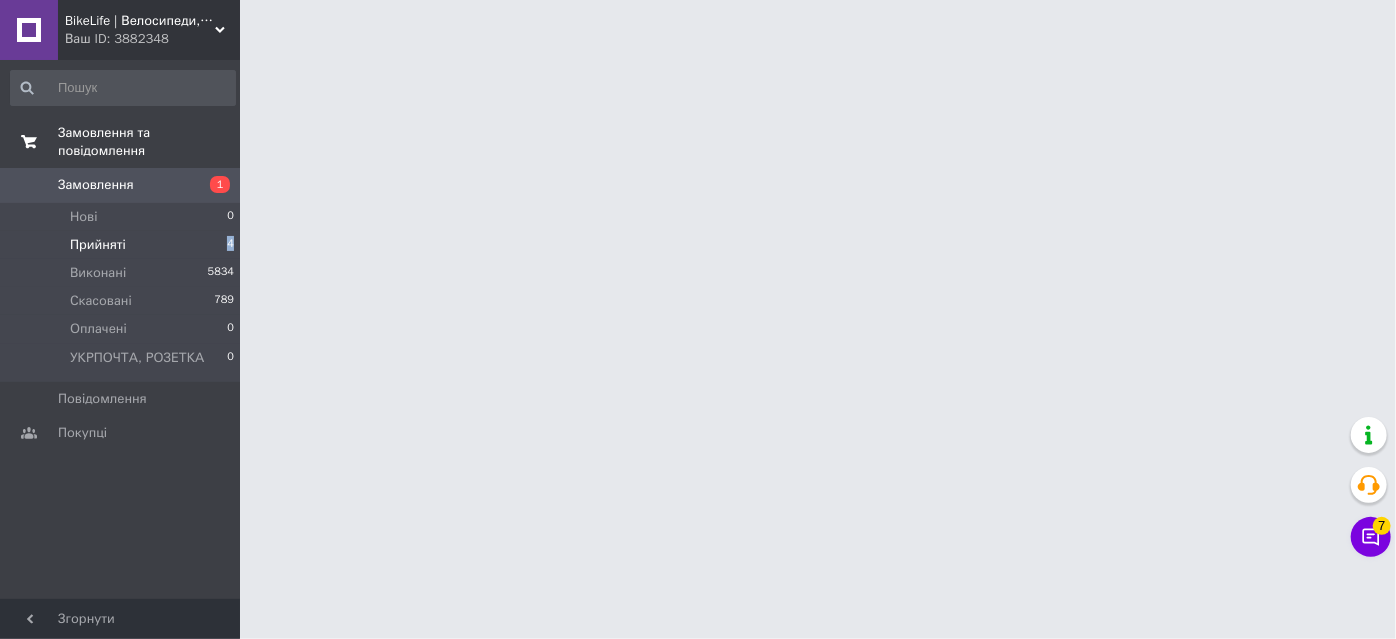 click on "4" at bounding box center [230, 245] 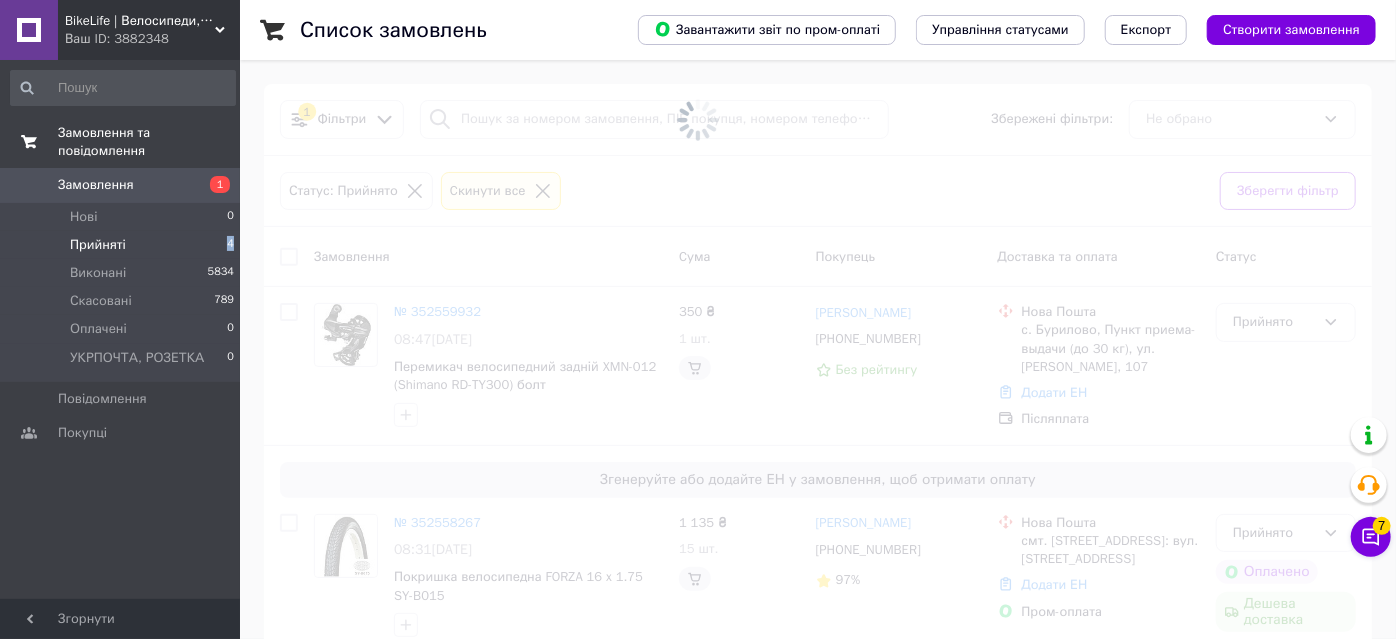 click on "Прийняті 4" at bounding box center (123, 245) 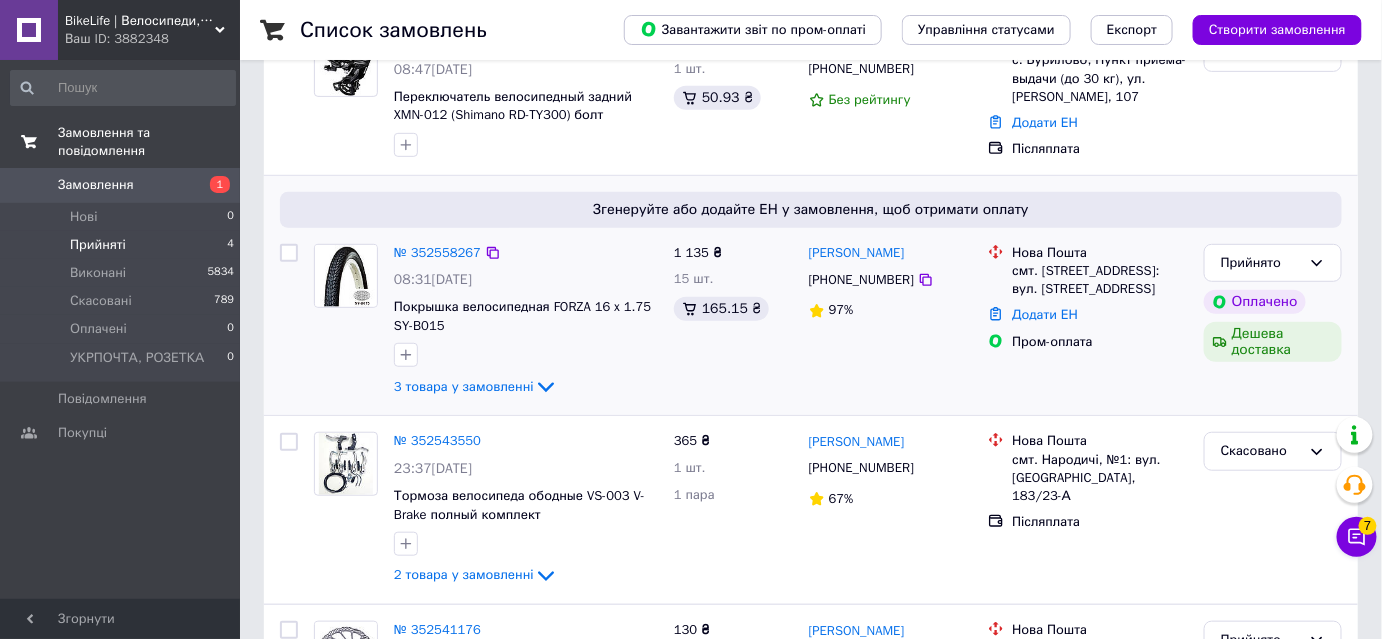 scroll, scrollTop: 272, scrollLeft: 0, axis: vertical 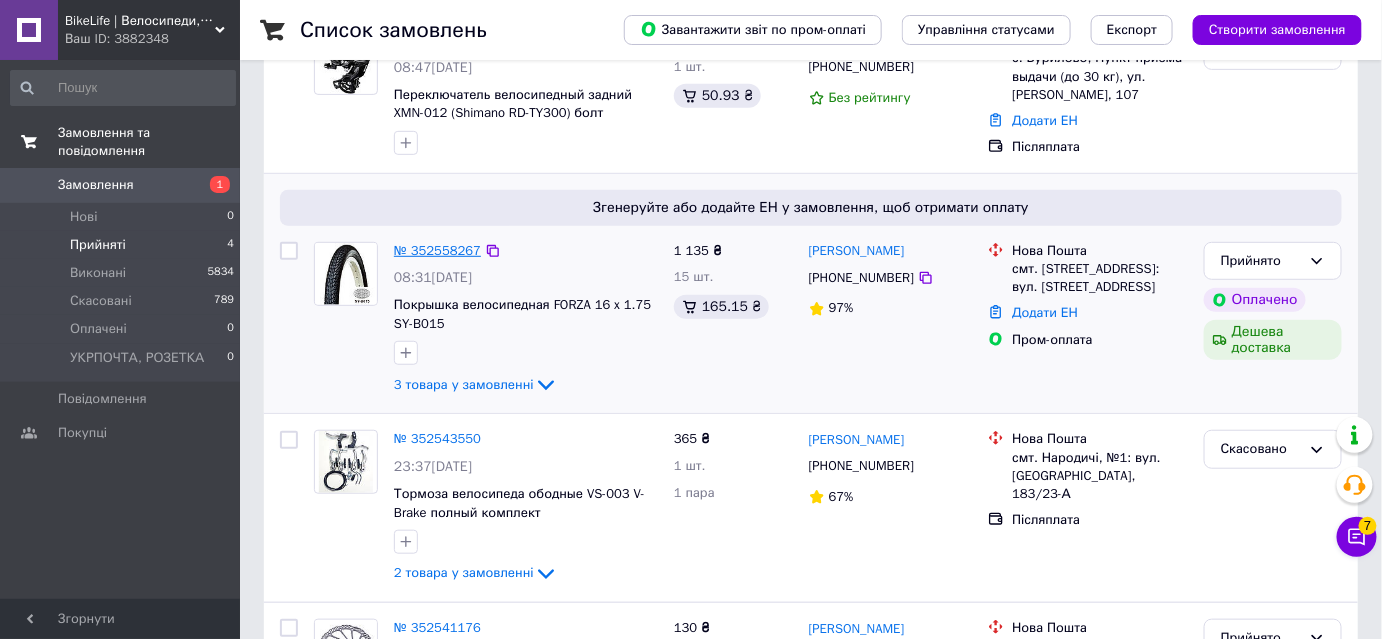 click on "№ 352558267" at bounding box center (437, 250) 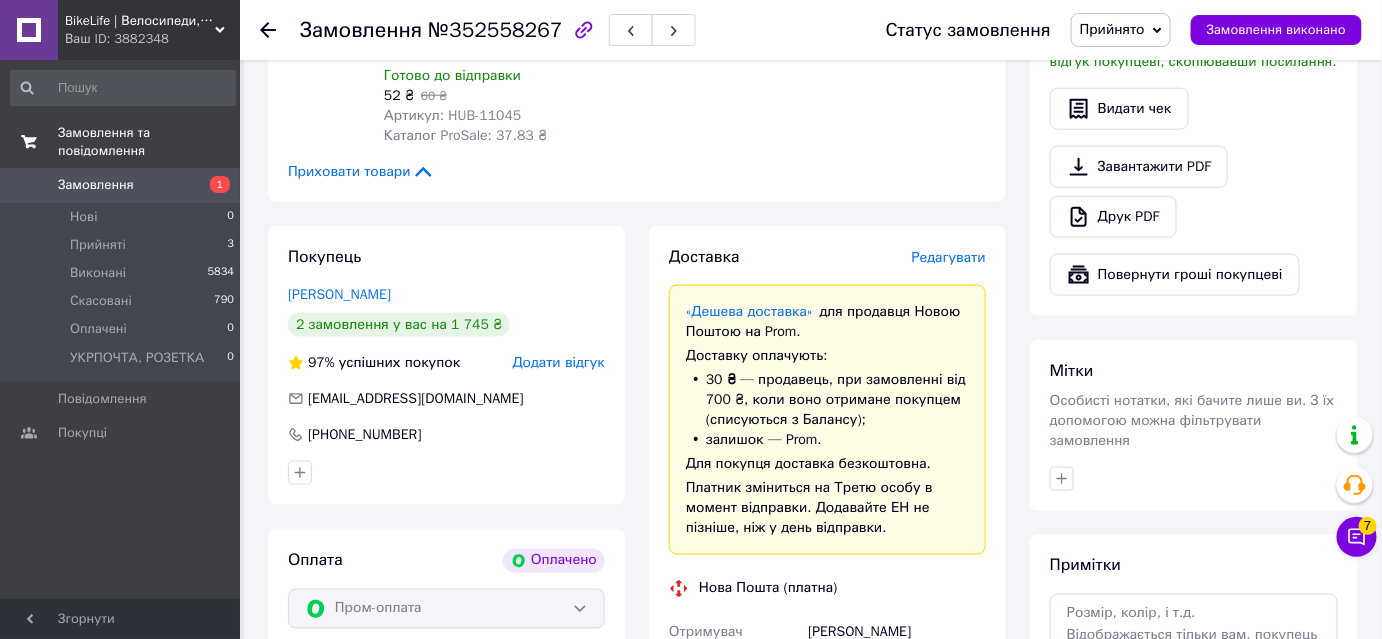 scroll, scrollTop: 818, scrollLeft: 0, axis: vertical 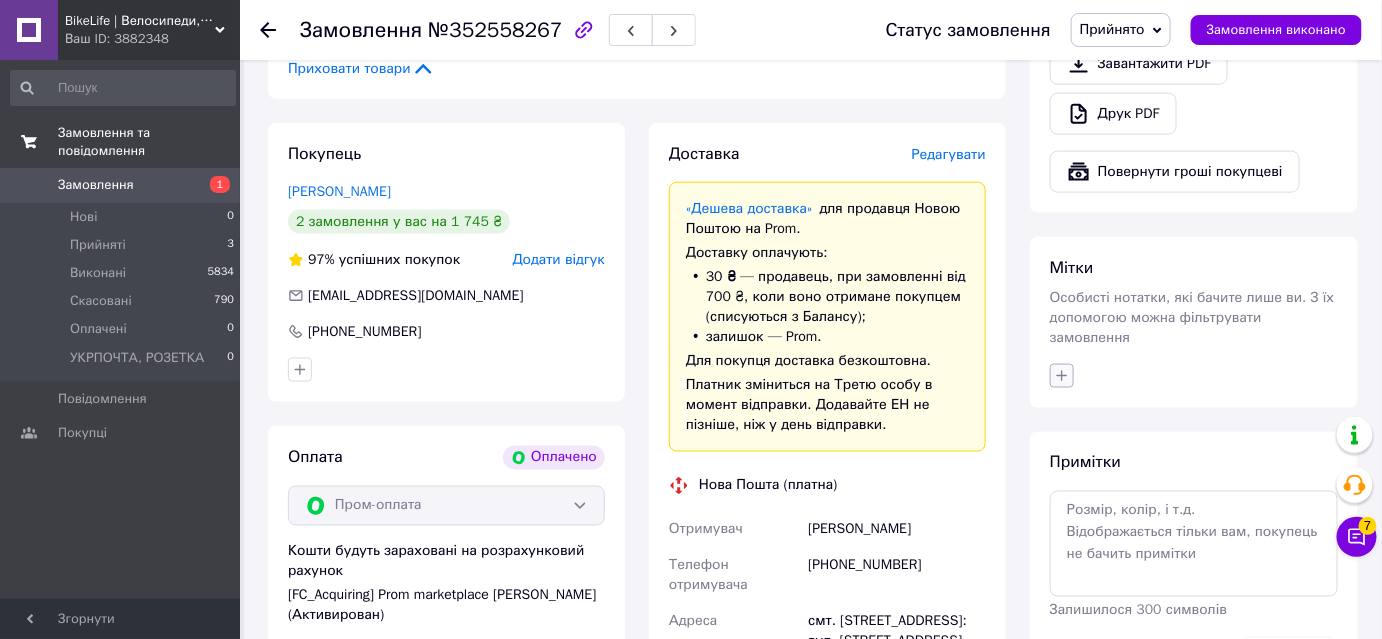 click 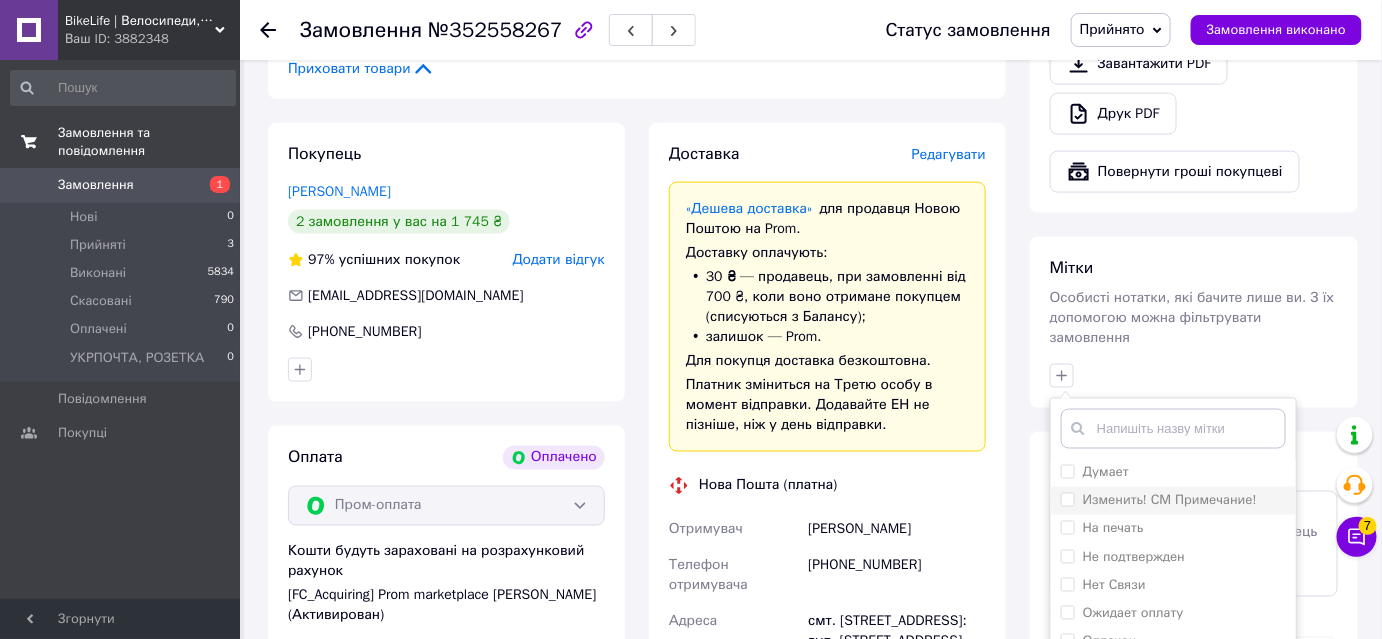 click on "Изменить! СМ Примечание!" at bounding box center [1170, 500] 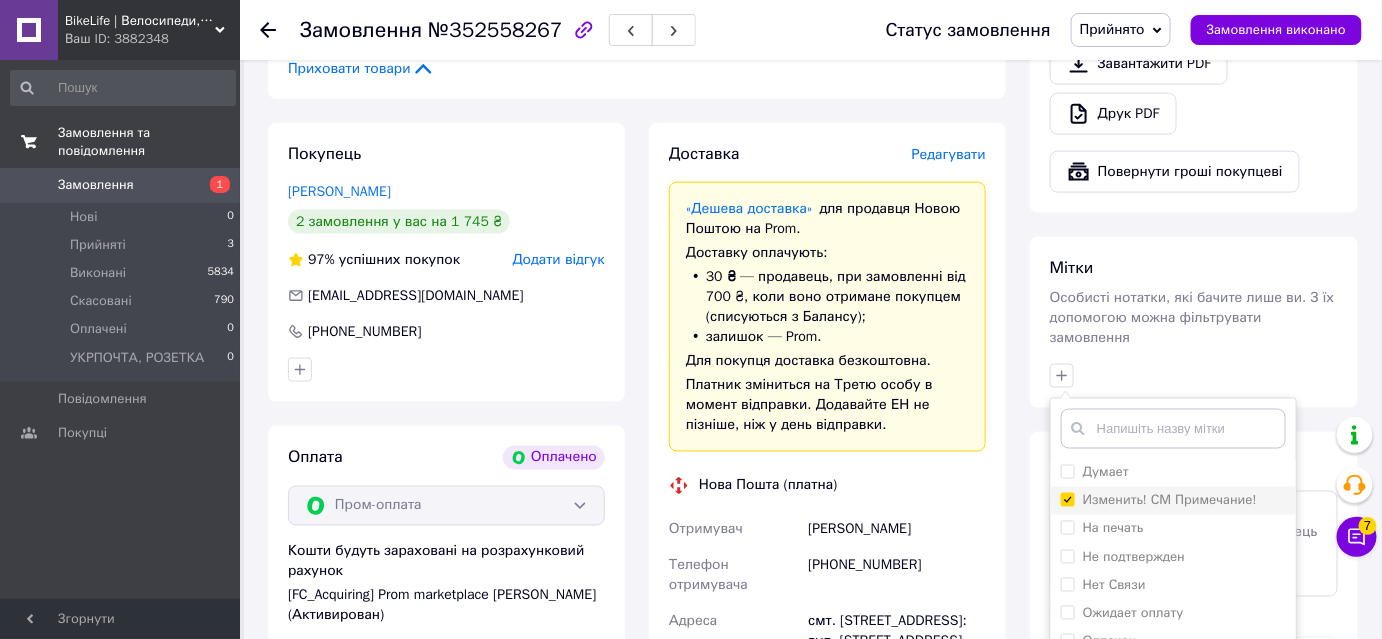checkbox on "true" 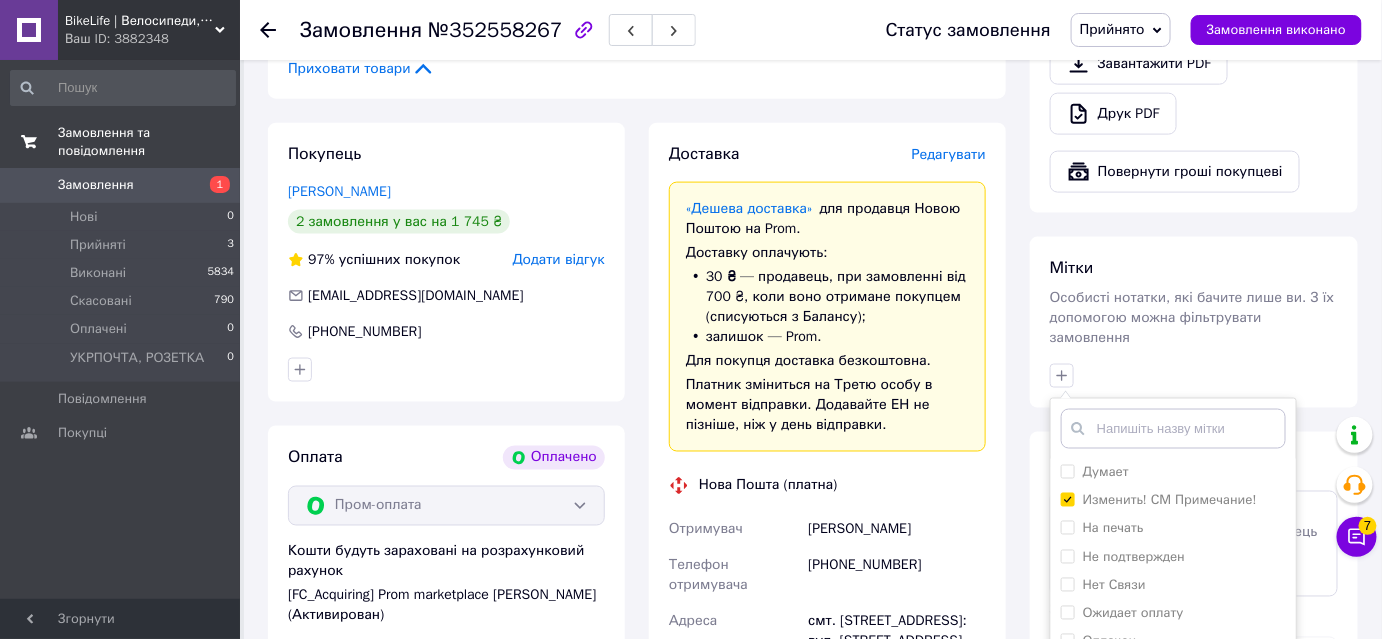 scroll, scrollTop: 1363, scrollLeft: 0, axis: vertical 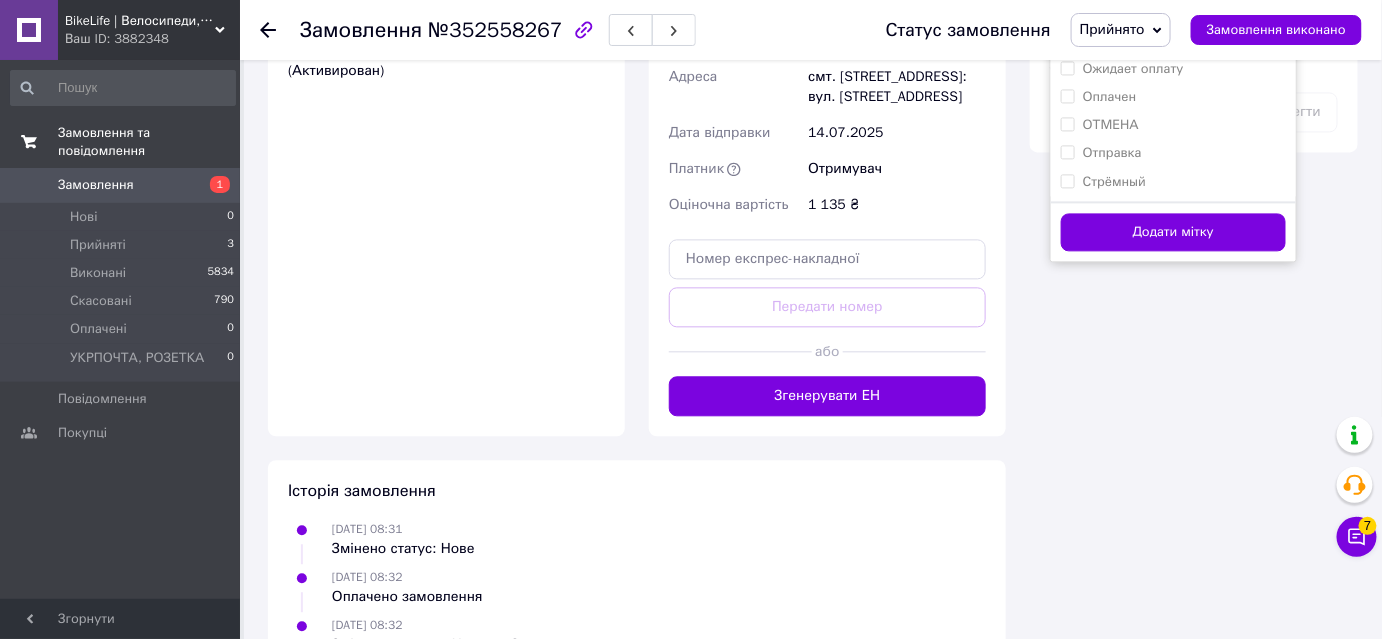 click on "Додати мітку" at bounding box center [1173, 231] 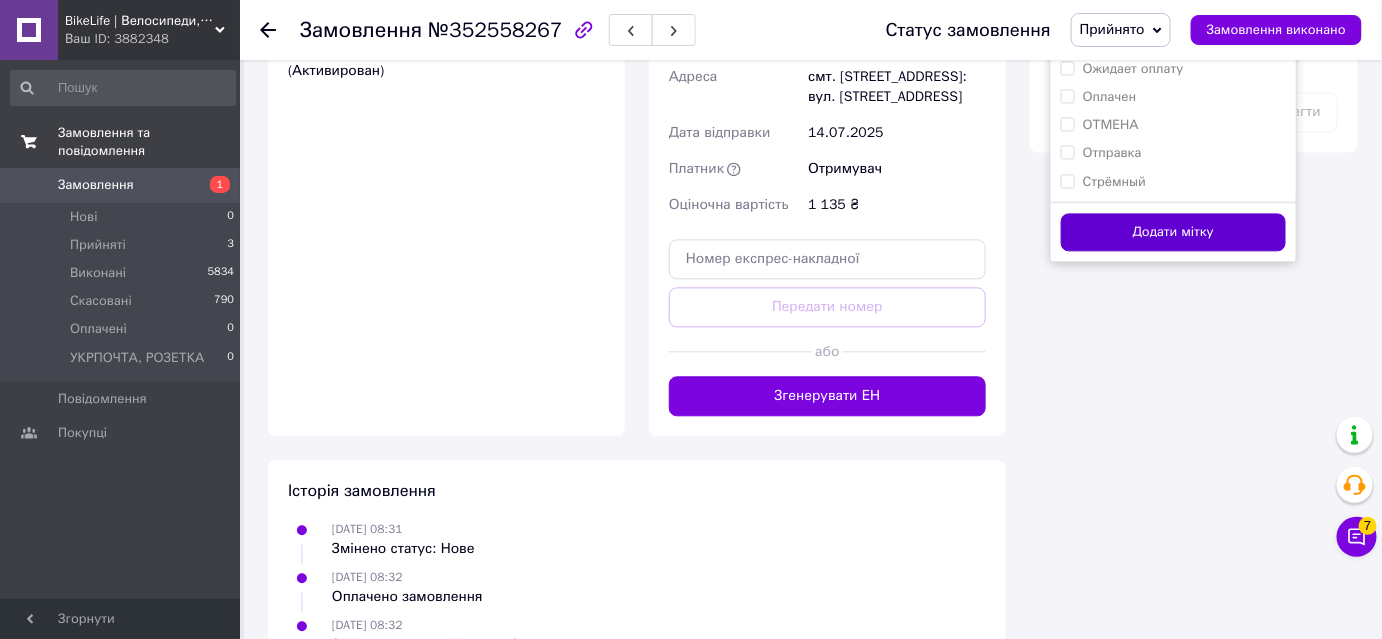 click on "Додати мітку" at bounding box center [1173, 232] 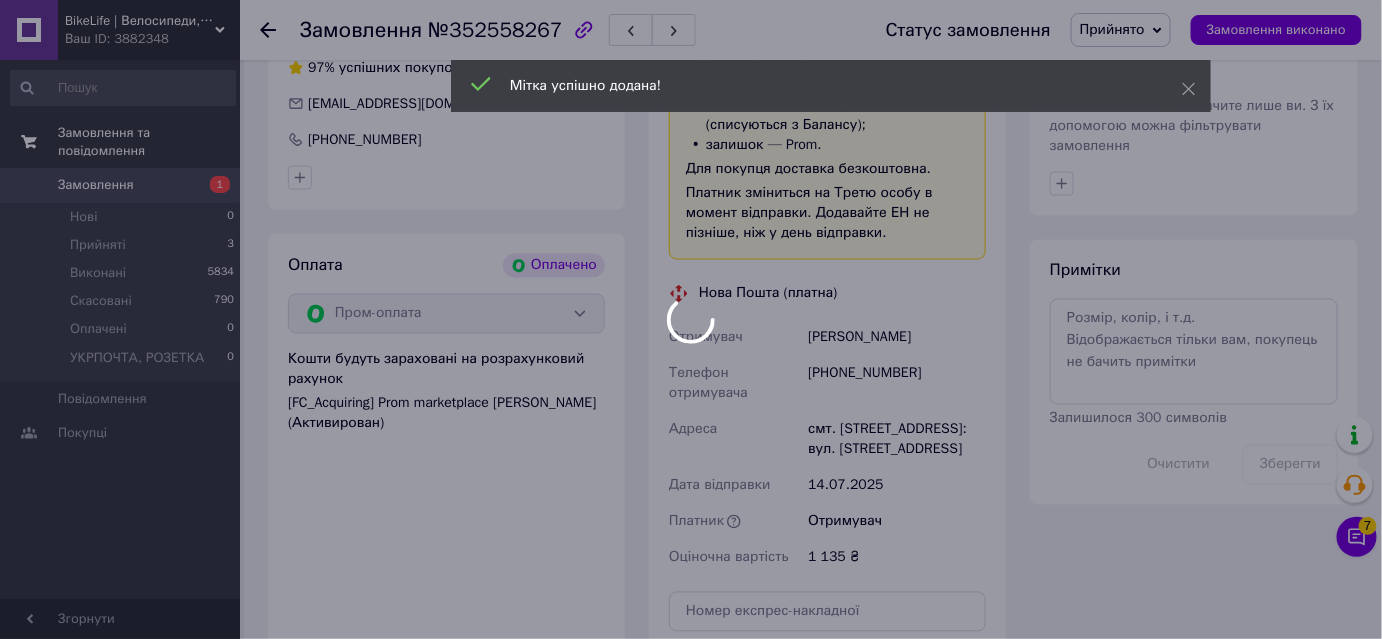 scroll, scrollTop: 1000, scrollLeft: 0, axis: vertical 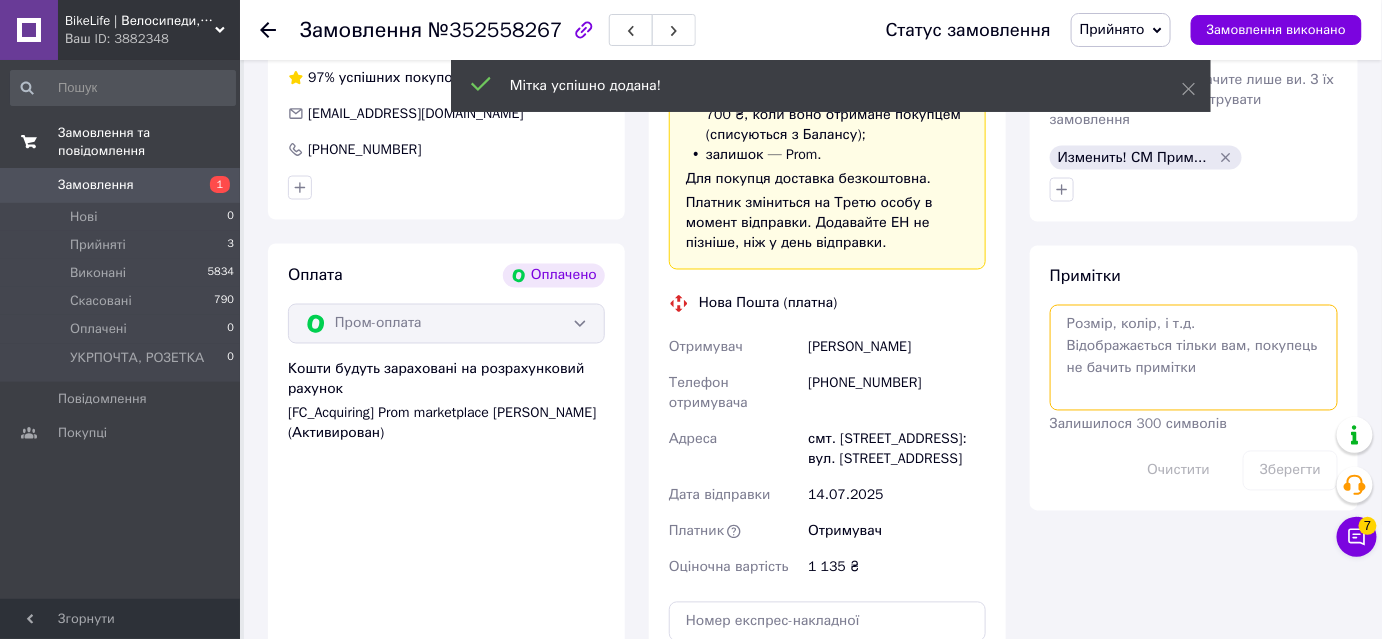 click at bounding box center [1194, 358] 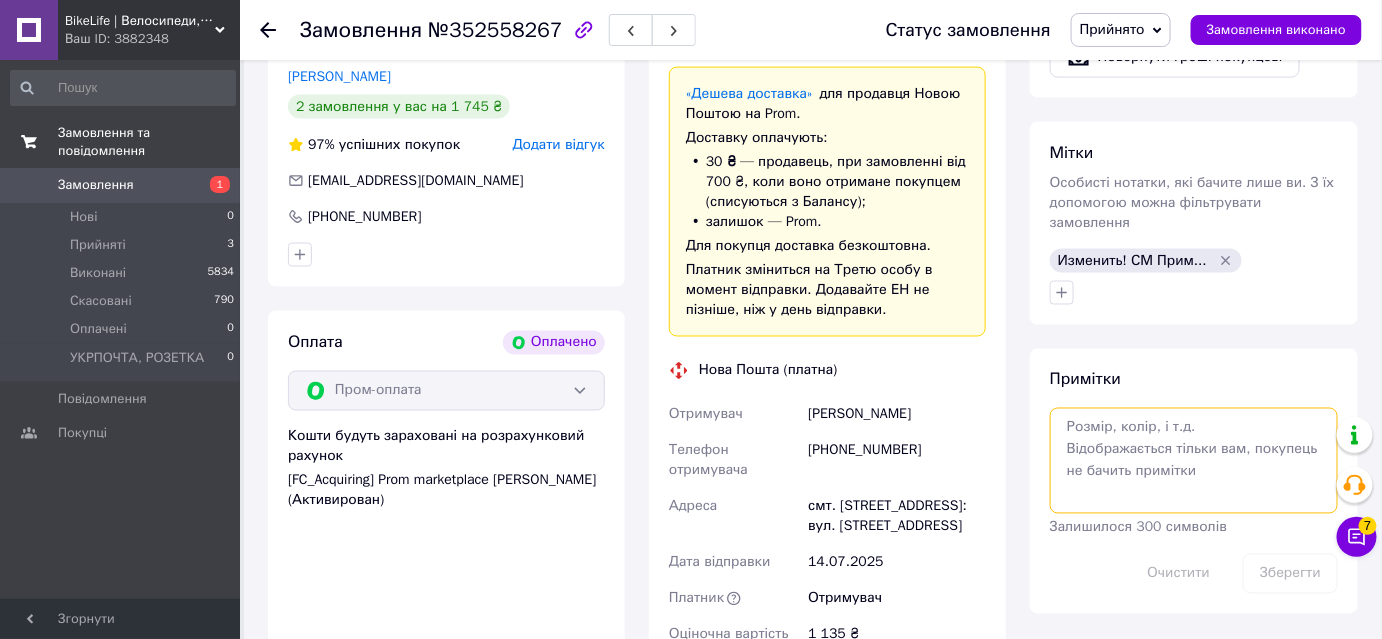 scroll, scrollTop: 1090, scrollLeft: 0, axis: vertical 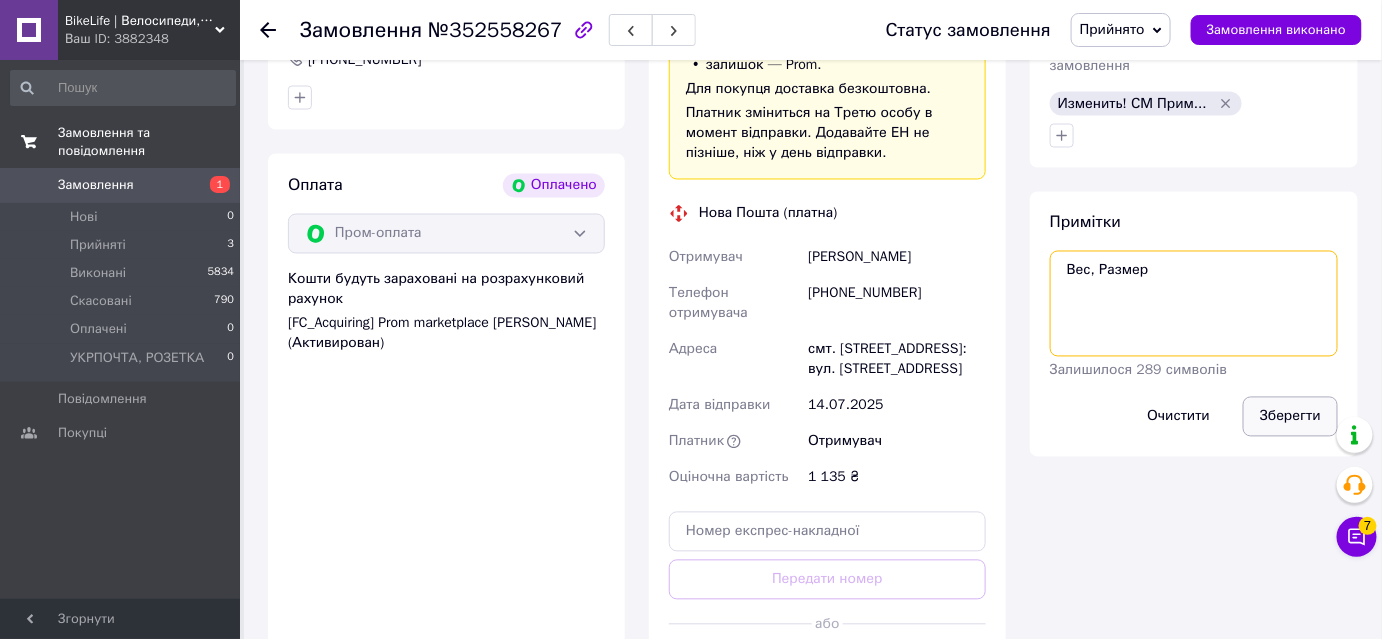 type on "Вес, Размер" 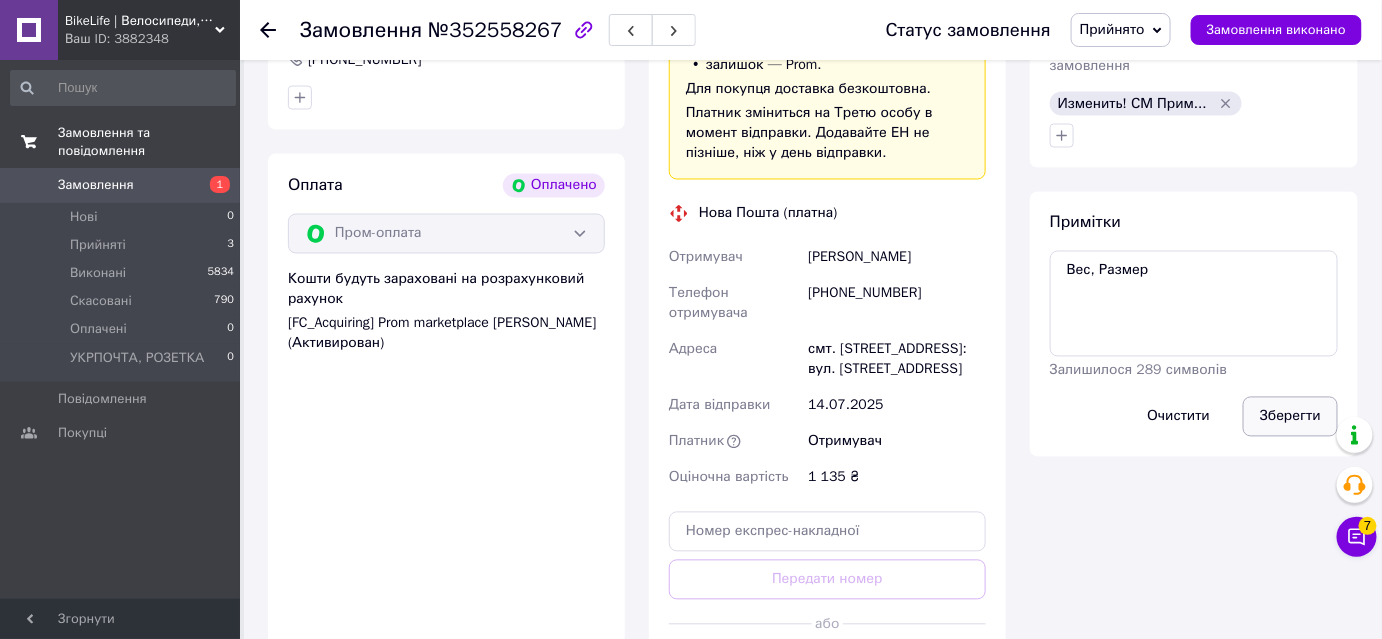 click on "Зберегти" at bounding box center [1290, 417] 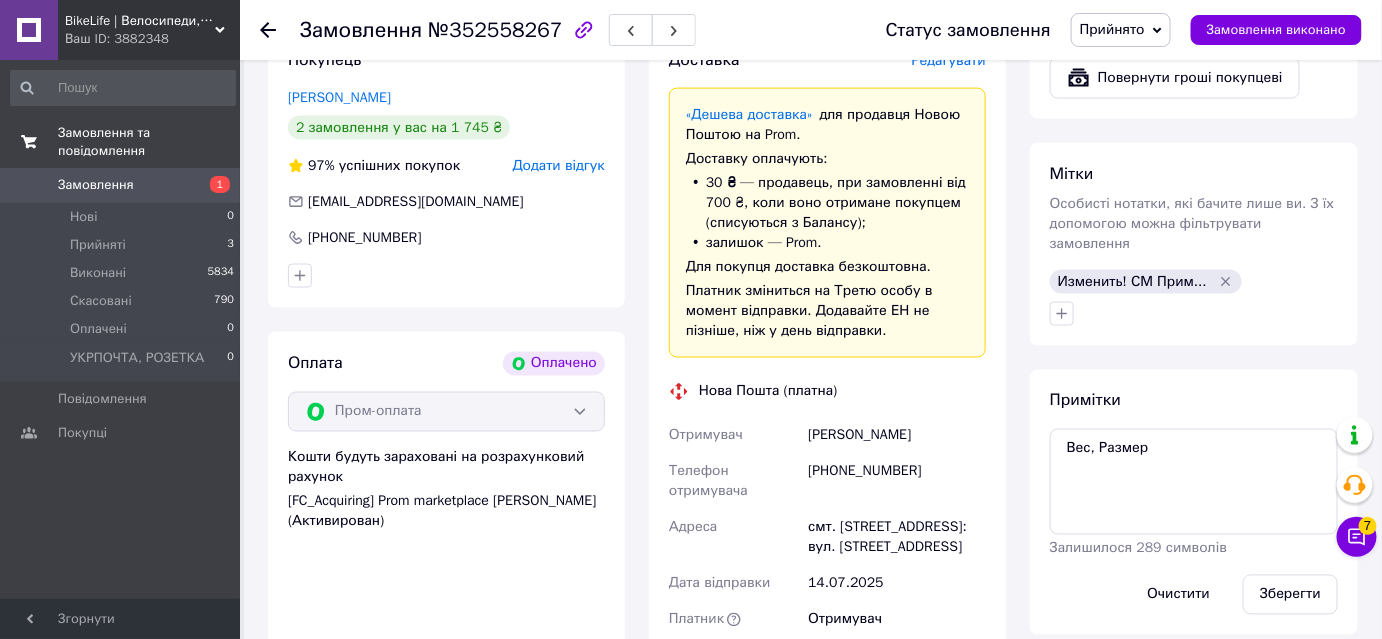 scroll, scrollTop: 818, scrollLeft: 0, axis: vertical 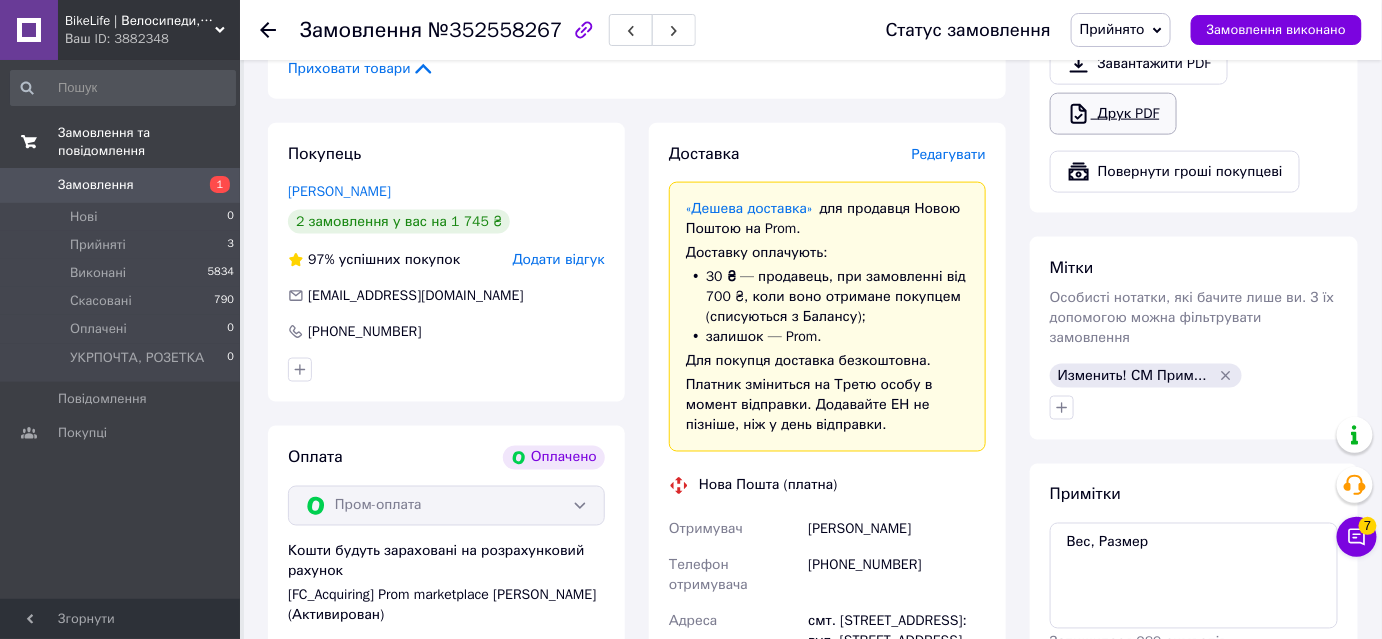 click on "Друк PDF" at bounding box center (1113, 114) 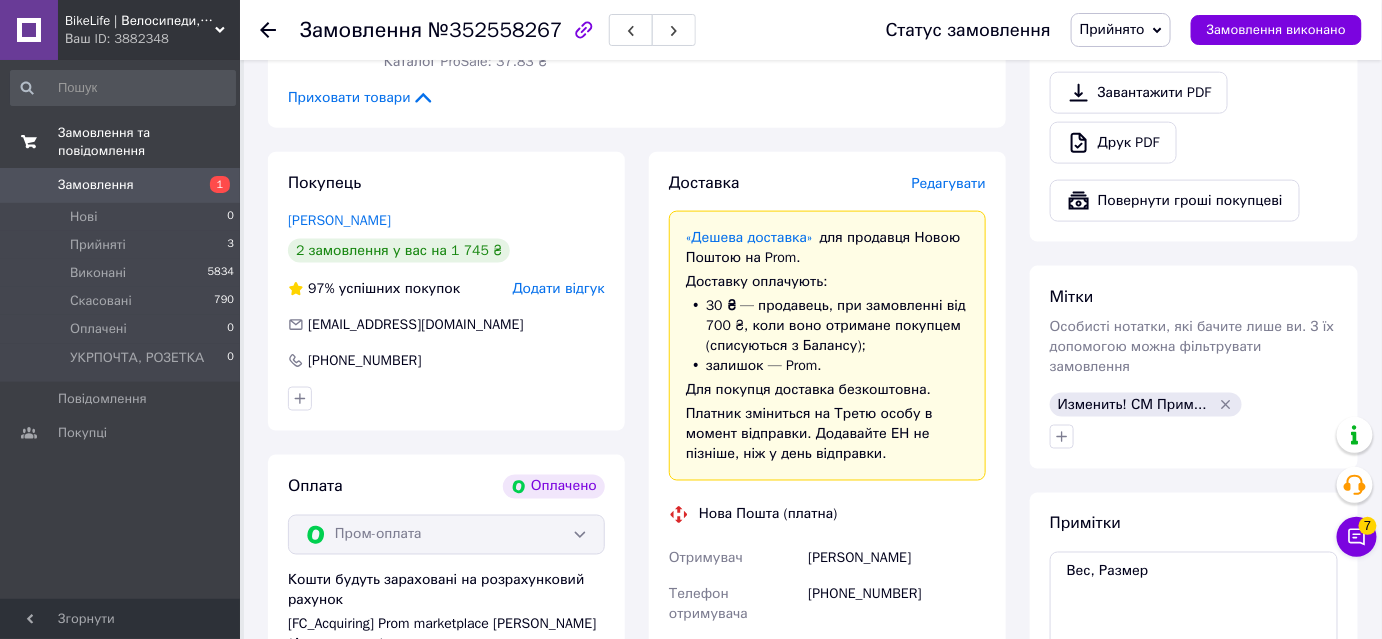 scroll, scrollTop: 909, scrollLeft: 0, axis: vertical 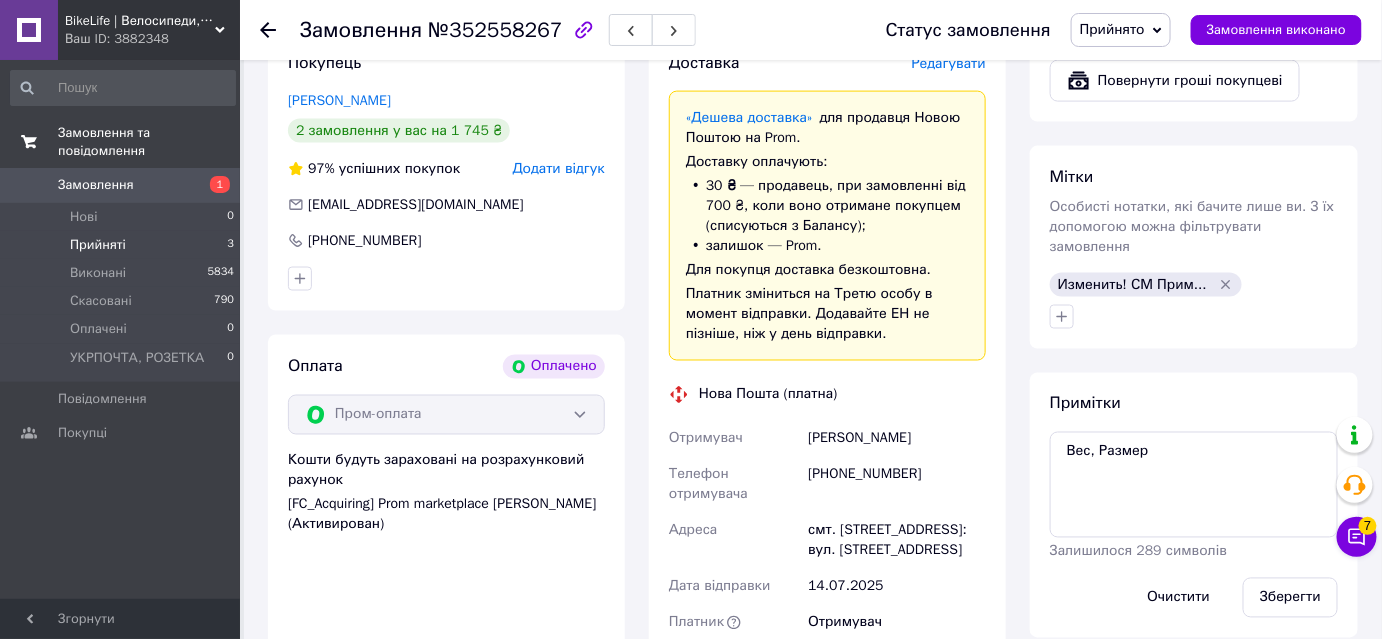 click on "Прийняті 3" at bounding box center (123, 245) 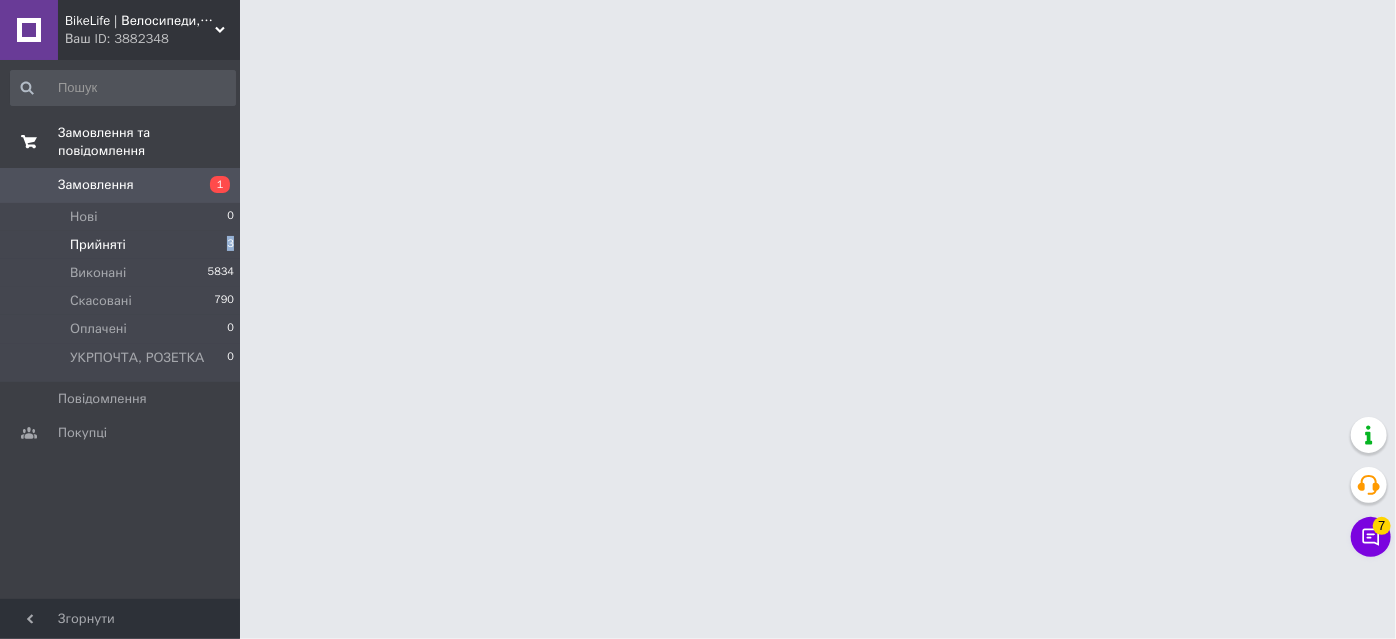 click on "Прийняті 3" at bounding box center (123, 245) 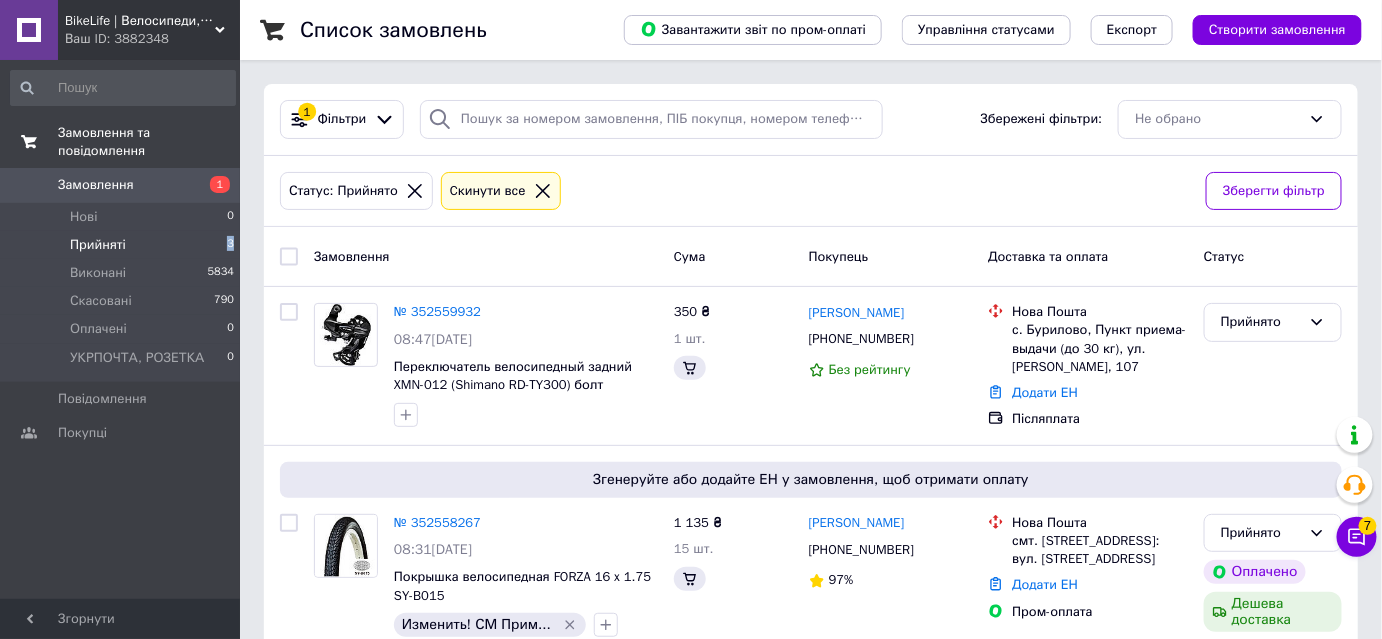 click on "№ 352559932" at bounding box center [437, 311] 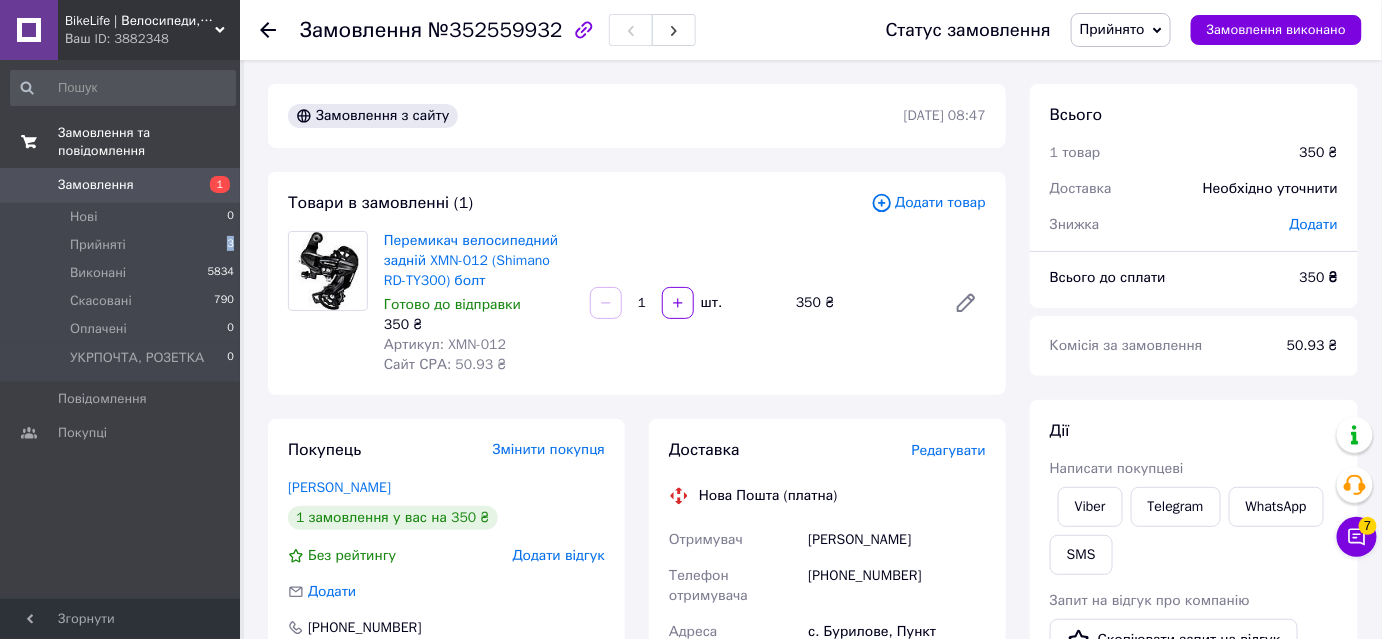 scroll, scrollTop: 90, scrollLeft: 0, axis: vertical 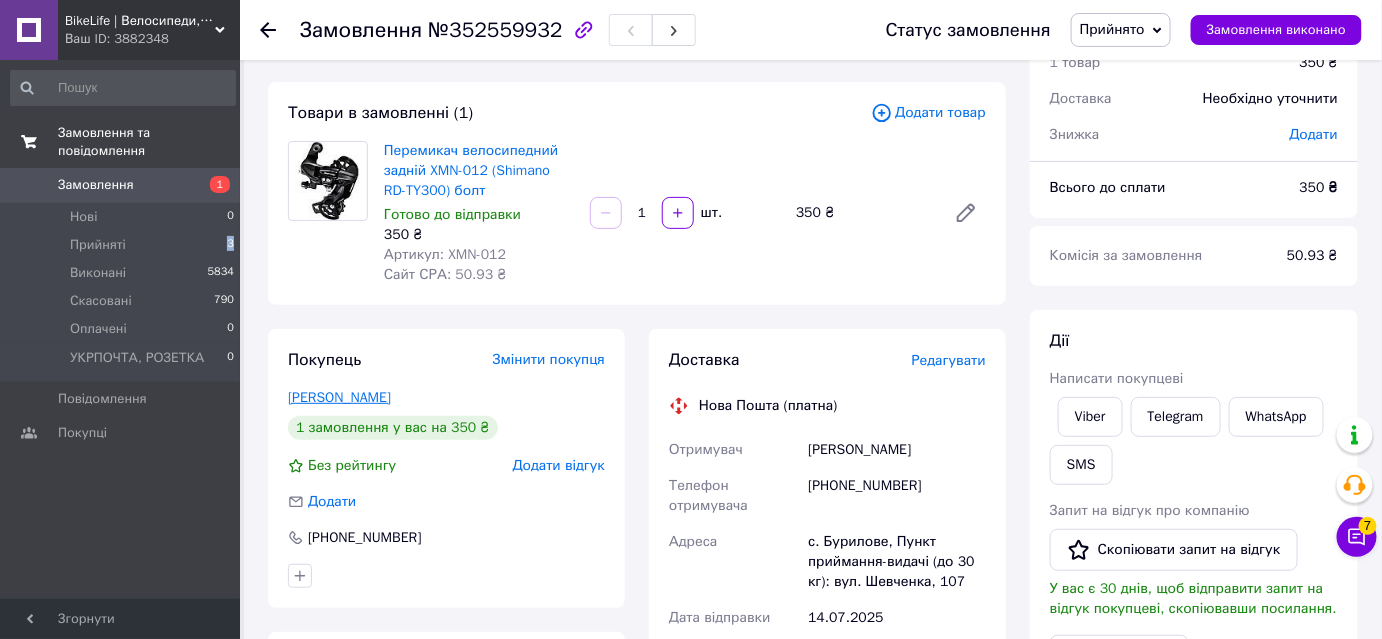 click on "[PERSON_NAME]" at bounding box center (339, 397) 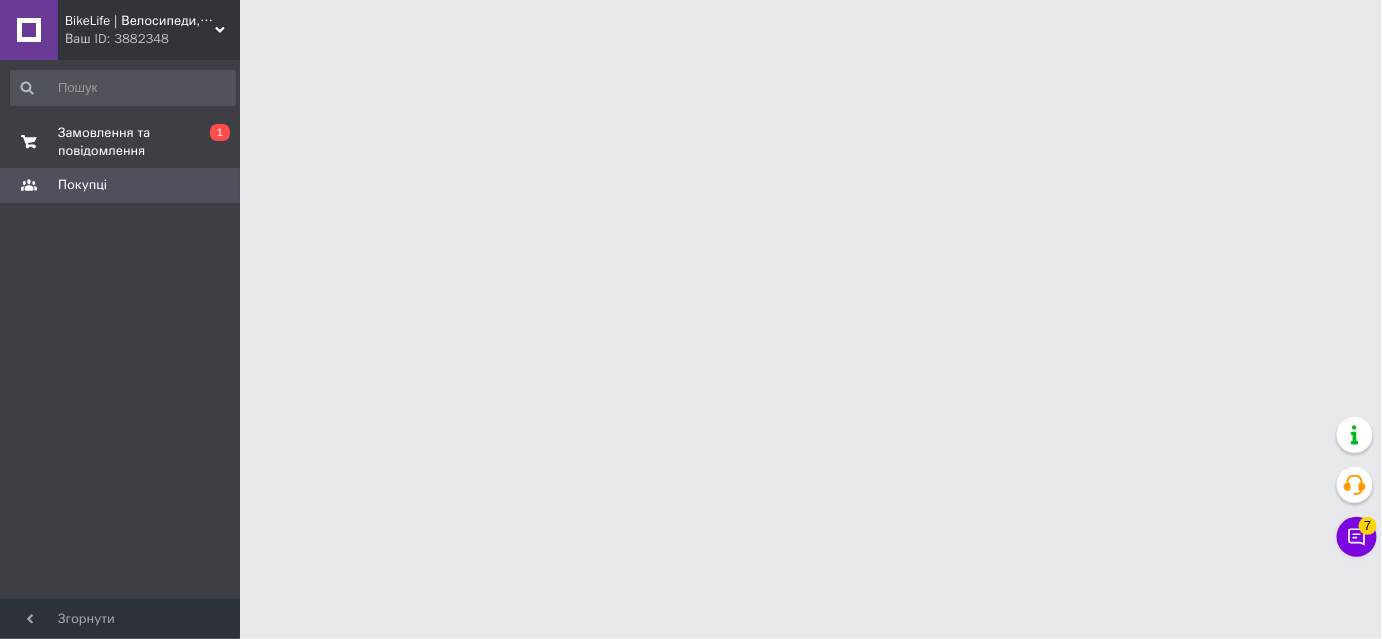 scroll, scrollTop: 0, scrollLeft: 0, axis: both 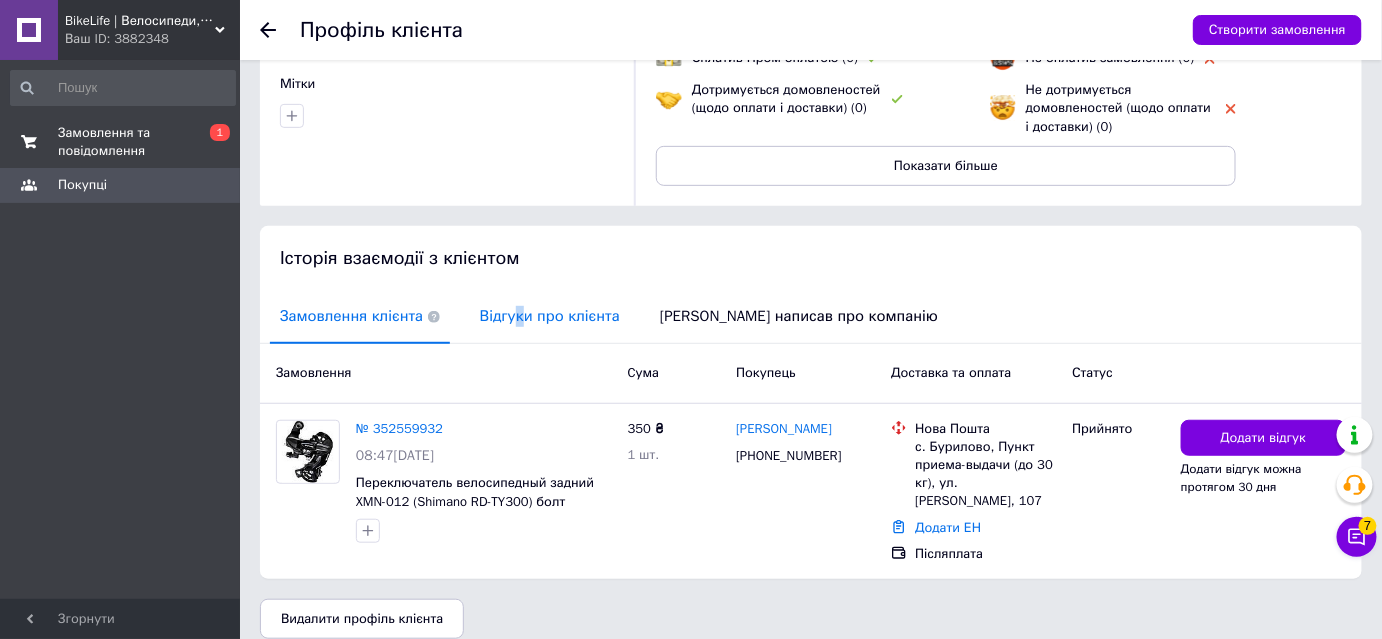 click on "Відгуки про клієнта" at bounding box center [550, 316] 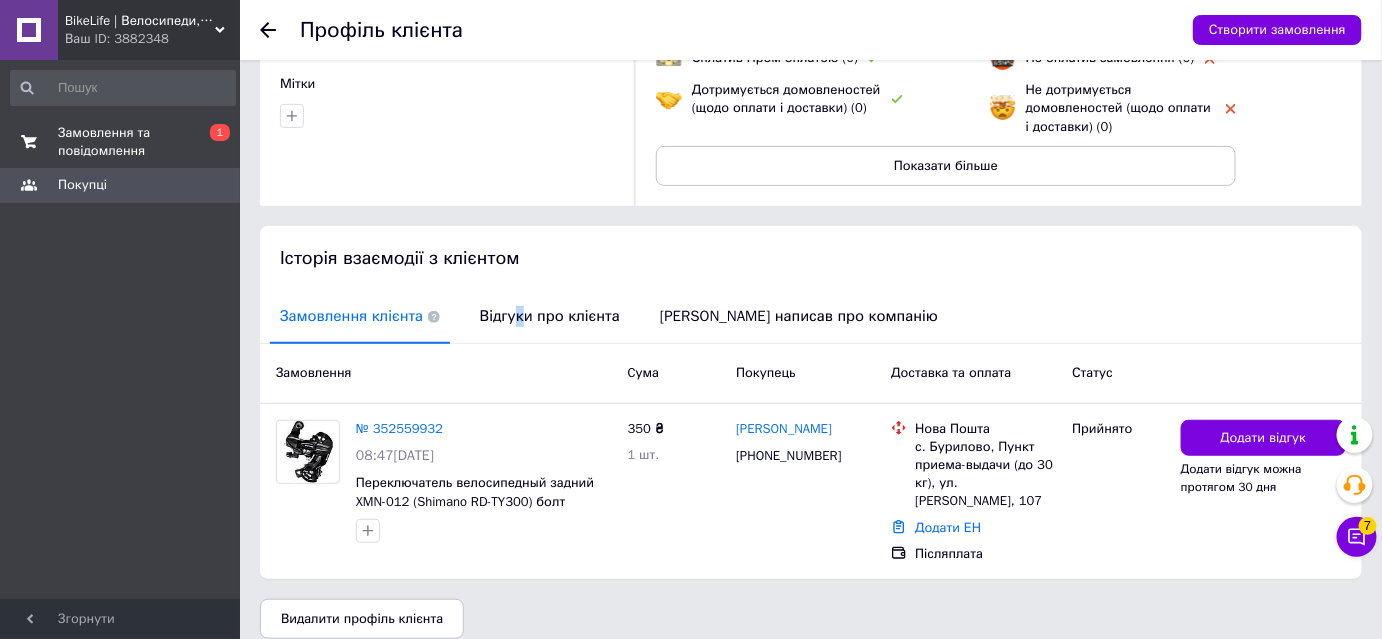 scroll, scrollTop: 71, scrollLeft: 0, axis: vertical 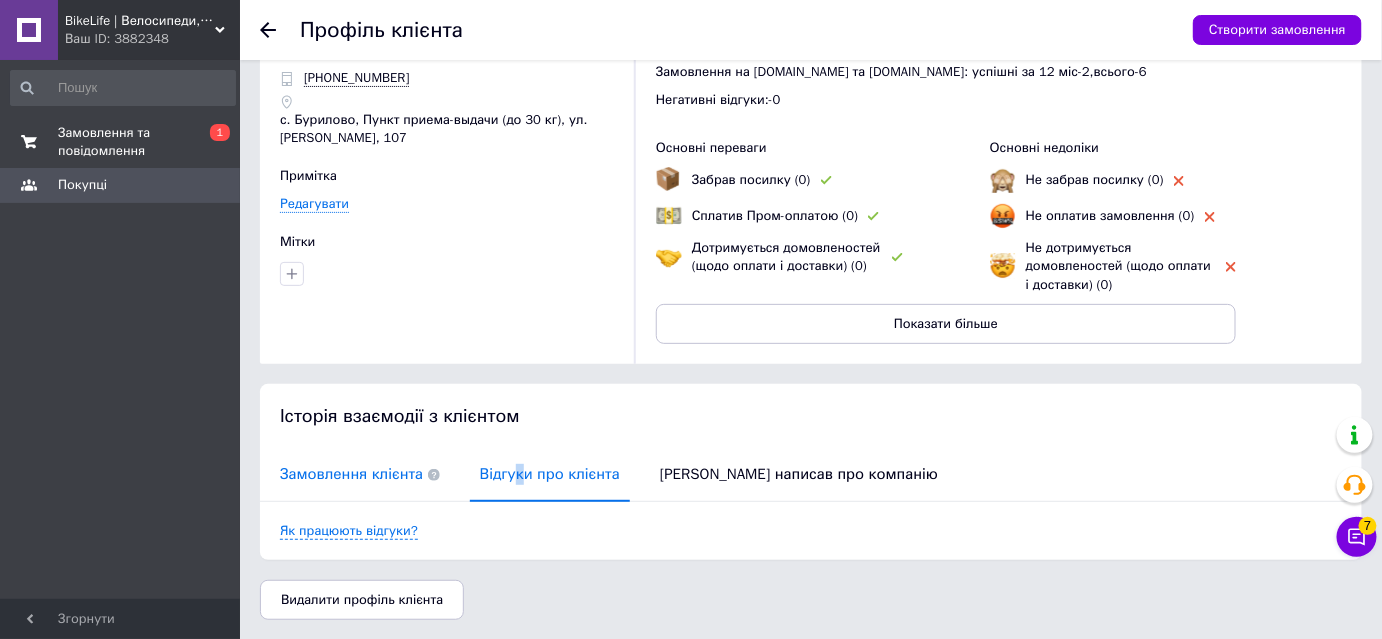 click on "Замовлення клієнта" at bounding box center (360, 474) 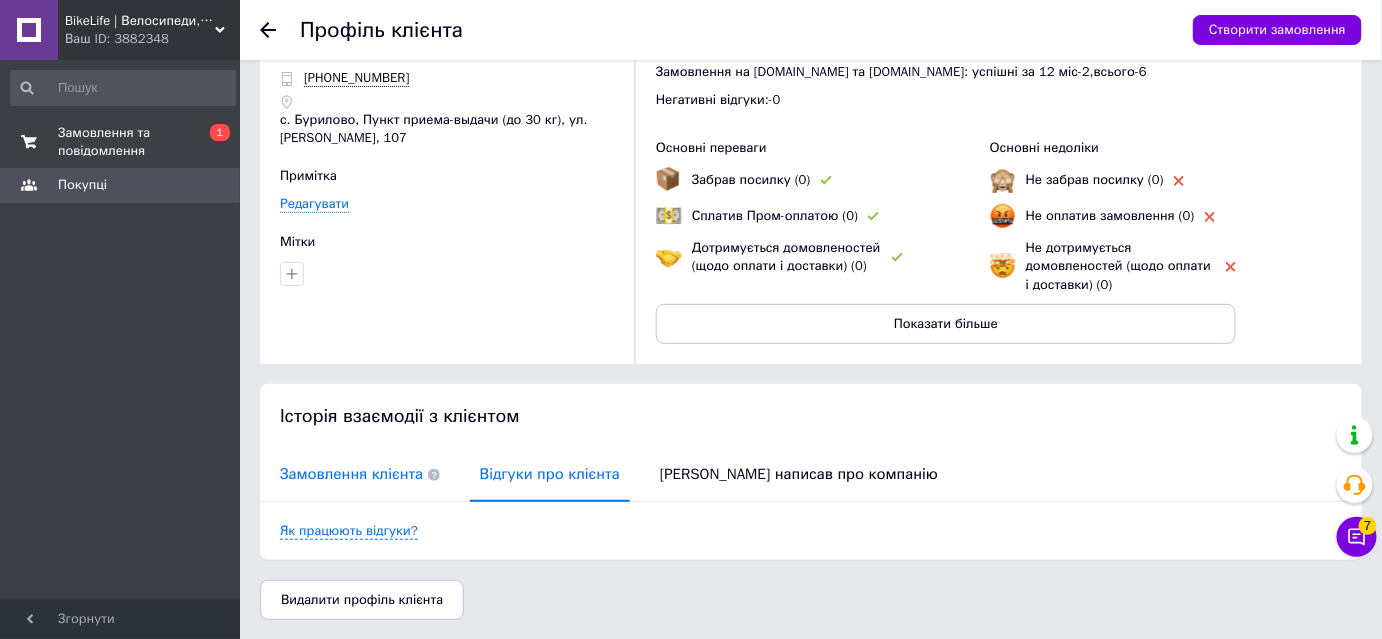 scroll, scrollTop: 229, scrollLeft: 0, axis: vertical 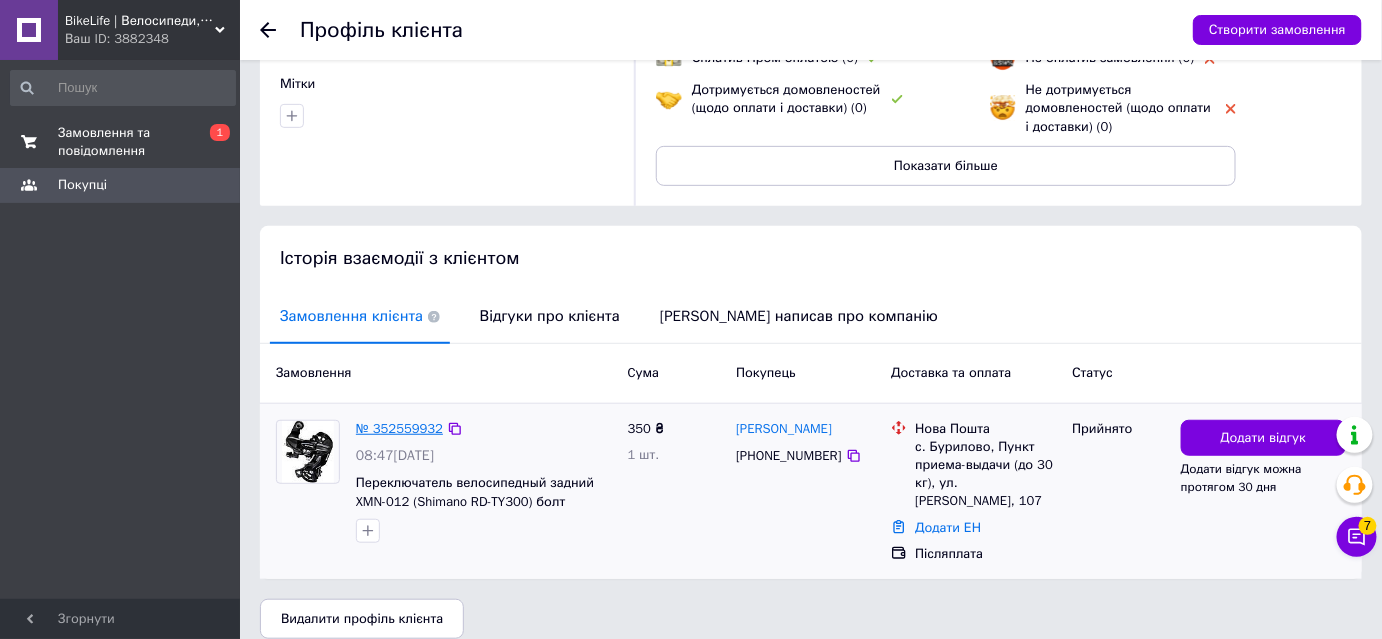click on "№ 352559932" at bounding box center (399, 428) 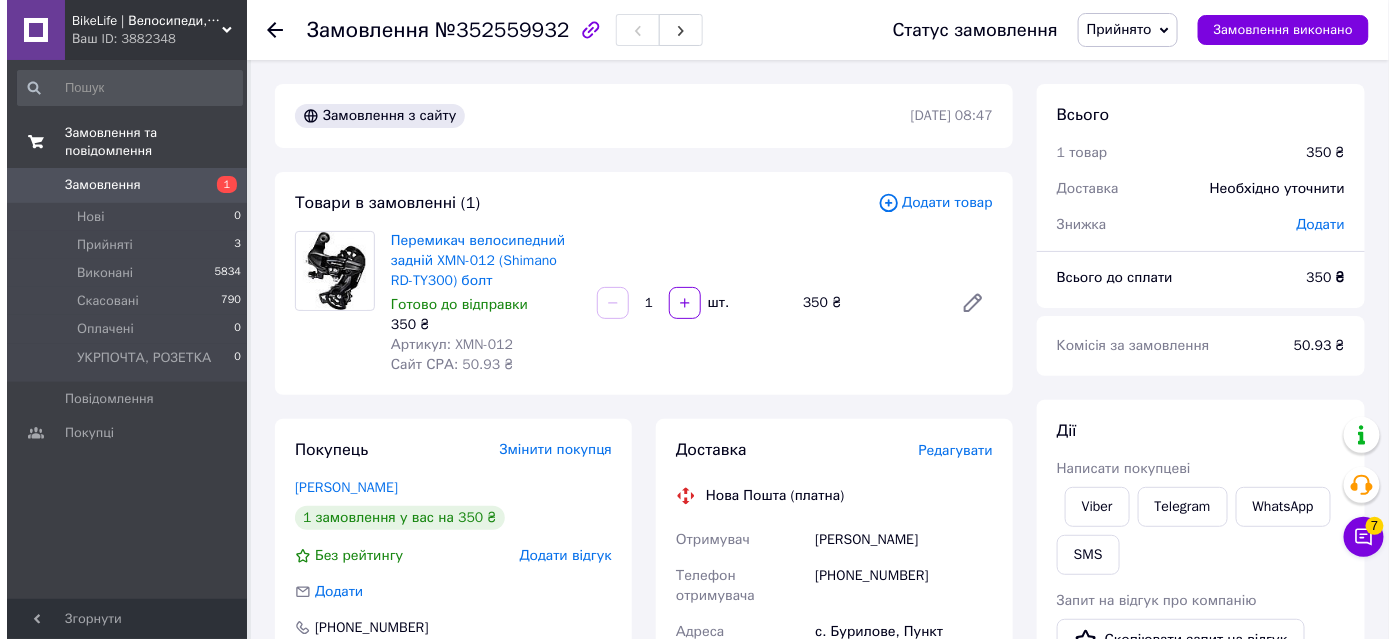 scroll, scrollTop: 181, scrollLeft: 0, axis: vertical 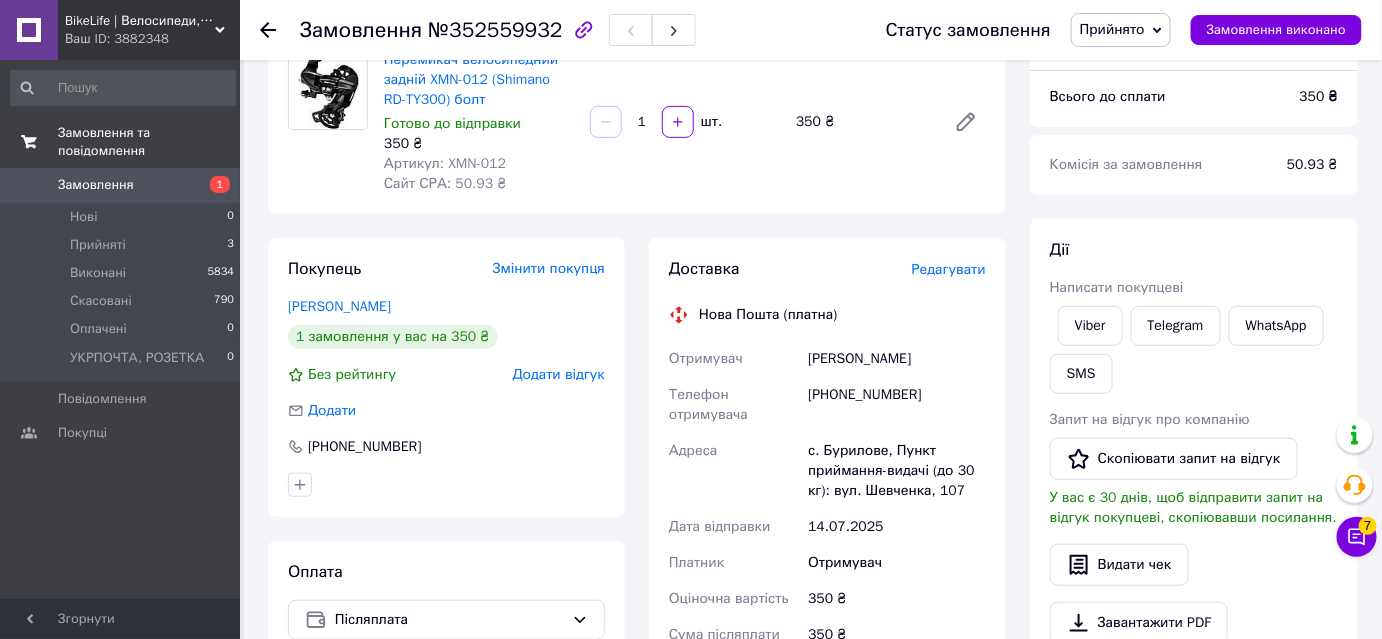click on "Редагувати" at bounding box center (949, 269) 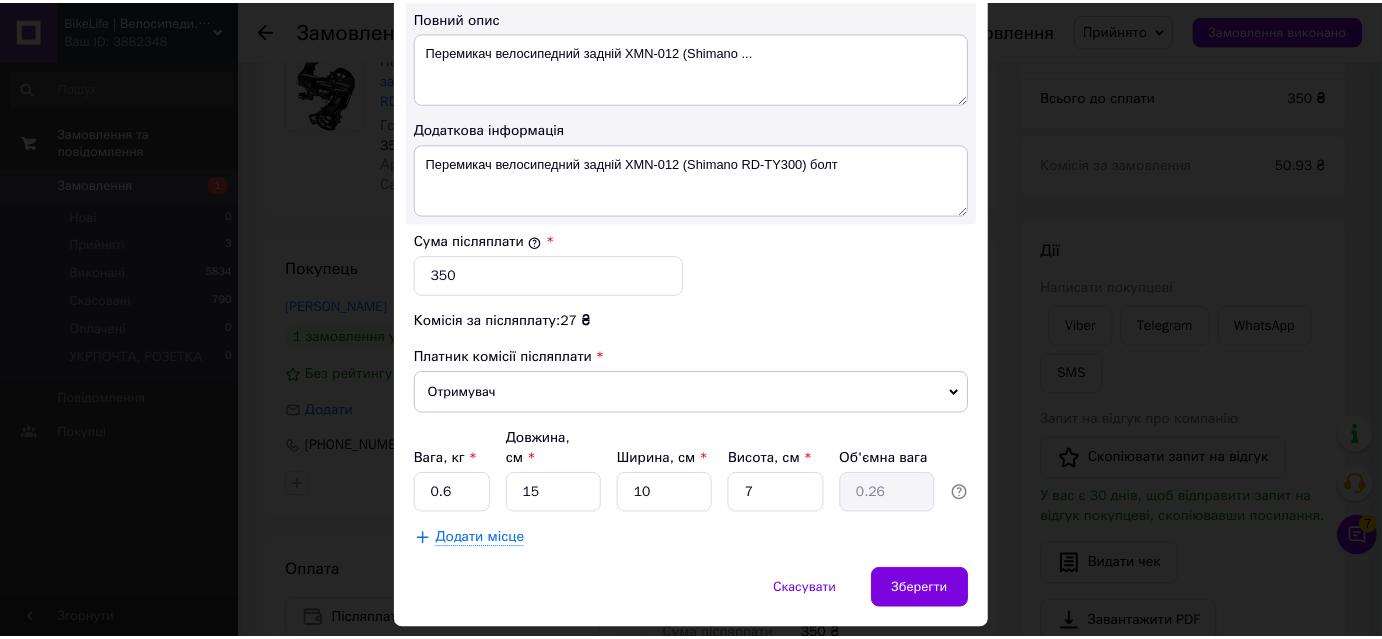 scroll, scrollTop: 1101, scrollLeft: 0, axis: vertical 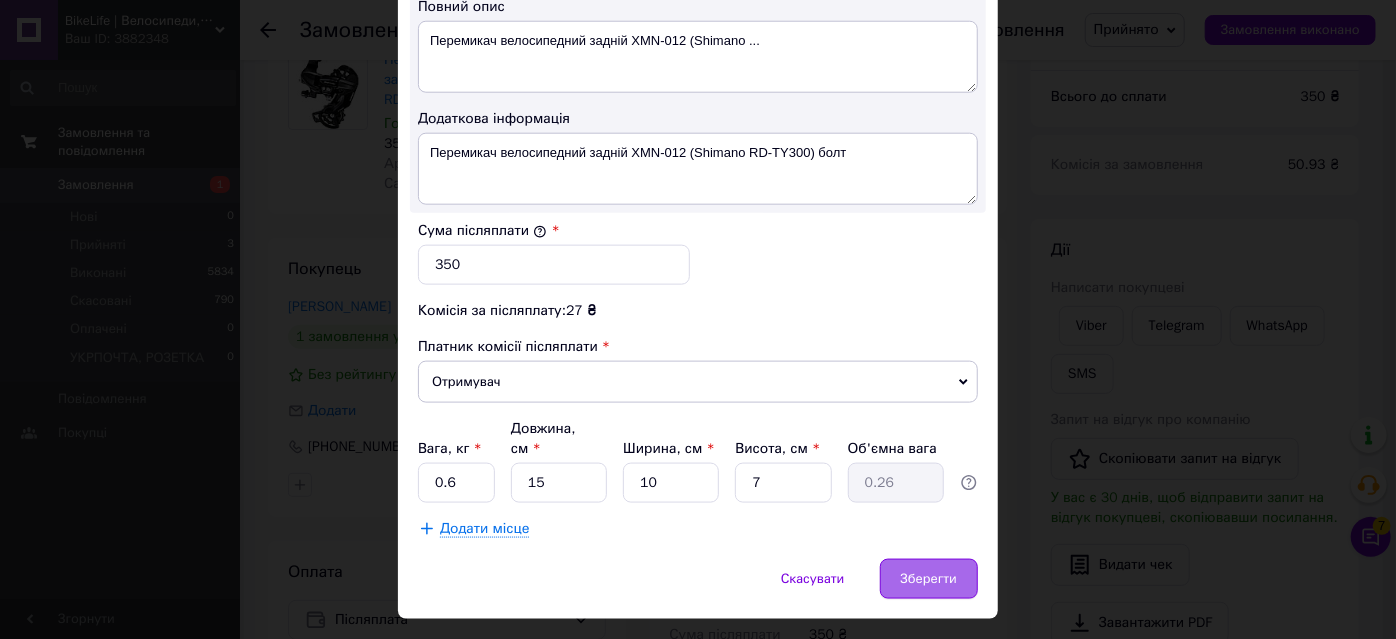 click on "Зберегти" at bounding box center (929, 579) 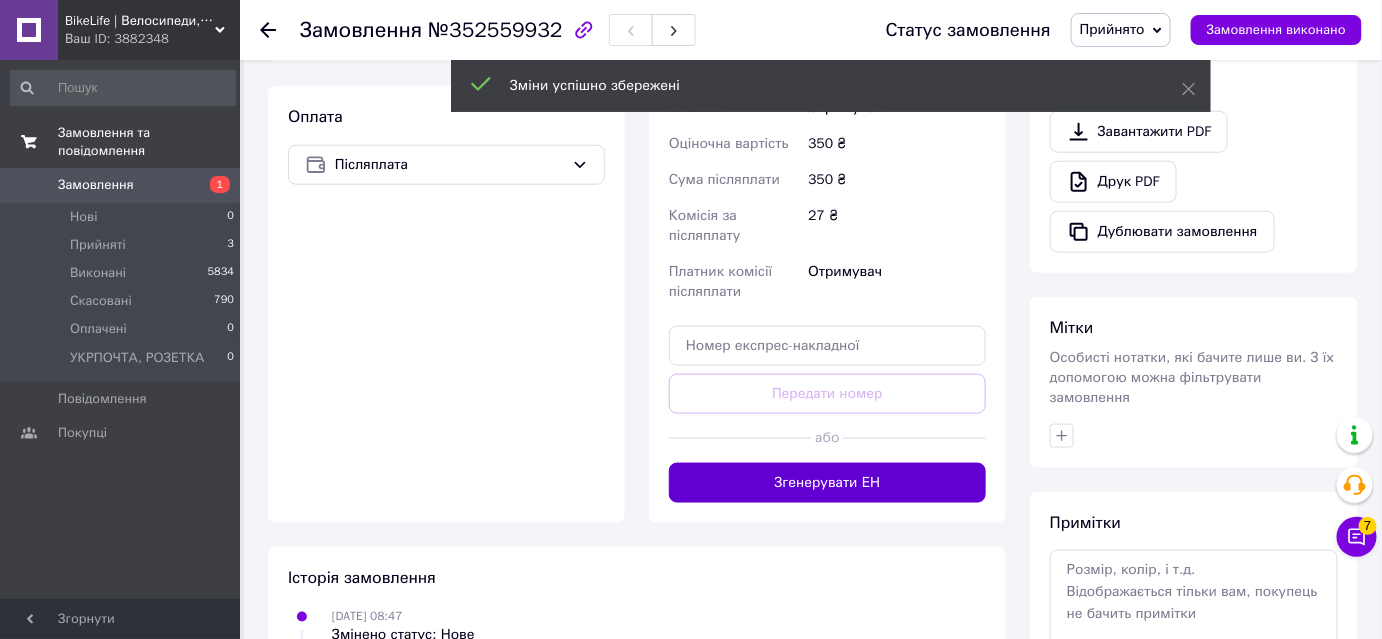 click on "Згенерувати ЕН" at bounding box center (827, 483) 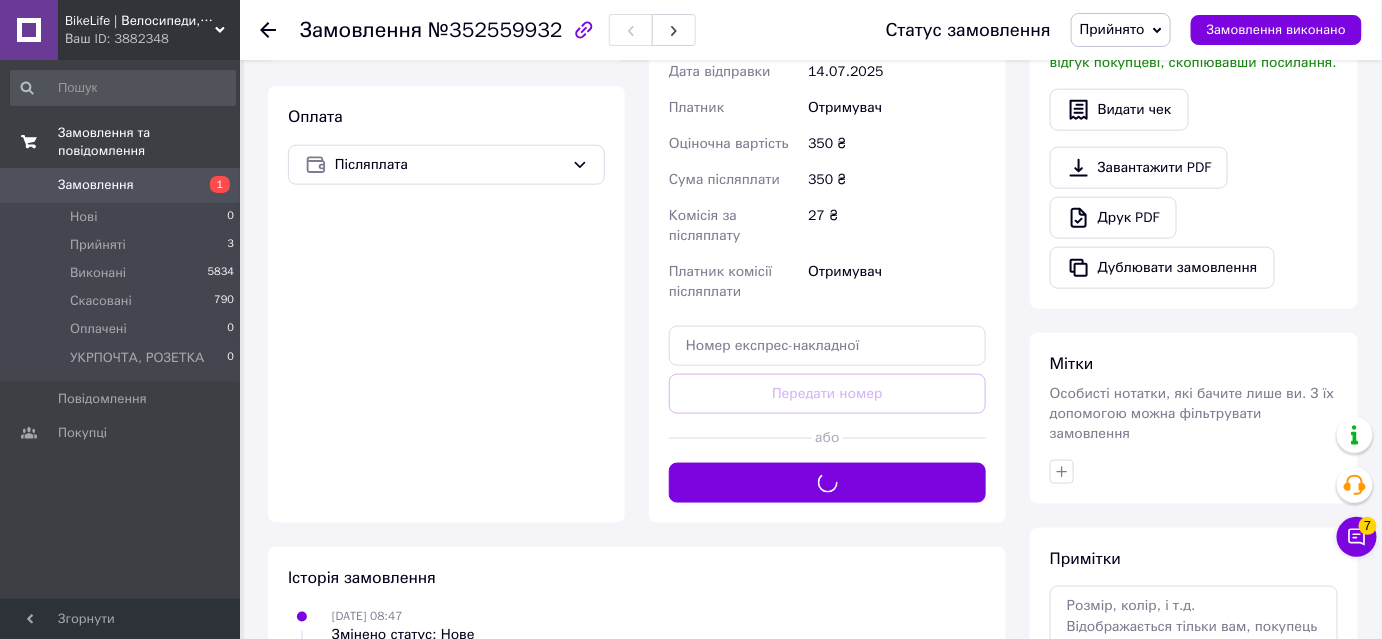 scroll, scrollTop: 454, scrollLeft: 0, axis: vertical 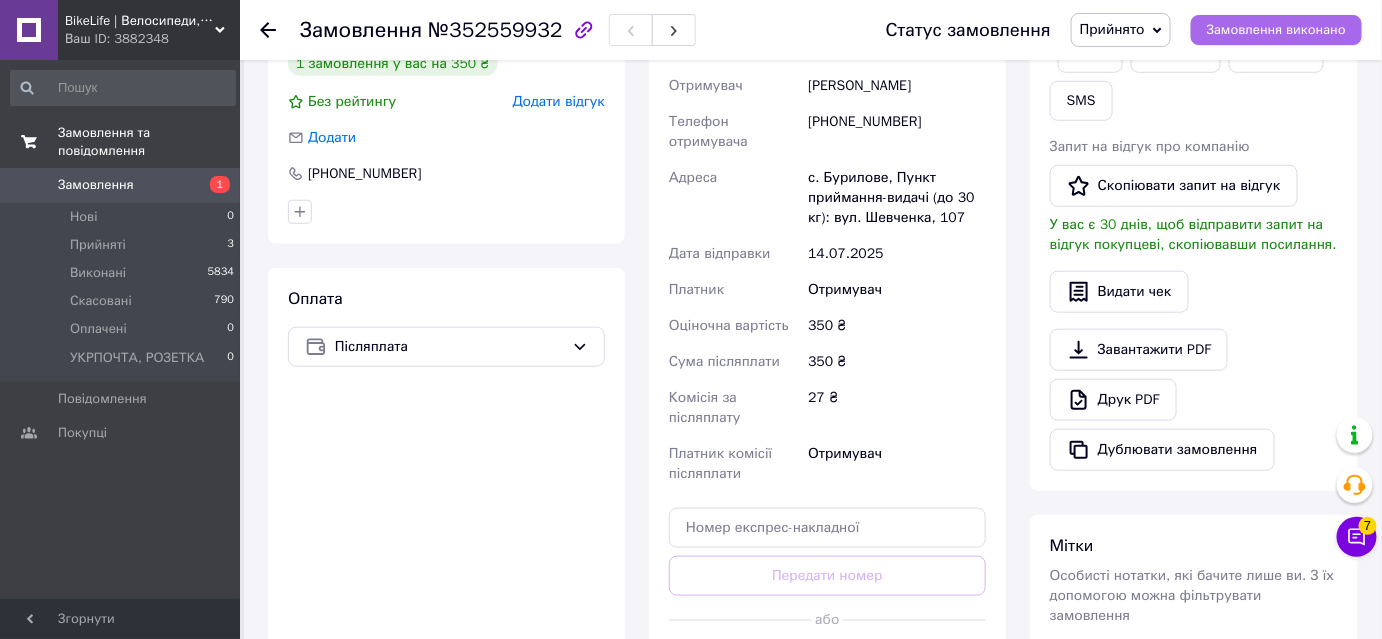click on "Замовлення виконано" at bounding box center (1276, 30) 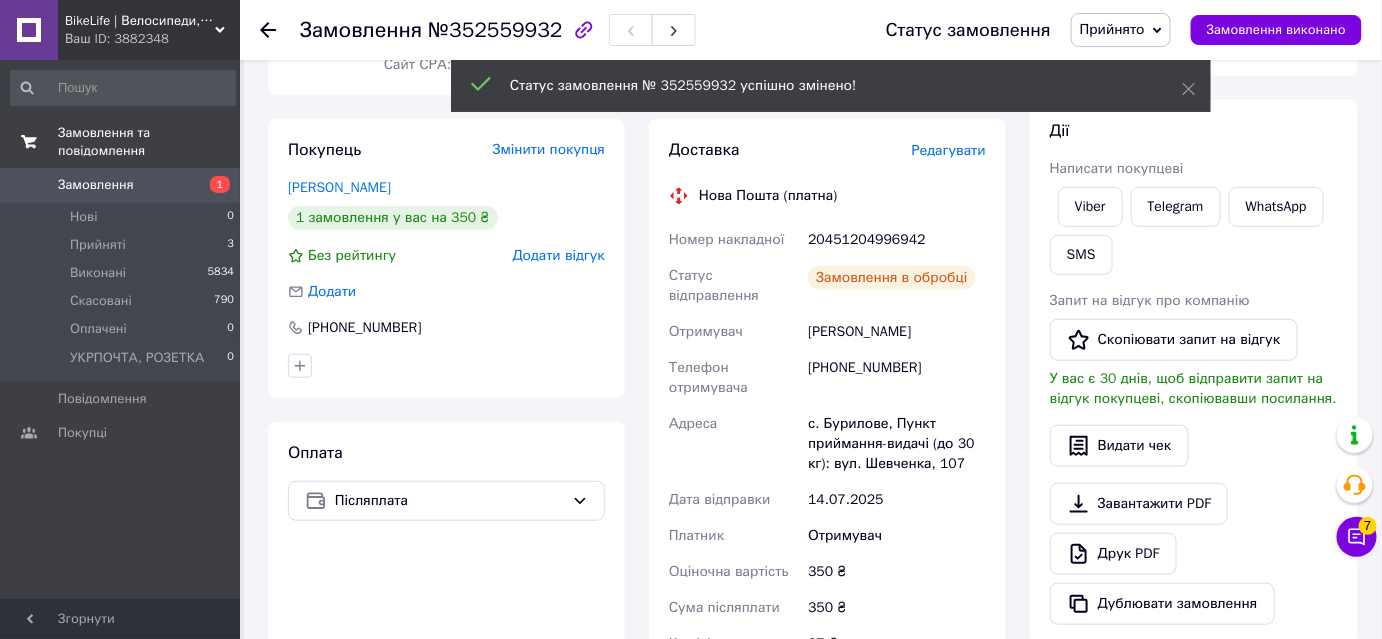 scroll, scrollTop: 363, scrollLeft: 0, axis: vertical 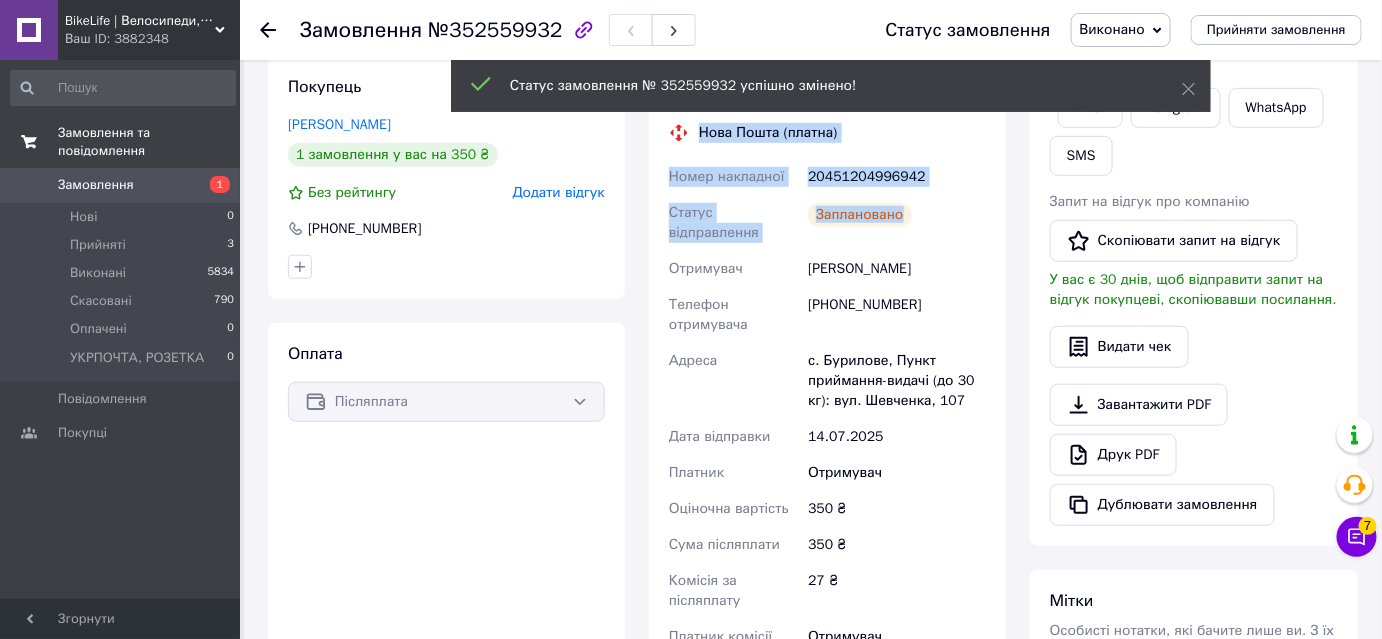 drag, startPoint x: 713, startPoint y: 130, endPoint x: 965, endPoint y: 202, distance: 262.08395 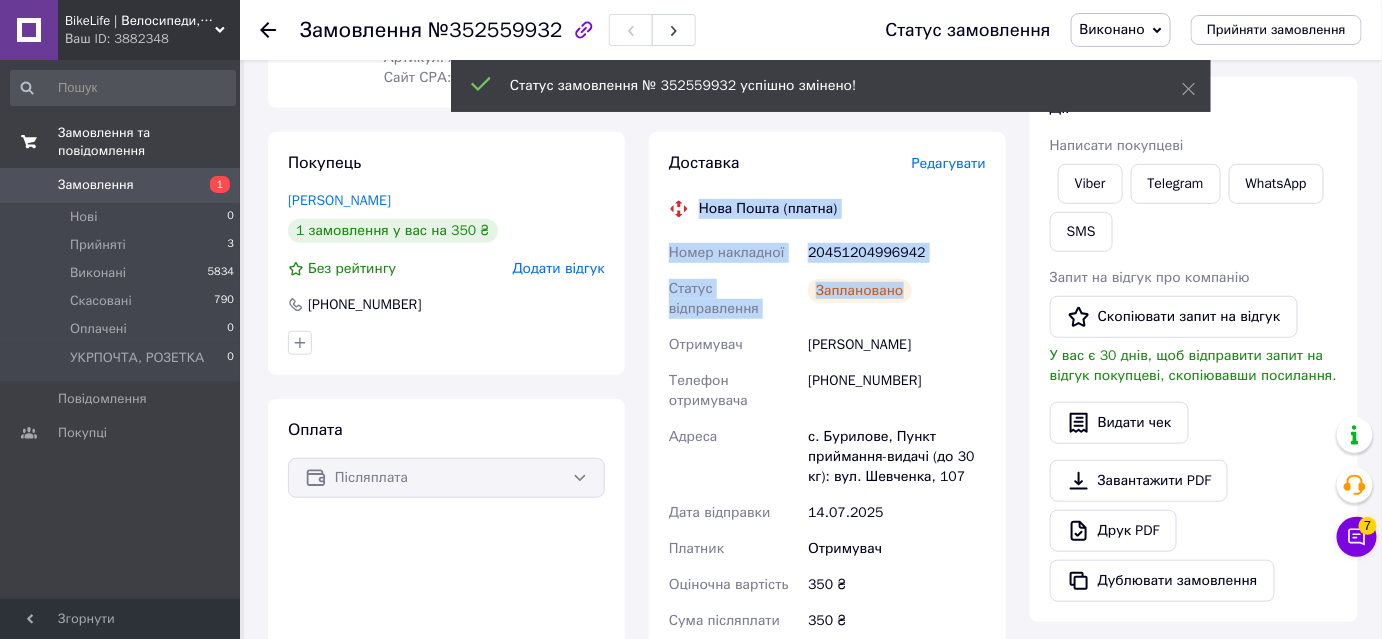 scroll, scrollTop: 181, scrollLeft: 0, axis: vertical 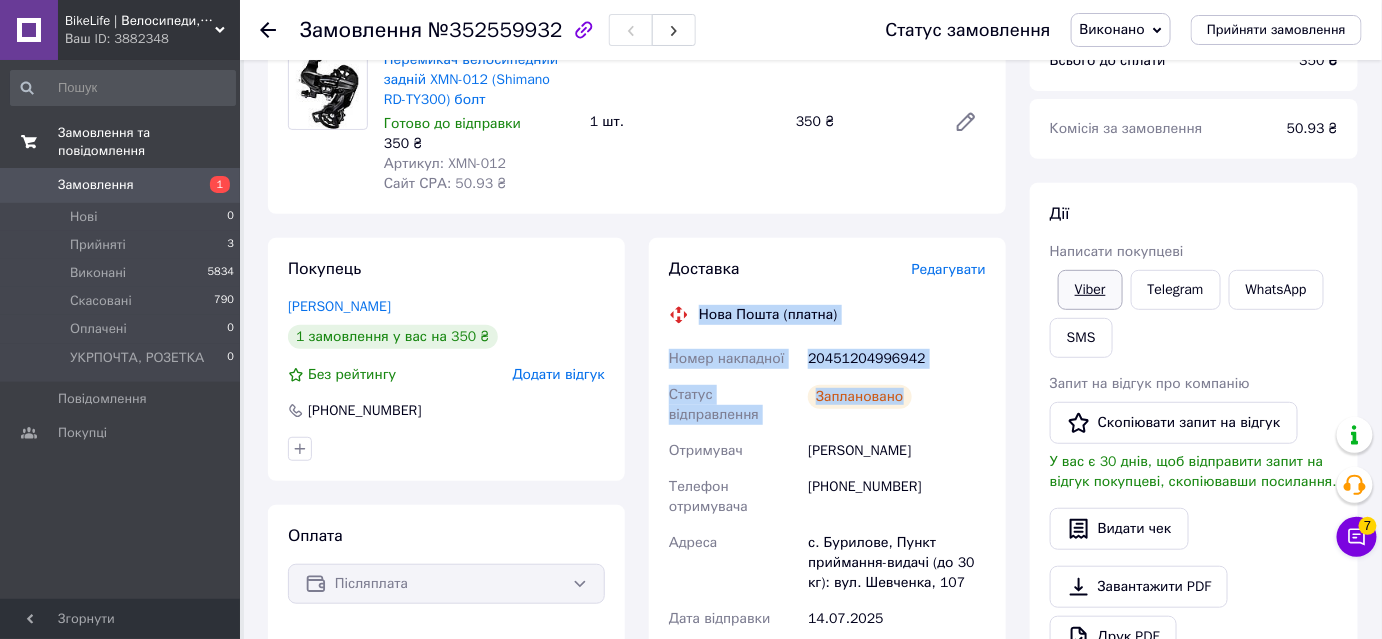 click on "Viber" at bounding box center [1090, 290] 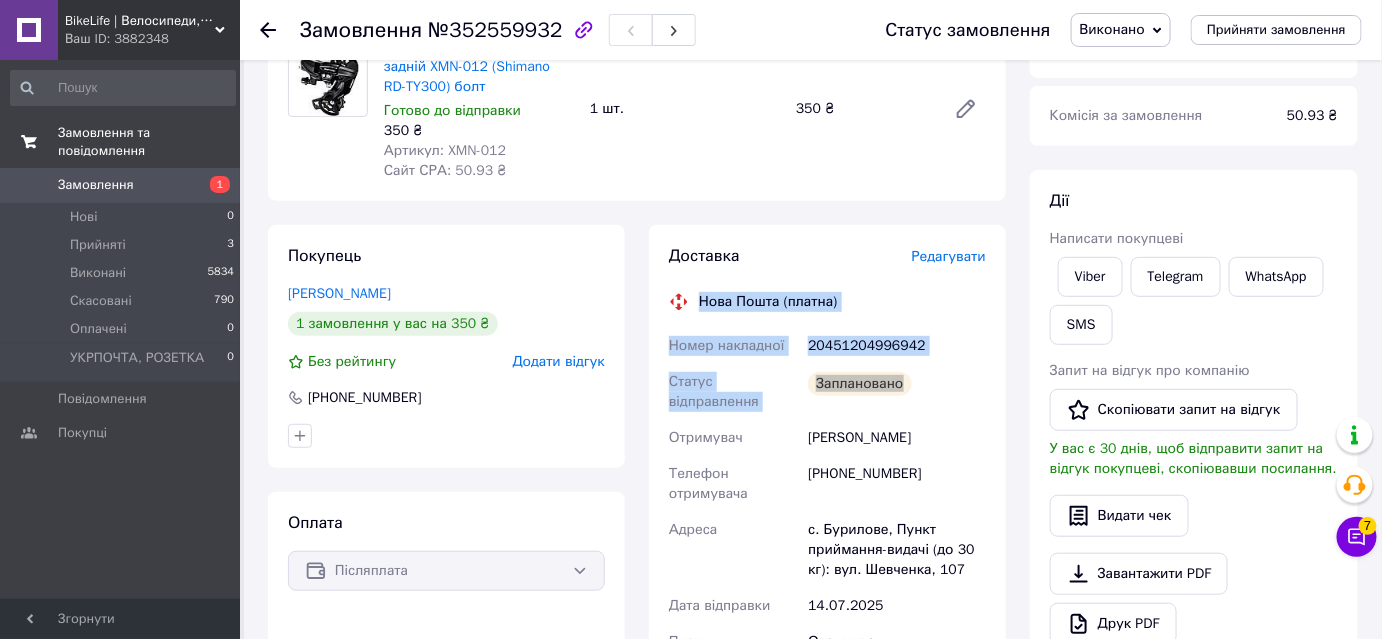 scroll, scrollTop: 363, scrollLeft: 0, axis: vertical 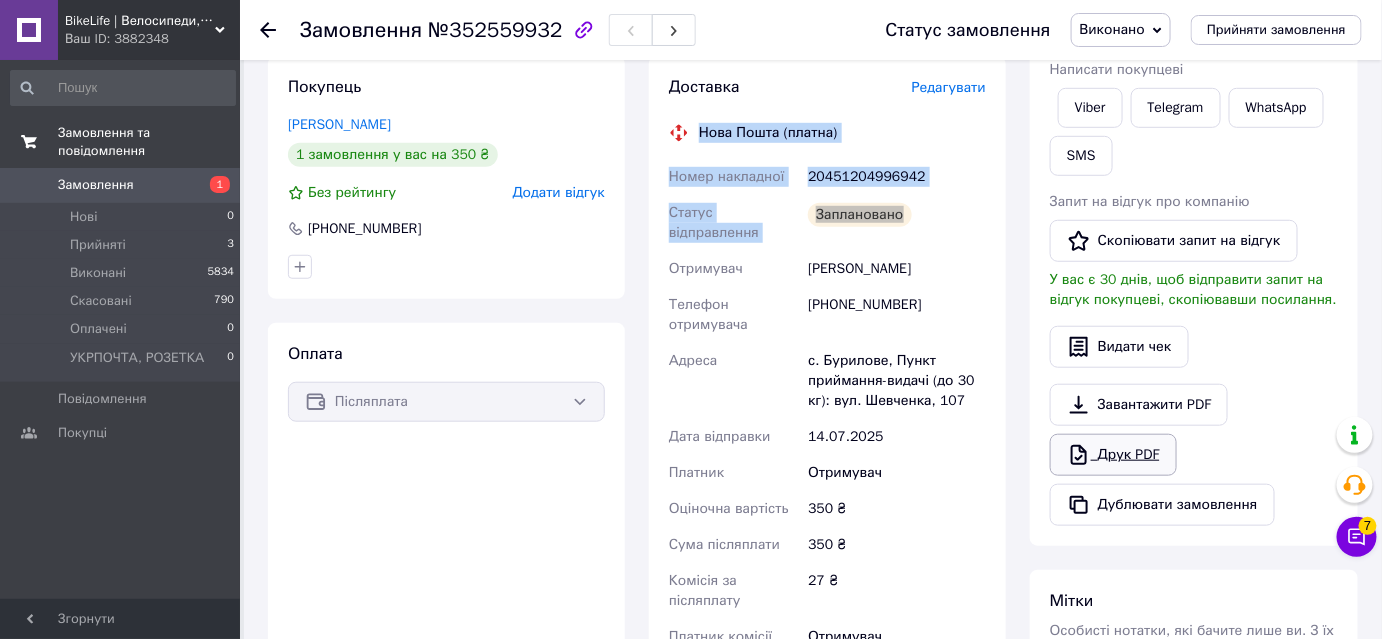 click on "Друк PDF" at bounding box center [1113, 455] 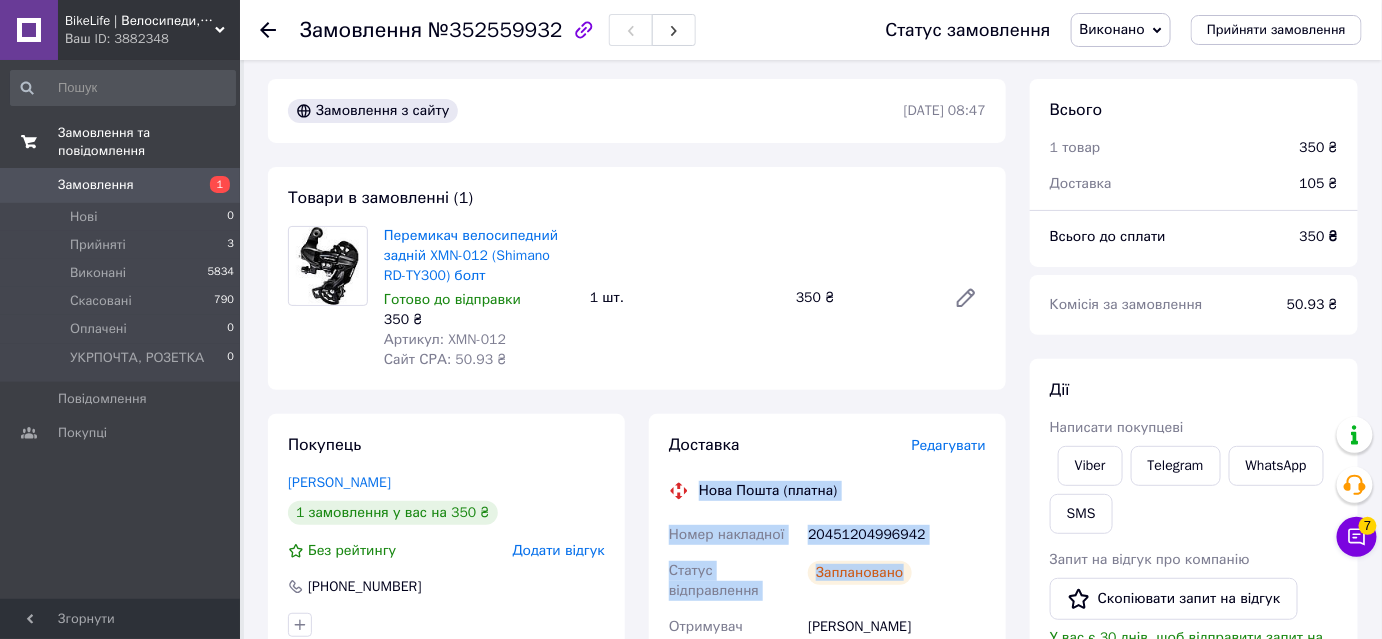 scroll, scrollTop: 0, scrollLeft: 0, axis: both 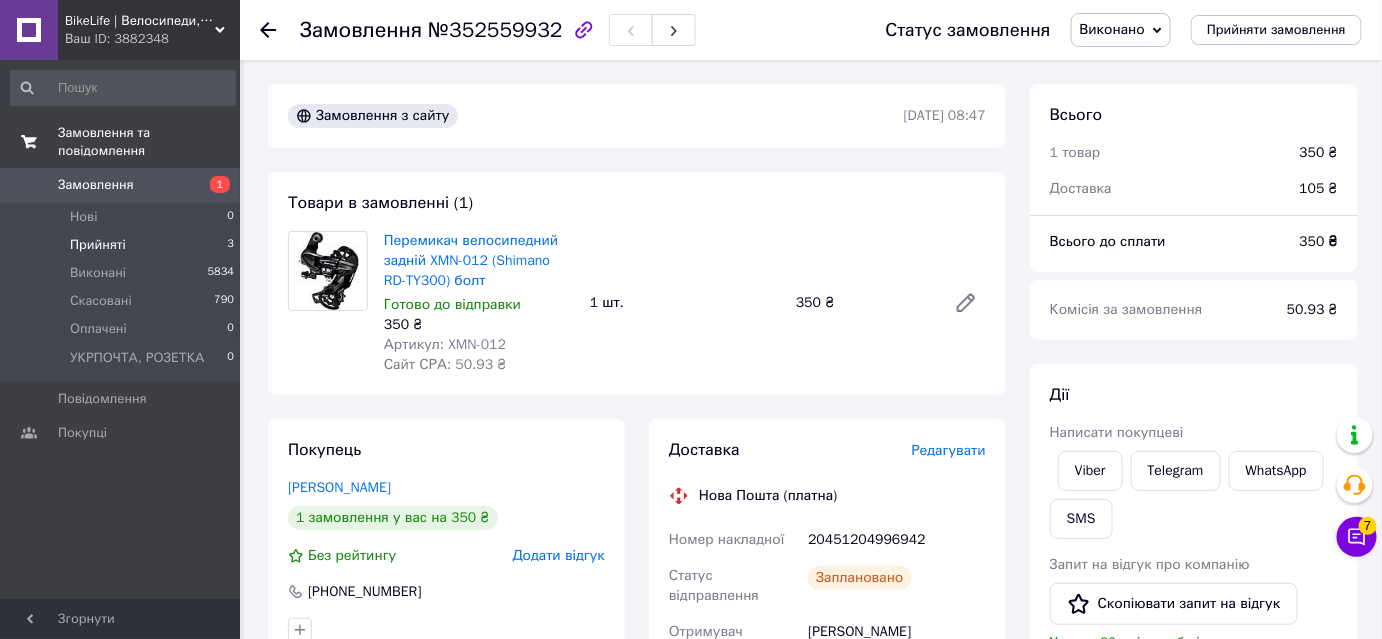 click on "Прийняті 3" at bounding box center (123, 245) 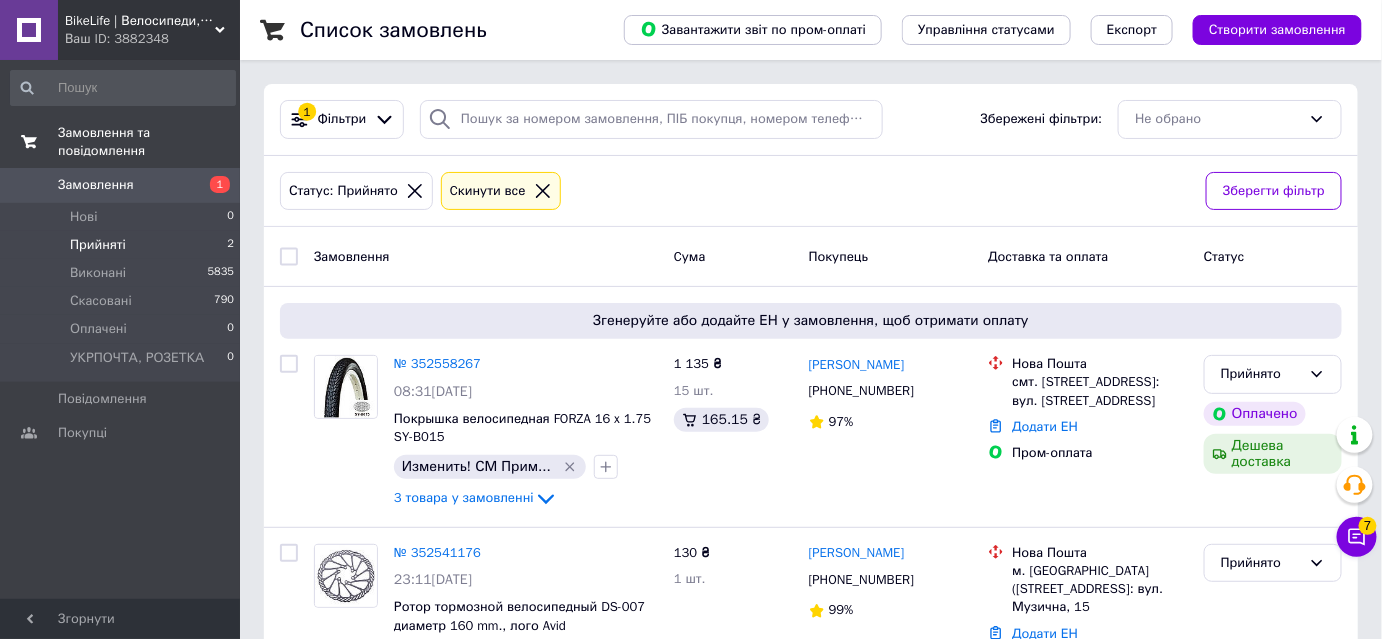 click on "2" at bounding box center (230, 245) 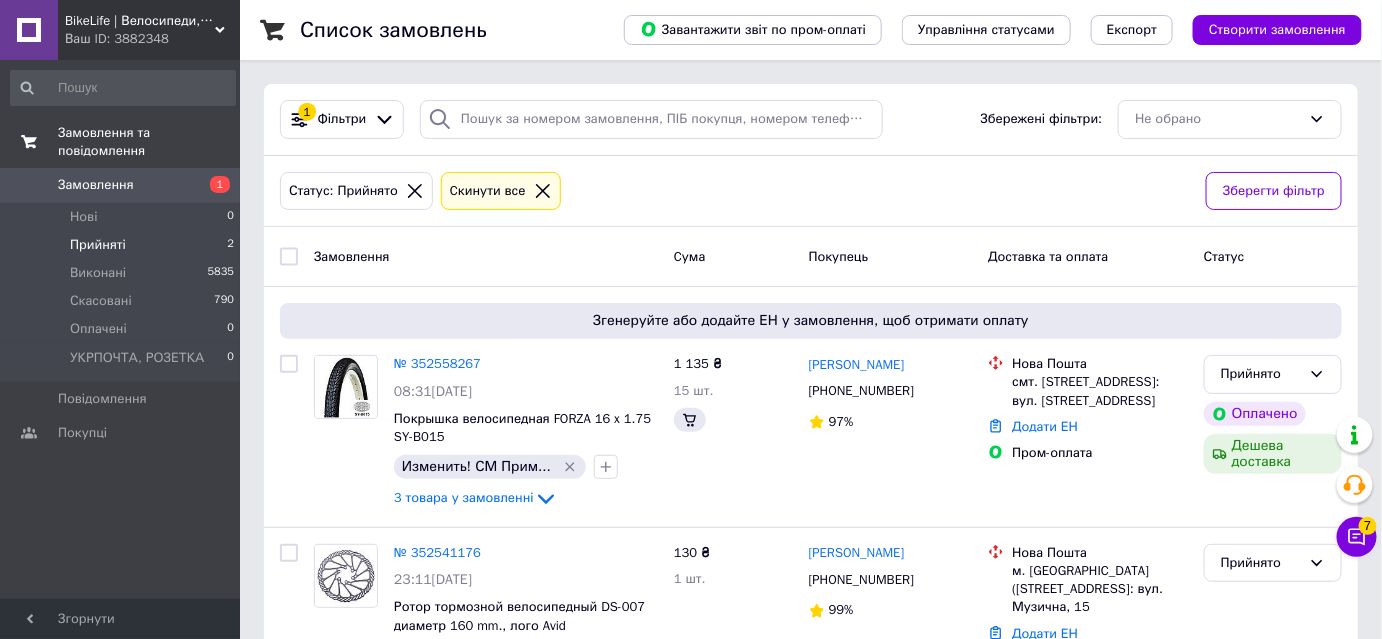 scroll, scrollTop: 68, scrollLeft: 0, axis: vertical 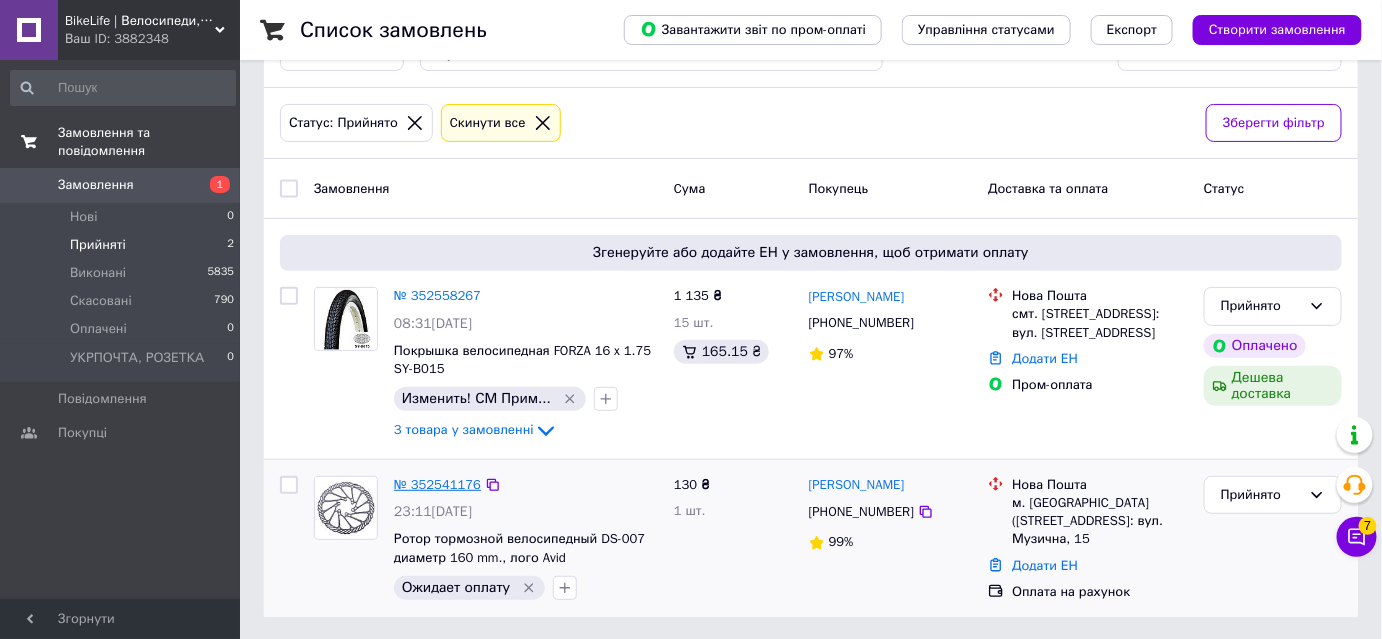 click on "№ 352541176" at bounding box center (437, 484) 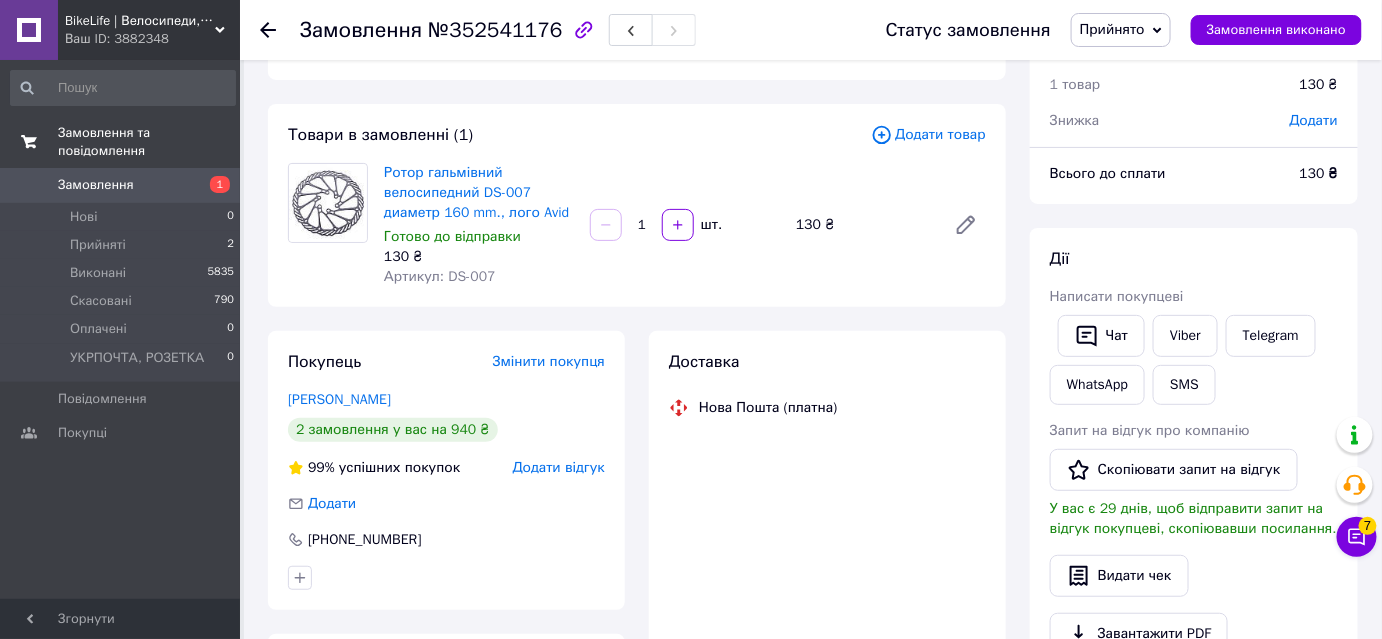 scroll, scrollTop: 124, scrollLeft: 0, axis: vertical 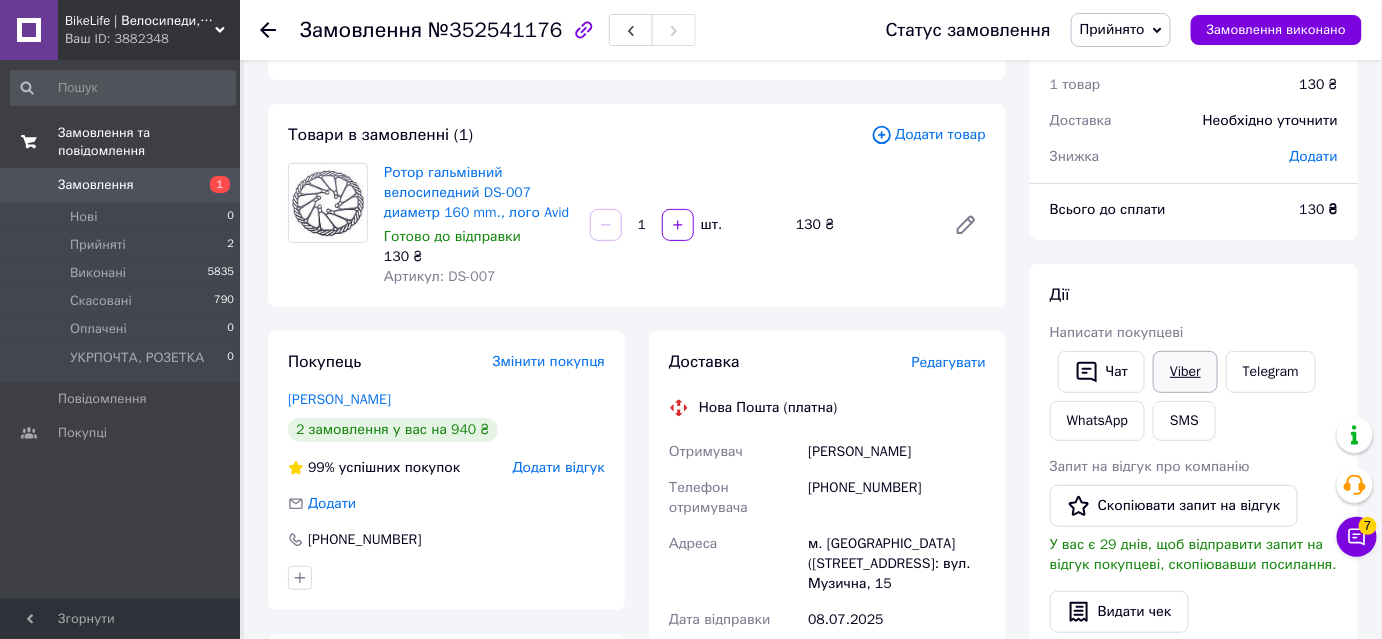 click on "Viber" at bounding box center (1185, 372) 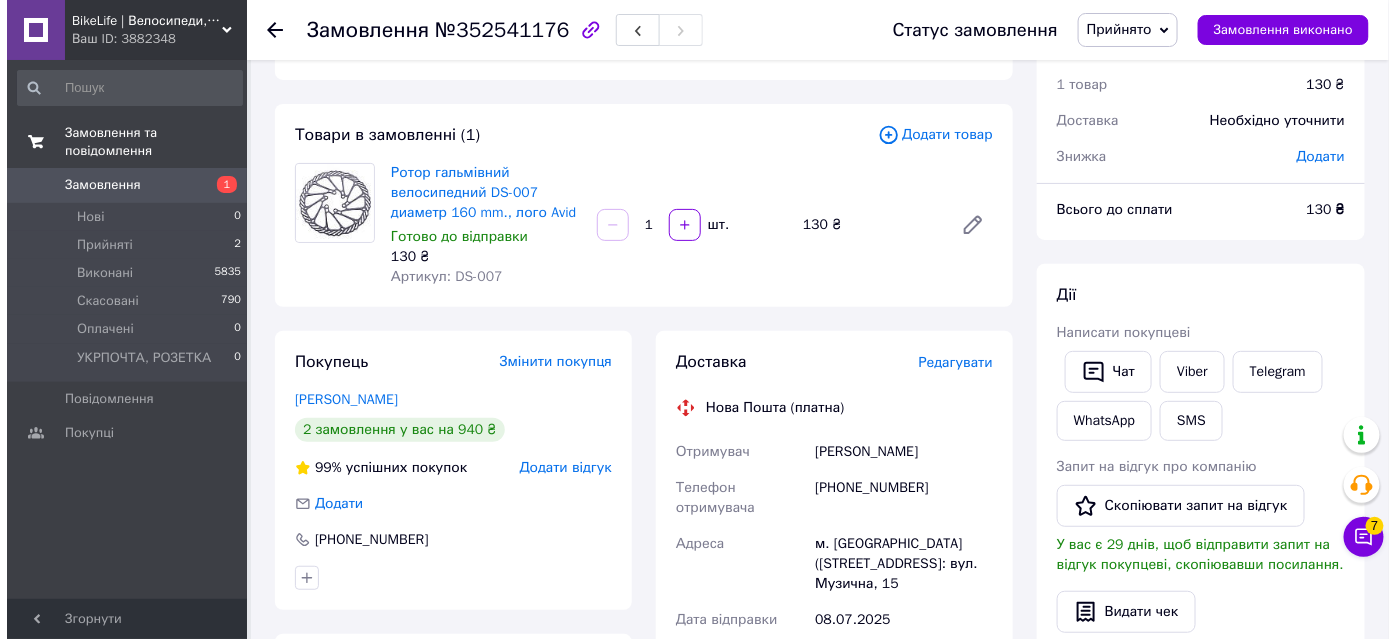 scroll, scrollTop: 0, scrollLeft: 0, axis: both 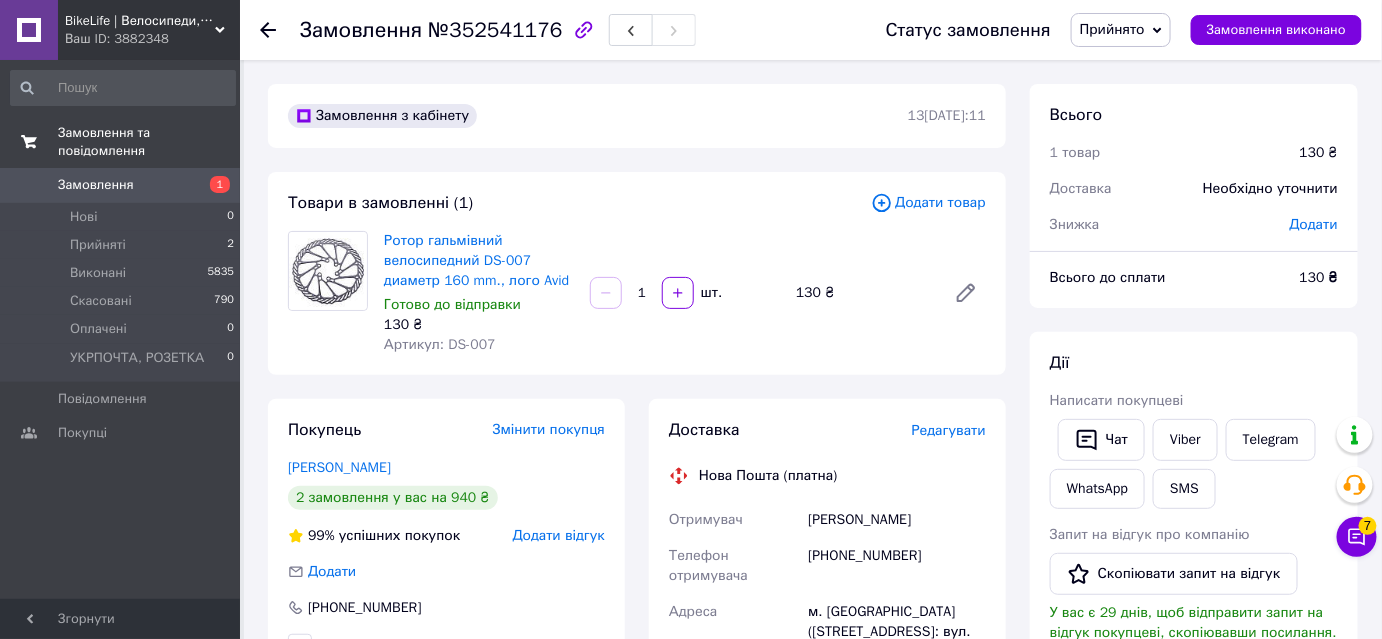 click on "1 товар" at bounding box center (1163, 153) 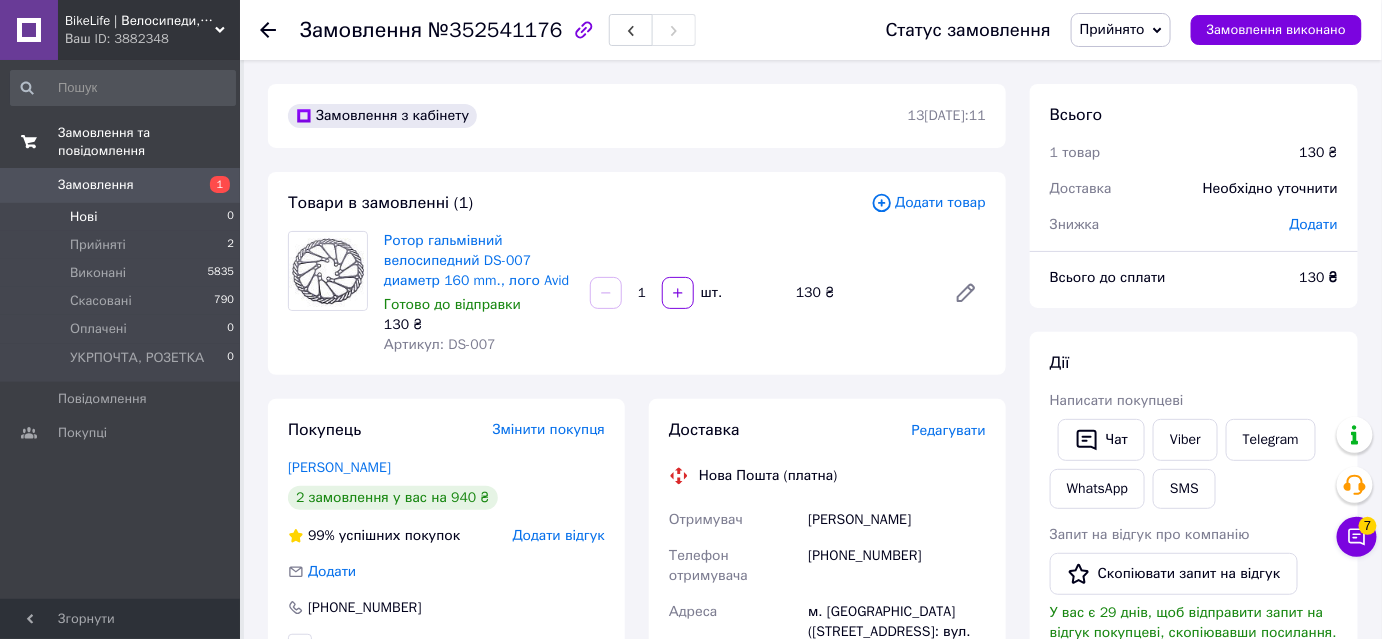 click on "Нові 0" at bounding box center [123, 217] 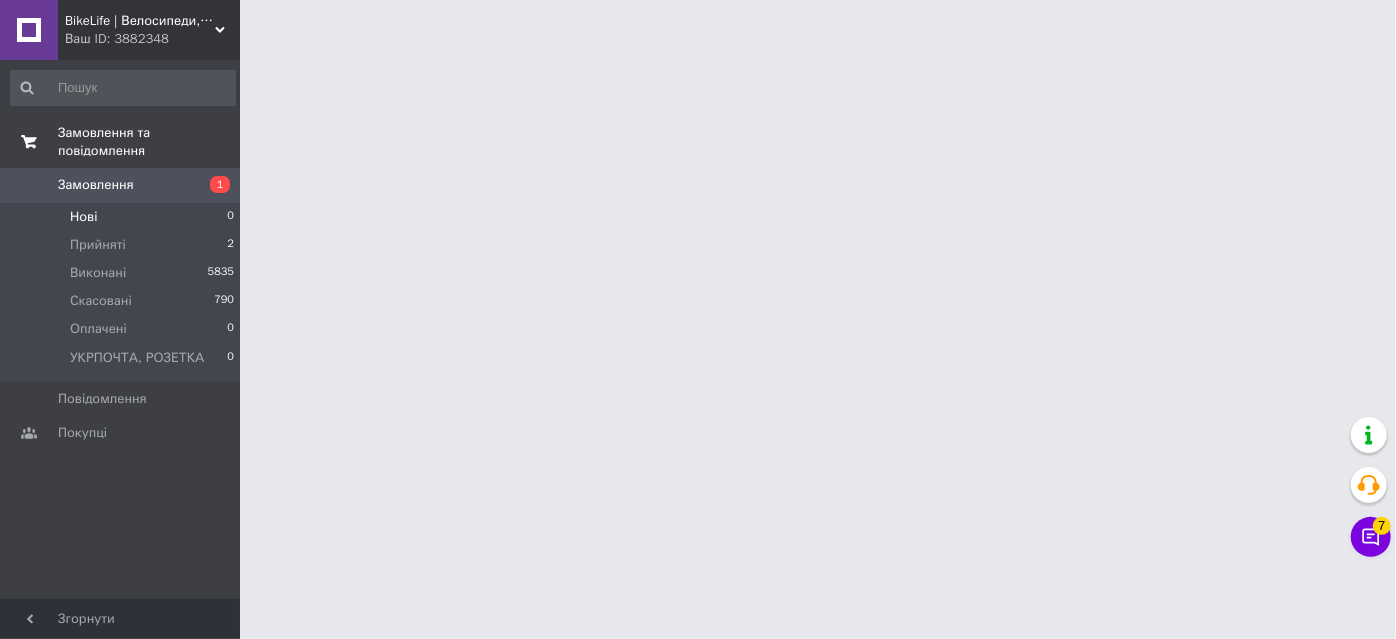 click on "Нові 0" at bounding box center [123, 217] 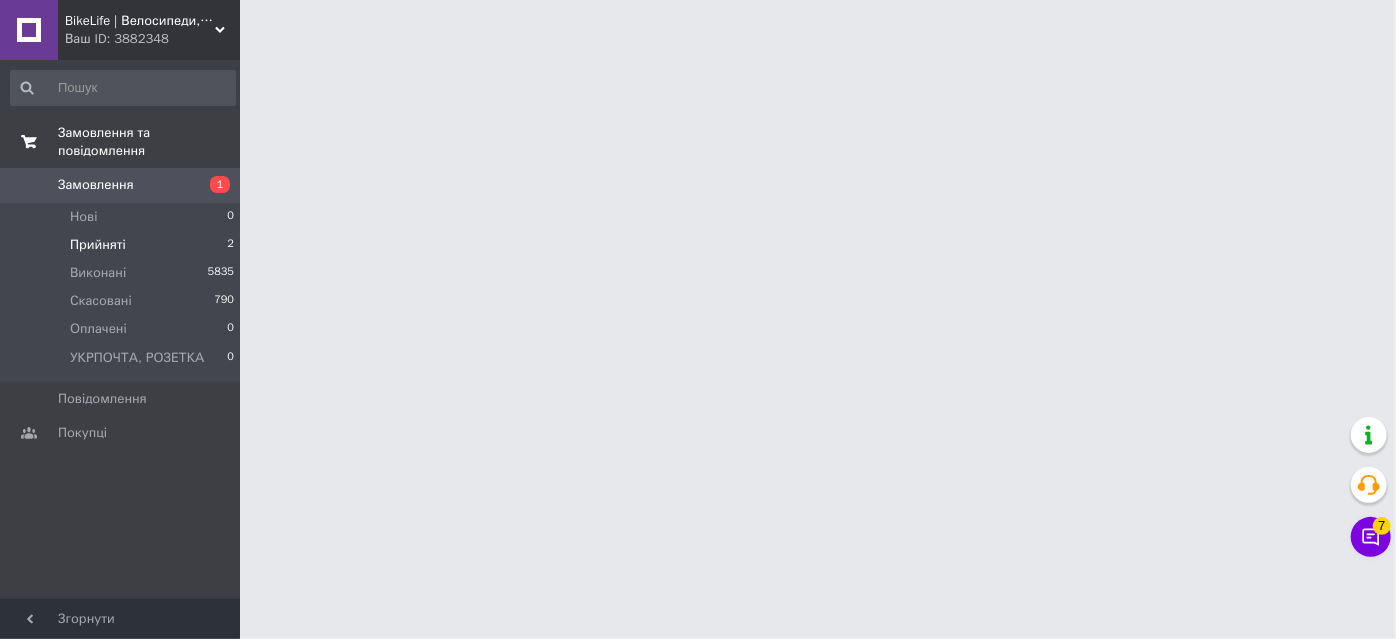 click on "Прийняті 2" at bounding box center (123, 245) 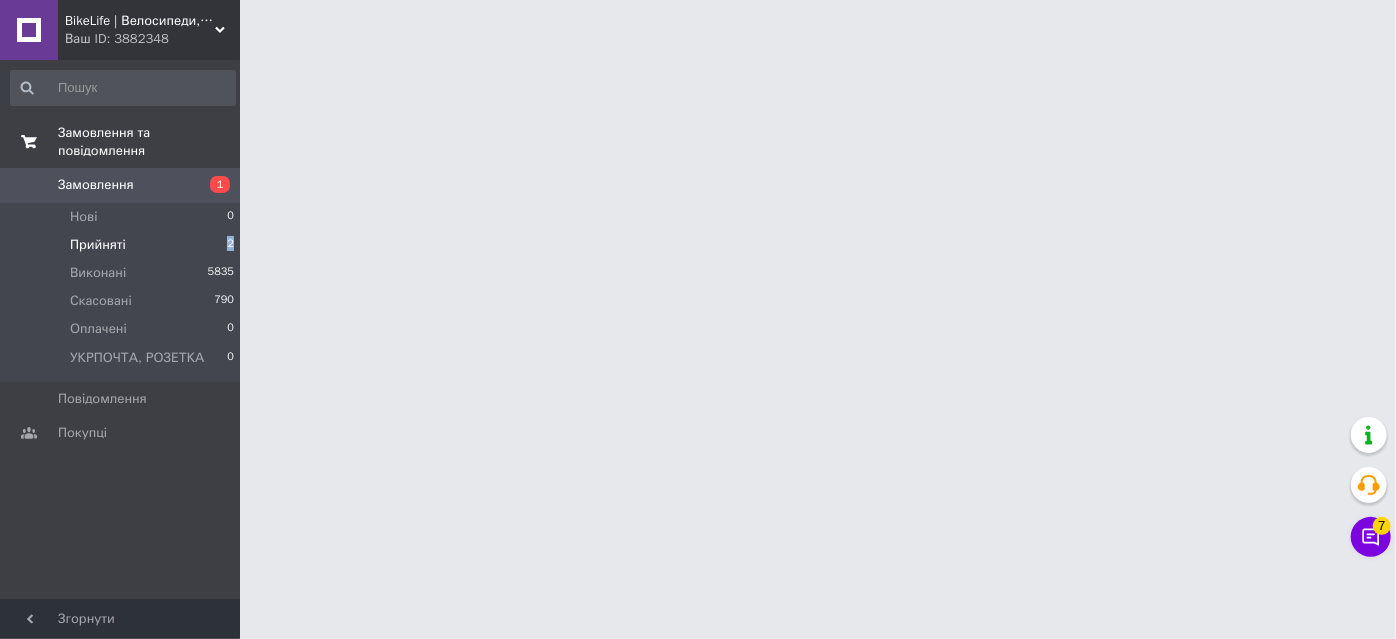 click on "Прийняті 2" at bounding box center [123, 245] 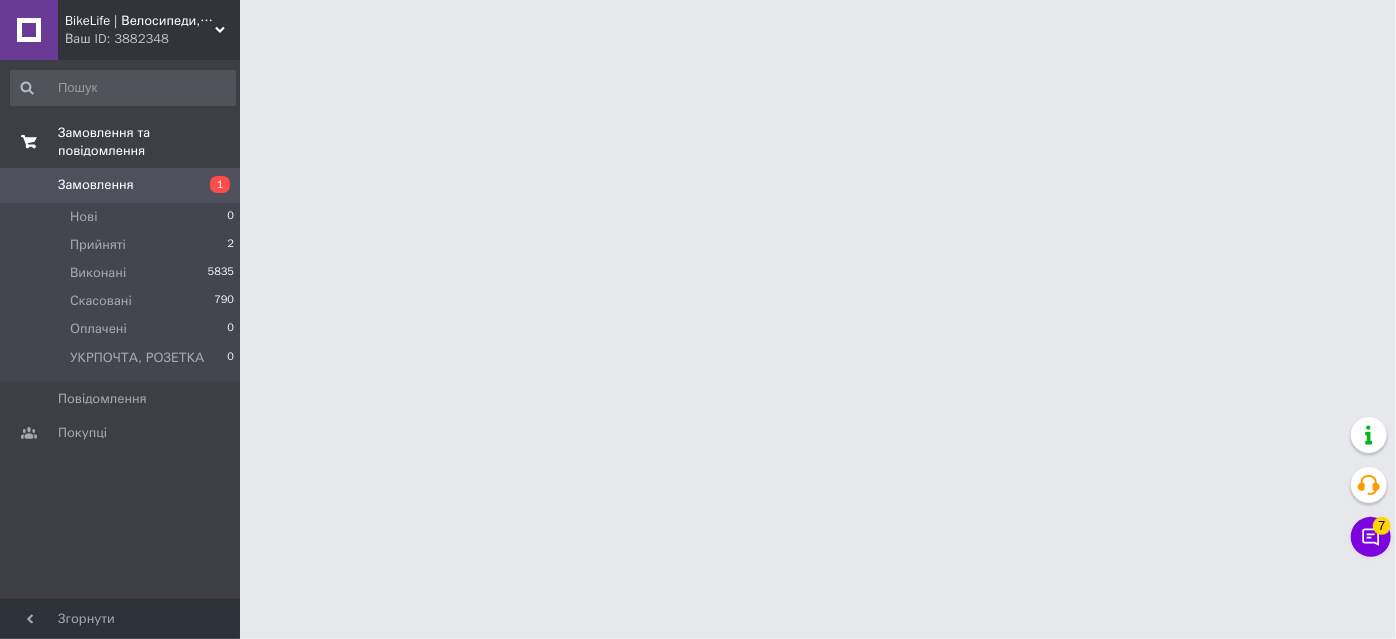 click on "BikeLife | Велосипеди, запчастини, аксесуари та інструменти для них Ваш ID: 3882348 Сайт BikeLife | Велосипеди, запчастини, ... Кабінет покупця Перевірити стан системи Сторінка на порталі 🚲"Bikeway Dnepr" склад-магазин велосипед... Довідка Вийти Замовлення та повідомлення Замовлення 1 Нові 0 Прийняті 2 Виконані 5835 Скасовані 790 Оплачені 0 УКРПОЧТА, РОЗЕТКА 0 Повідомлення 0 Покупці Згорнути
7 7" at bounding box center [698, 25] 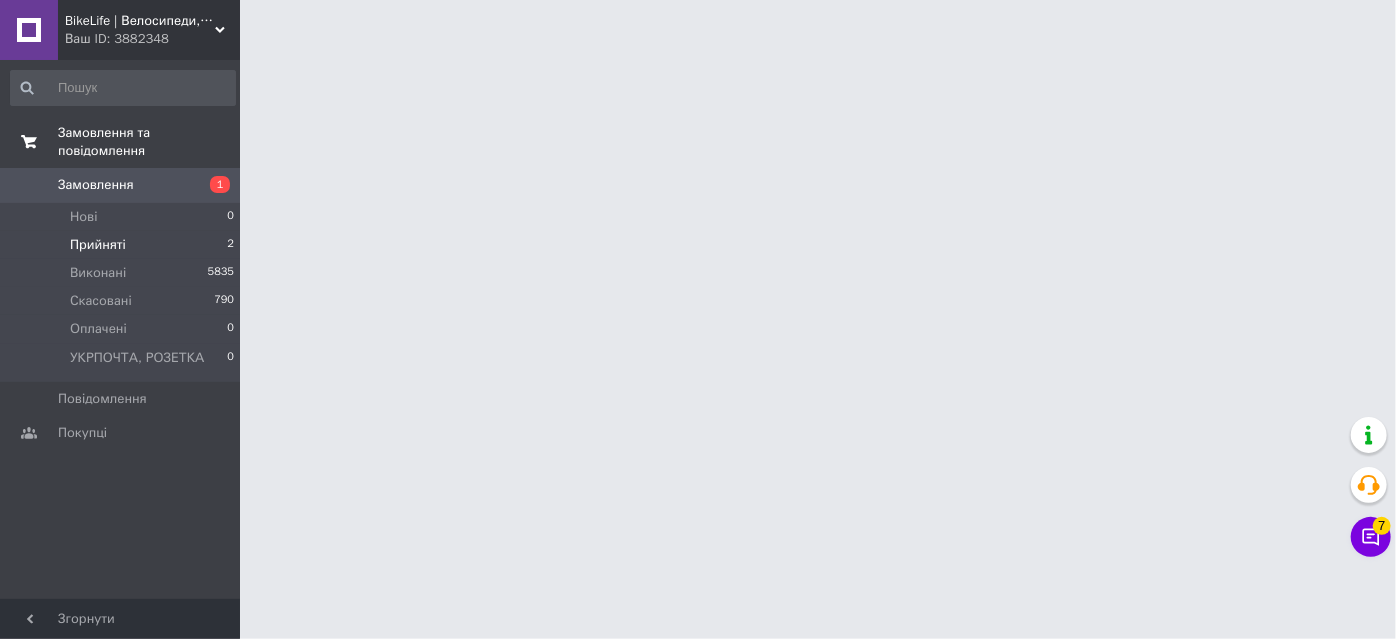click on "Прийняті 2" at bounding box center [123, 245] 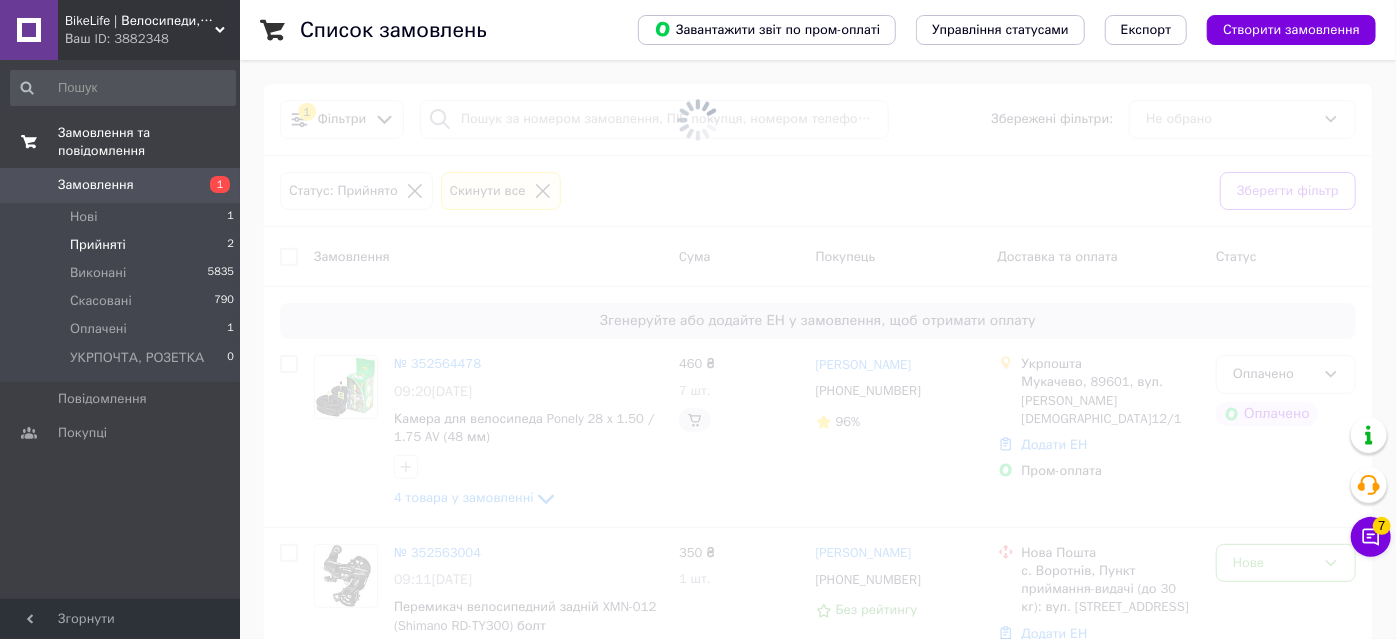 click on "Прийняті" at bounding box center [98, 245] 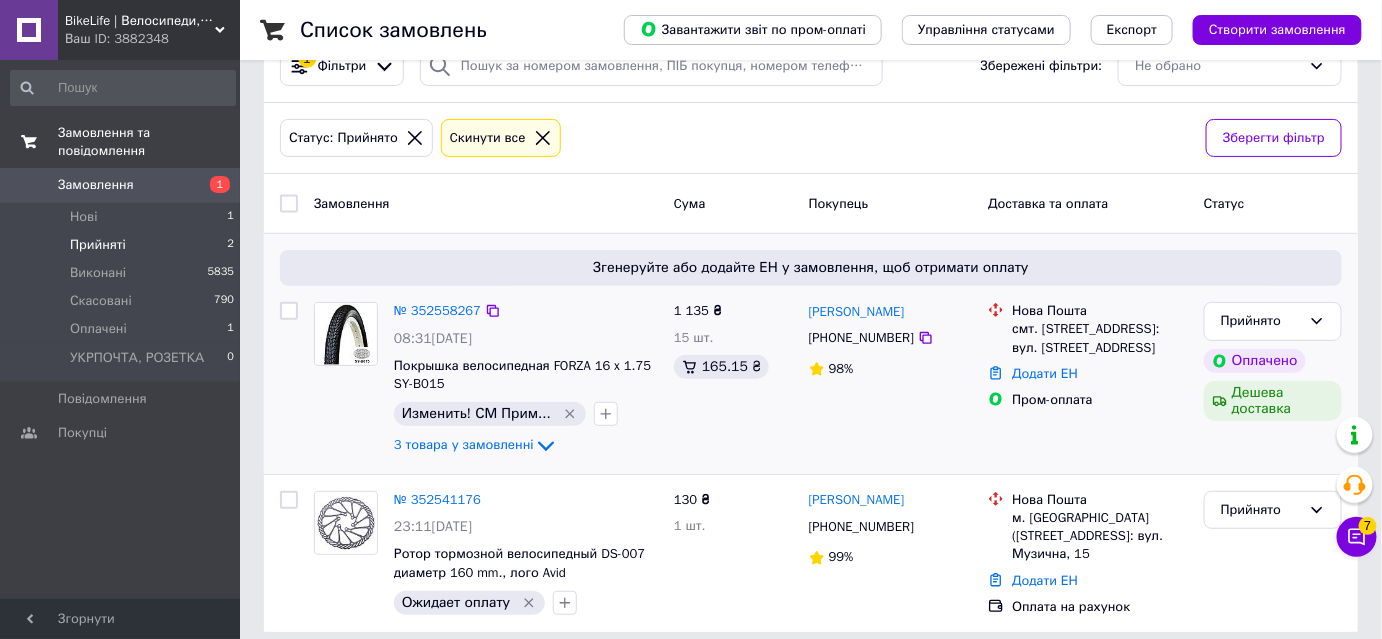 scroll, scrollTop: 68, scrollLeft: 0, axis: vertical 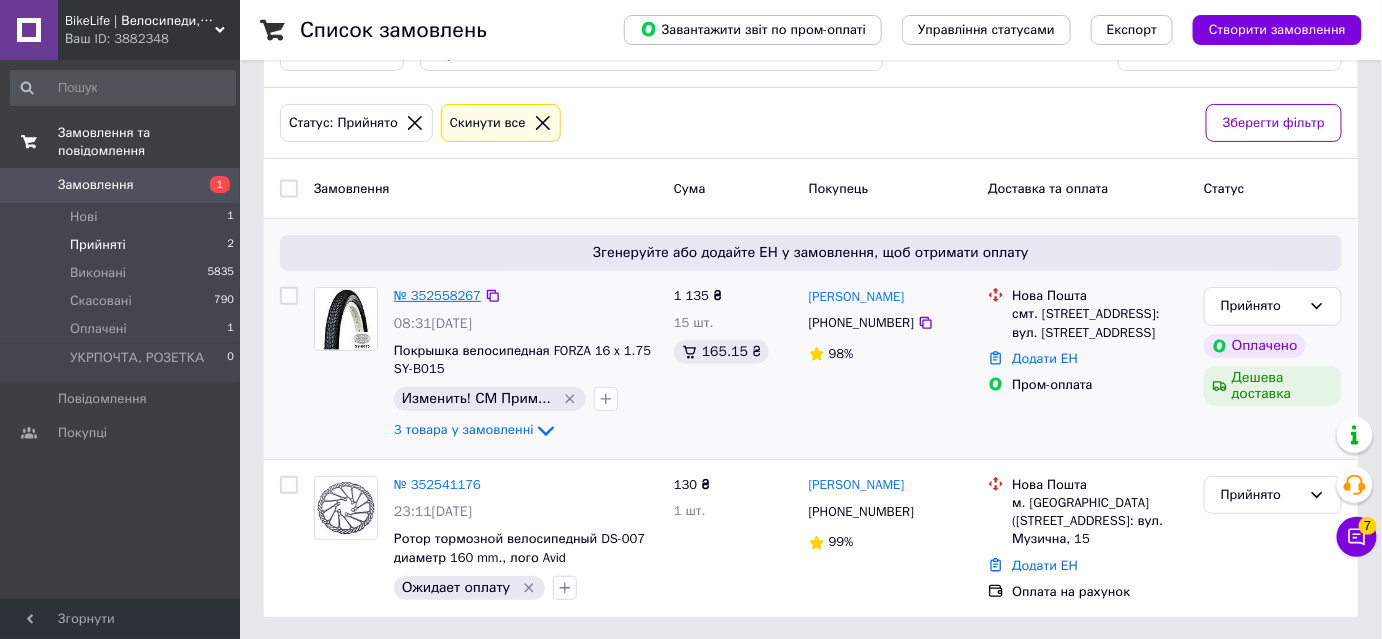 click on "№ 352558267" at bounding box center [437, 295] 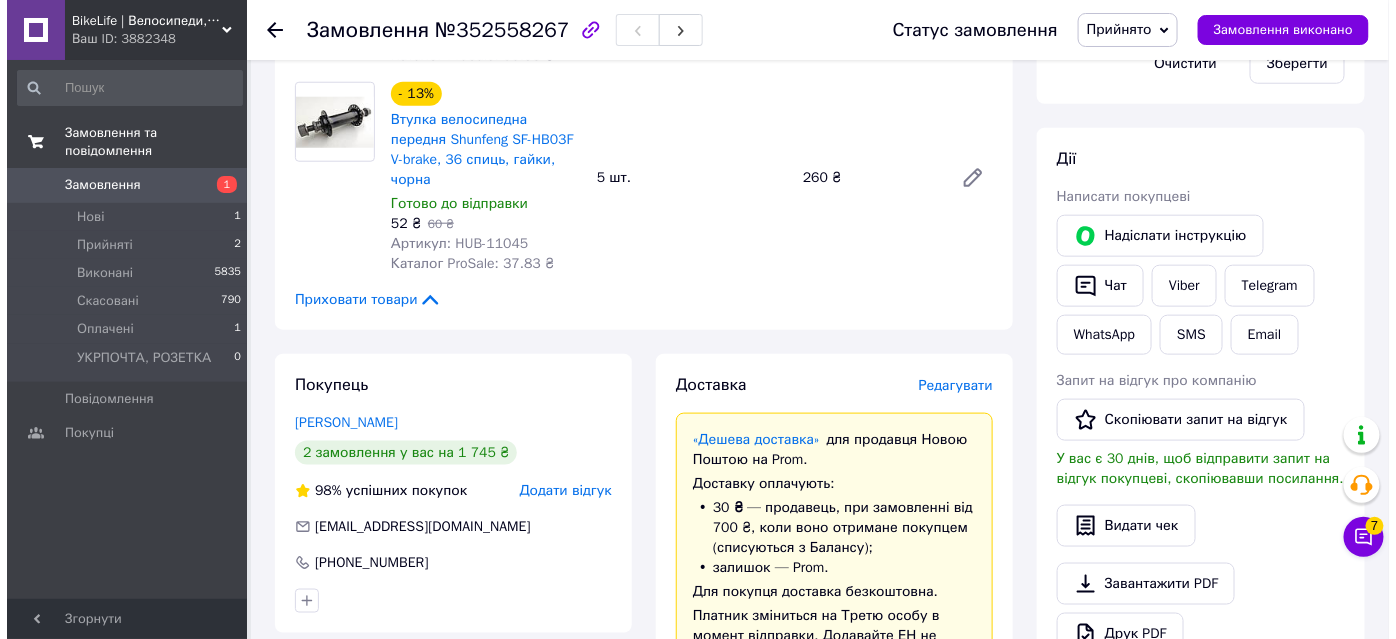 scroll, scrollTop: 795, scrollLeft: 0, axis: vertical 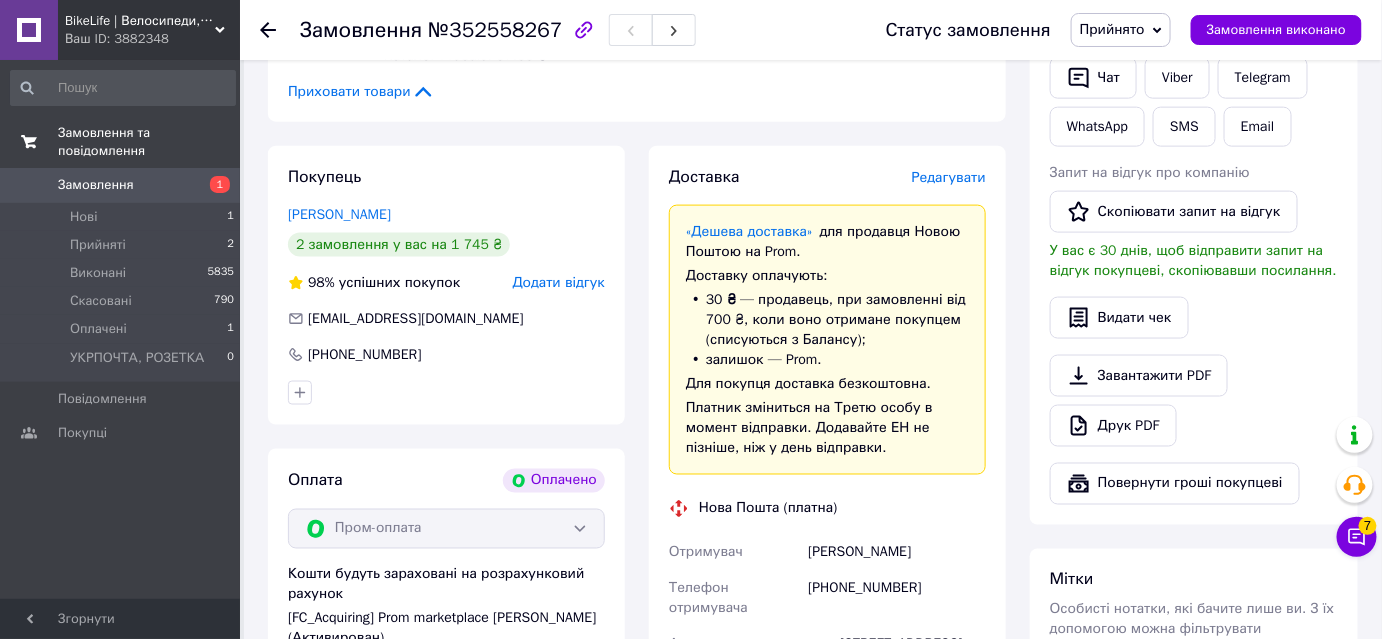 click on "Редагувати" at bounding box center [949, 177] 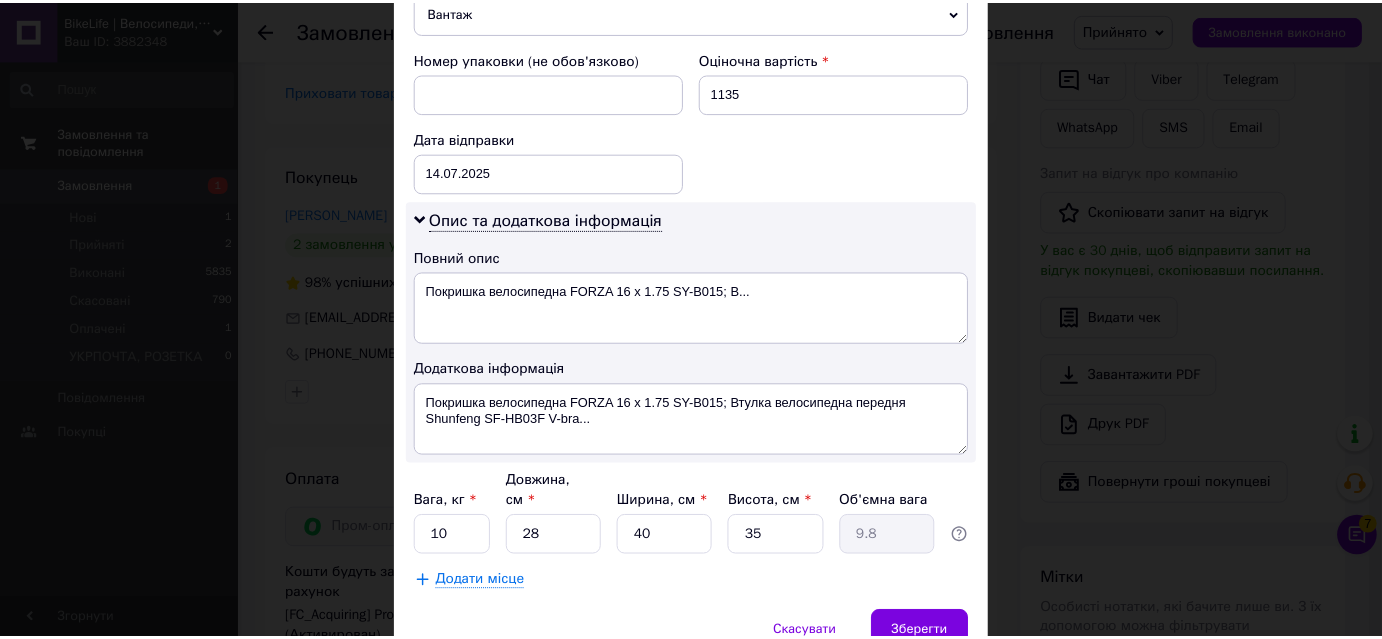 scroll, scrollTop: 904, scrollLeft: 0, axis: vertical 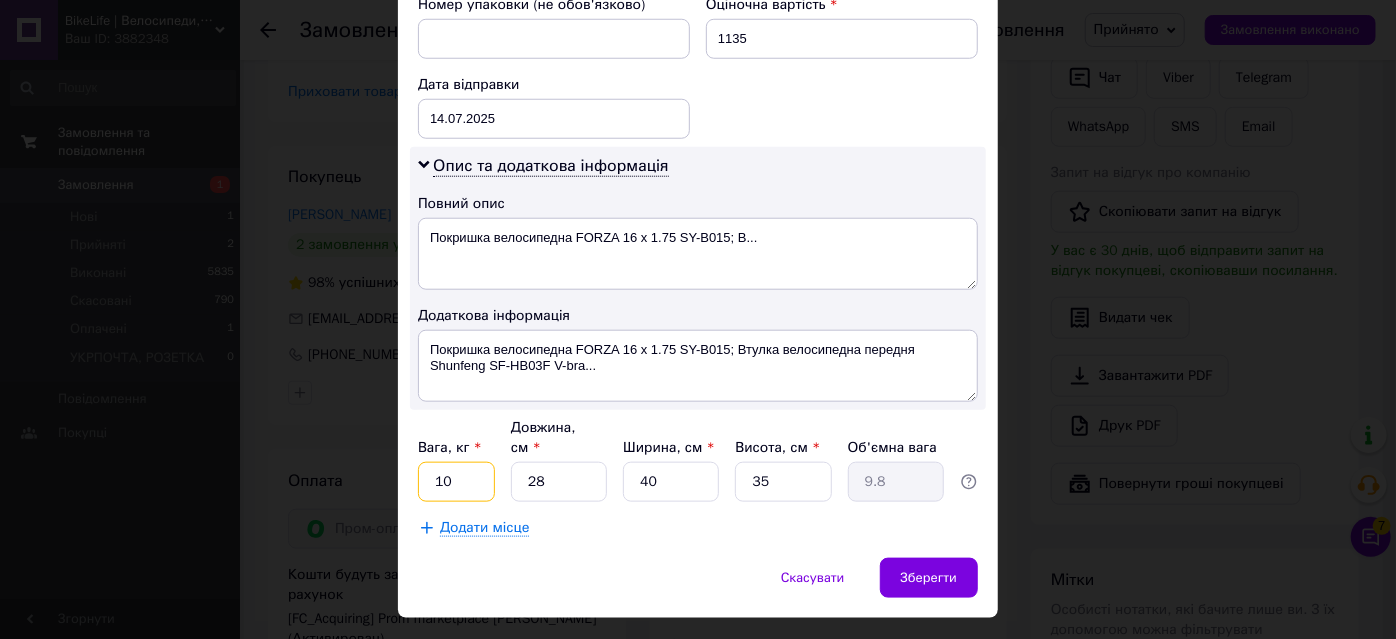 click on "Спосіб доставки Нова Пошта (платна) Платник Отримувач Відправник Прізвище отримувача [PERSON_NAME] Ім'я отримувача [PERSON_NAME] батькові отримувача Телефон отримувача [PHONE_NUMBER] Тип доставки У відділенні Кур'єром В поштоматі Місто смт. Глеваха Відділення №1: вул. [STREET_ADDRESS] Місце відправки Дніпро: №5: вул. [STREET_ADDRESS] (с. Дороге, провул. [PERSON_NAME][STREET_ADDRESS]) Дніпро: №43 (до 30 кг на одне місце): вул. Квартальна, 5 Додати ще місце відправки Тип посилки Вантаж Документи Номер упаковки (не обов'язково) Оціночна вартість 1135 Дата відправки [DATE] < 2025 > < Июль > Пн Вт Ср Чт Пт Сб Вс 30 1 2 3 4 5" at bounding box center (698, -108) 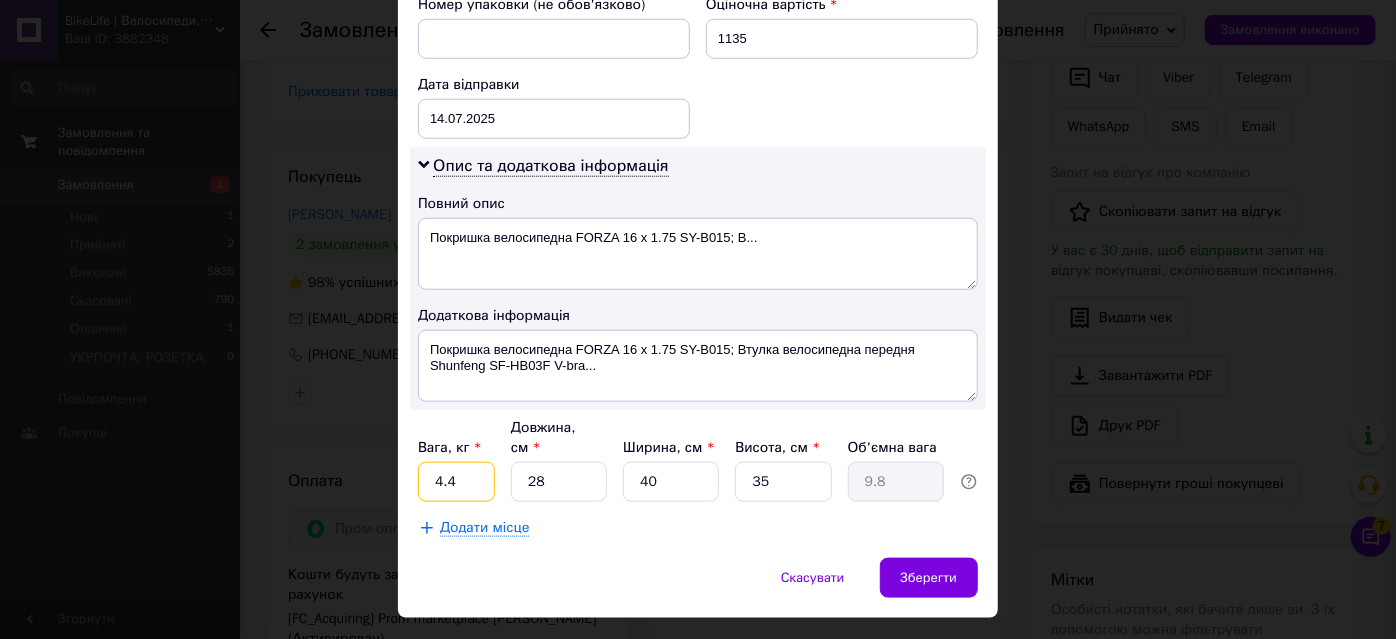 type on "4.4" 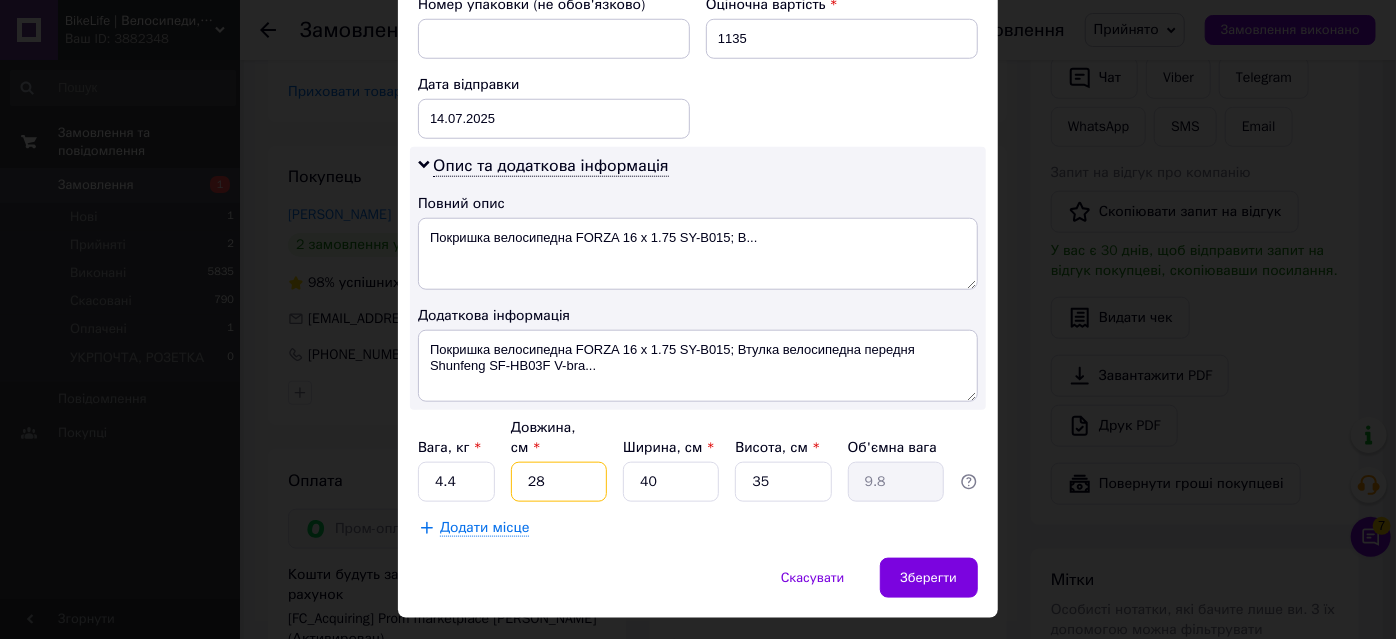 type on "4" 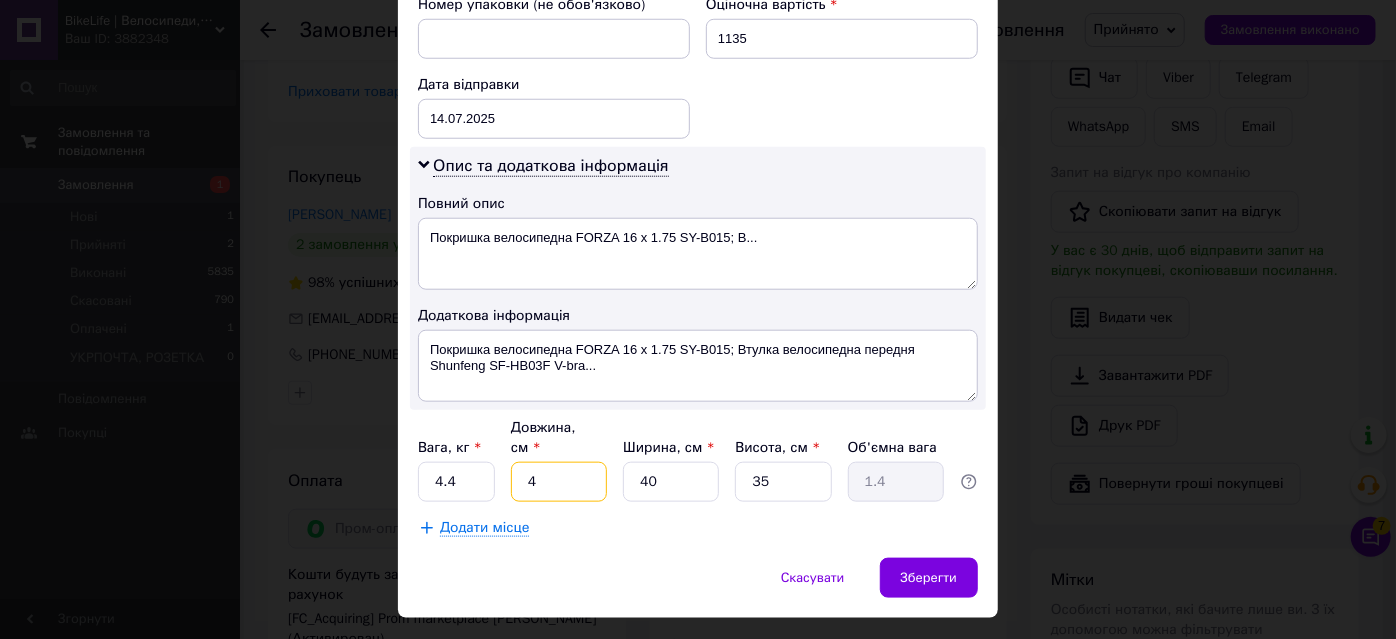 type on "46" 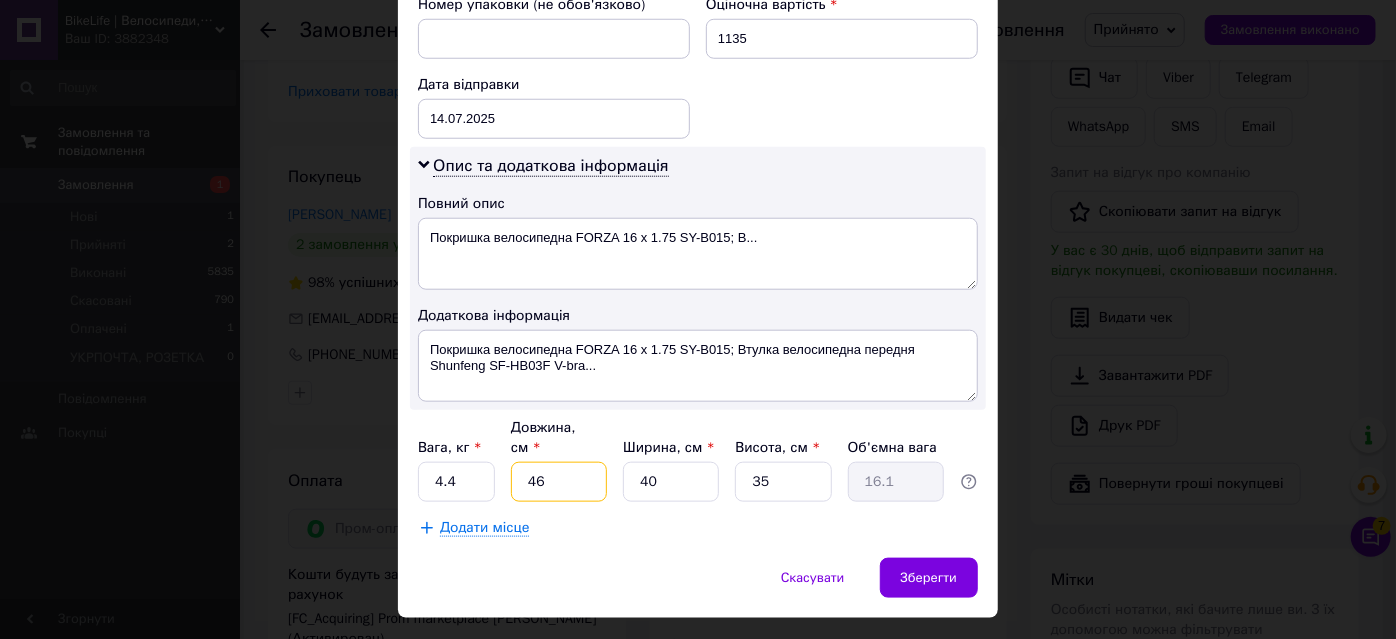 type on "46" 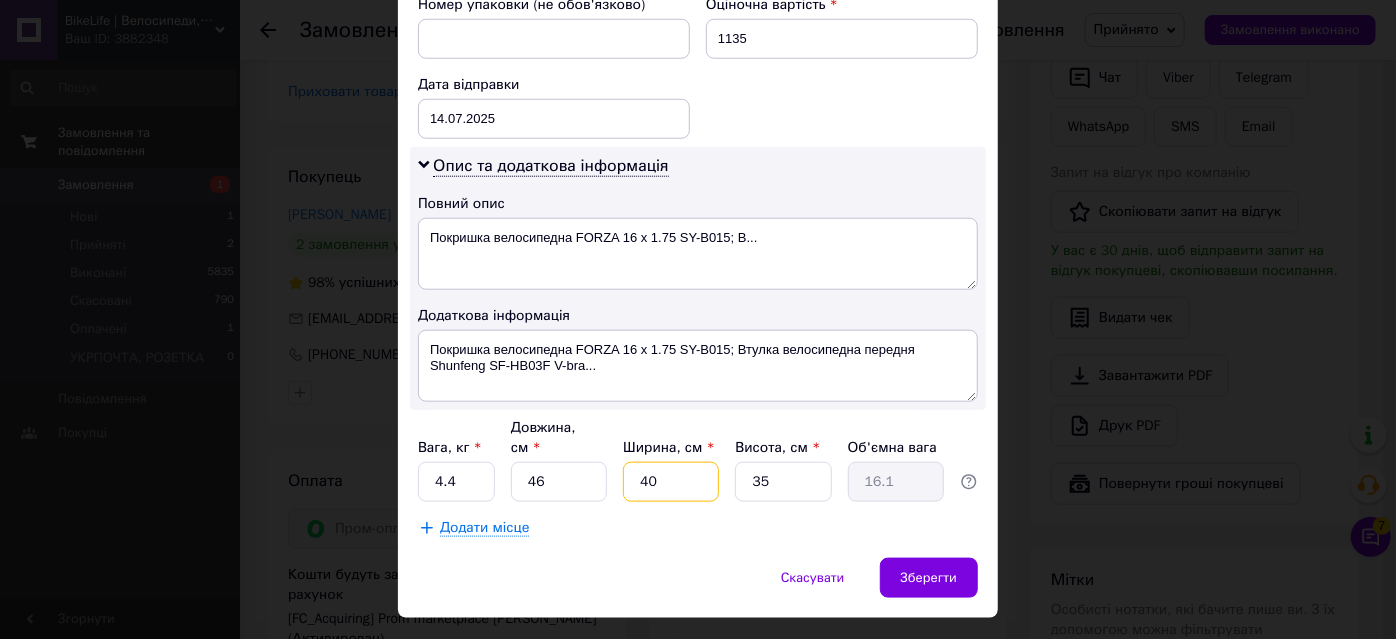 type on "4" 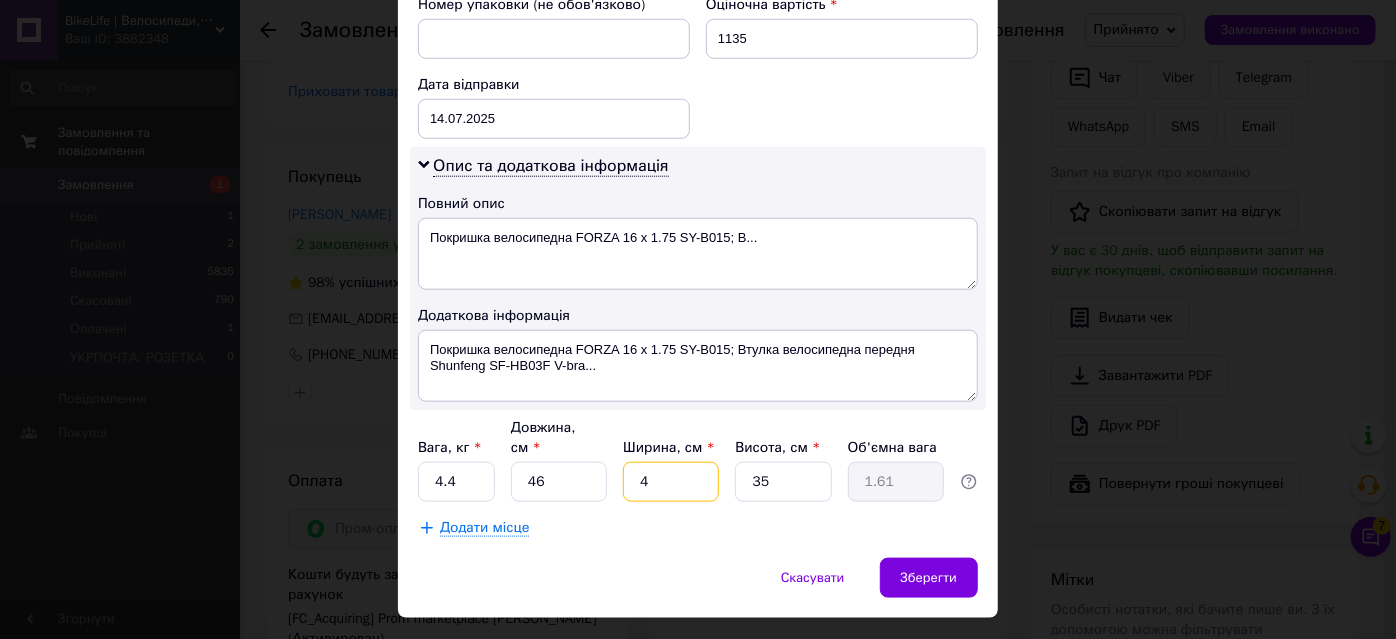 type on "42" 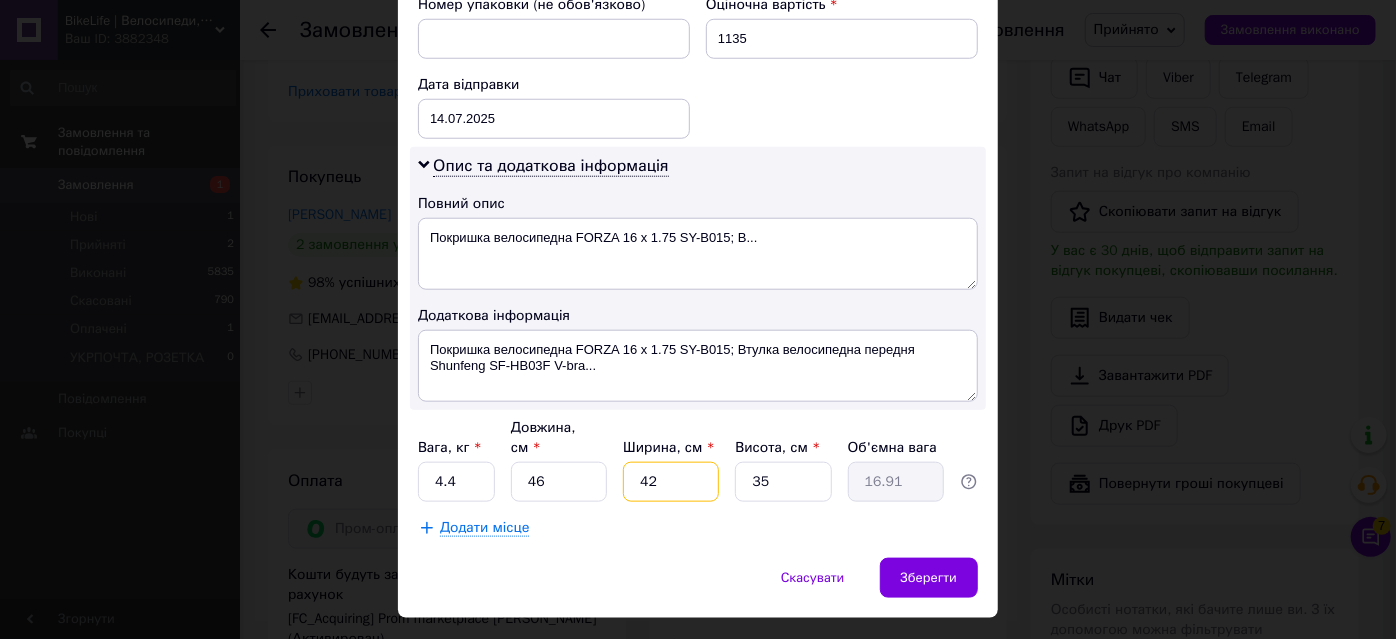 type on "42" 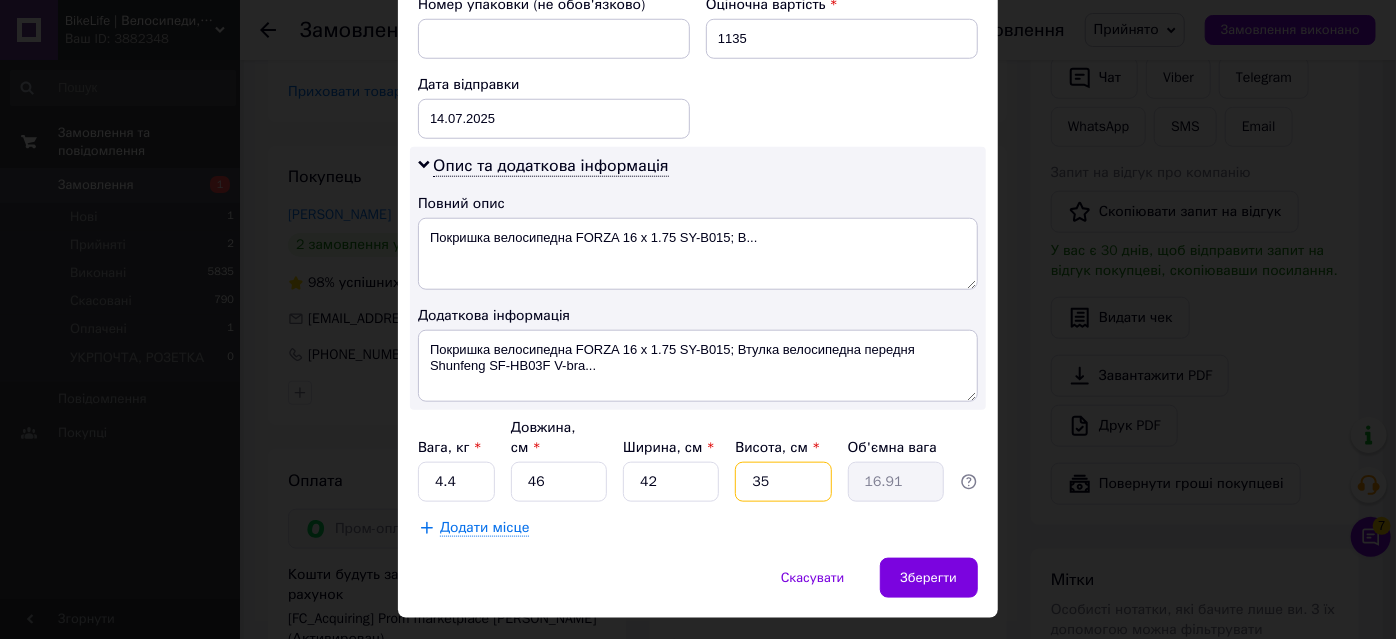 type on "8" 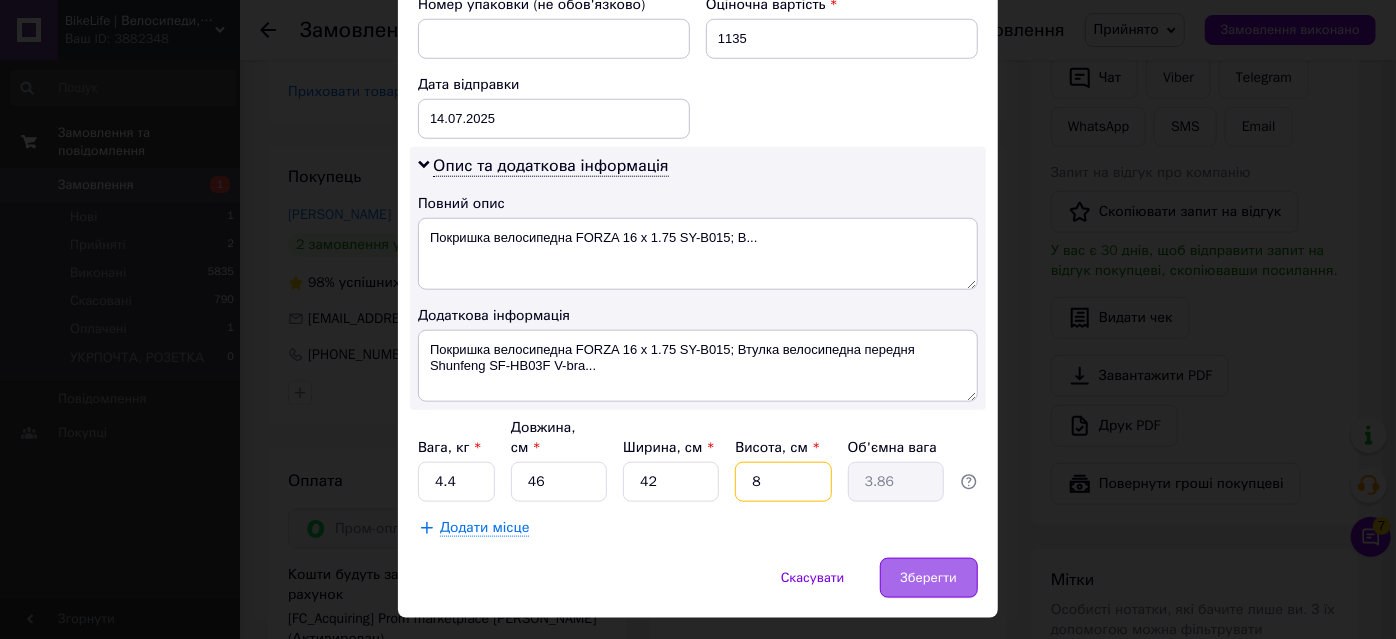 type on "8" 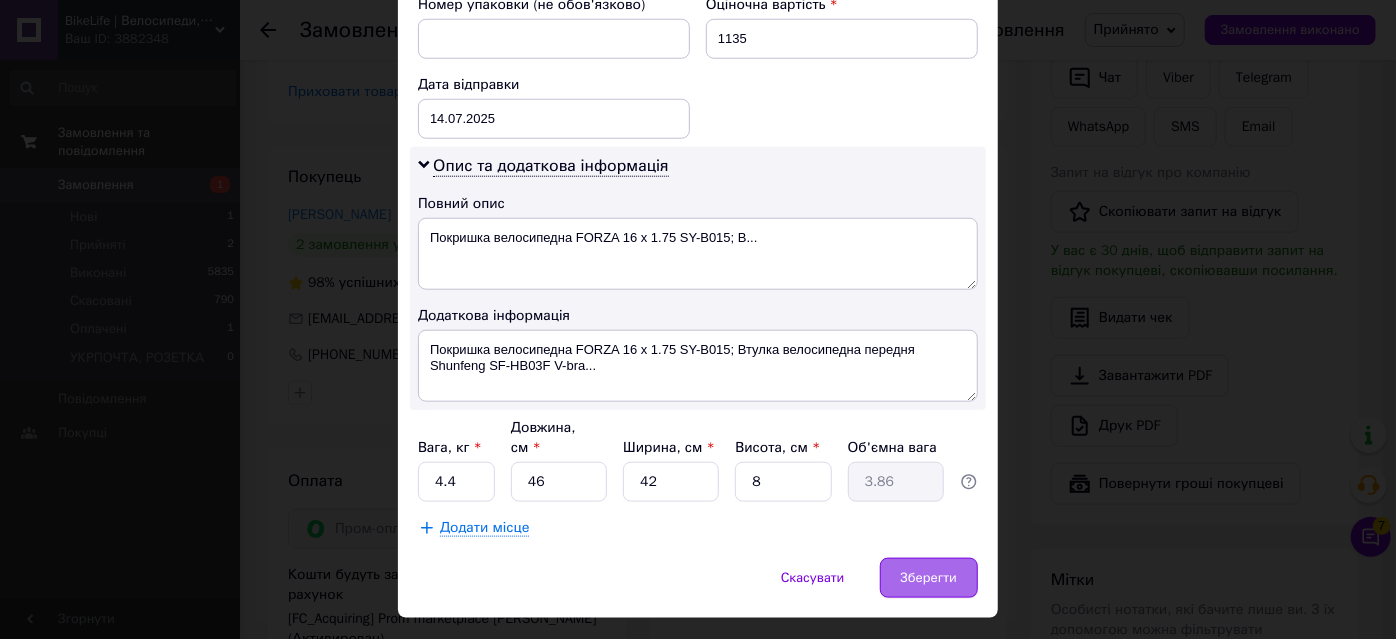 click on "Зберегти" at bounding box center [929, 578] 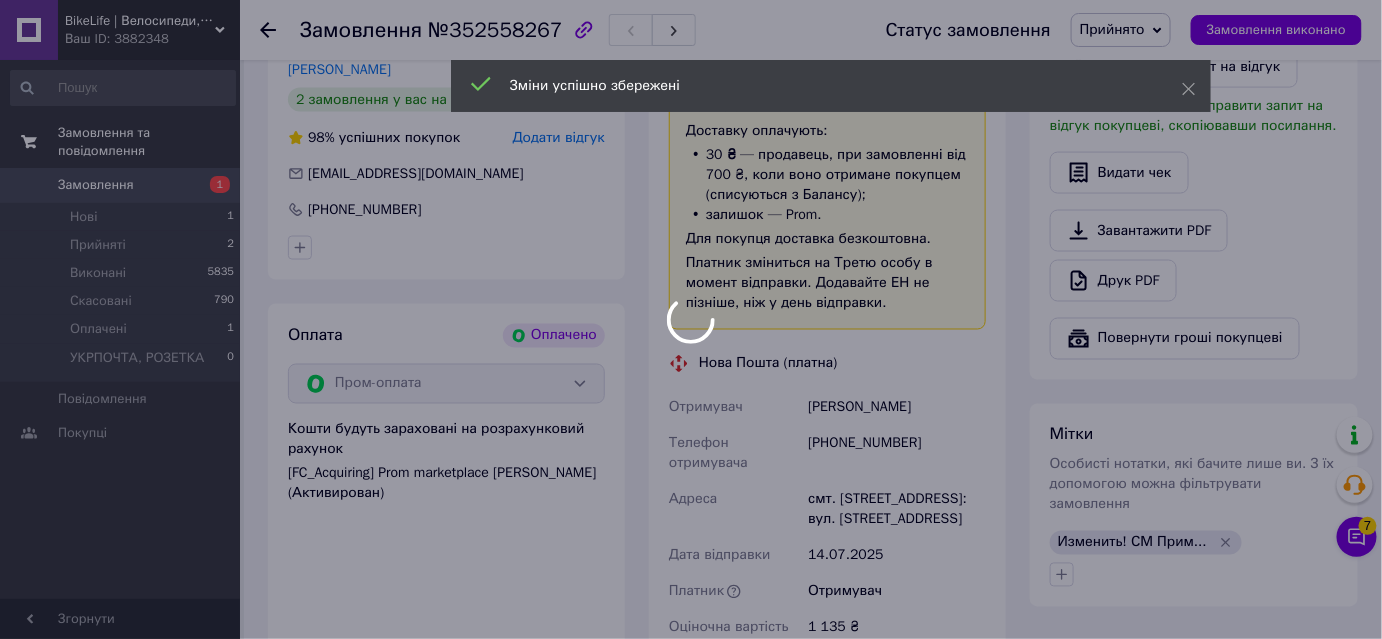 scroll, scrollTop: 1159, scrollLeft: 0, axis: vertical 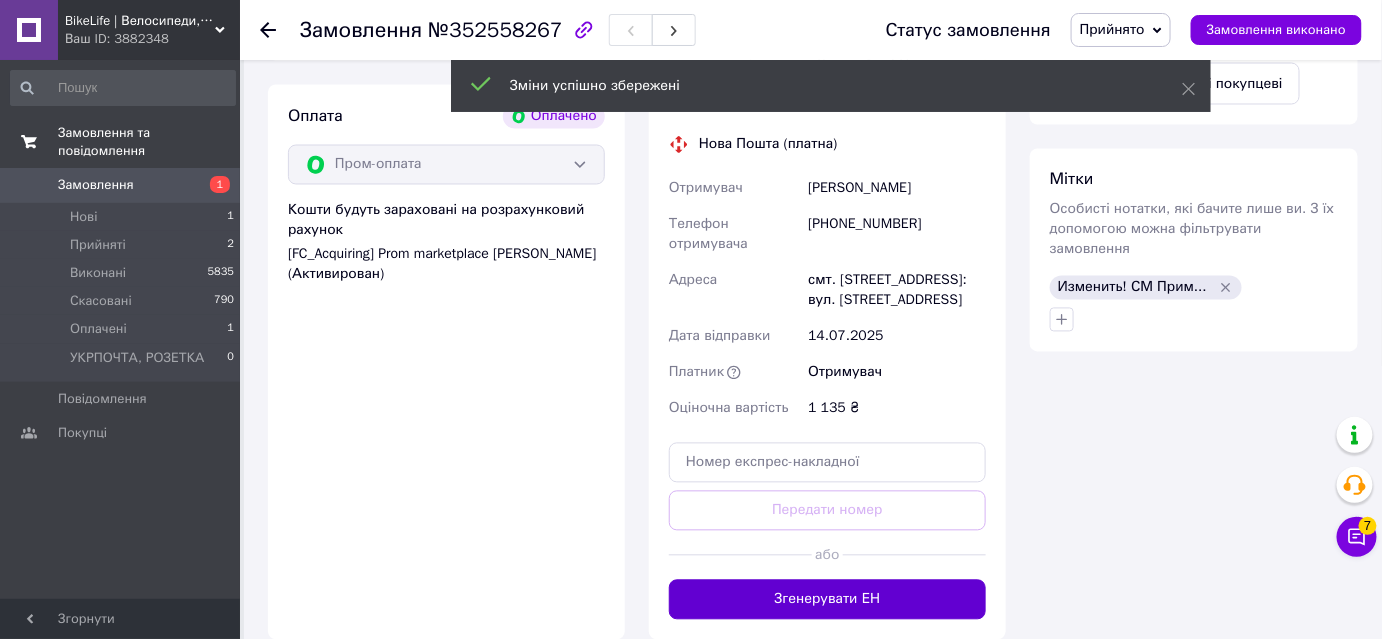 click on "Згенерувати ЕН" at bounding box center (827, 600) 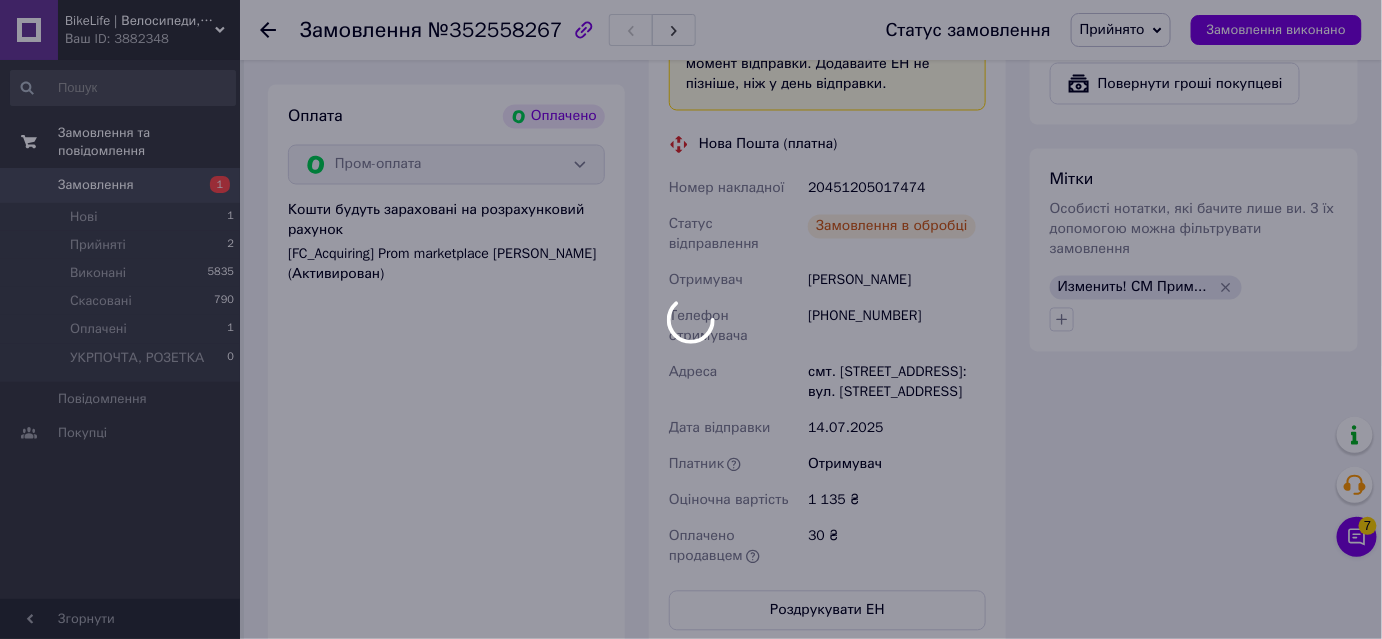 click at bounding box center [691, 319] 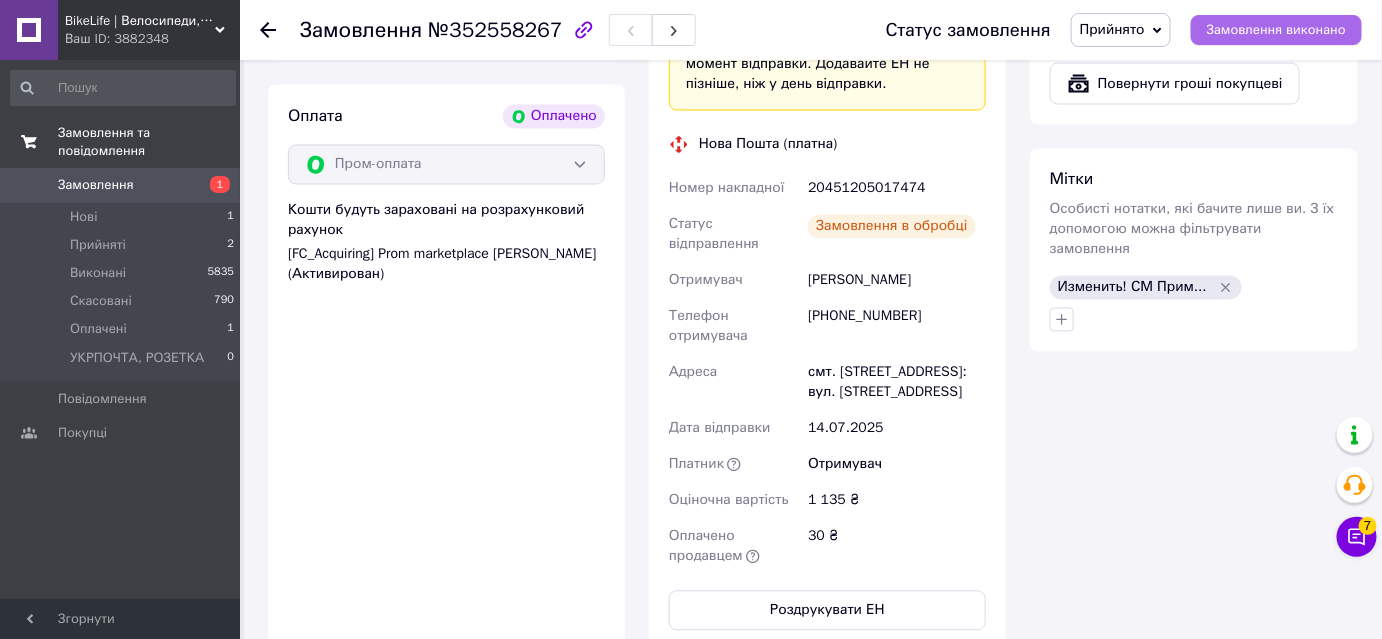 click on "Замовлення виконано" at bounding box center (1276, 30) 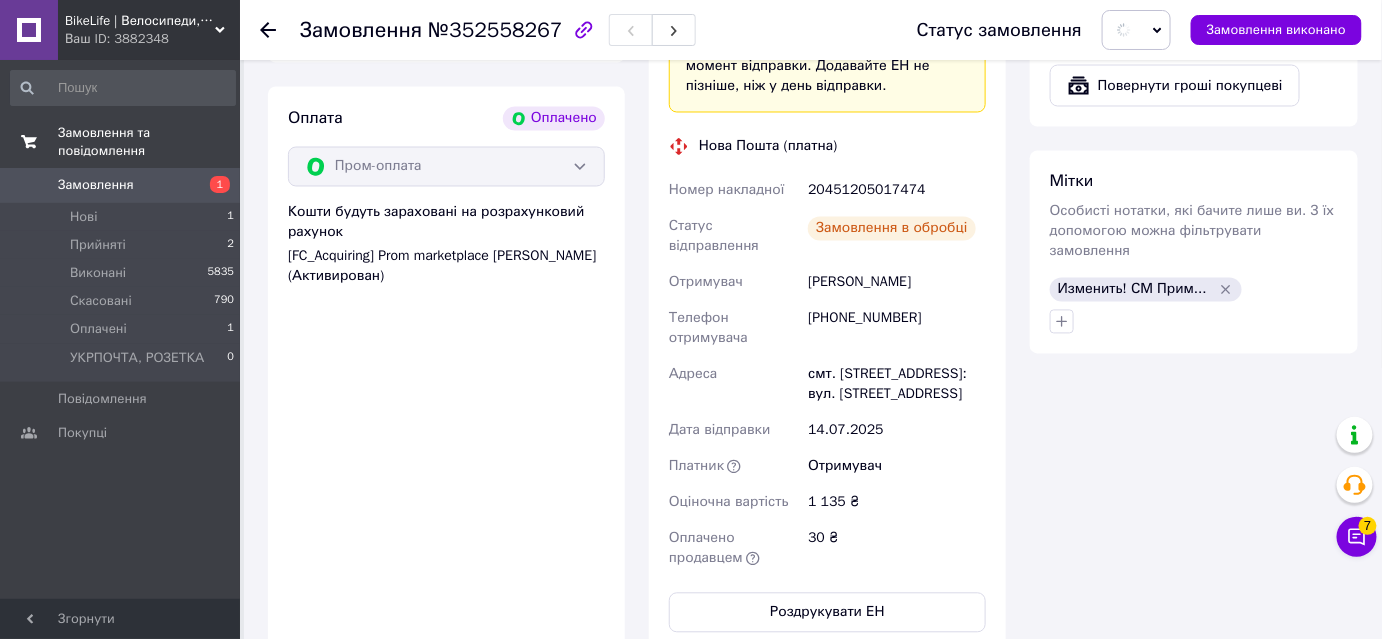 scroll, scrollTop: 1068, scrollLeft: 0, axis: vertical 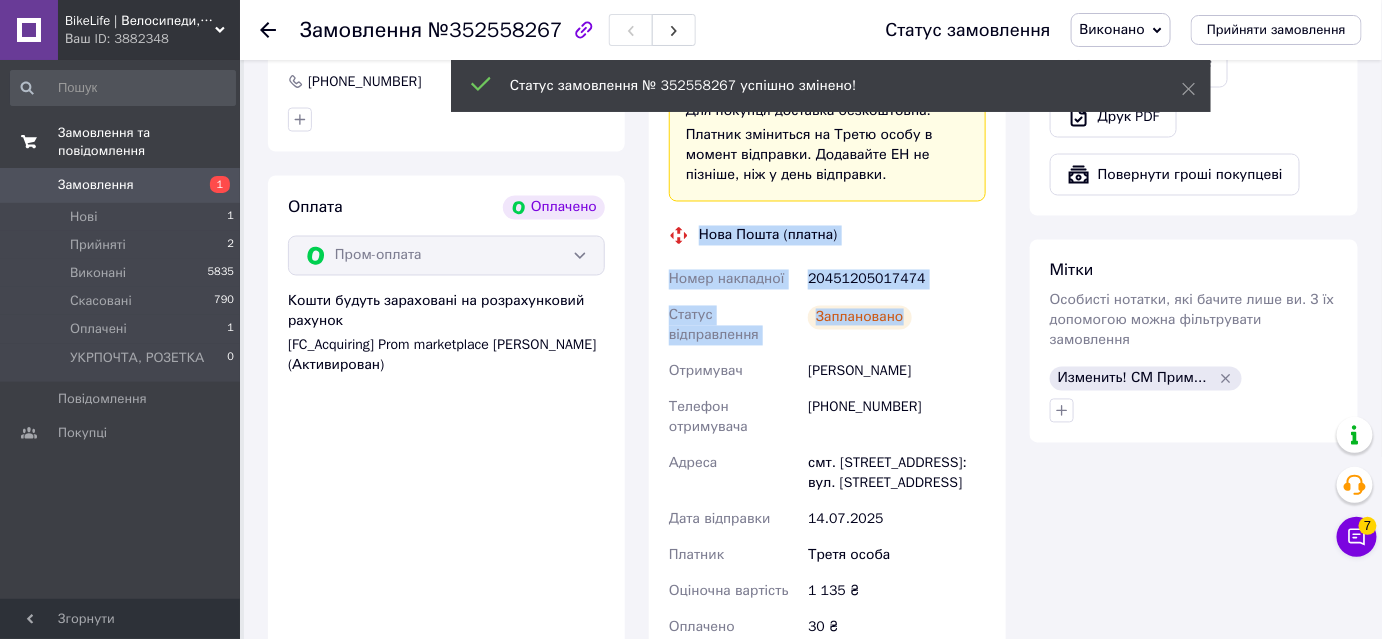 drag, startPoint x: 699, startPoint y: 167, endPoint x: 1010, endPoint y: 247, distance: 321.12457 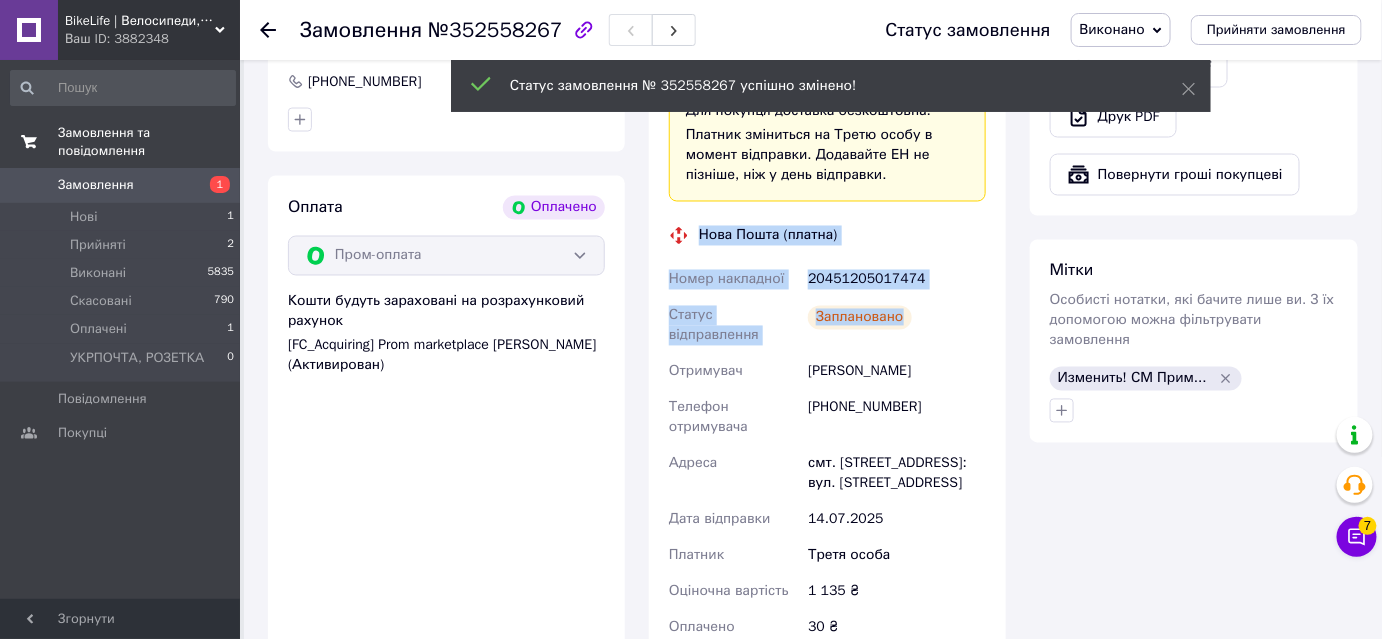 click on "Доставка Редагувати «Дешева доставка»   для продавця [GEOGRAPHIC_DATA] на Prom. Доставку оплачують: 30 ₴   — продавець , при замовленні від 700 ₴, коли воно отримане покупцем (списуються з Балансу); залишок — Prom. Для покупця доставка безкоштовна. Платник зміниться на Третю особу в момент відправки. Додавайте ЕН не пізніше, ніж у день відправки. Нова Пошта (платна) Номер накладної 20451205017474 Статус відправлення Заплановано Отримувач [PERSON_NAME] Телефон отримувача [PHONE_NUMBER] [GEOGRAPHIC_DATA] смт. [STREET_ADDRESS]: вул. Вокзальна, 11 Дата відправки [DATE] Платник Третя особа 1 135 ₴   30 ₴ Ли <" at bounding box center (827, 307) 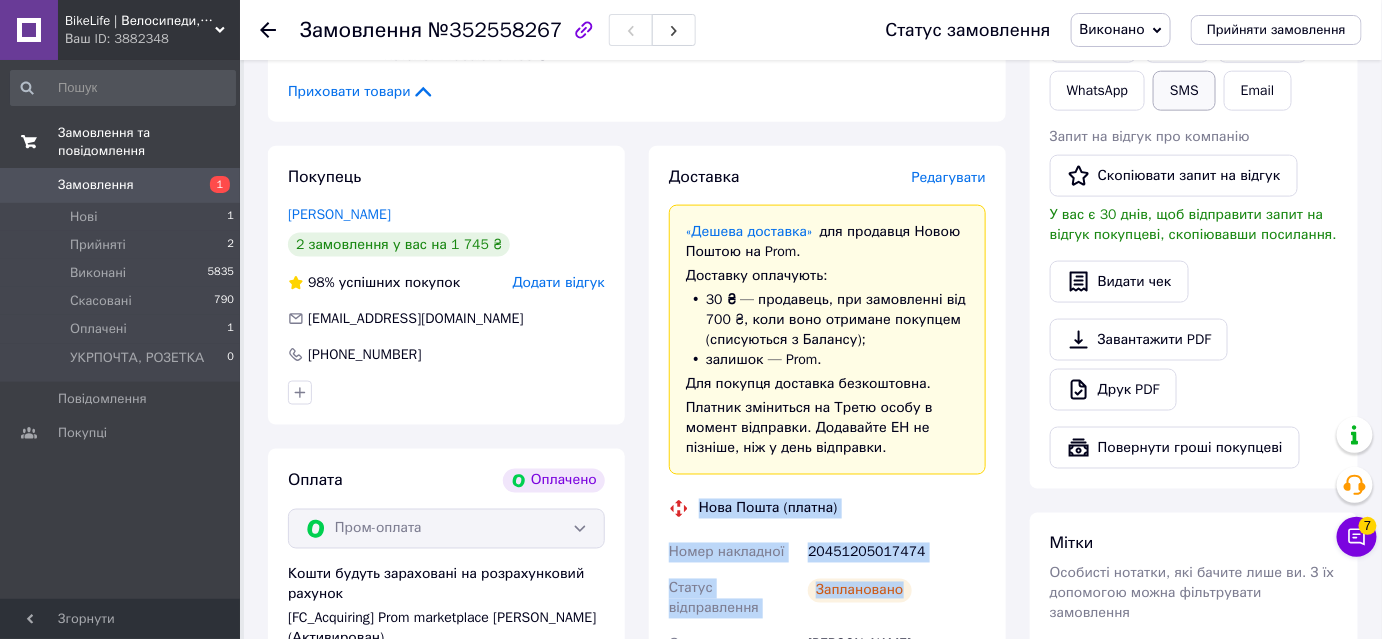 scroll, scrollTop: 613, scrollLeft: 0, axis: vertical 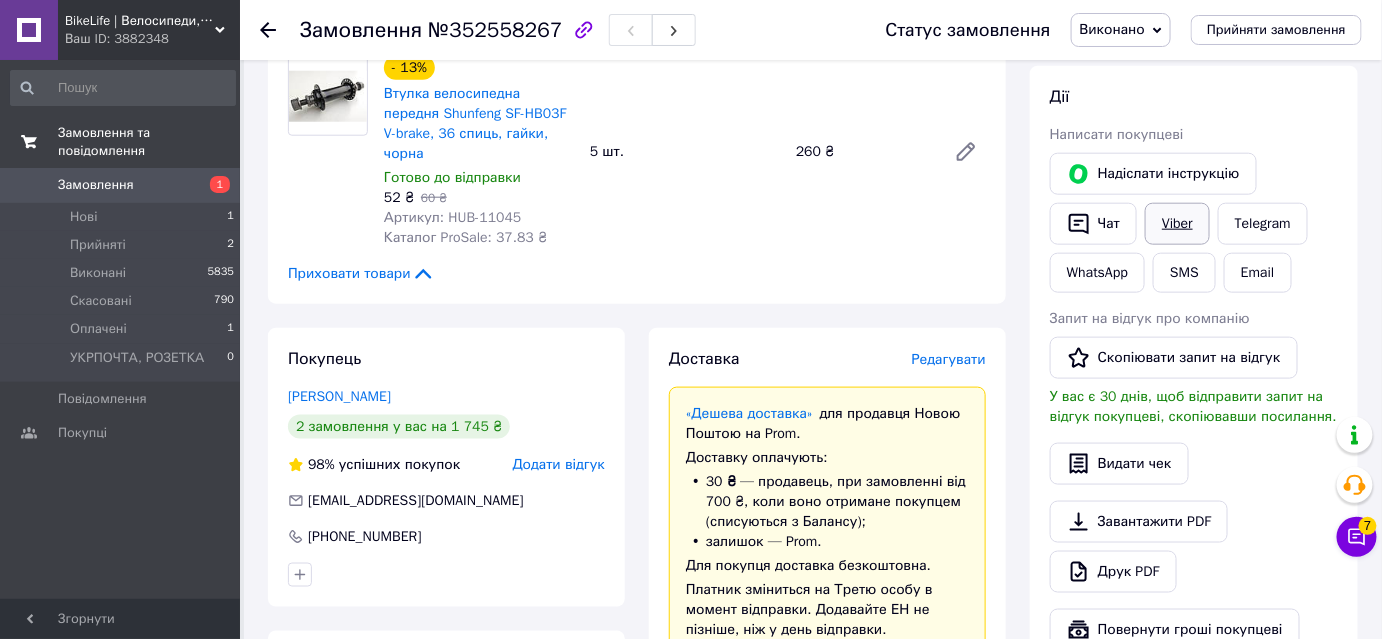 click on "Viber" at bounding box center [1177, 224] 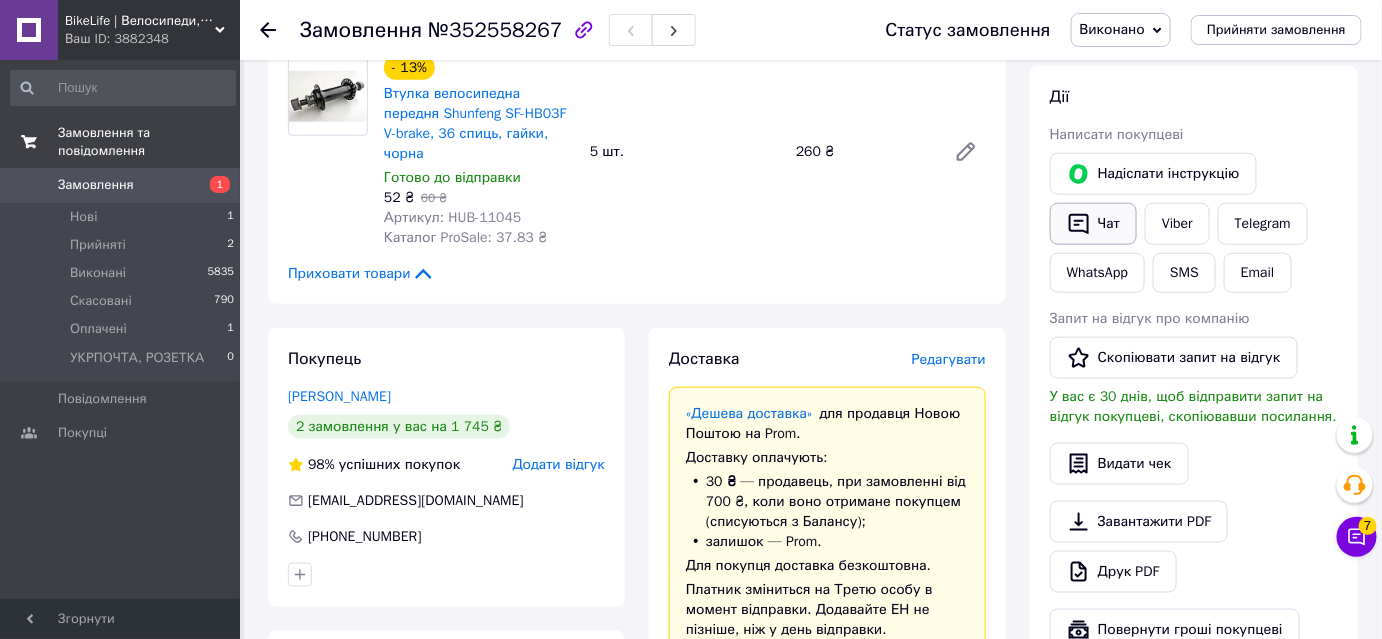 click 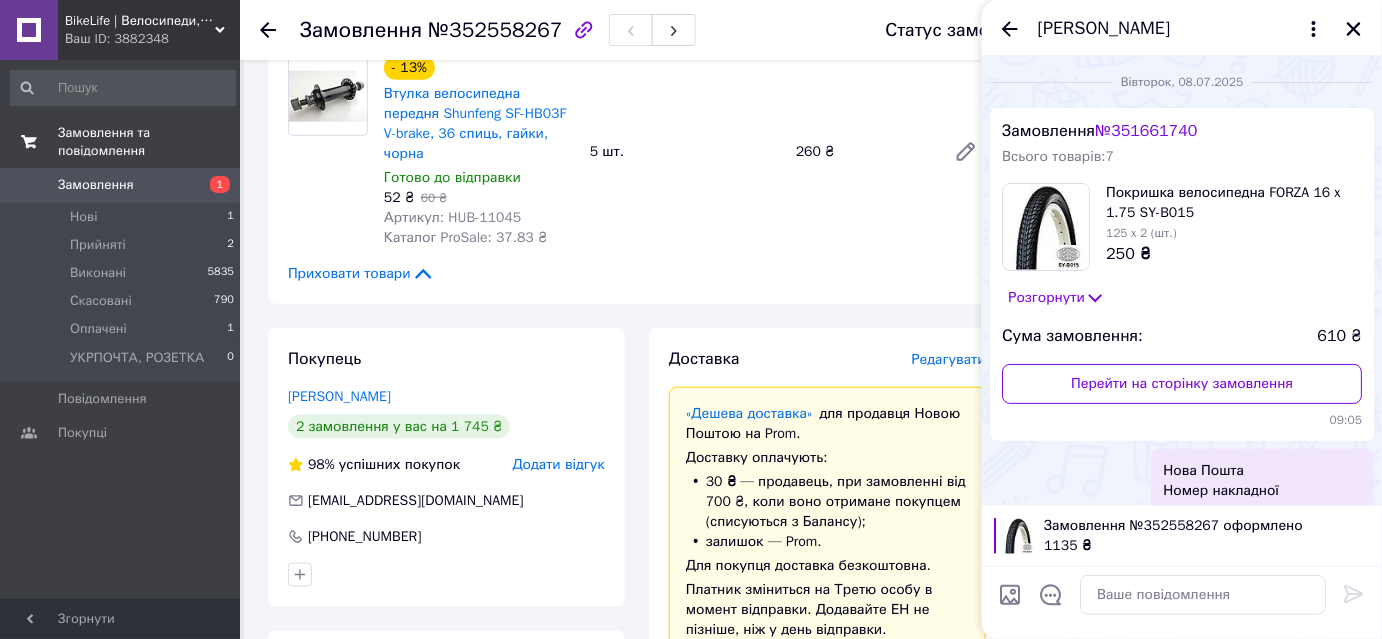 scroll, scrollTop: 13, scrollLeft: 0, axis: vertical 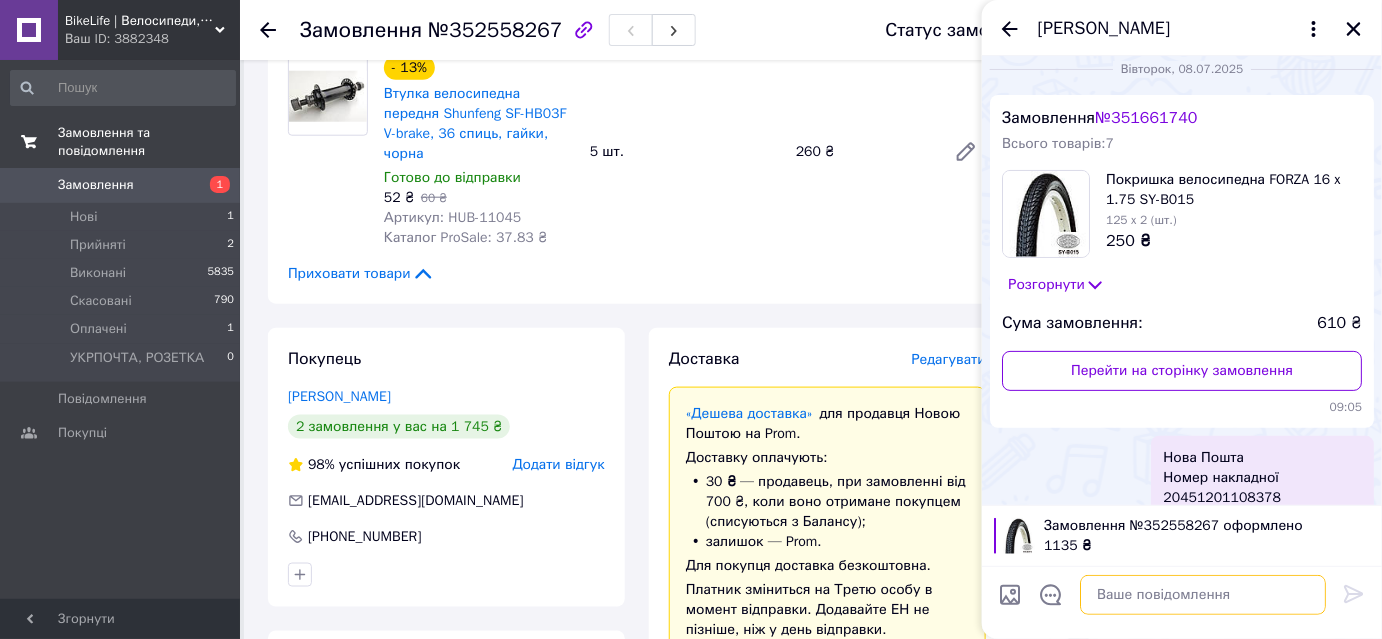 click at bounding box center (1203, 595) 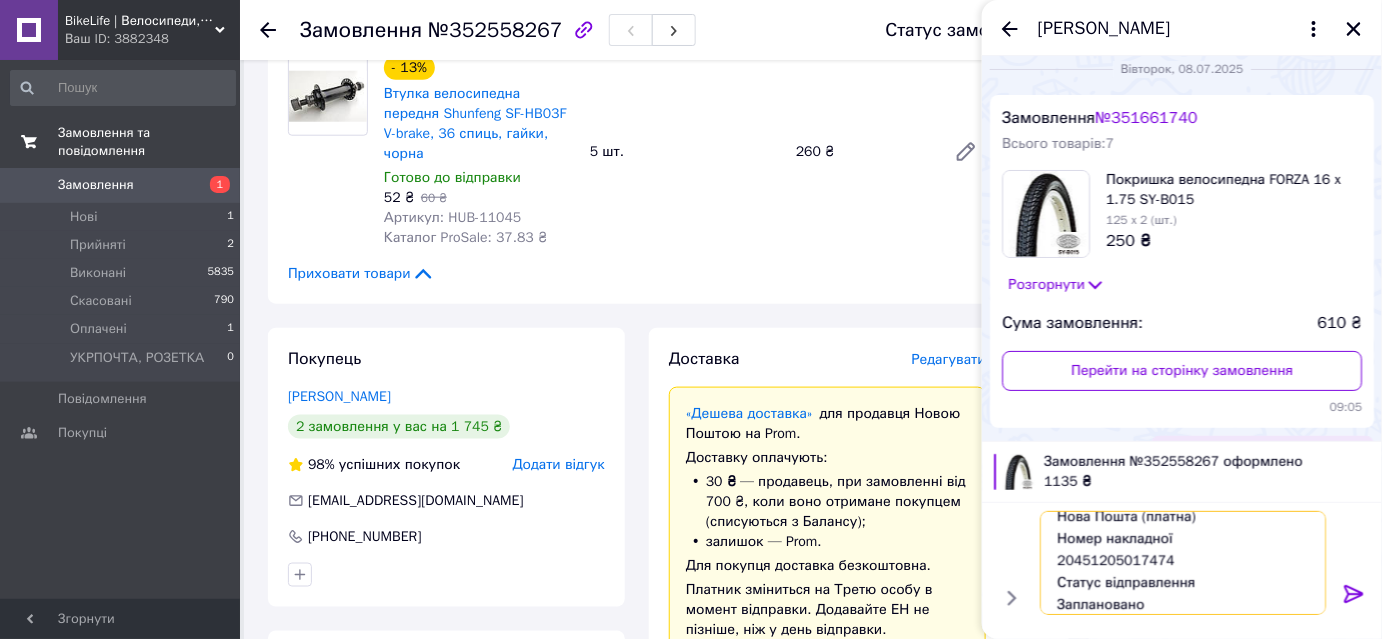 scroll, scrollTop: 0, scrollLeft: 0, axis: both 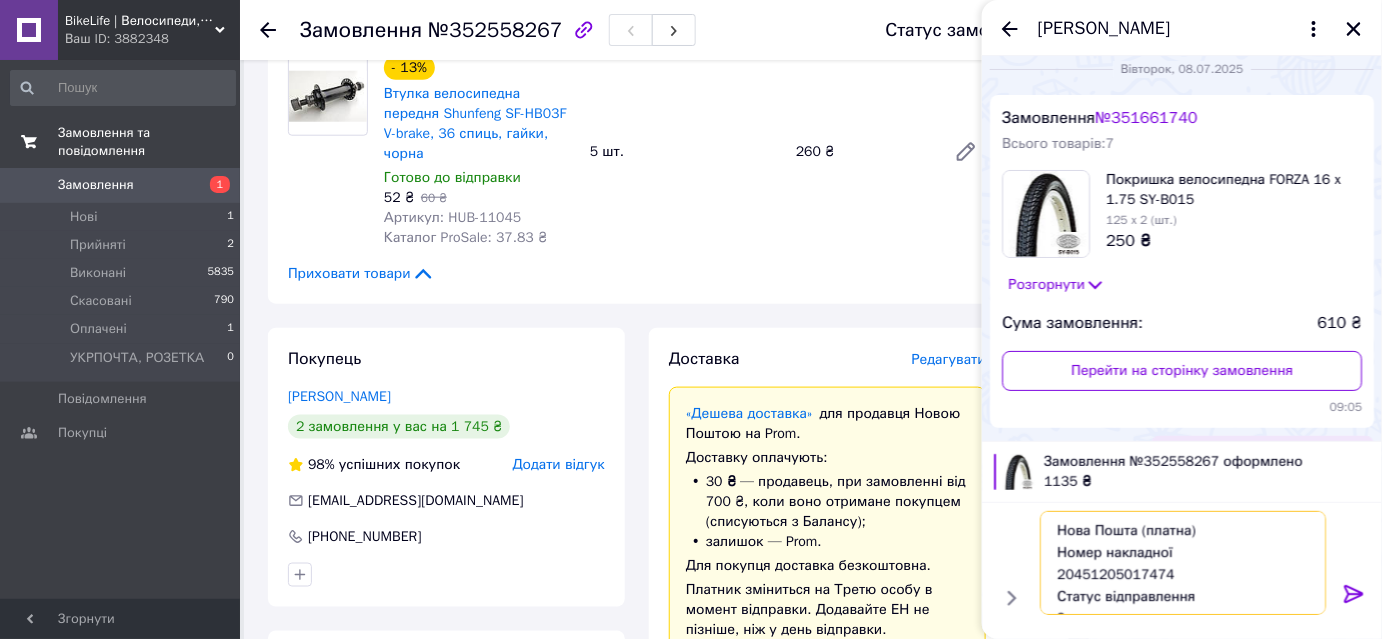 drag, startPoint x: 1205, startPoint y: 523, endPoint x: 1143, endPoint y: 520, distance: 62.072536 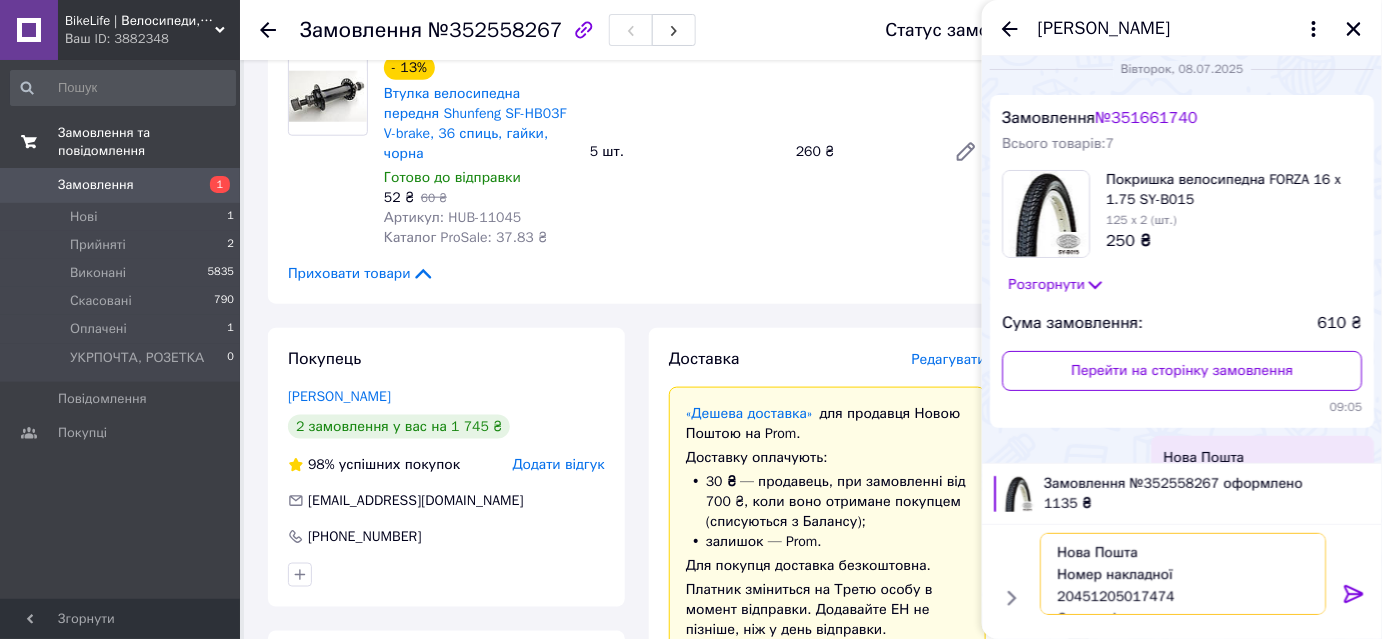 type 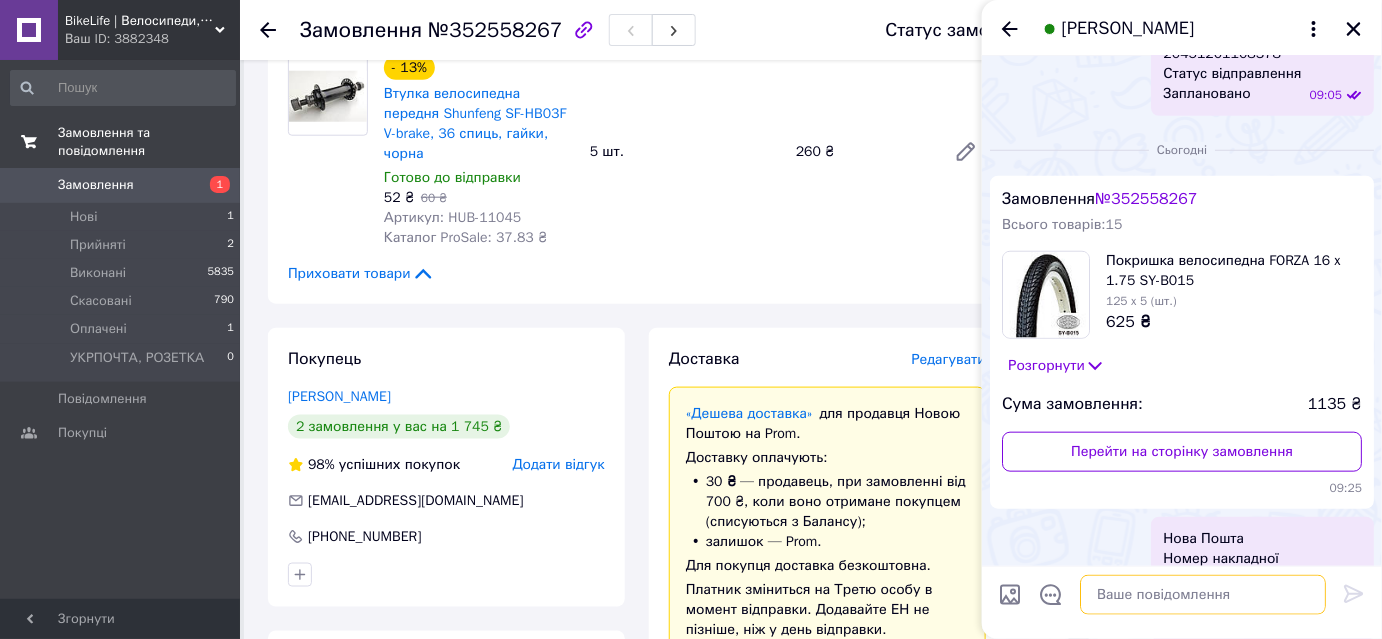 scroll, scrollTop: 538, scrollLeft: 0, axis: vertical 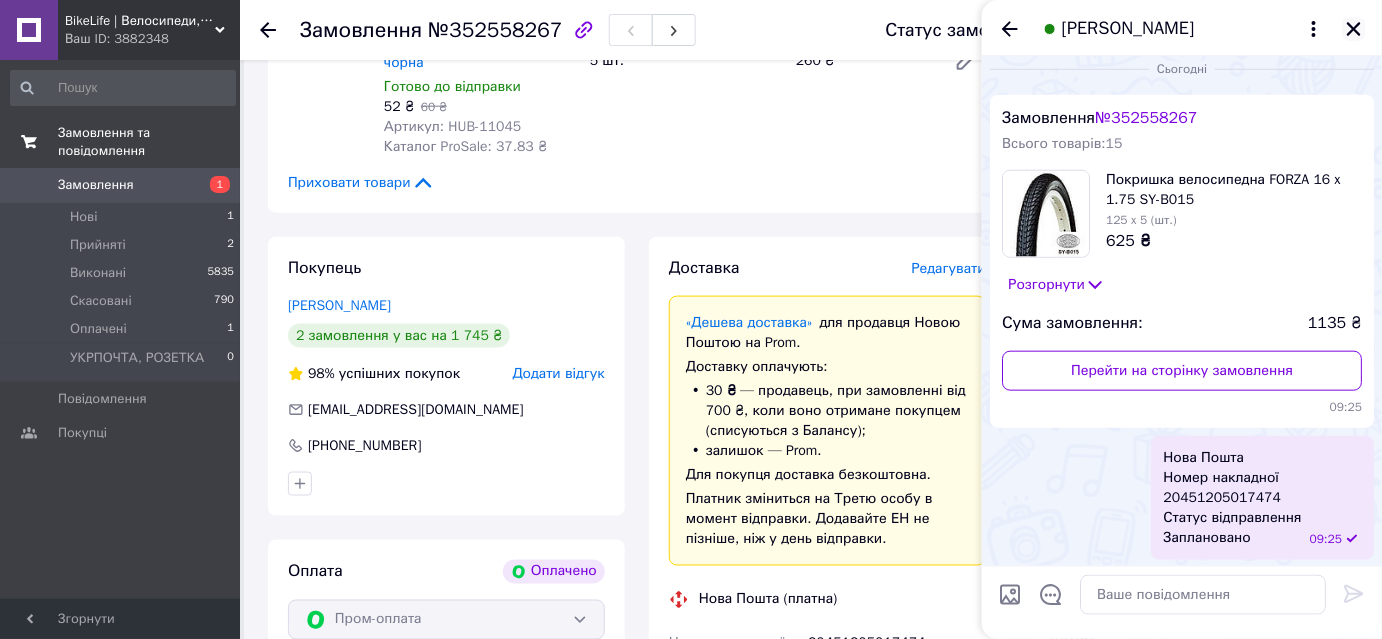click at bounding box center (1354, 29) 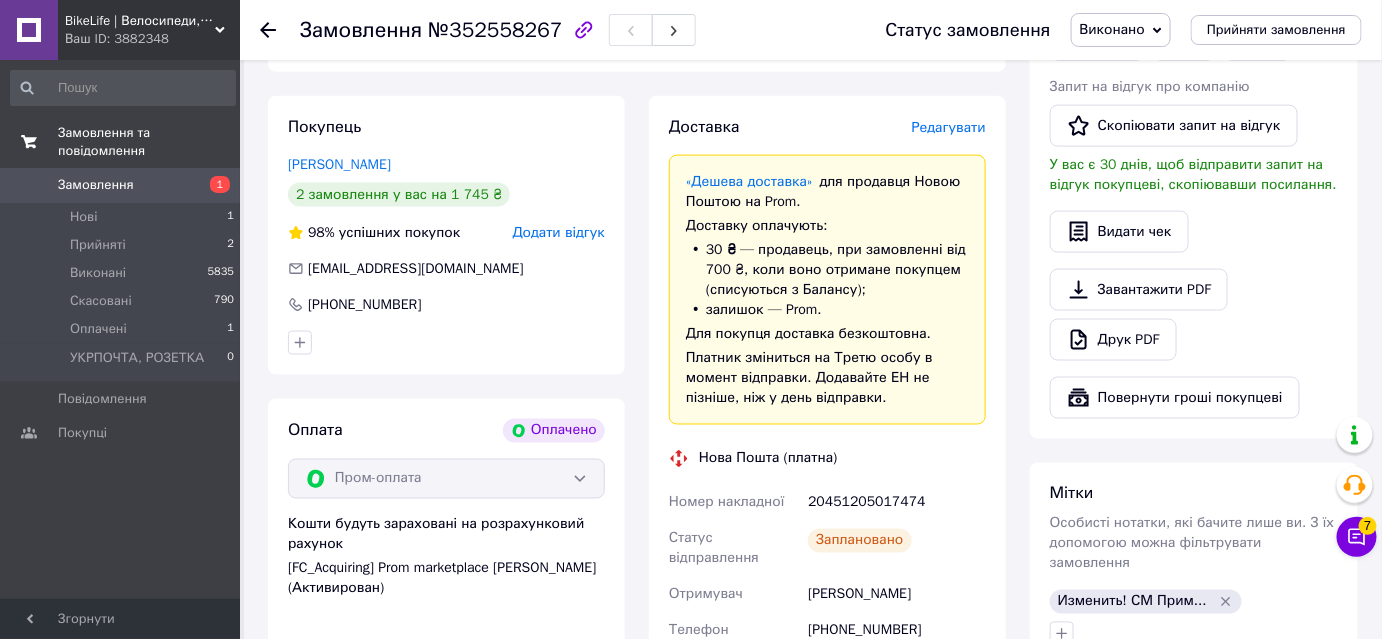 scroll, scrollTop: 977, scrollLeft: 0, axis: vertical 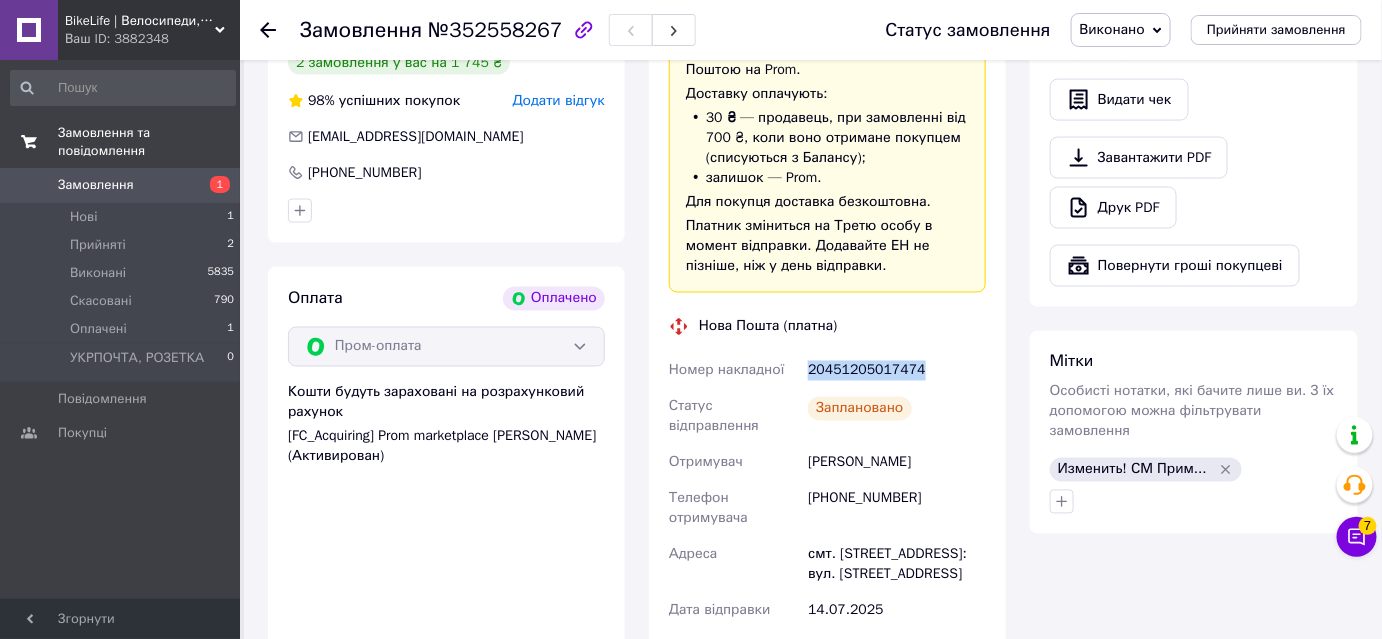 drag, startPoint x: 811, startPoint y: 309, endPoint x: 931, endPoint y: 313, distance: 120.06665 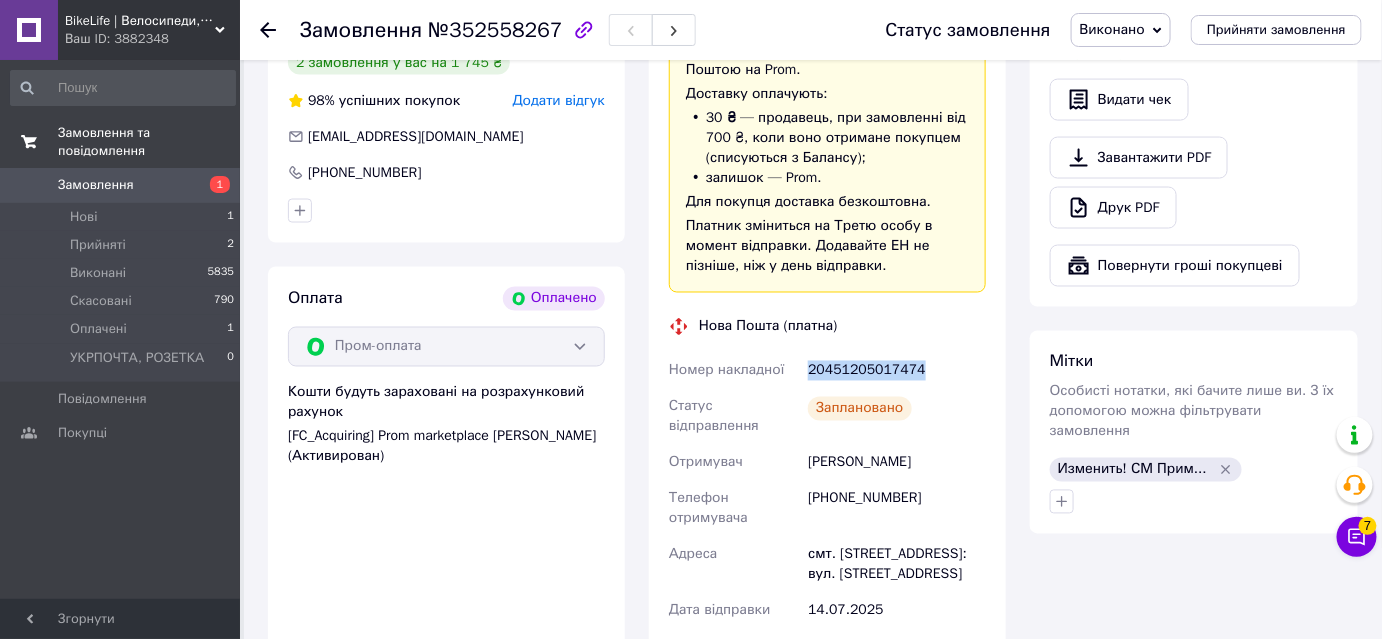 click on "20451205017474" at bounding box center [897, 371] 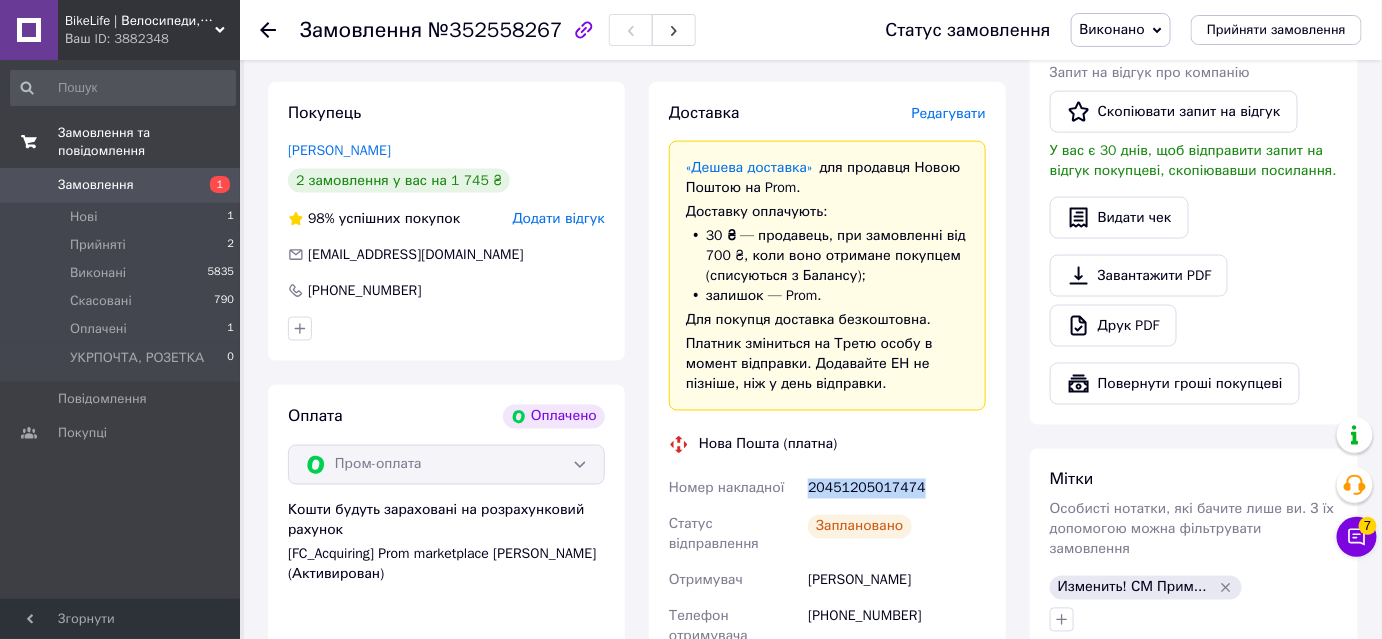 scroll, scrollTop: 795, scrollLeft: 0, axis: vertical 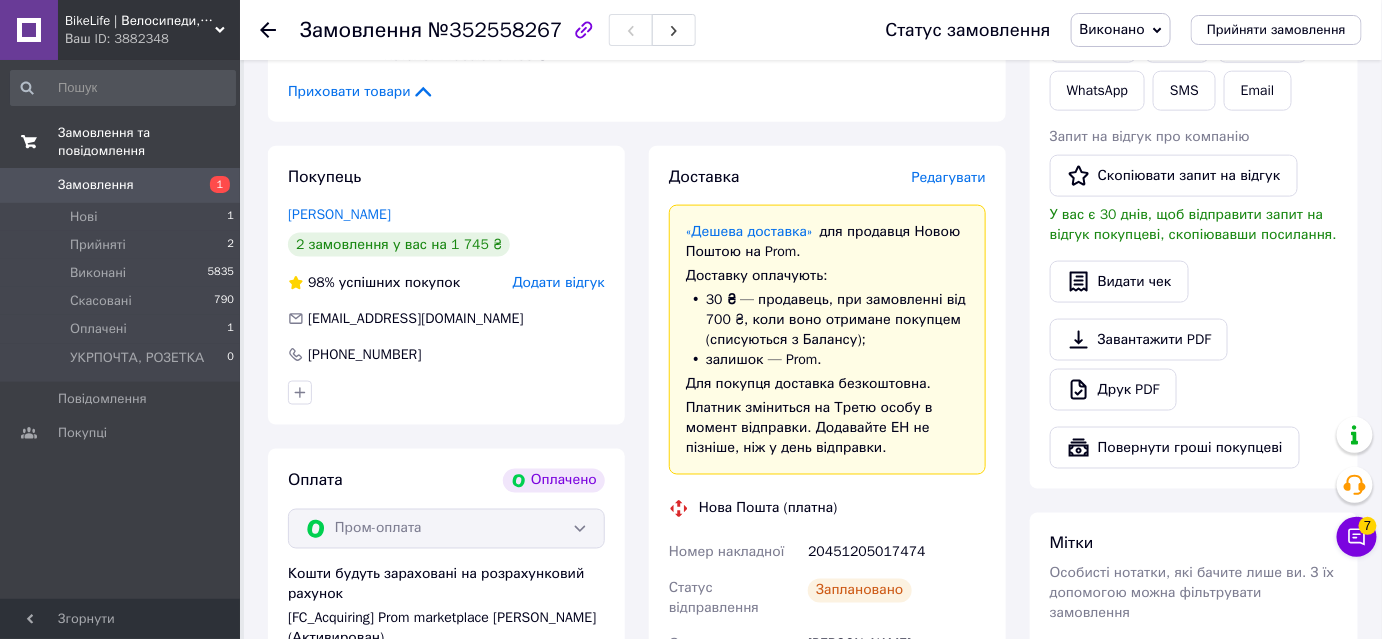 click on "Статус замовлення Виконано Прийнято Скасовано Оплачено УКРПОЧТА, РОЗЕТКА Прийняти замовлення" at bounding box center [1104, 30] 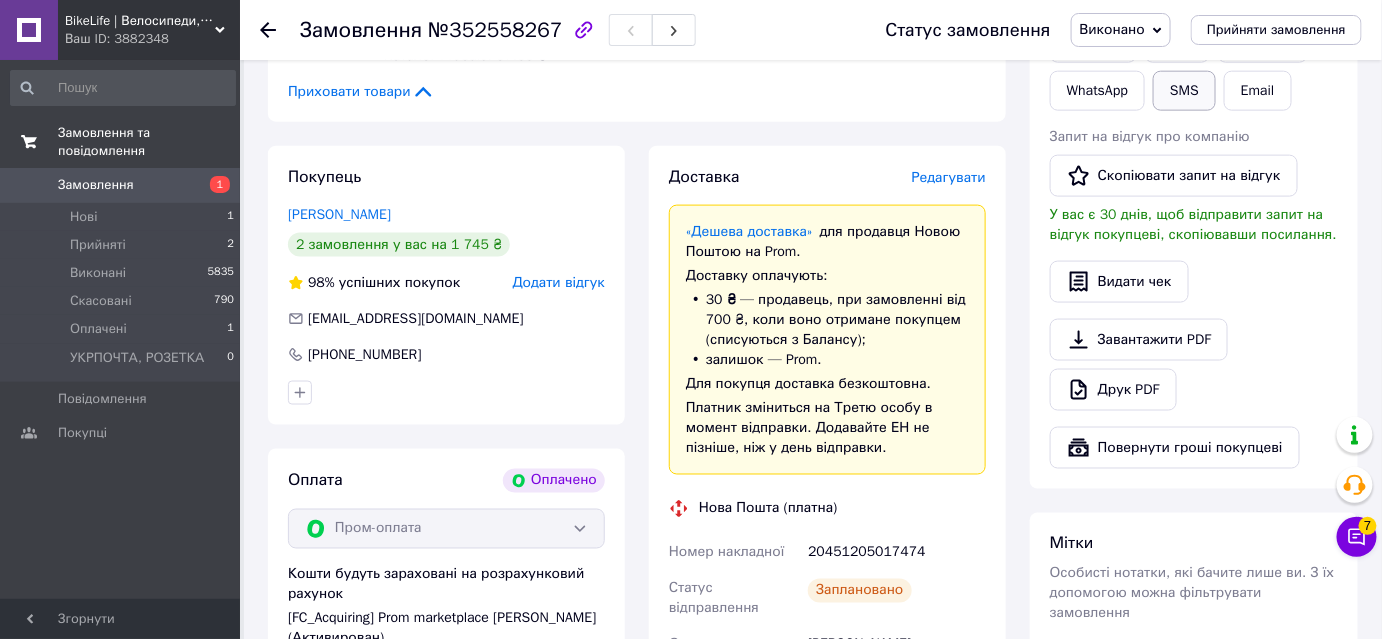 click on "SMS" at bounding box center (1184, 91) 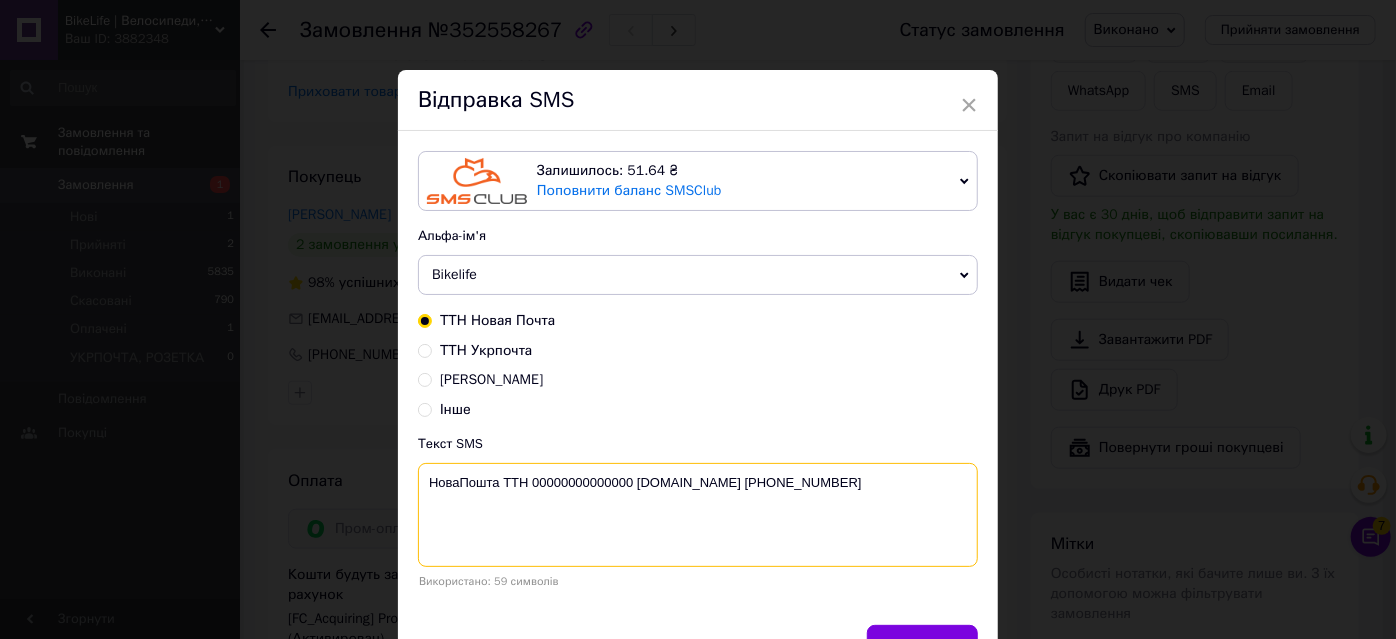 click on "НоваПошта ТТН 00000000000000 [DOMAIN_NAME] [PHONE_NUMBER]" at bounding box center [698, 515] 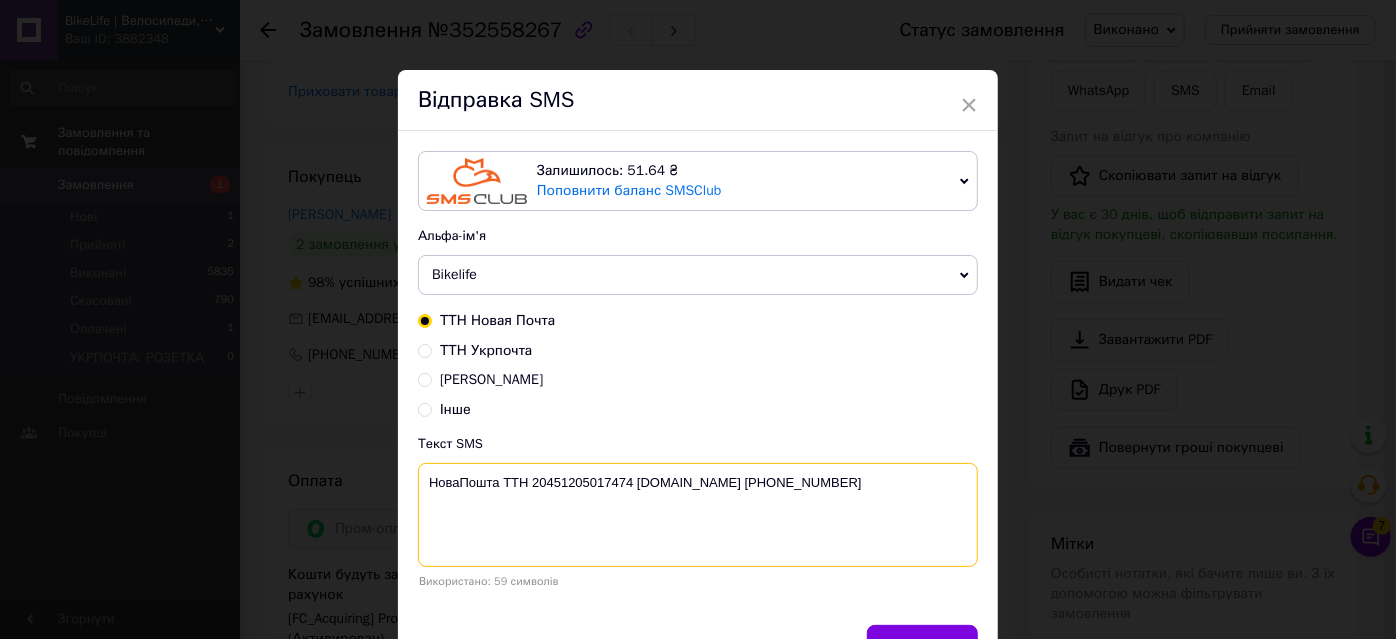 type on "НоваПошта ТТН 20451205017474 [DOMAIN_NAME] [PHONE_NUMBER]" 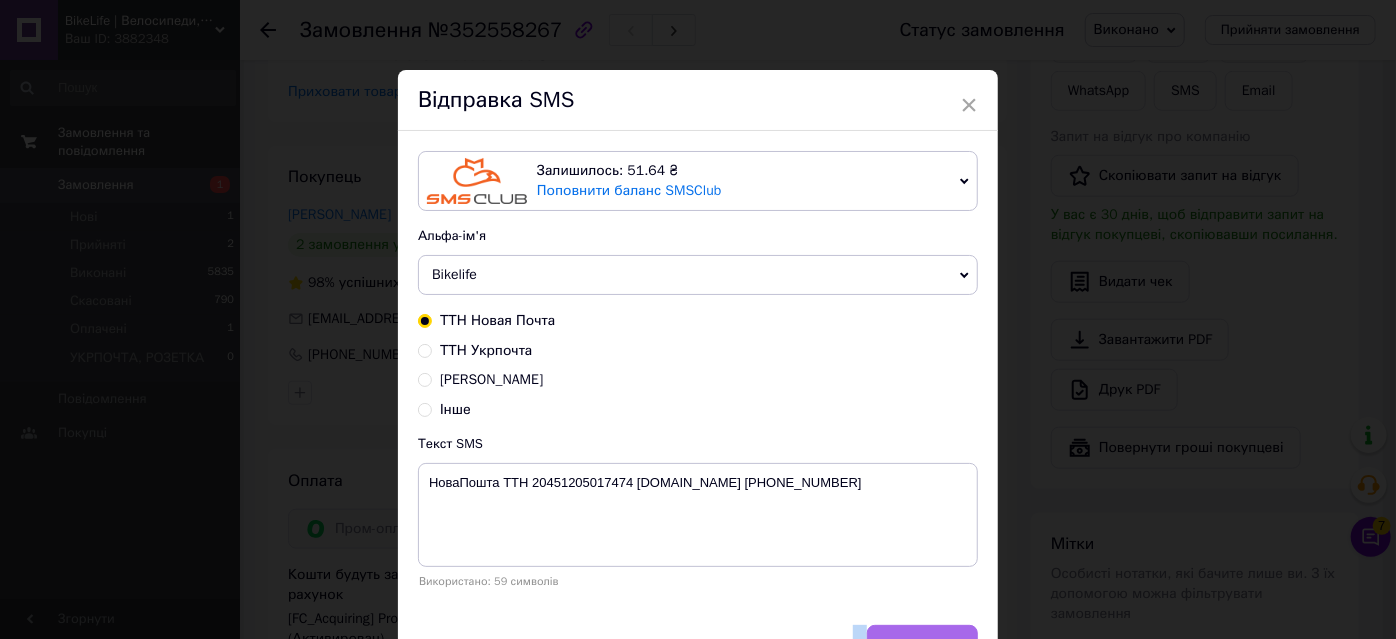 click on "Відправка SMS Залишилось: 51.64 ₴ Поповнити баланс SMSClub Підключити LetsAds Альфа-ім'я  Bikelife Bikeway Оновити список альфа-імен ТТН Новая Почта ТТН Укрпочта ТТН Розетка Інше Текст SMS НоваПошта ТТН 20451205017474 [DOMAIN_NAME] [PHONE_NUMBER] Використано: 59 символів Скасувати   Відправити" at bounding box center (698, 377) 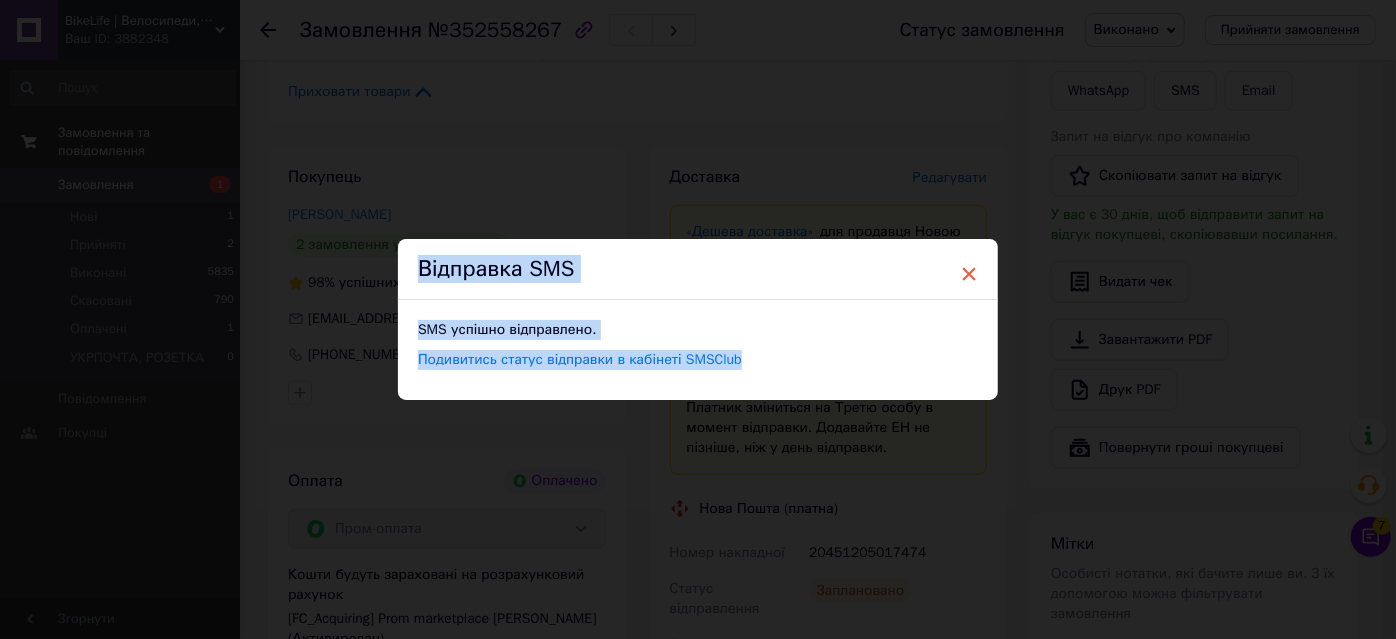 click on "×" at bounding box center (969, 274) 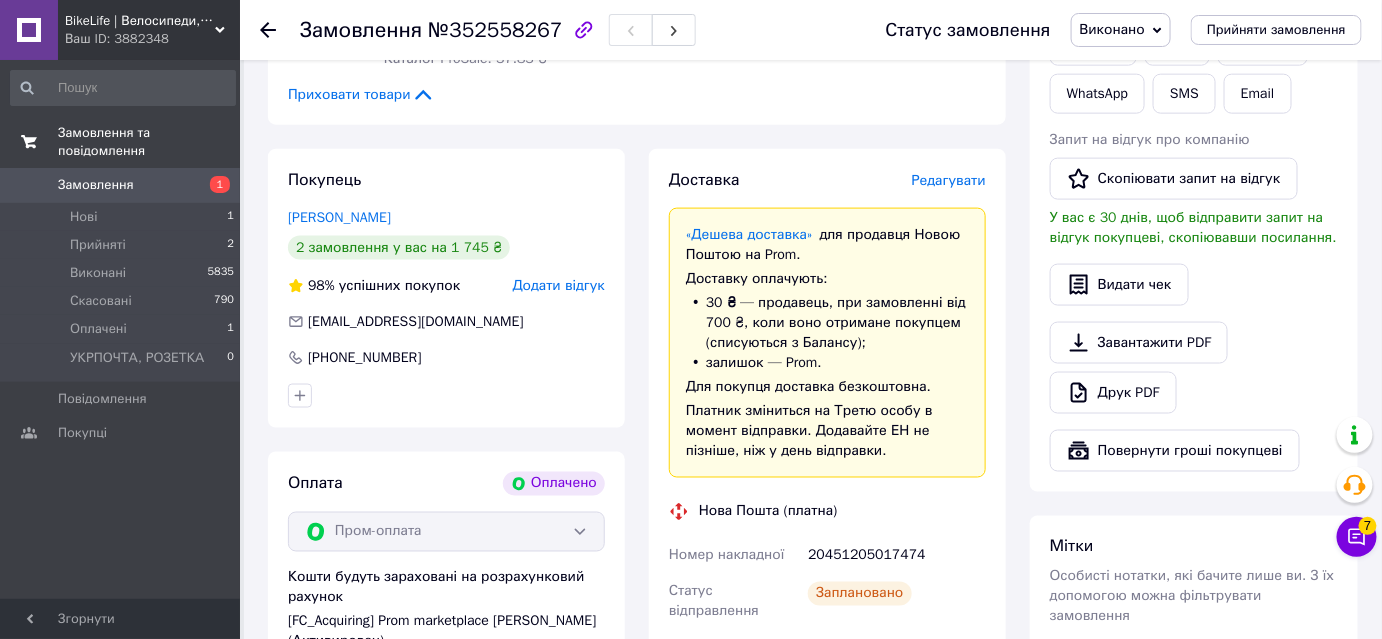 scroll, scrollTop: 795, scrollLeft: 0, axis: vertical 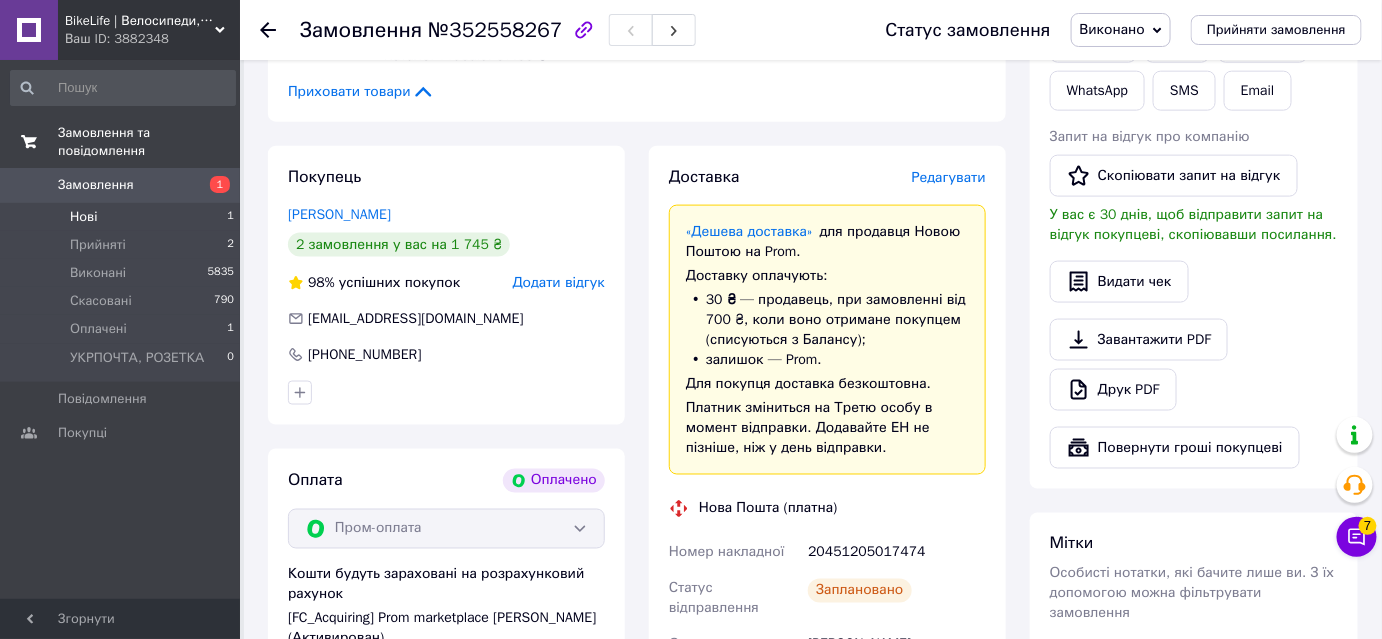 click on "Нові 1" at bounding box center (123, 217) 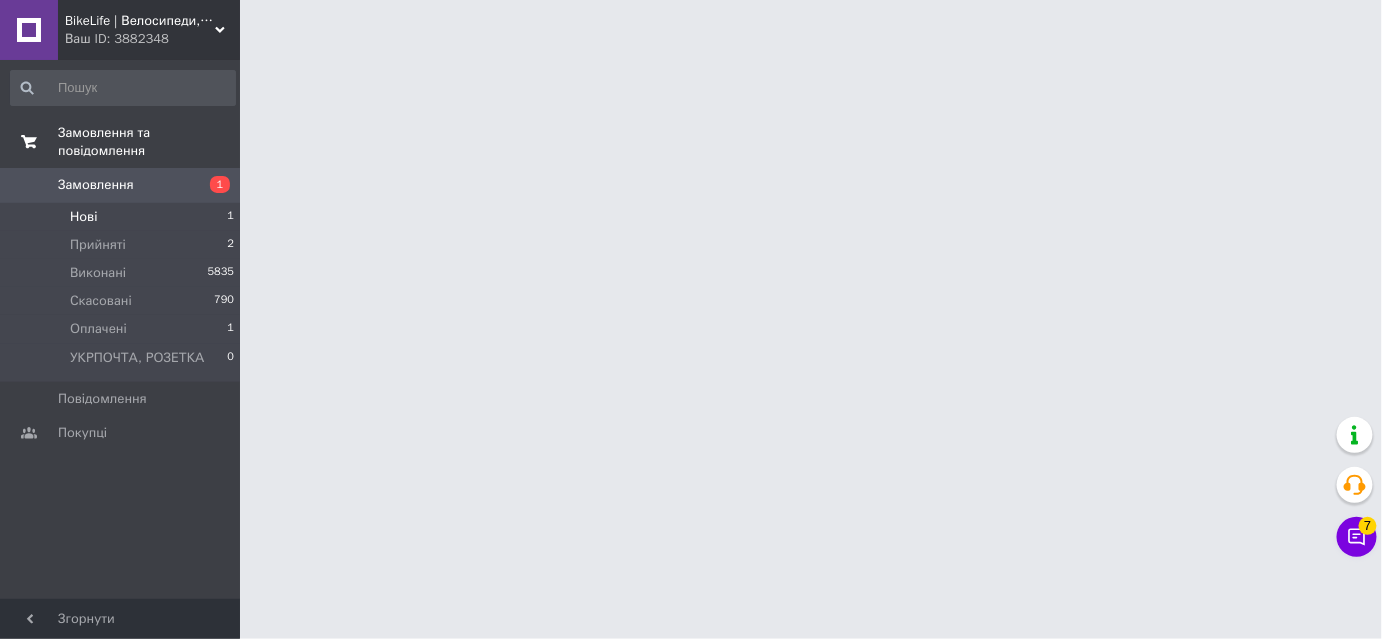 scroll, scrollTop: 0, scrollLeft: 0, axis: both 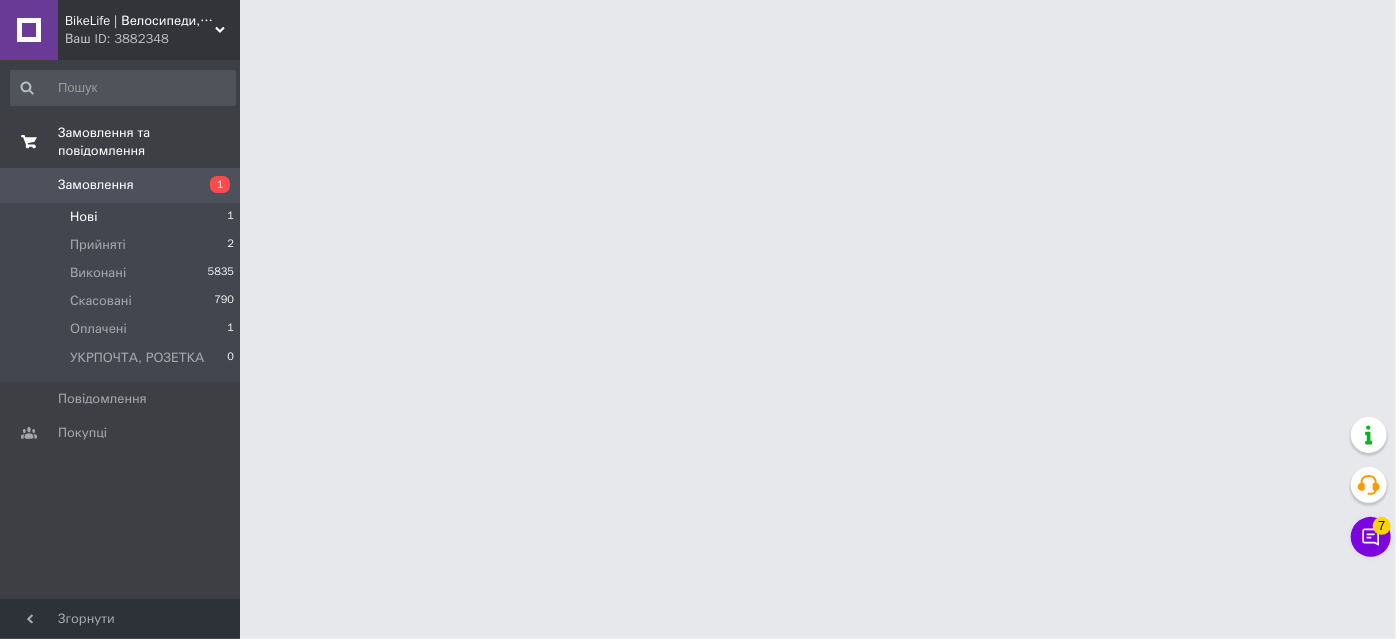 click on "Нові 1" at bounding box center (123, 217) 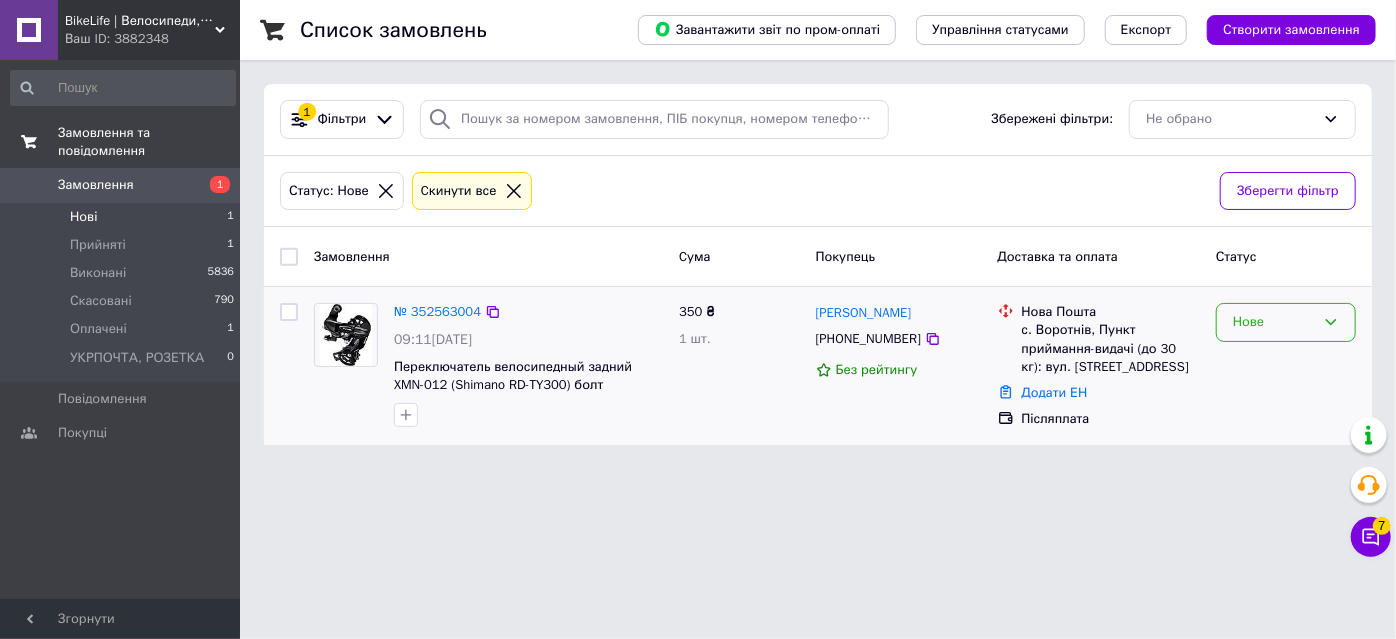 click on "Нове" at bounding box center [1286, 322] 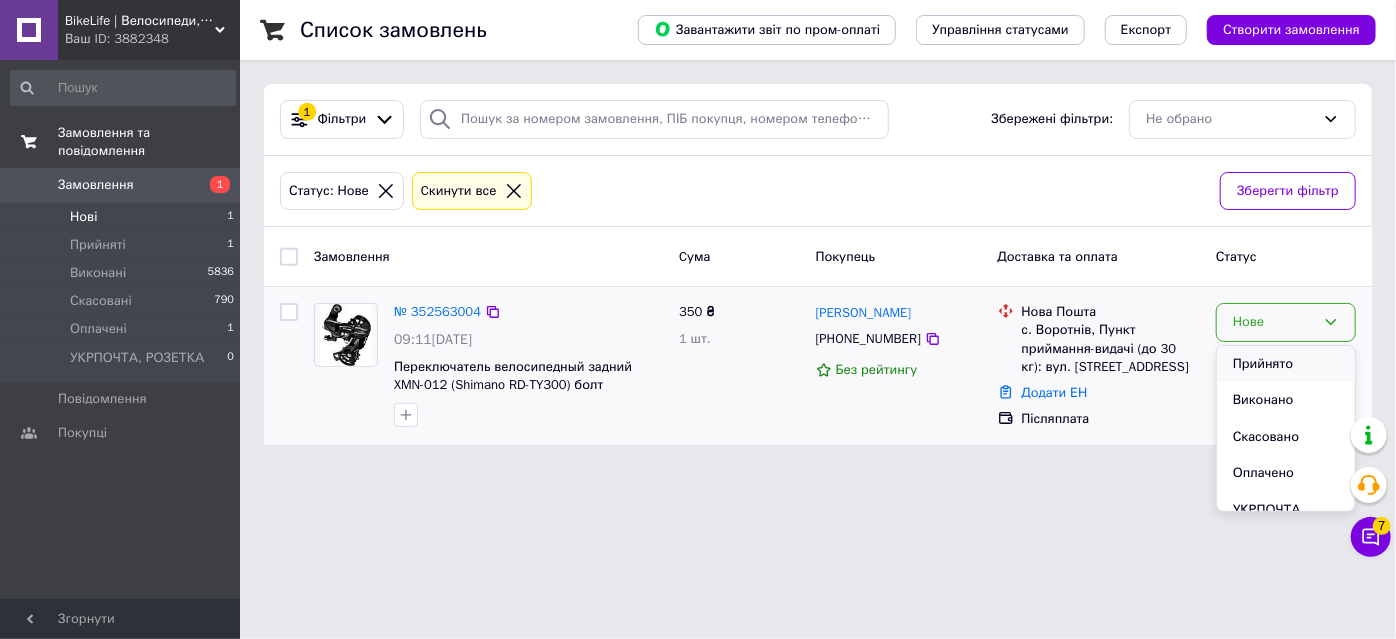 click on "Прийнято" at bounding box center (1286, 364) 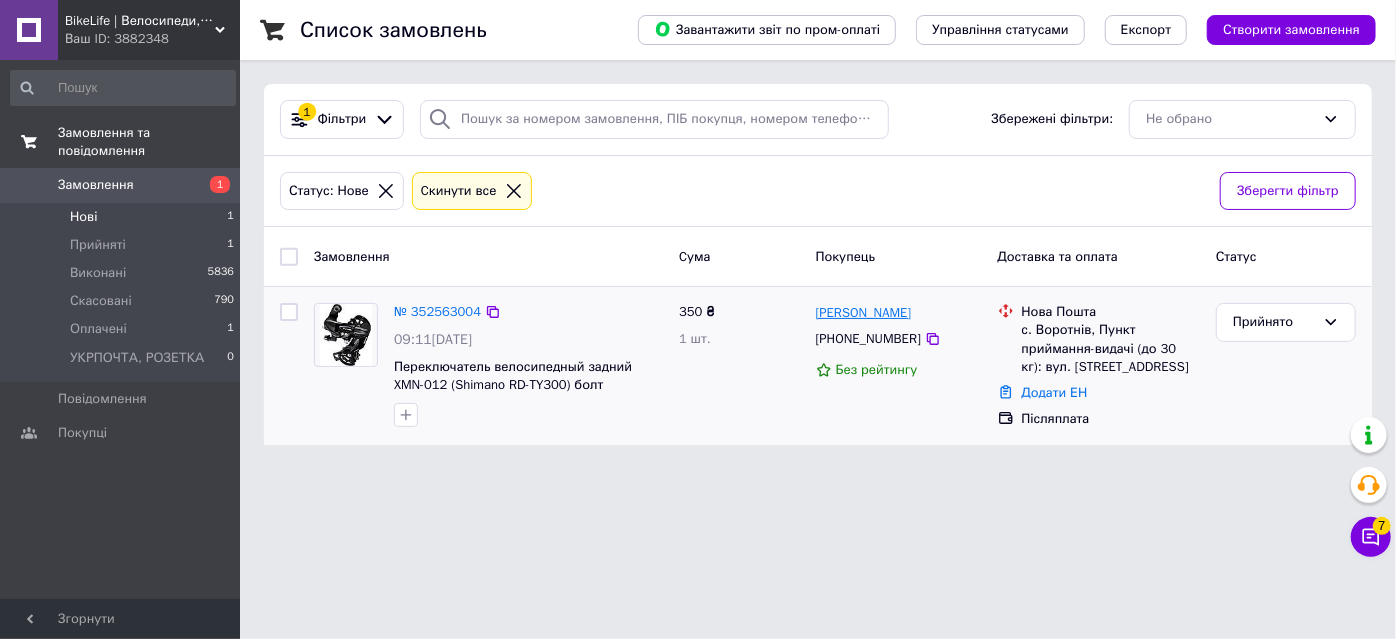 click on "[PERSON_NAME]" at bounding box center [864, 313] 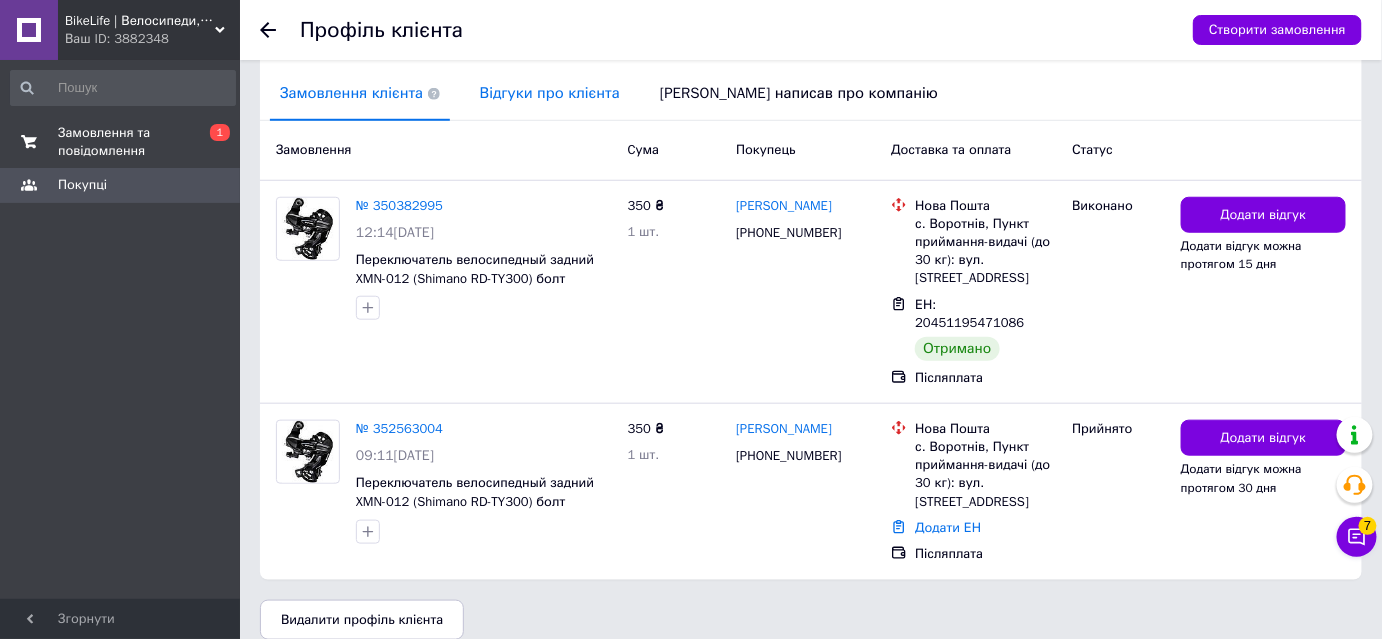 click on "Відгуки про клієнта" at bounding box center (550, 93) 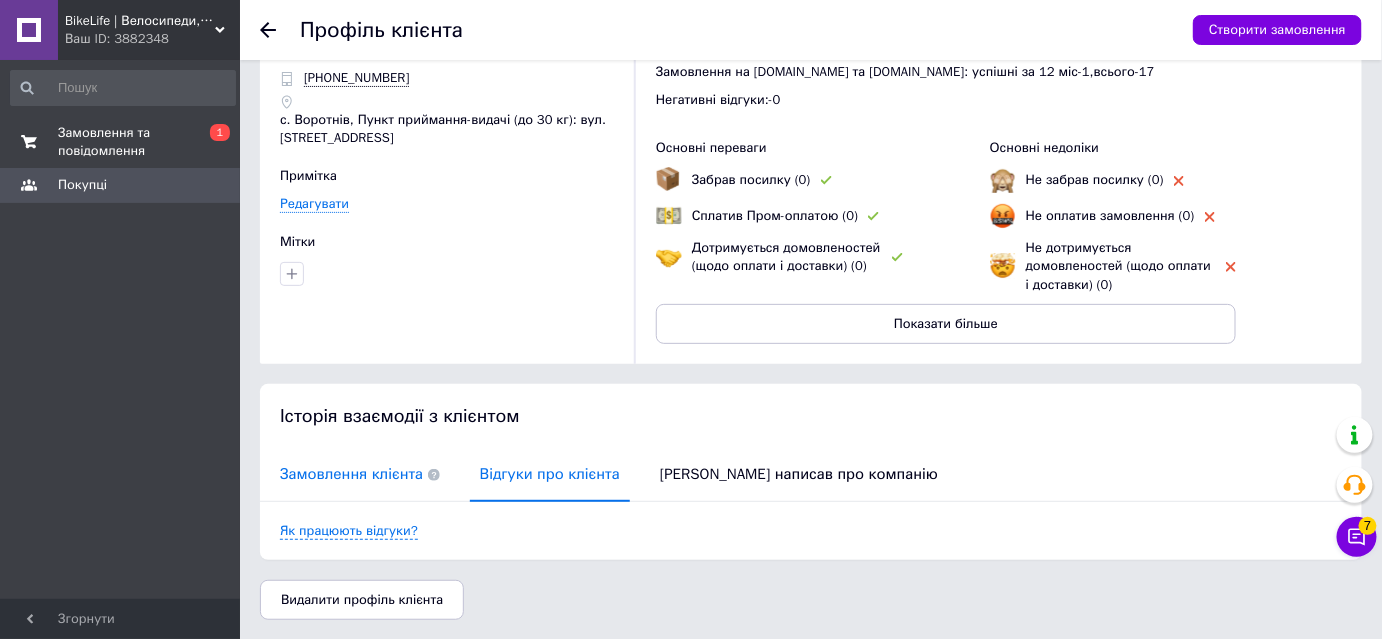 click on "Замовлення клієнта" at bounding box center (360, 474) 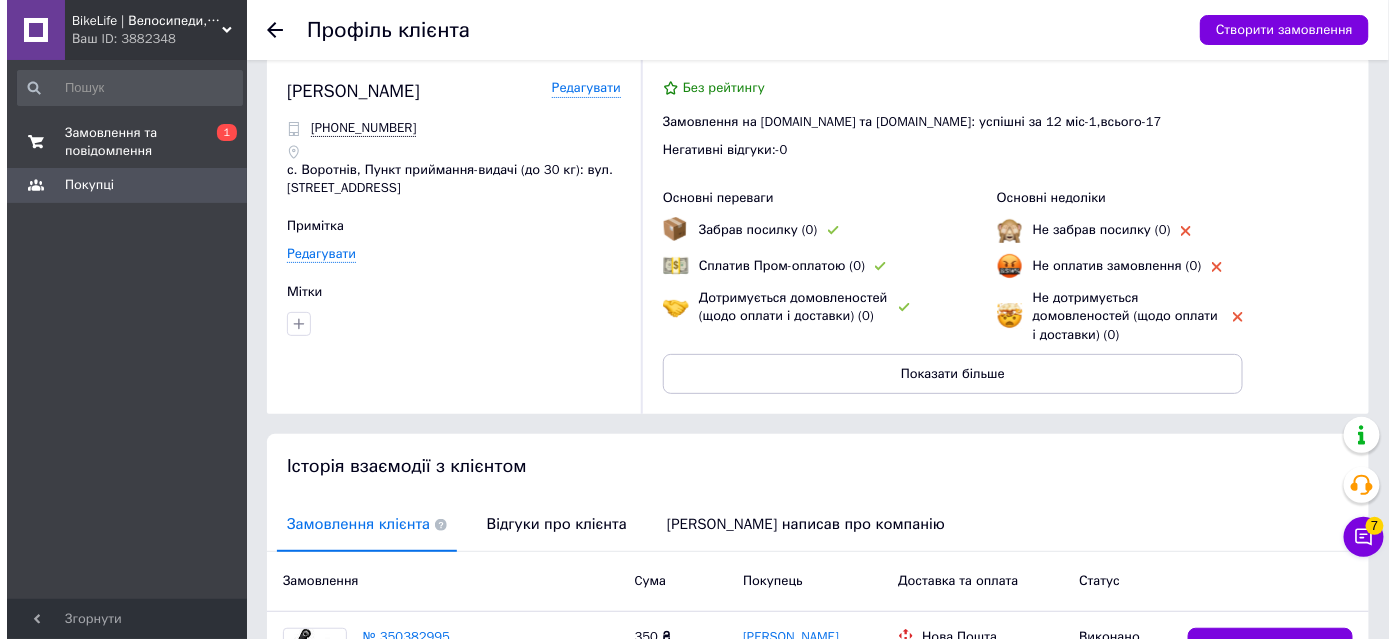scroll, scrollTop: 0, scrollLeft: 0, axis: both 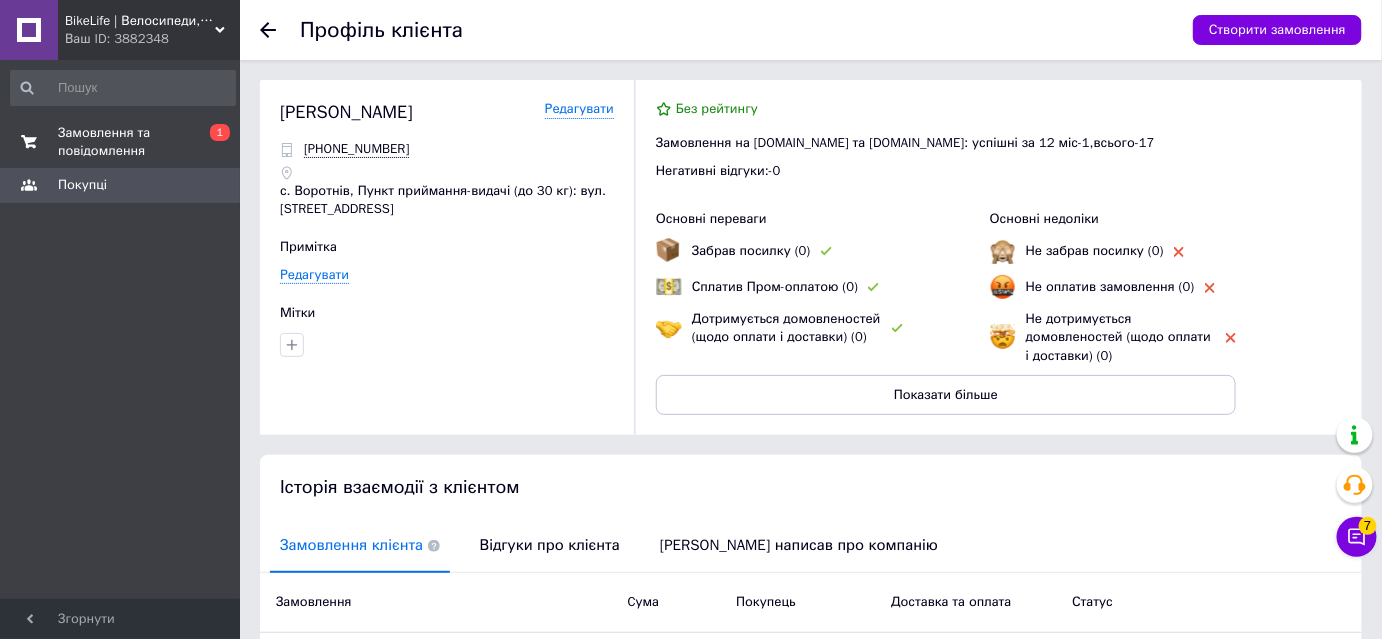 click 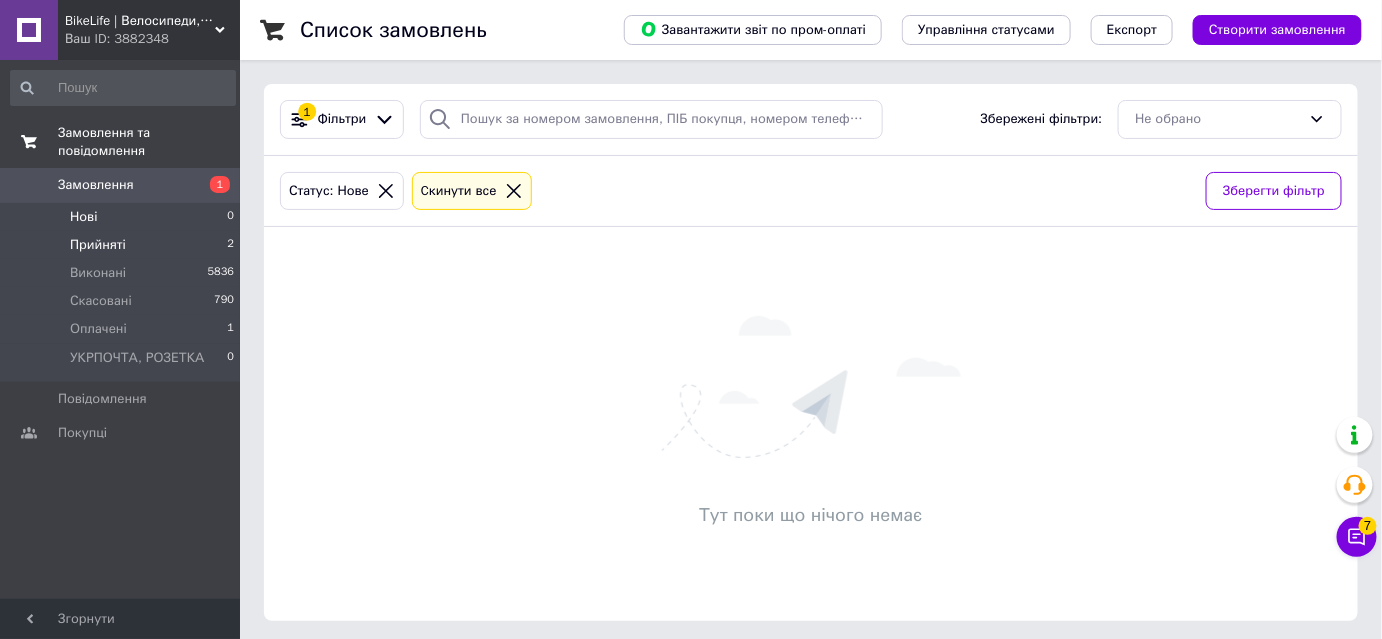 click on "Прийняті 2" at bounding box center (123, 245) 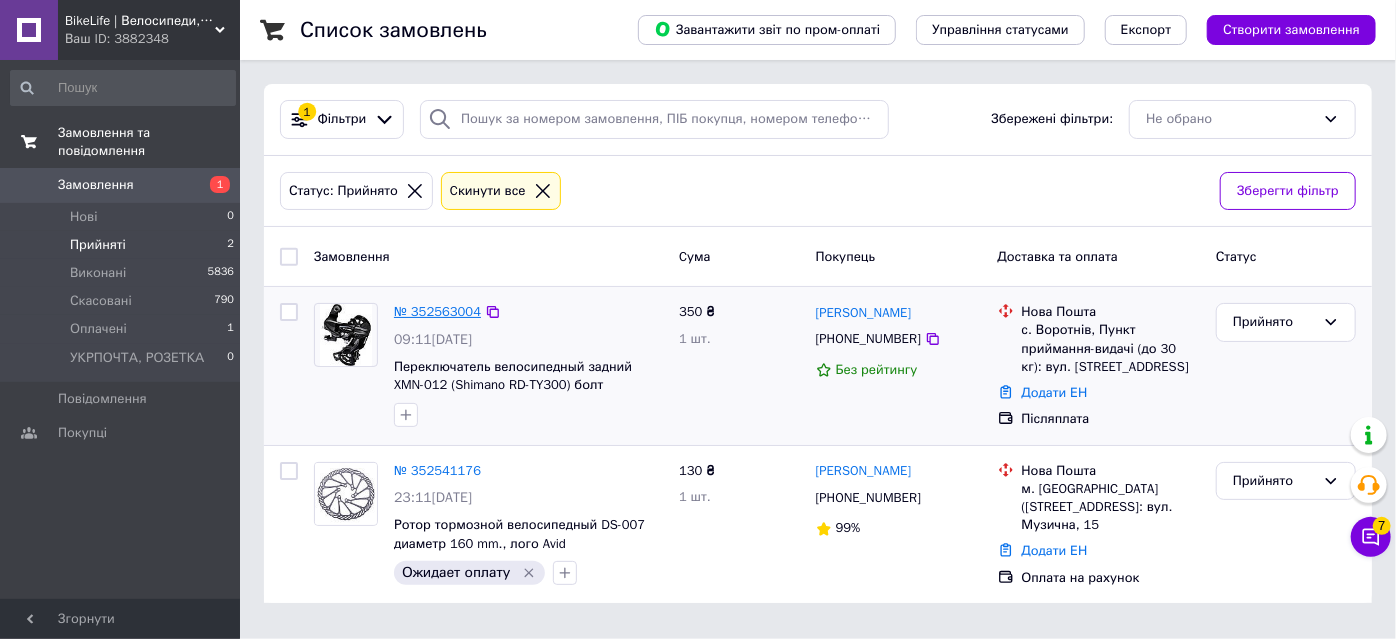 click on "№ 352563004" at bounding box center [437, 311] 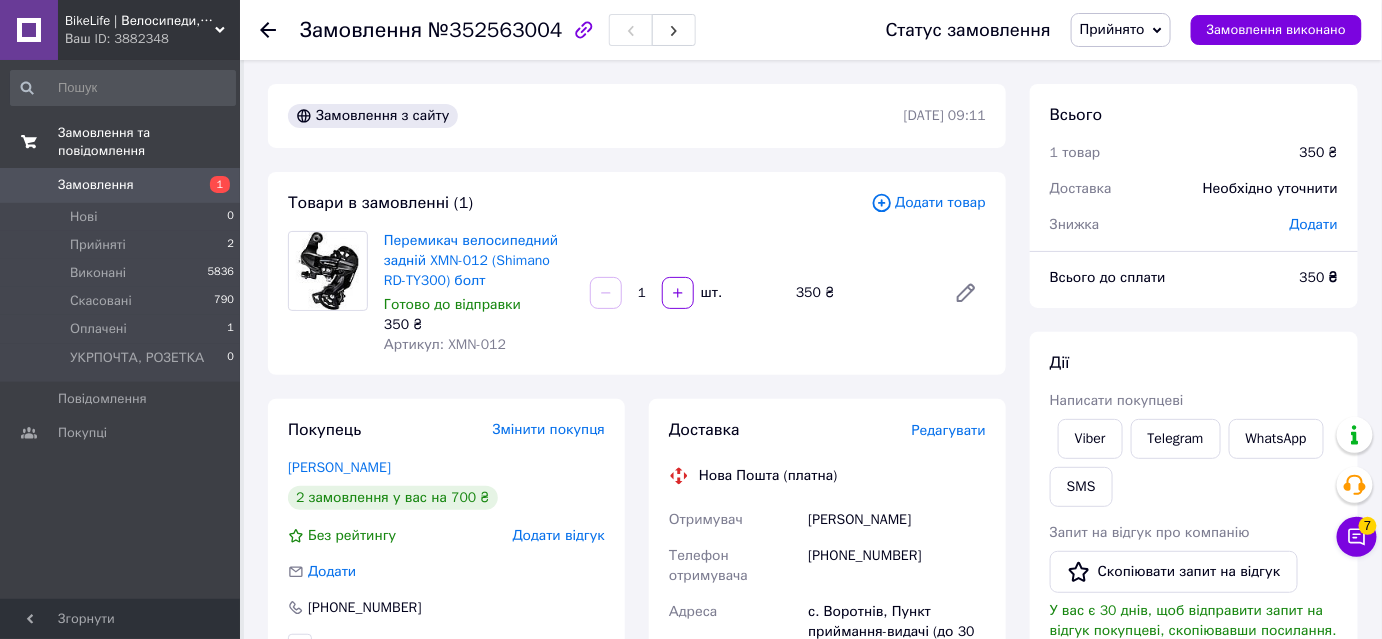 click on "Нова Пошта (платна)" at bounding box center (827, 476) 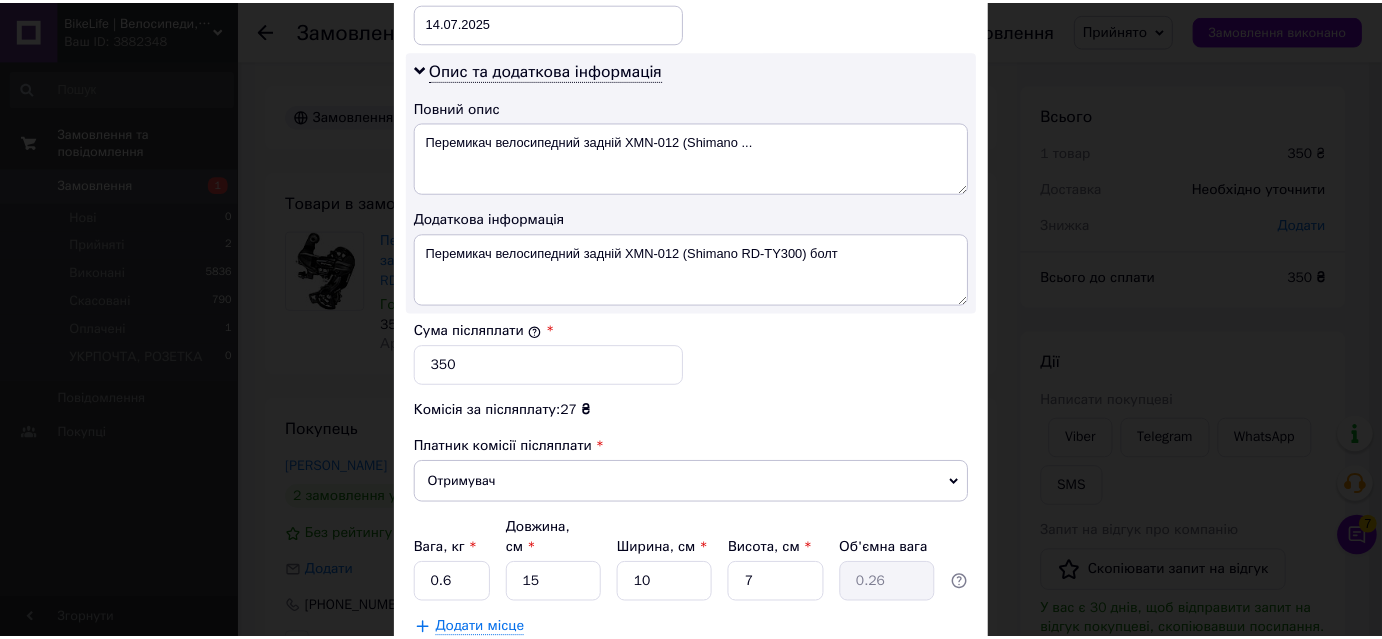 scroll, scrollTop: 1101, scrollLeft: 0, axis: vertical 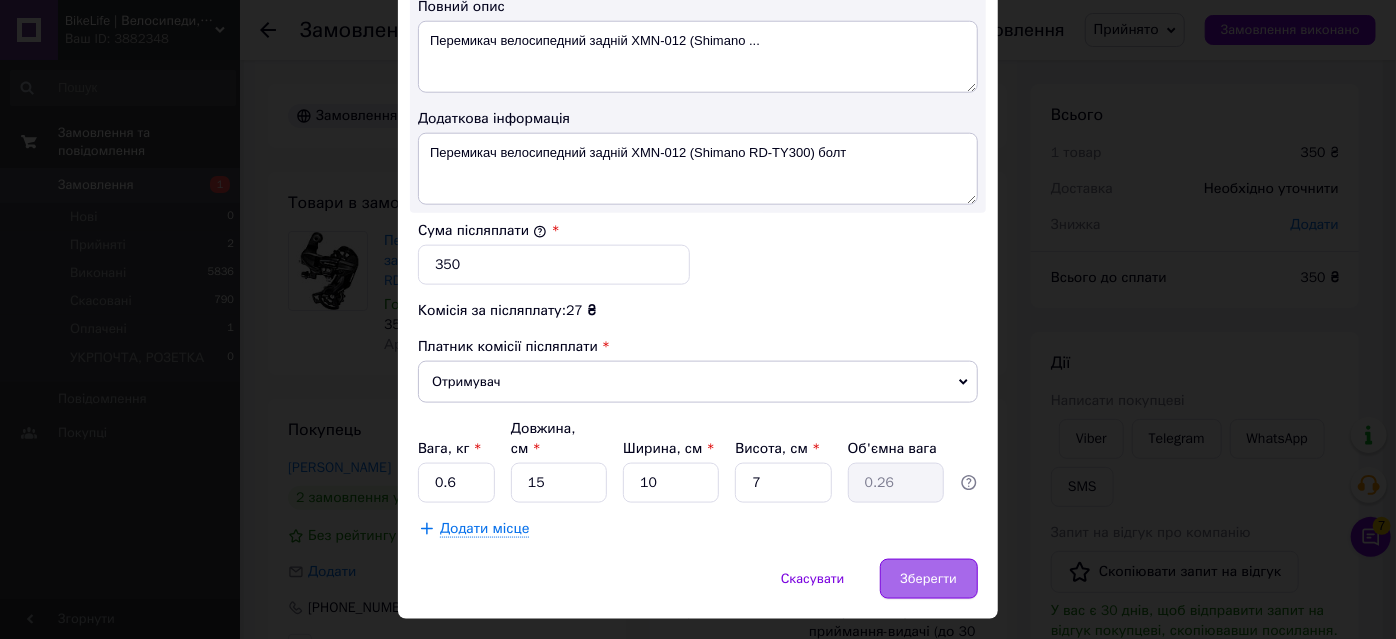 click on "Зберегти" at bounding box center [929, 579] 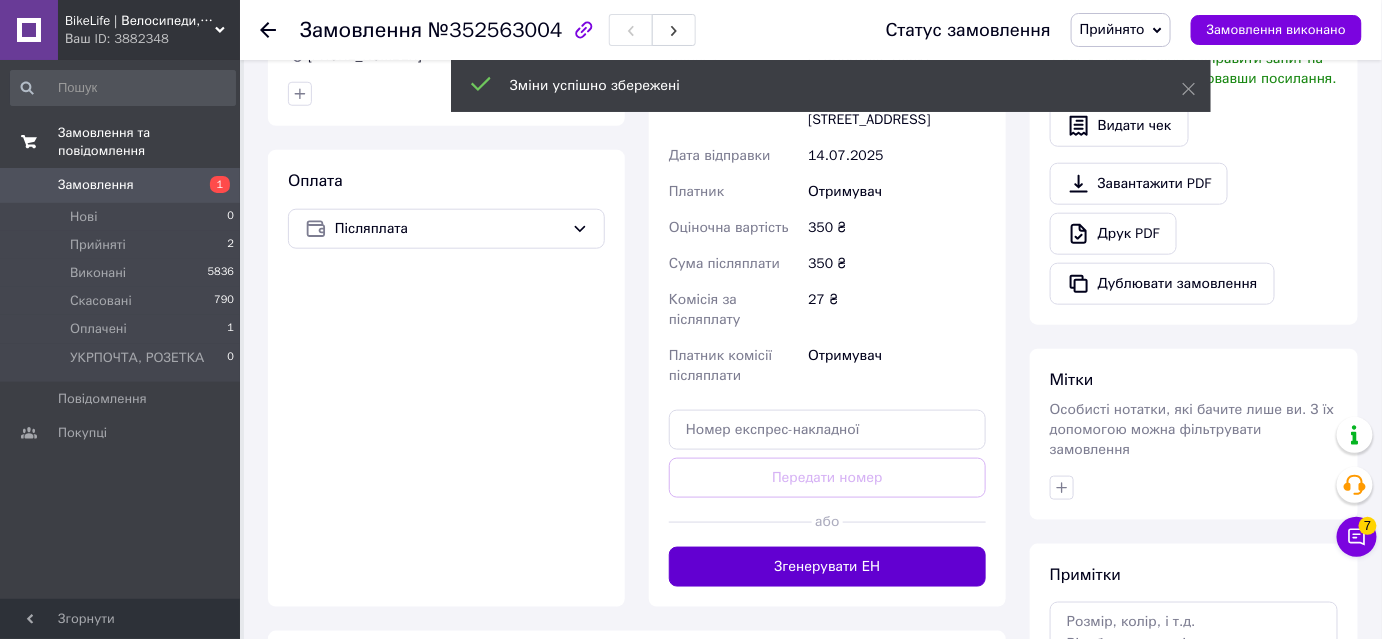 scroll, scrollTop: 636, scrollLeft: 0, axis: vertical 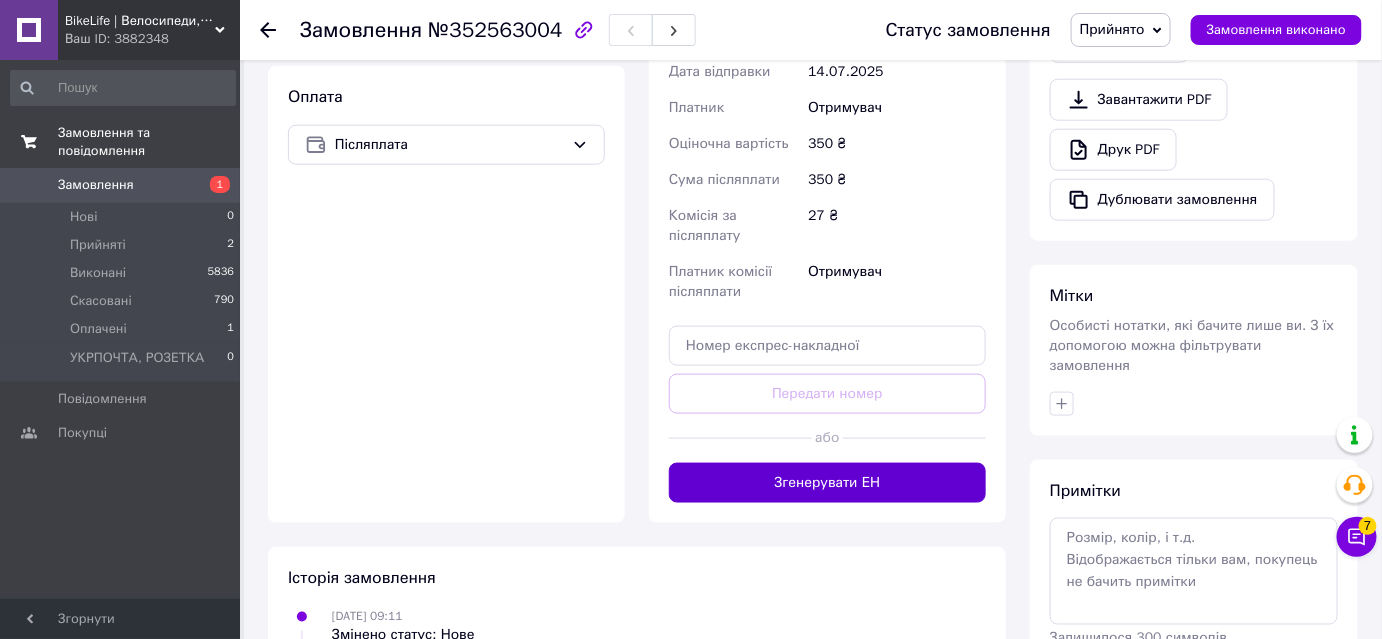 click on "Згенерувати ЕН" at bounding box center [827, 483] 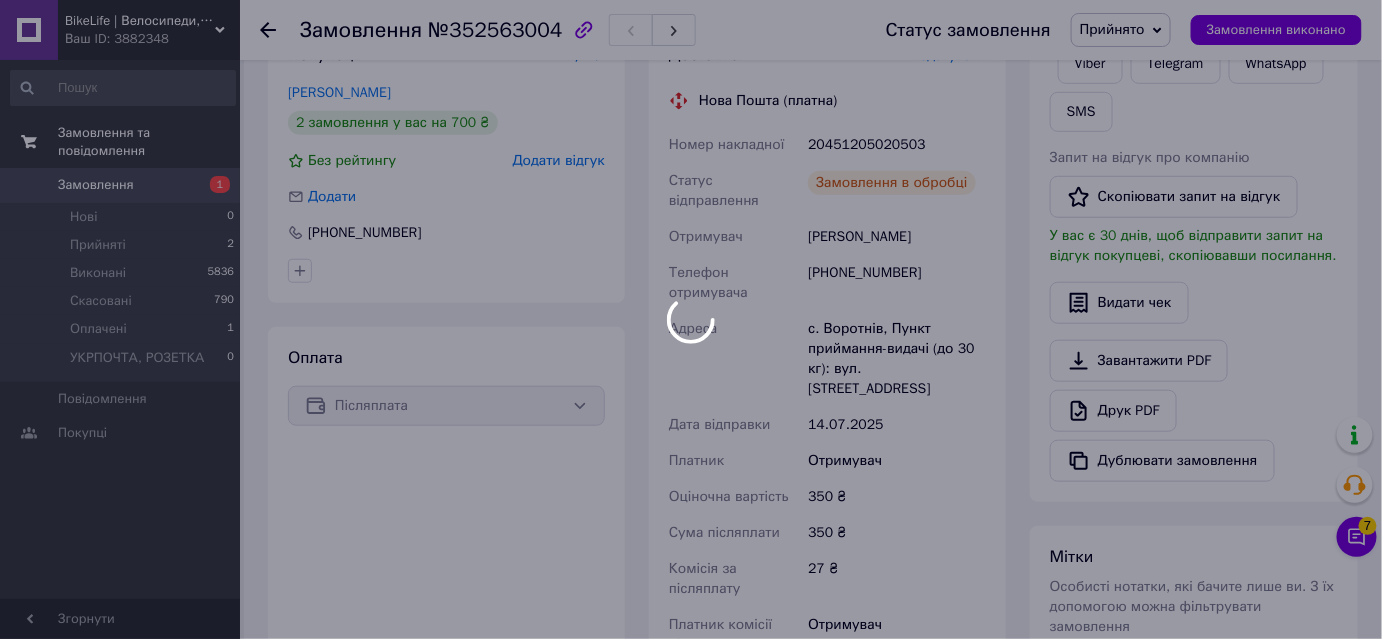 scroll, scrollTop: 272, scrollLeft: 0, axis: vertical 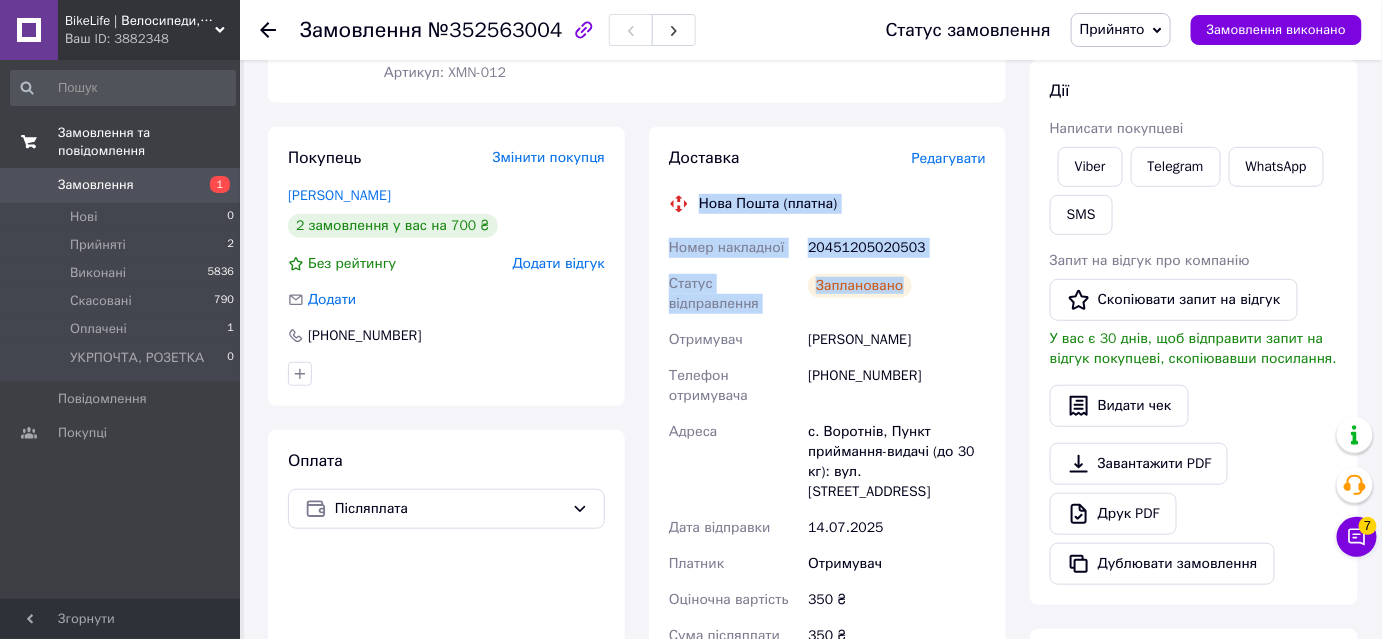 drag, startPoint x: 694, startPoint y: 202, endPoint x: 909, endPoint y: 277, distance: 227.70595 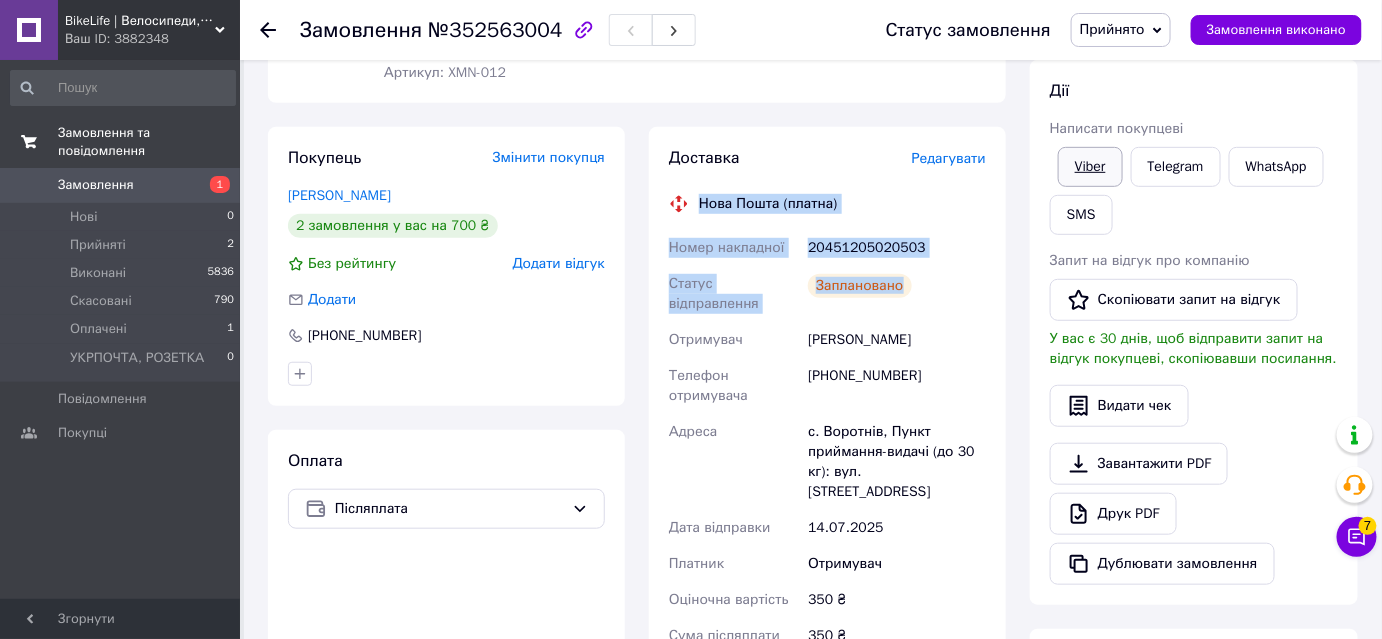 click on "Viber" at bounding box center [1090, 167] 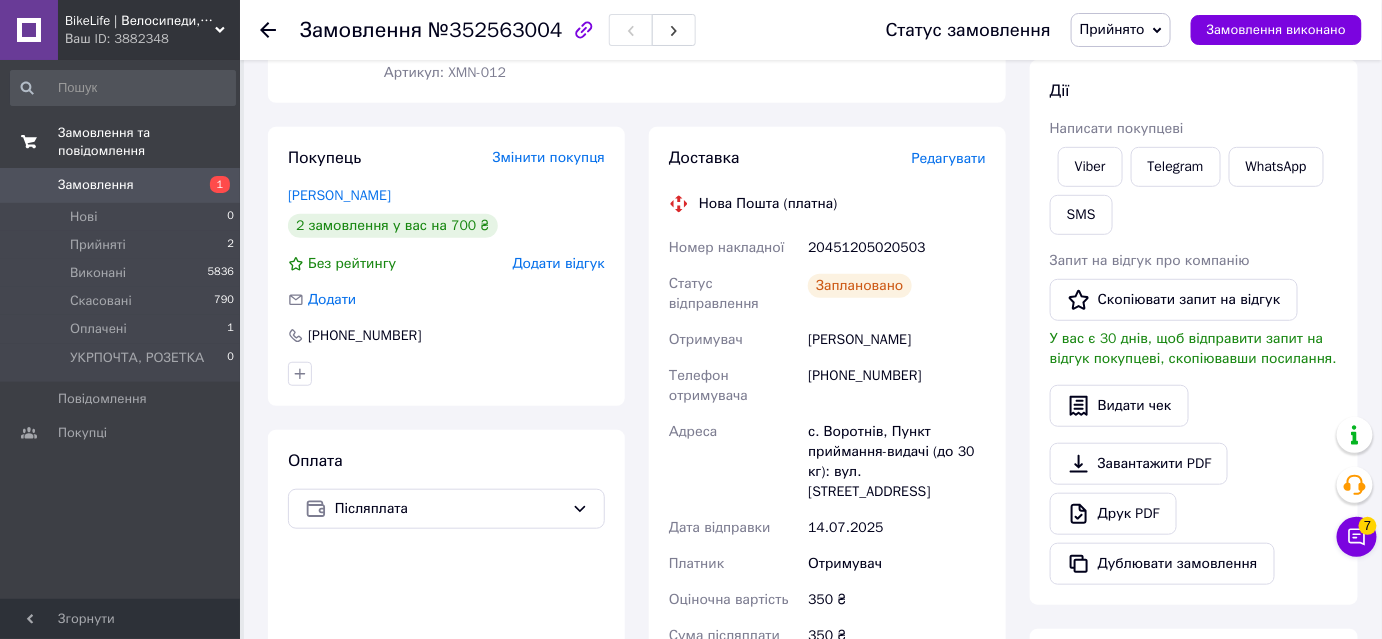 click on "[PERSON_NAME] покупцеві Viber Telegram WhatsApp SMS Запит на відгук про компанію   Скопіювати запит на відгук У вас є 30 днів, щоб відправити запит на відгук покупцеві, скопіювавши посилання.   Видати чек   Завантажити PDF   Друк PDF   Дублювати замовлення" at bounding box center (1194, 332) 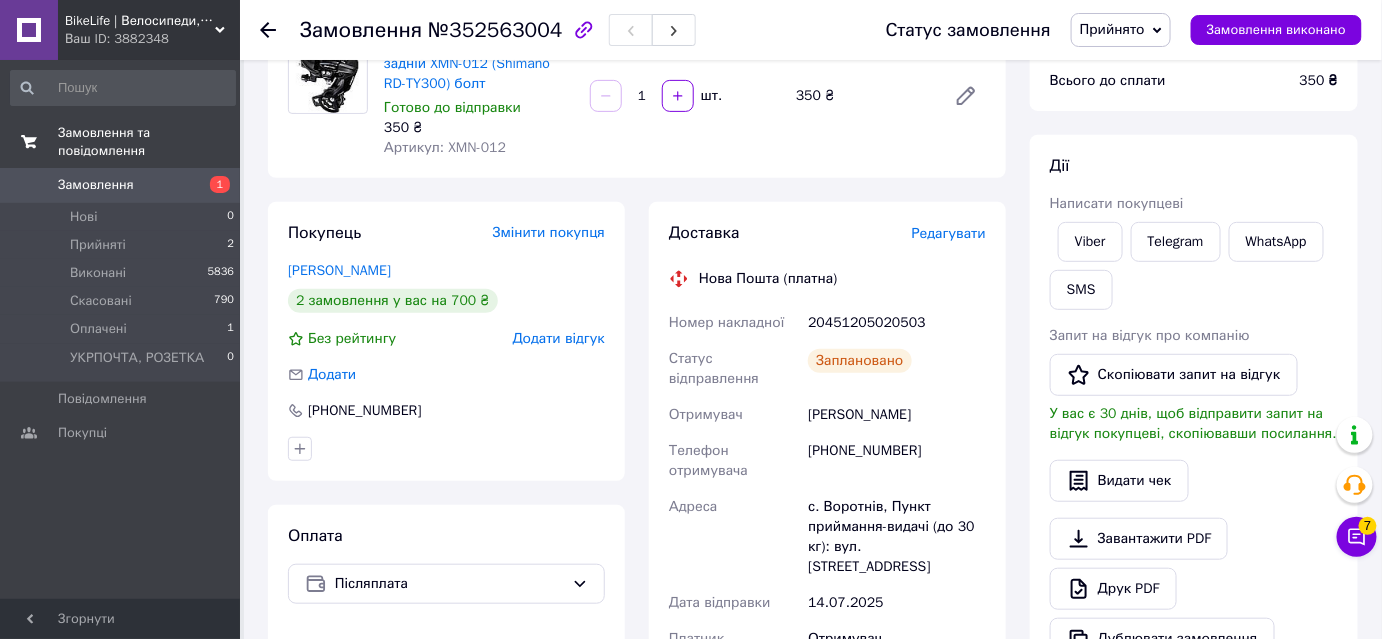 scroll, scrollTop: 272, scrollLeft: 0, axis: vertical 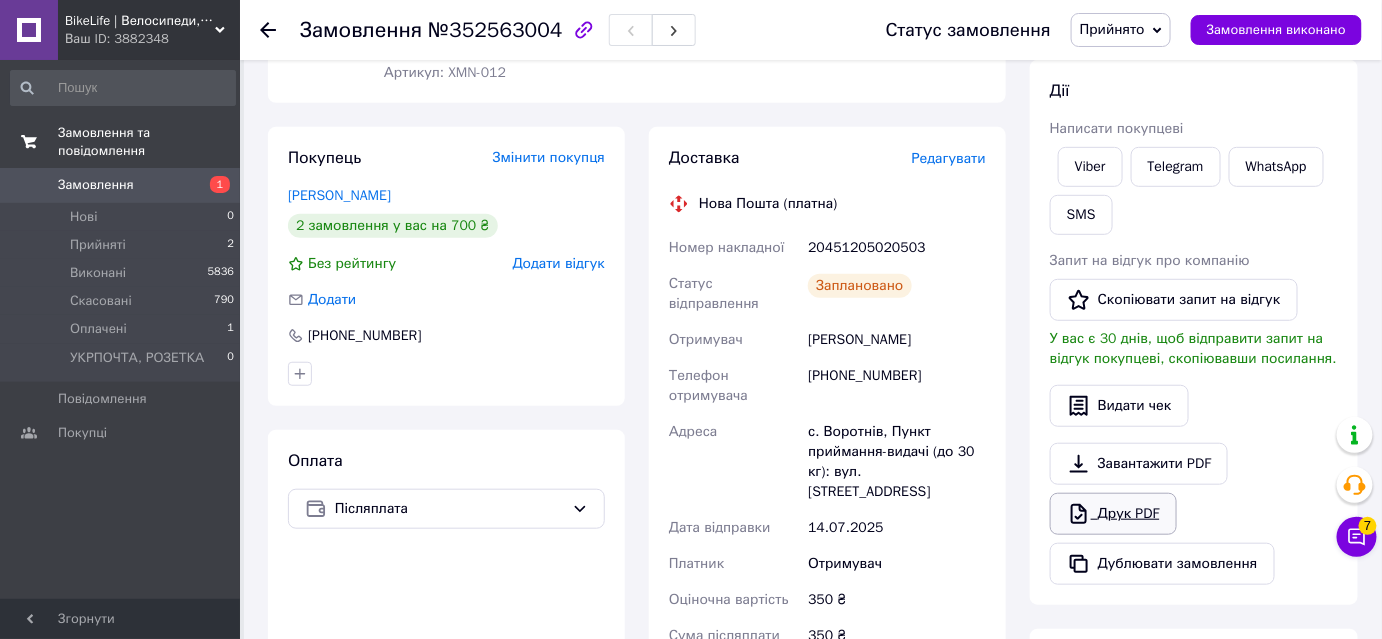 click on "Друк PDF" at bounding box center (1113, 514) 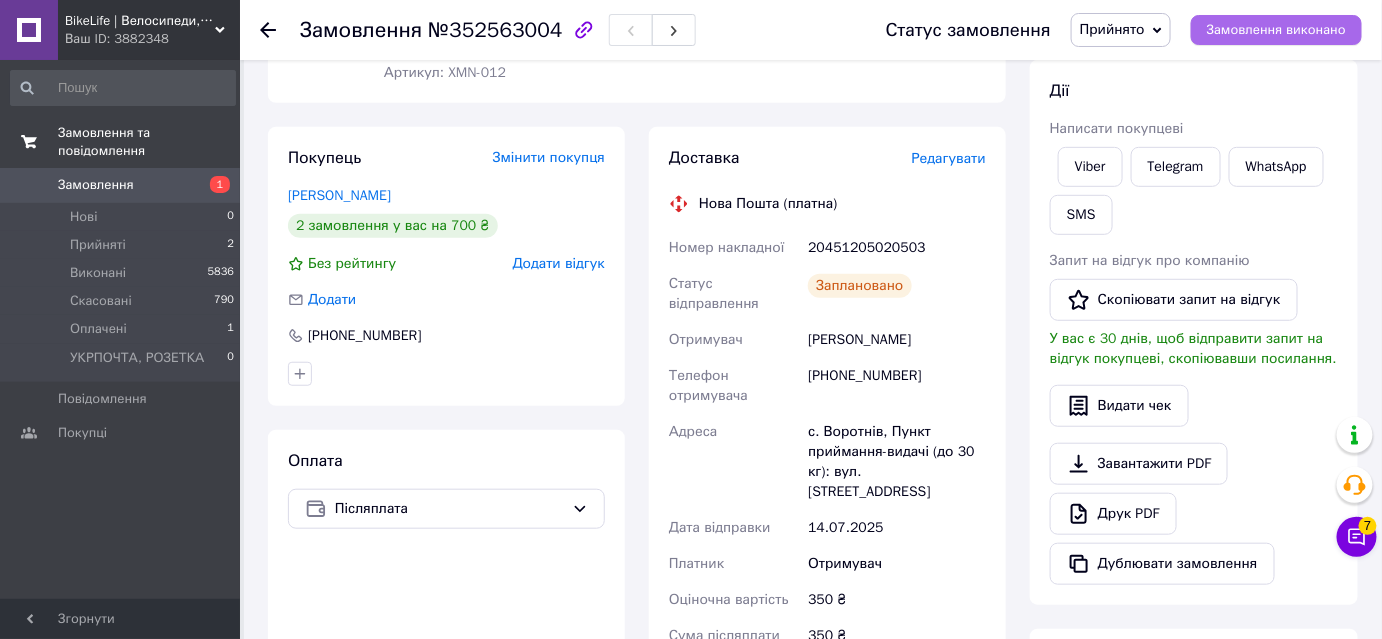 click on "Замовлення виконано" at bounding box center (1276, 30) 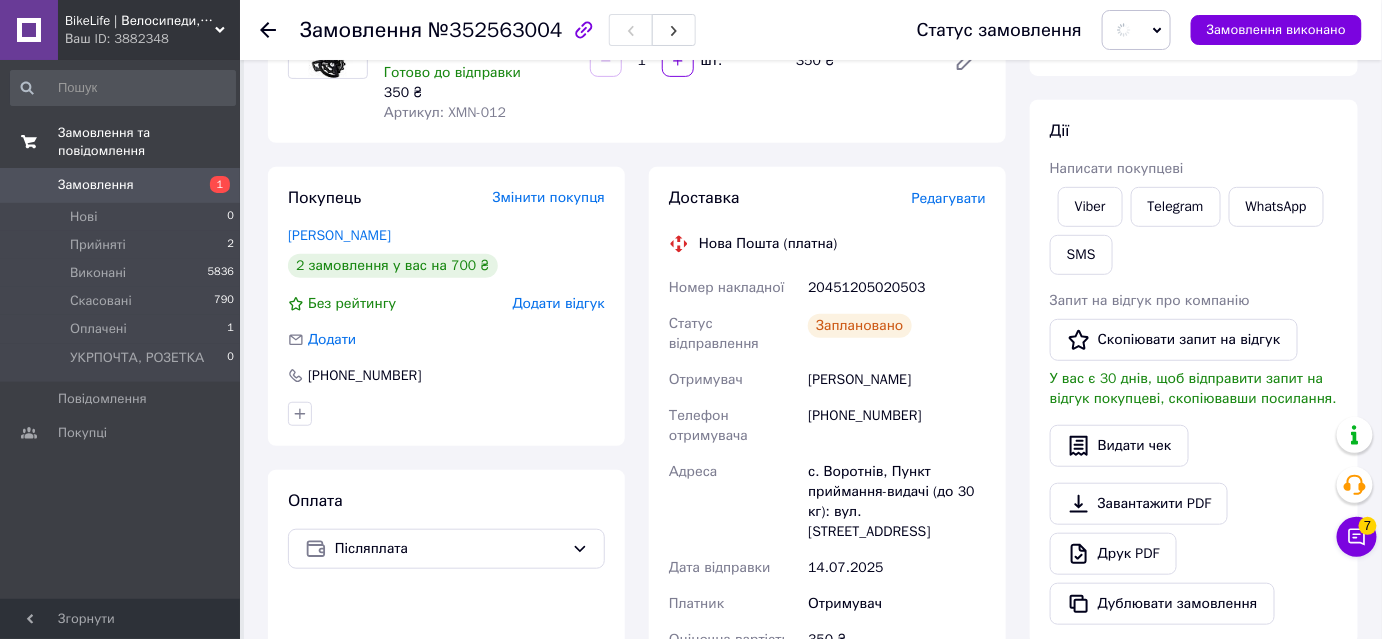 scroll, scrollTop: 0, scrollLeft: 0, axis: both 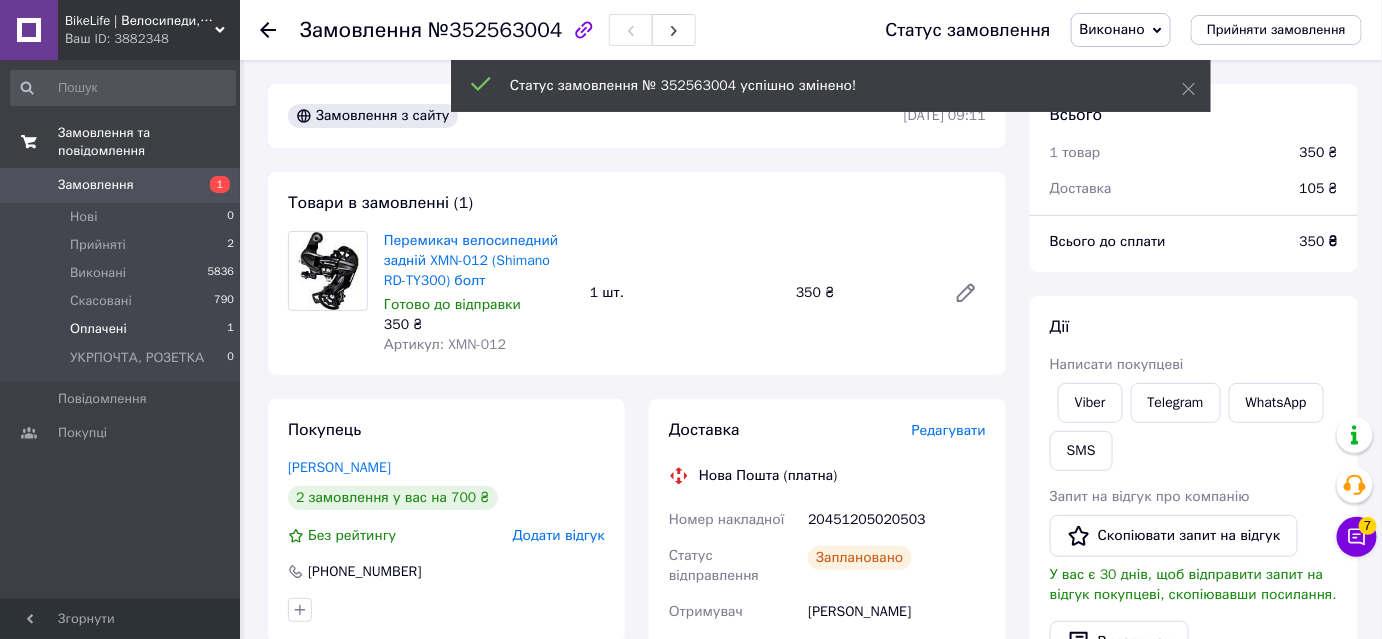 click on "Оплачені 1" at bounding box center (123, 329) 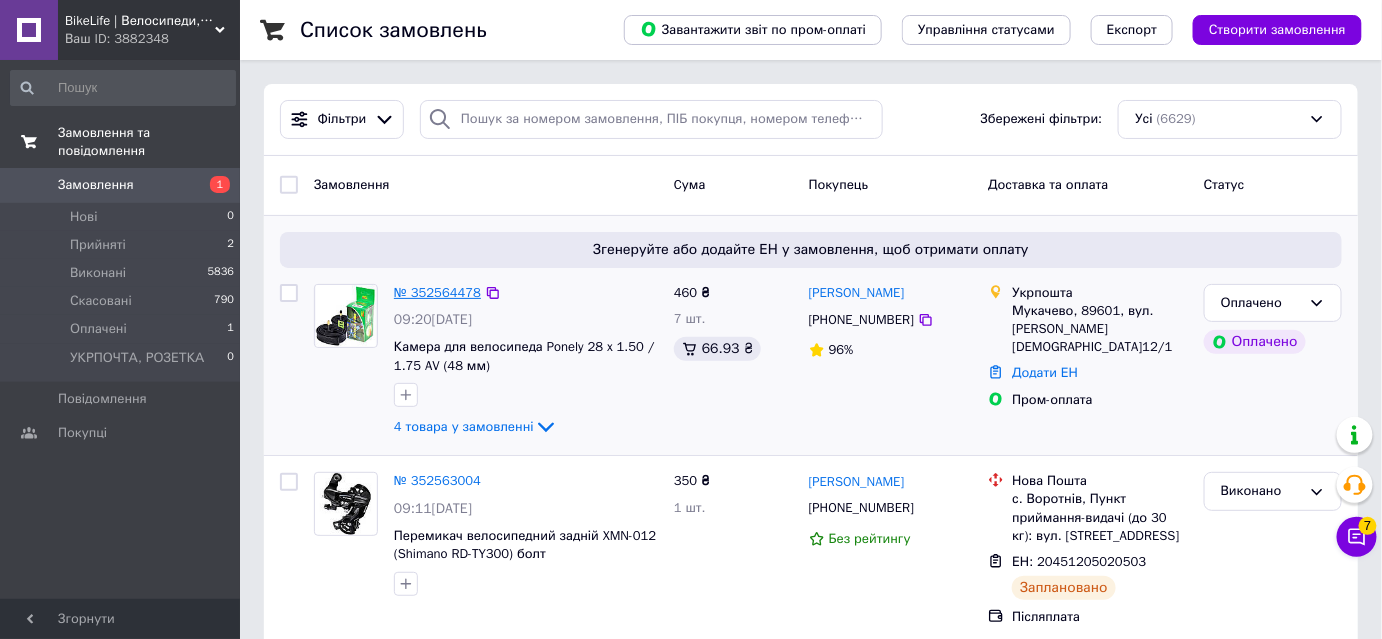 click on "№ 352564478" at bounding box center [437, 292] 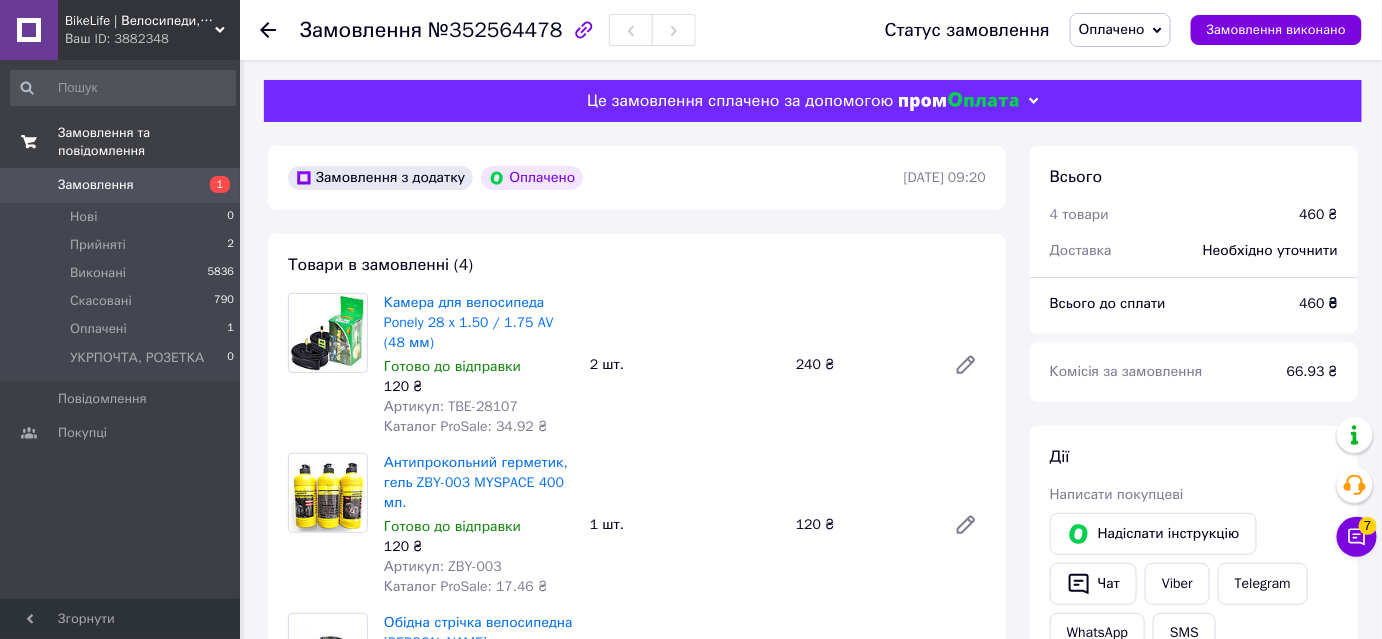 click on "Статус замовлення Оплачено Прийнято Виконано Скасовано УКРПОЧТА, РОЗЕТКА Замовлення виконано" at bounding box center [1113, 30] 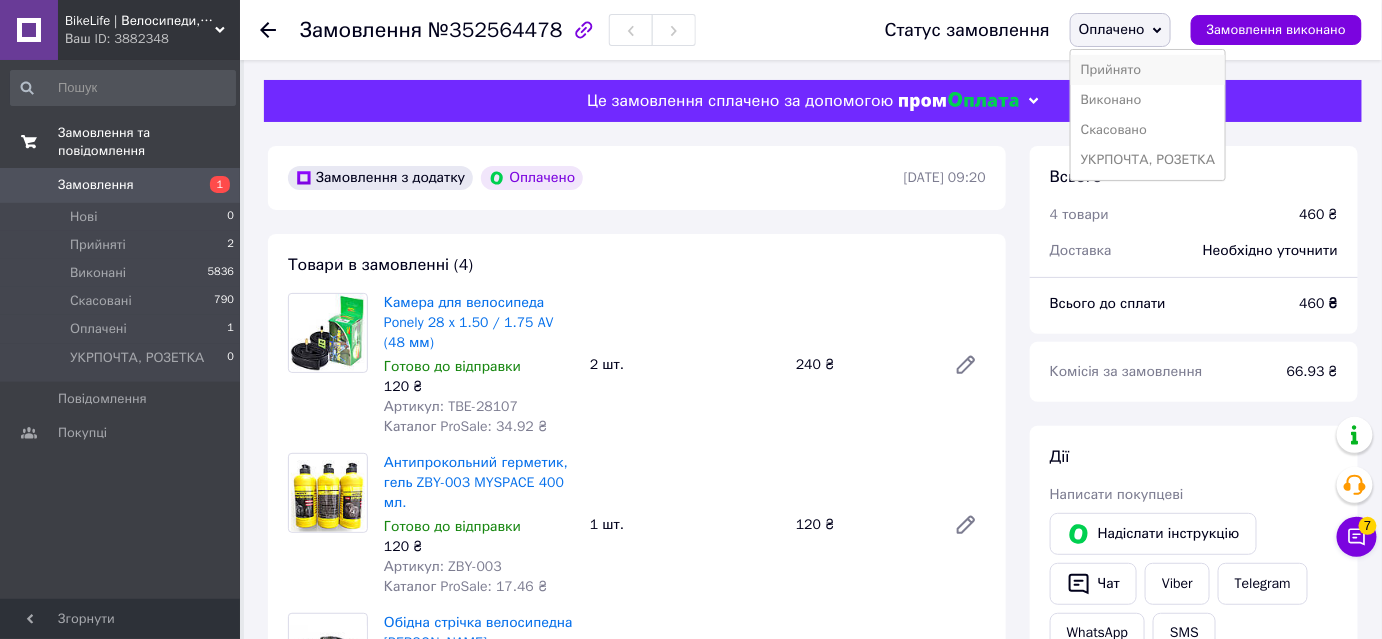 click on "Прийнято" at bounding box center [1148, 70] 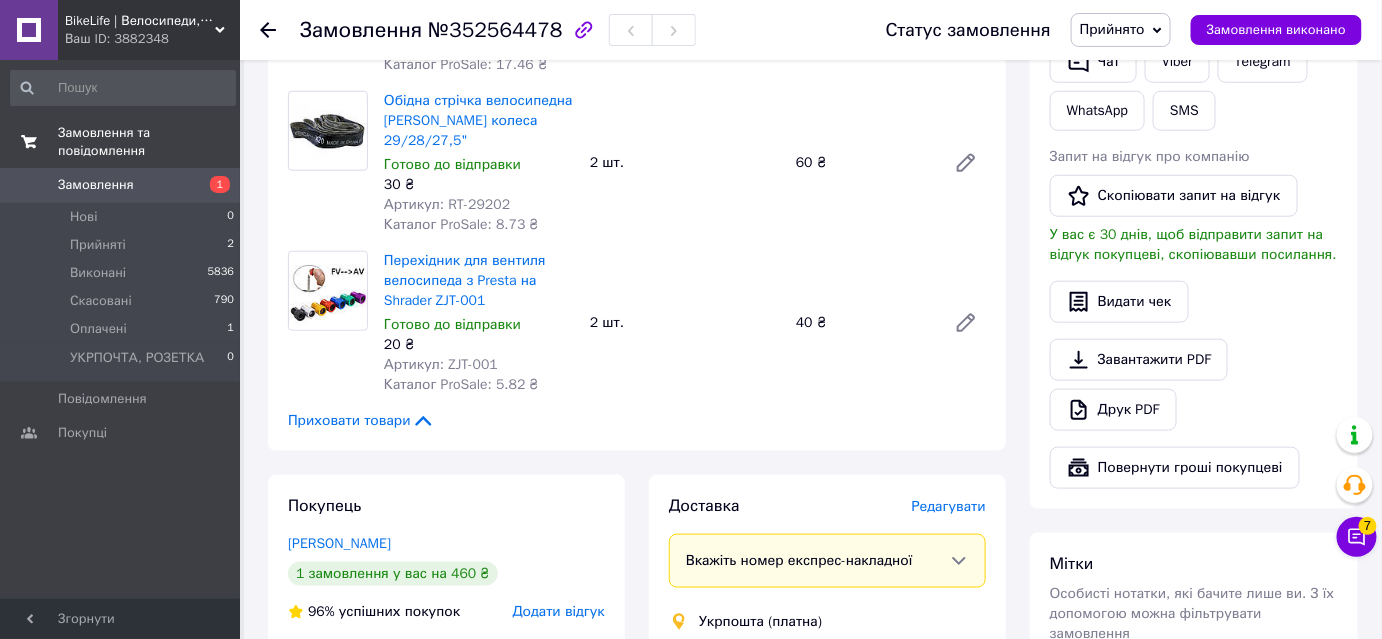 scroll, scrollTop: 545, scrollLeft: 0, axis: vertical 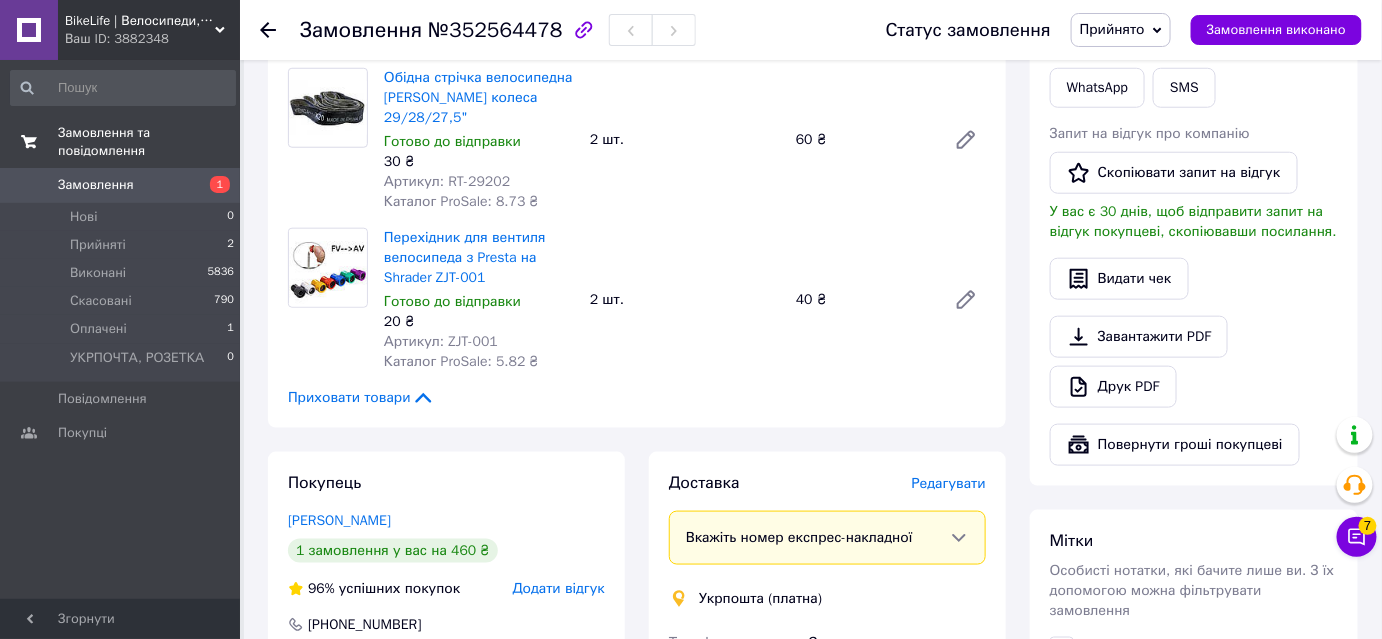 click on "Доставка [PERSON_NAME] Вкажіть номер експрес-накладної Обов'язково введіть номер експрес-накладної,
якщо створювали її не на цій сторінці. У разі,
якщо номер ЕН не буде доданий, ми не зможемо
виплатити гроші за замовлення Мобільний номер покупця (із замовлення) повинен відповідати номеру отримувача за накладною Укрпошта (платна) Тариф Стандарт Отримувач [PERSON_NAME] [PHONE_NUMBER] [PERSON_NAME], 89601, вул. [PERSON_NAME], 12/1 Платник Отримувач Оціночна вартість 460 ₴ Передати номер або Створити ярлик" at bounding box center (827, 765) 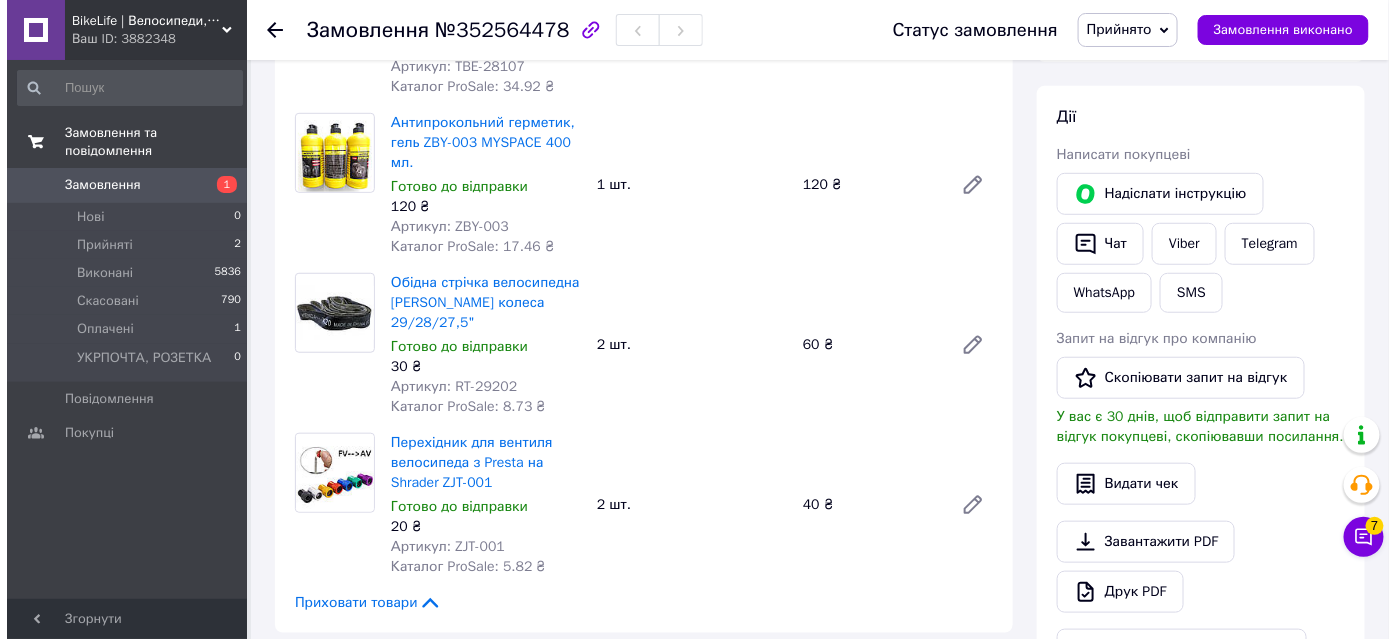 scroll, scrollTop: 454, scrollLeft: 0, axis: vertical 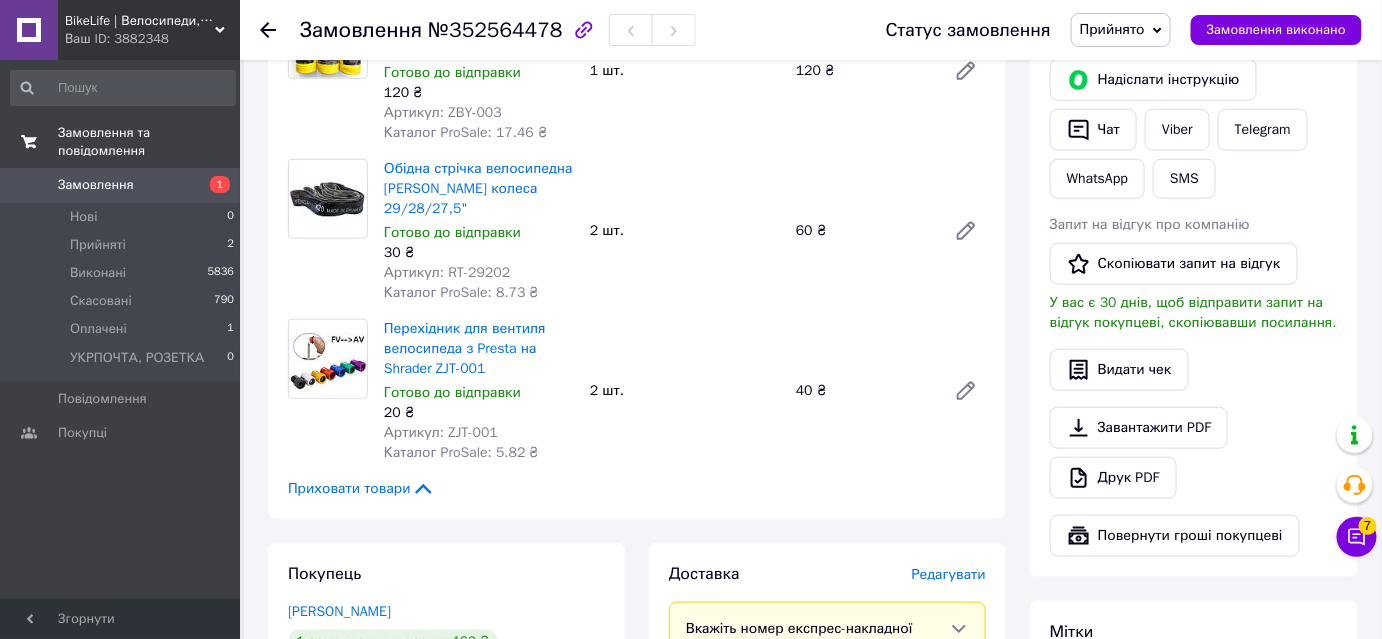click on "Редагувати" at bounding box center (949, 574) 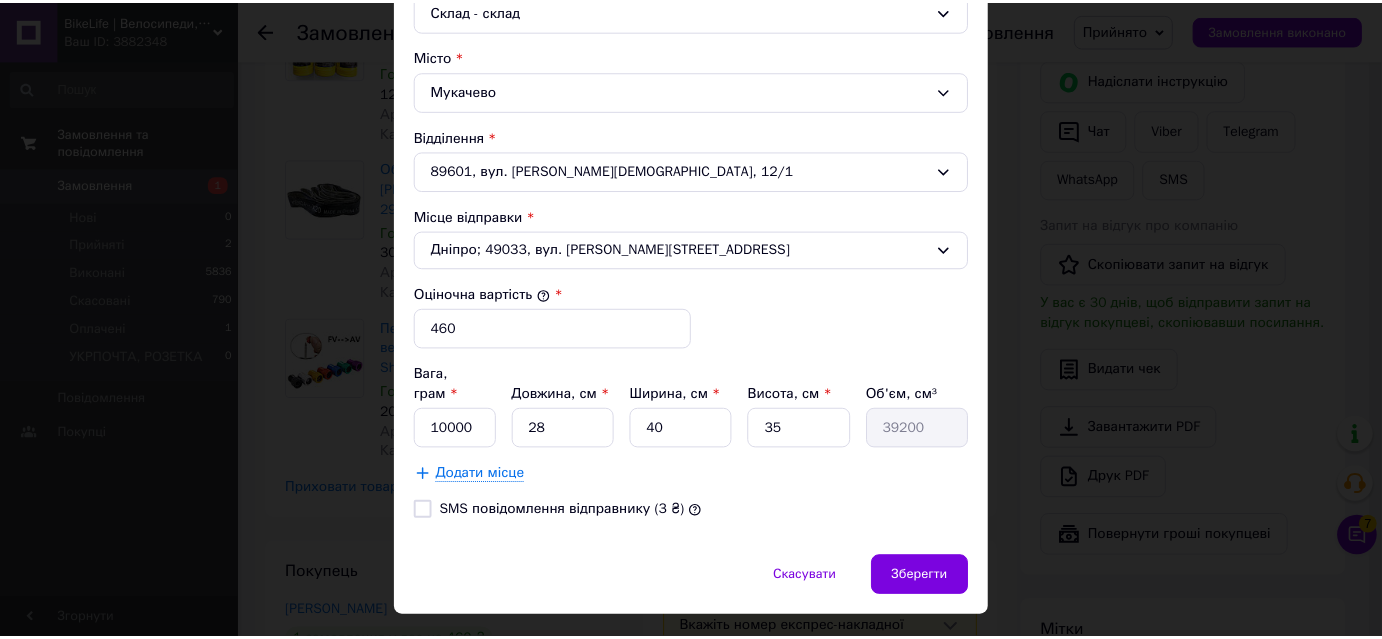 scroll, scrollTop: 605, scrollLeft: 0, axis: vertical 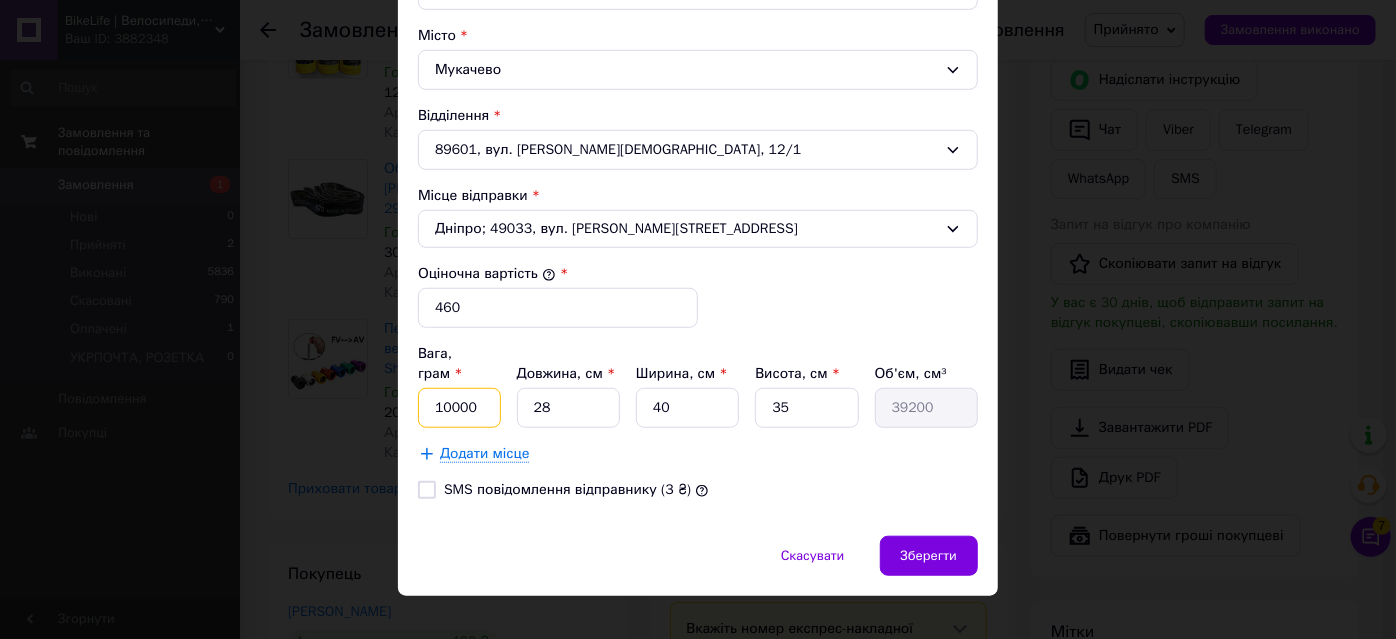 drag, startPoint x: 472, startPoint y: 398, endPoint x: 429, endPoint y: 401, distance: 43.104523 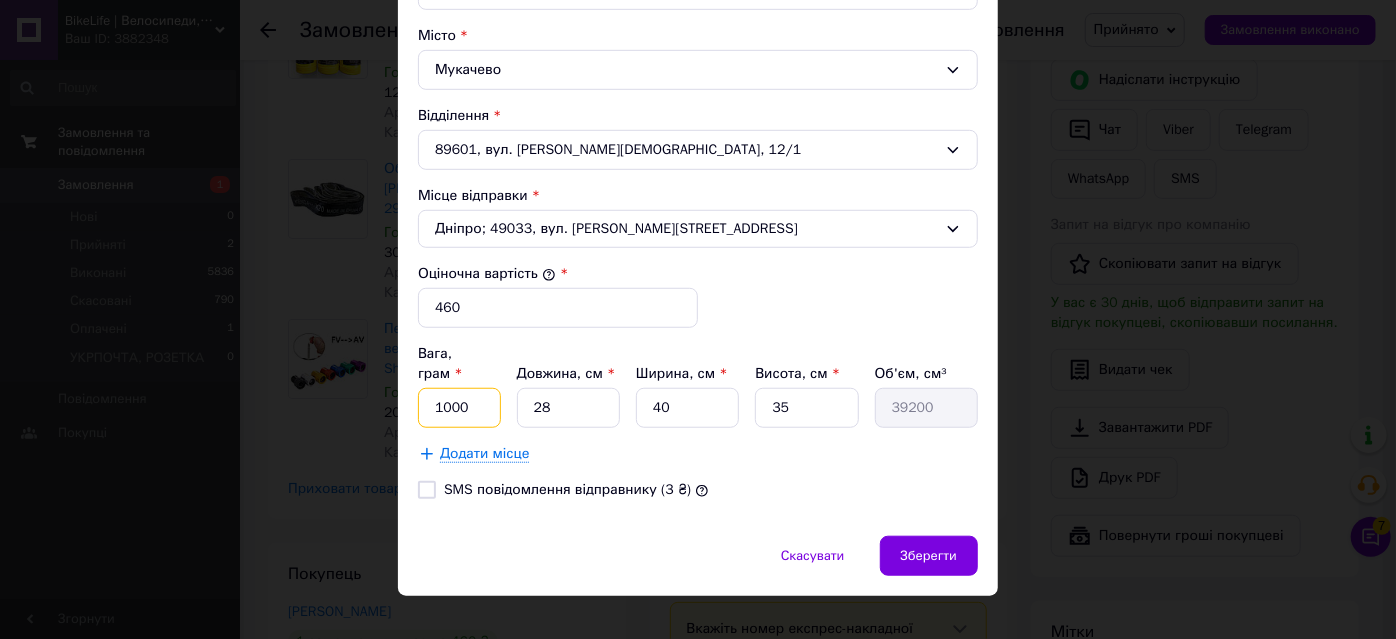 type on "1000" 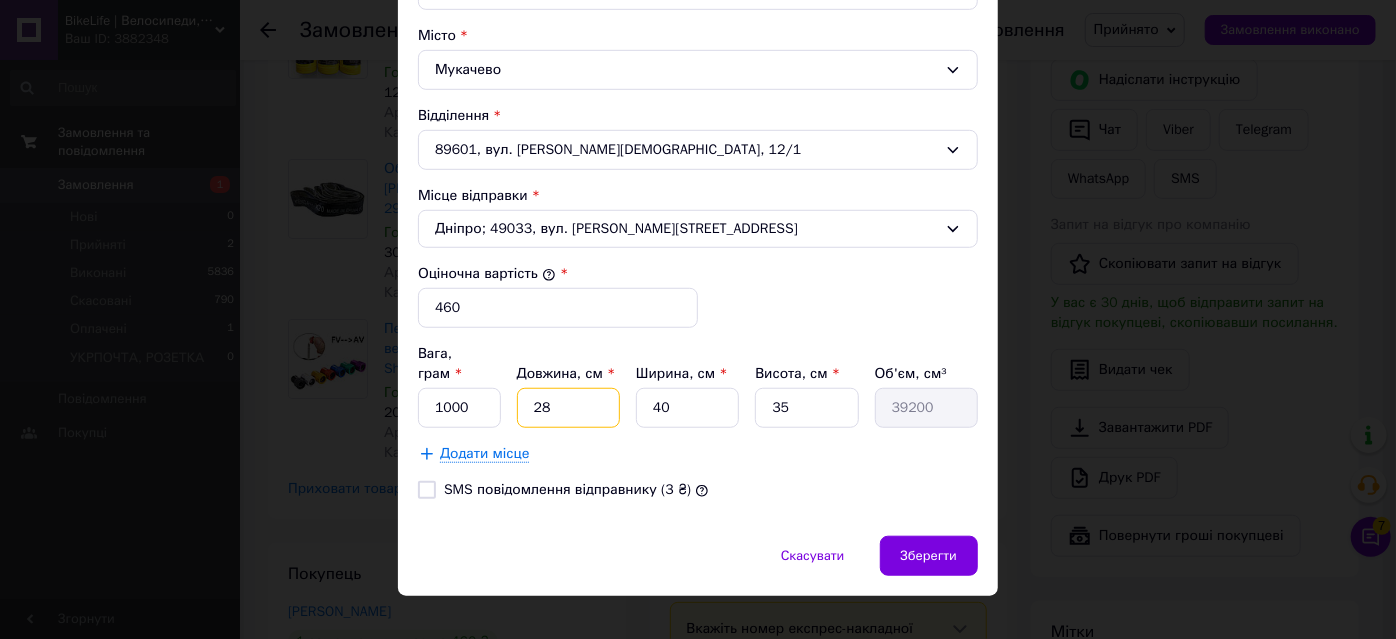 click on "Вага, грам   * 1000 Довжина, см   * 28 Ширина, см   * 40 Висота, см   * 35 Об'єм, см³ 39200" at bounding box center [698, 386] 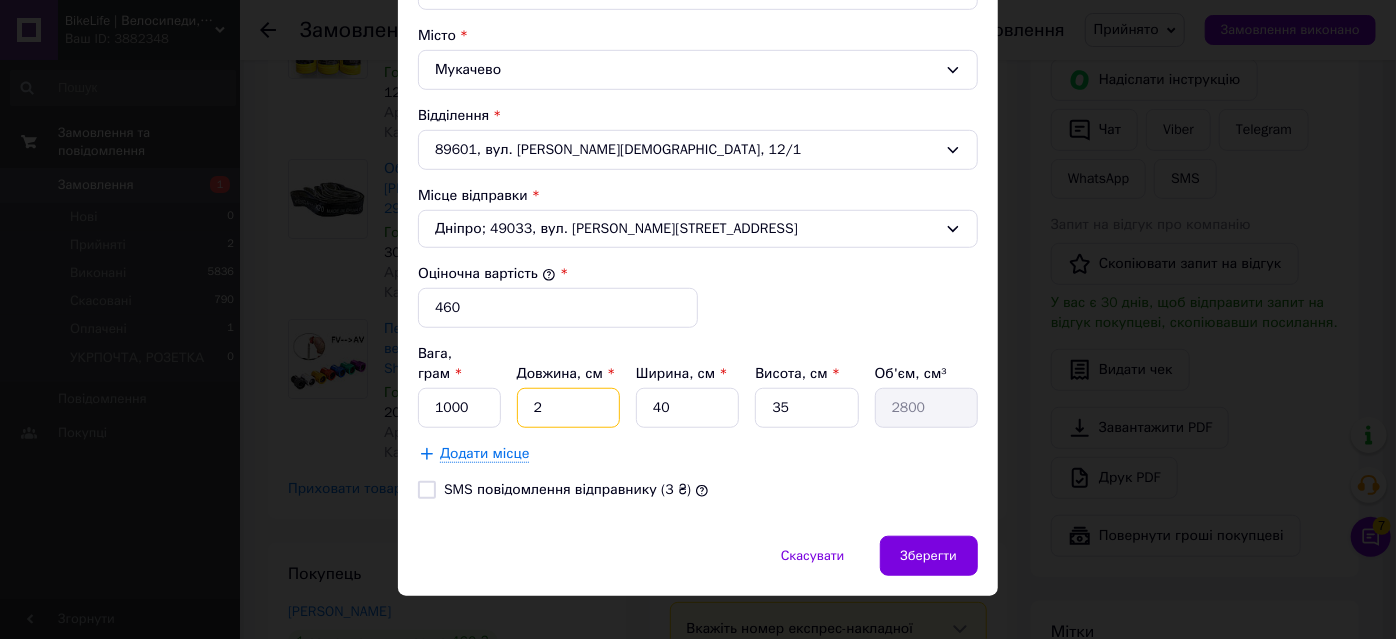 type on "23" 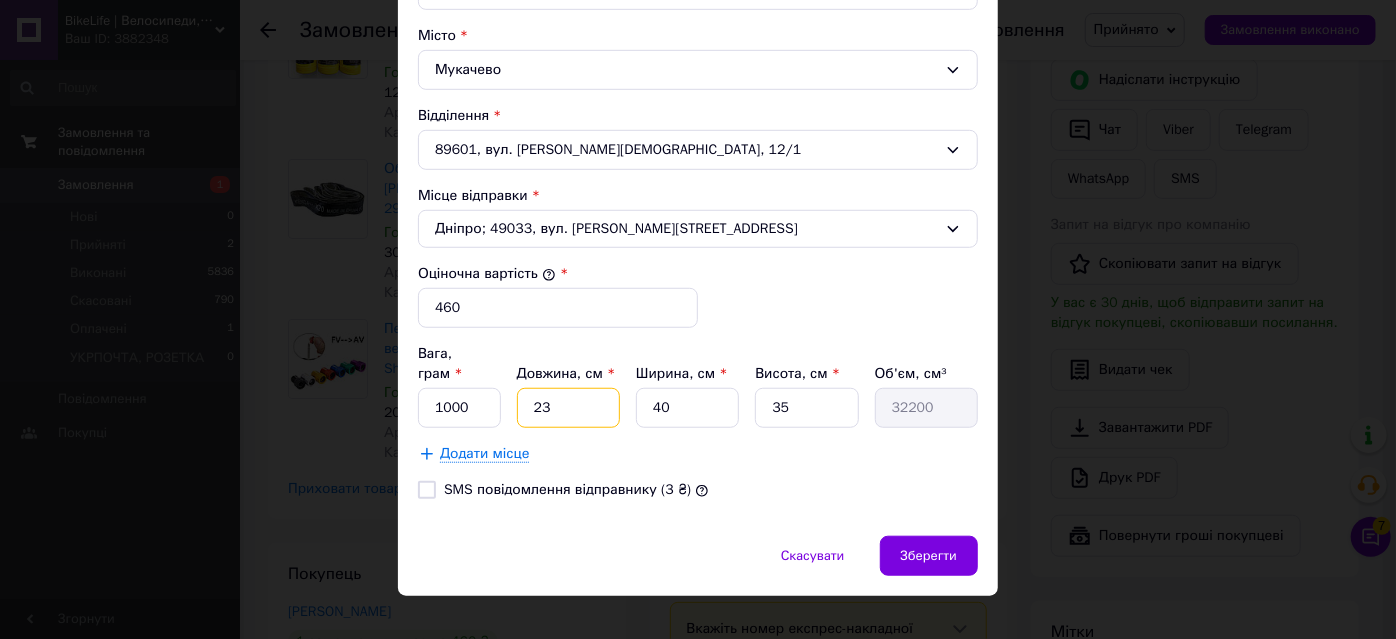 type on "23" 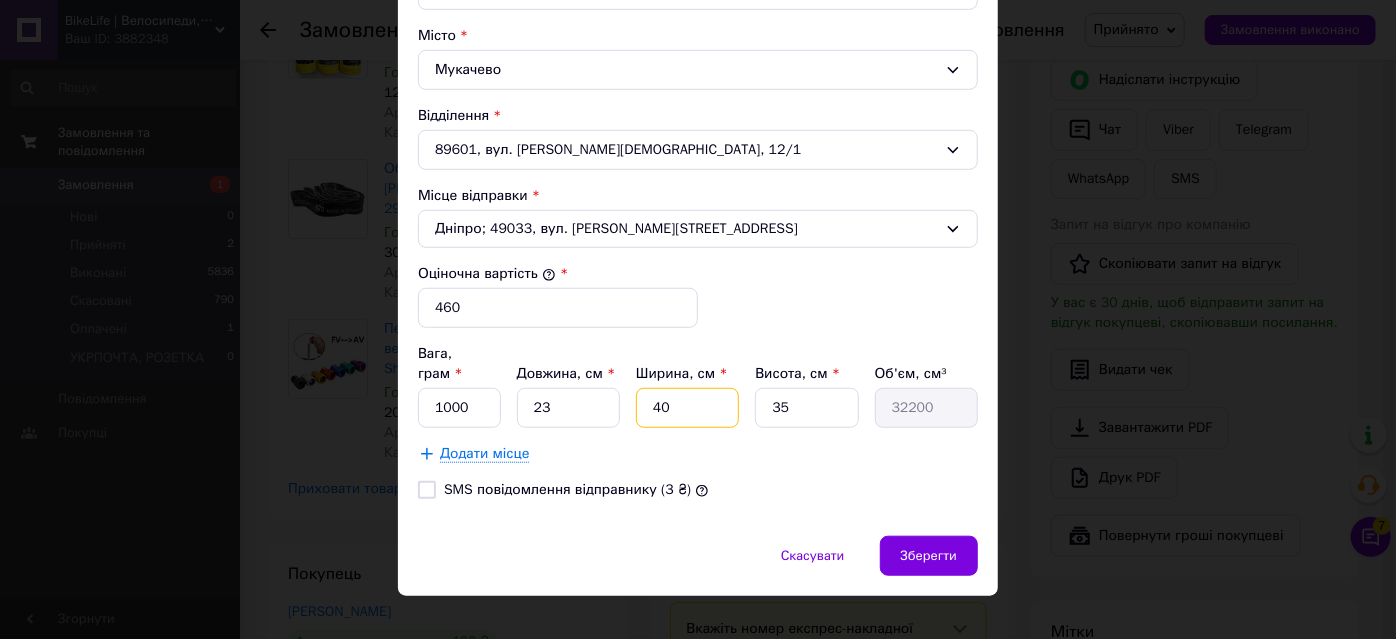 drag, startPoint x: 666, startPoint y: 392, endPoint x: 613, endPoint y: 392, distance: 53 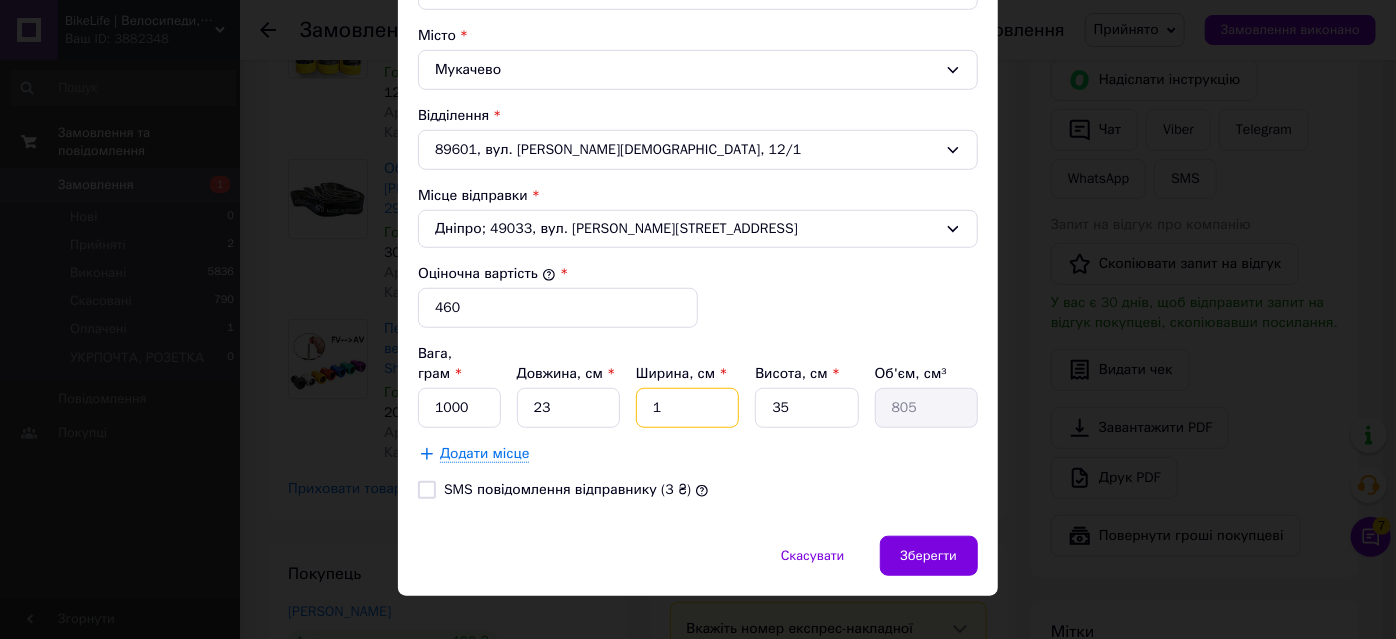 type on "17" 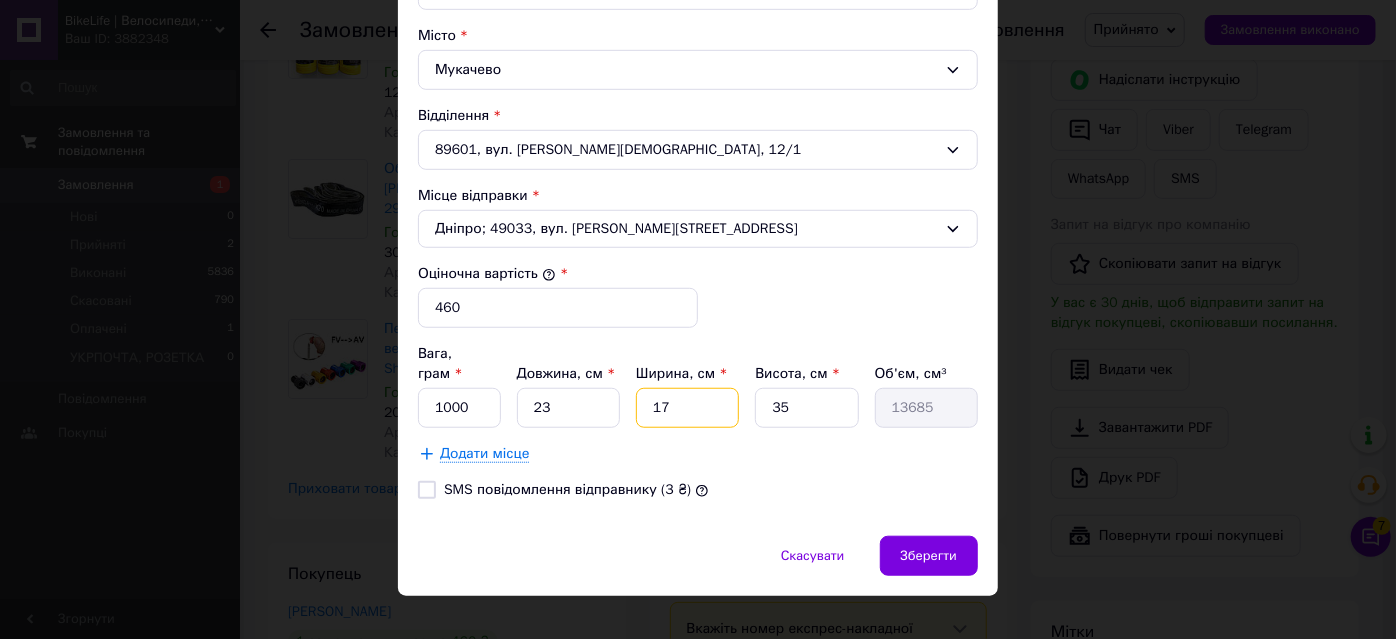 type on "17" 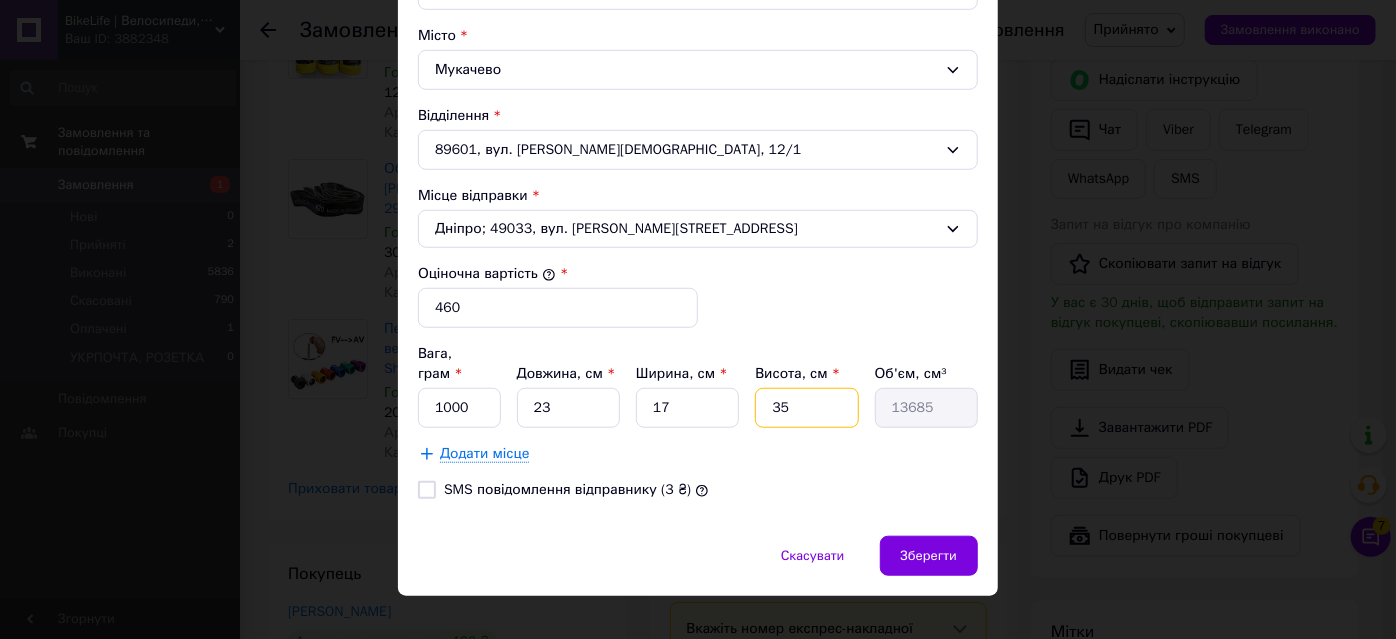 click on "35" at bounding box center (806, 408) 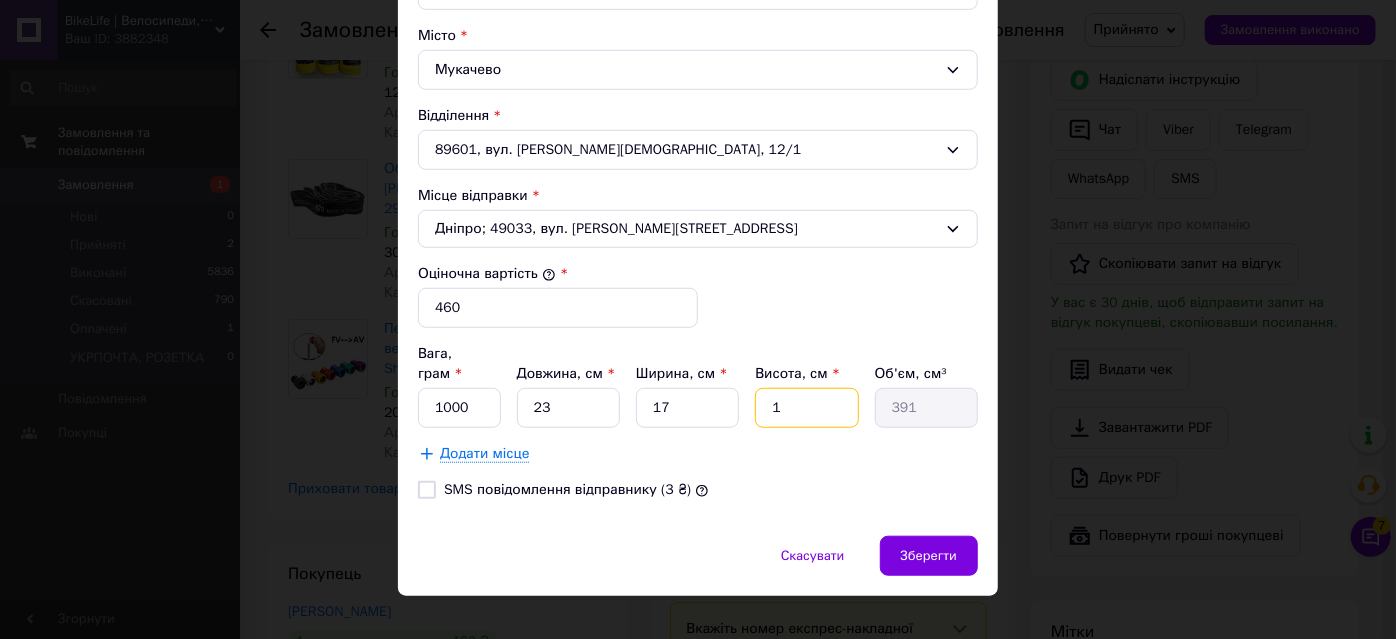 type on "10" 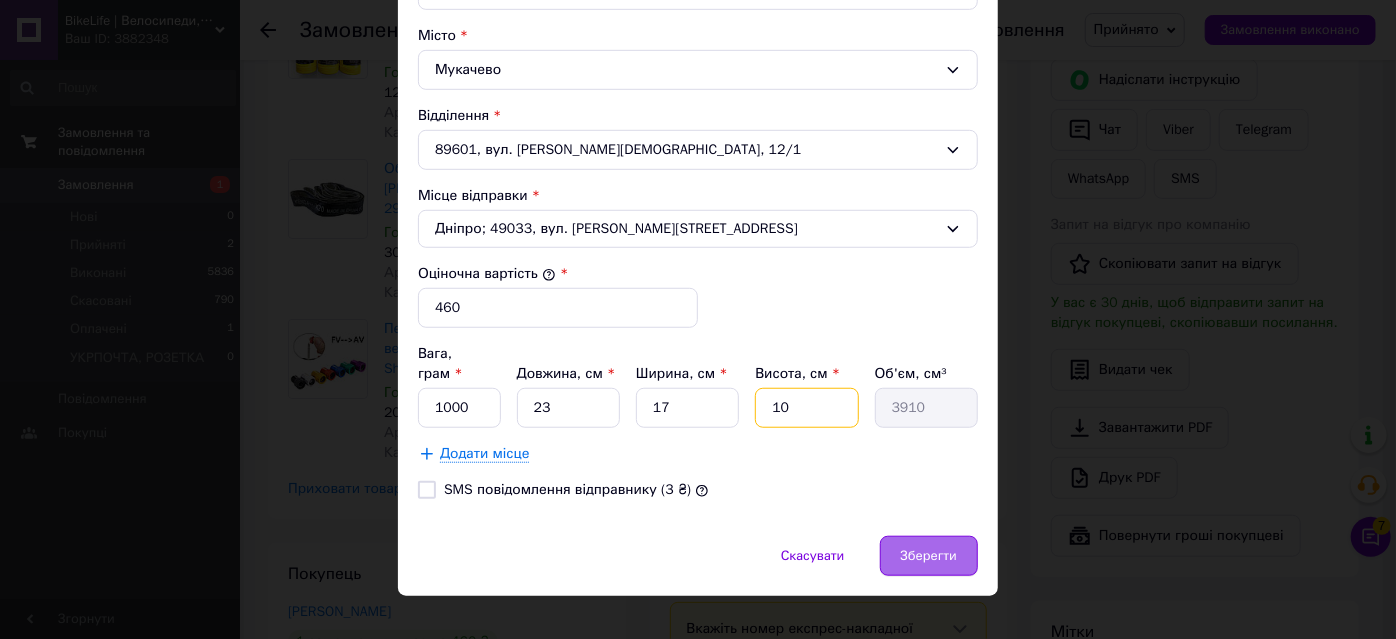 type on "10" 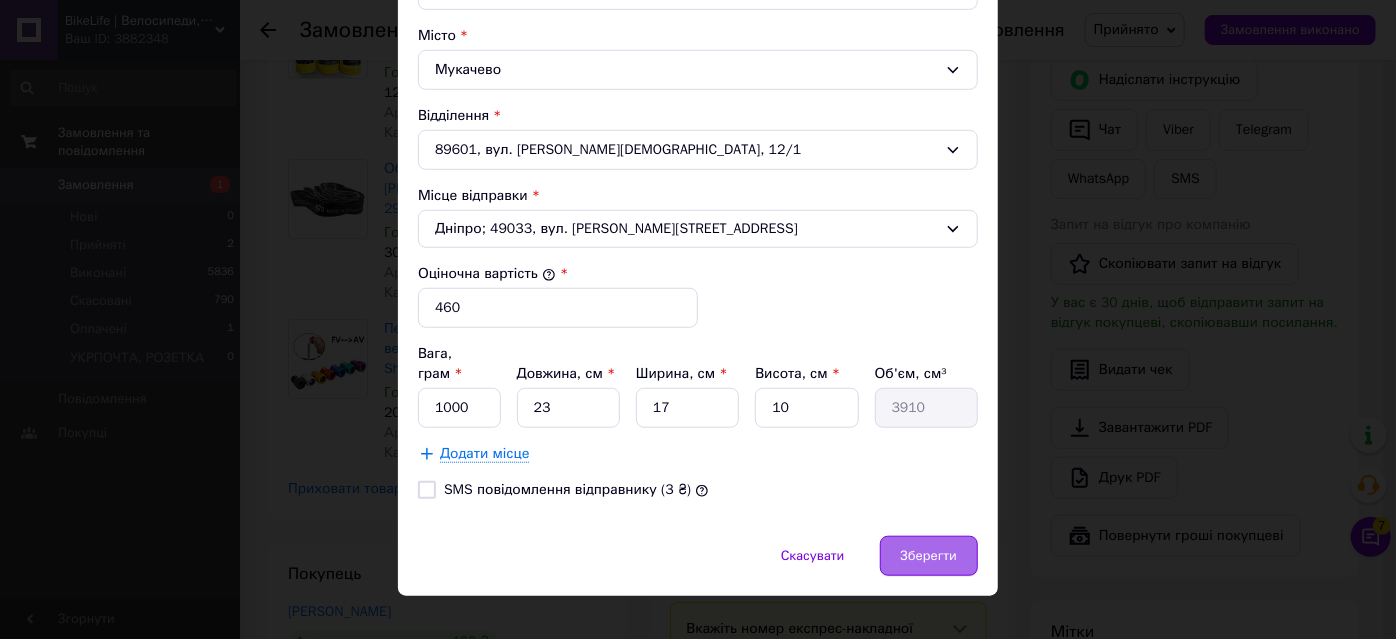 click on "Зберегти" at bounding box center (929, 556) 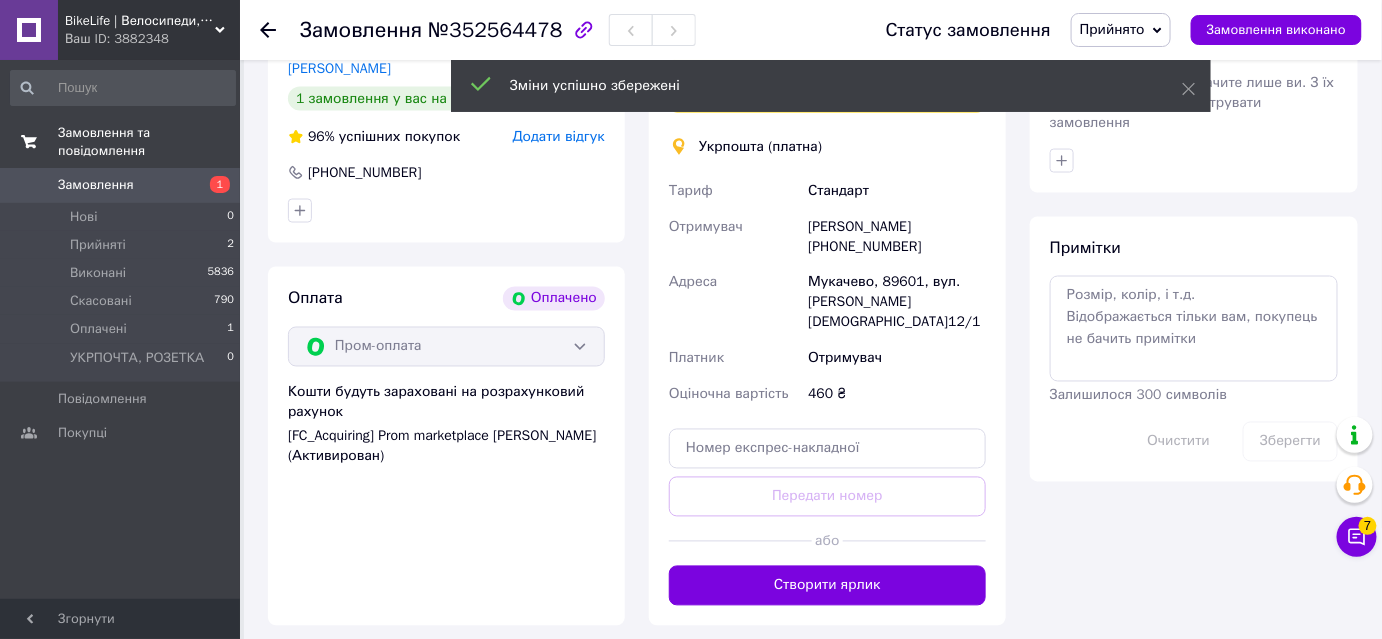 scroll, scrollTop: 1090, scrollLeft: 0, axis: vertical 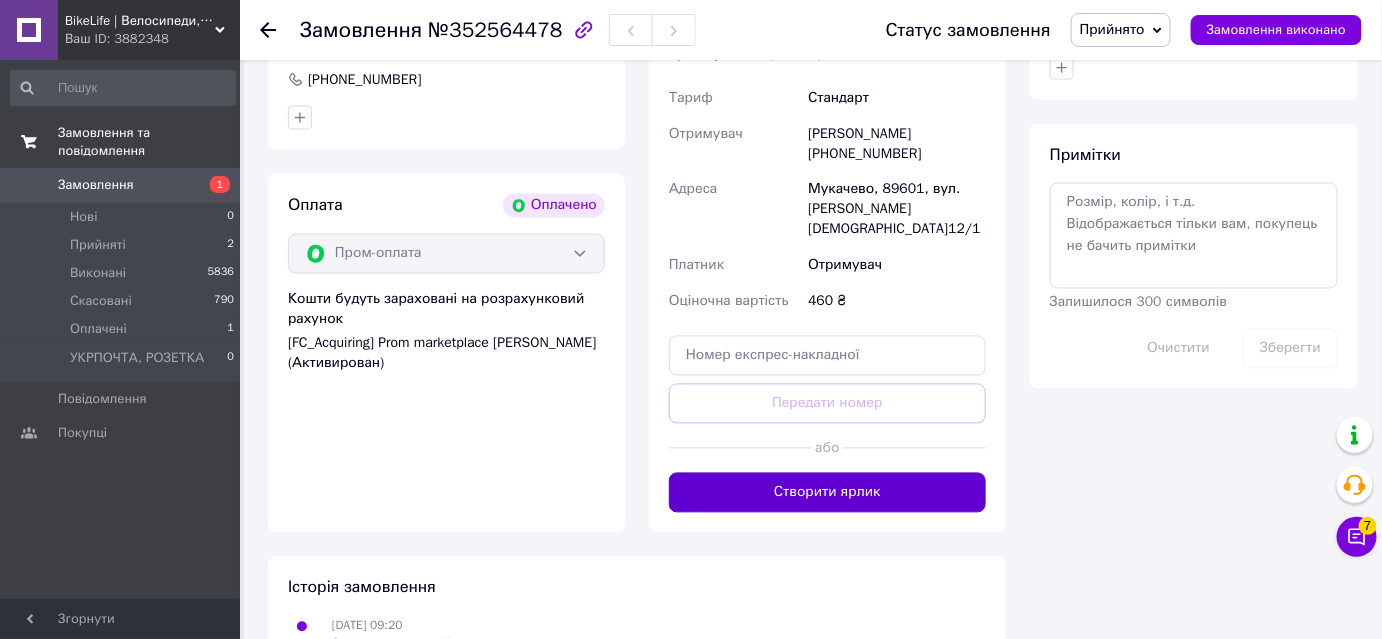 click on "Створити ярлик" at bounding box center (827, 493) 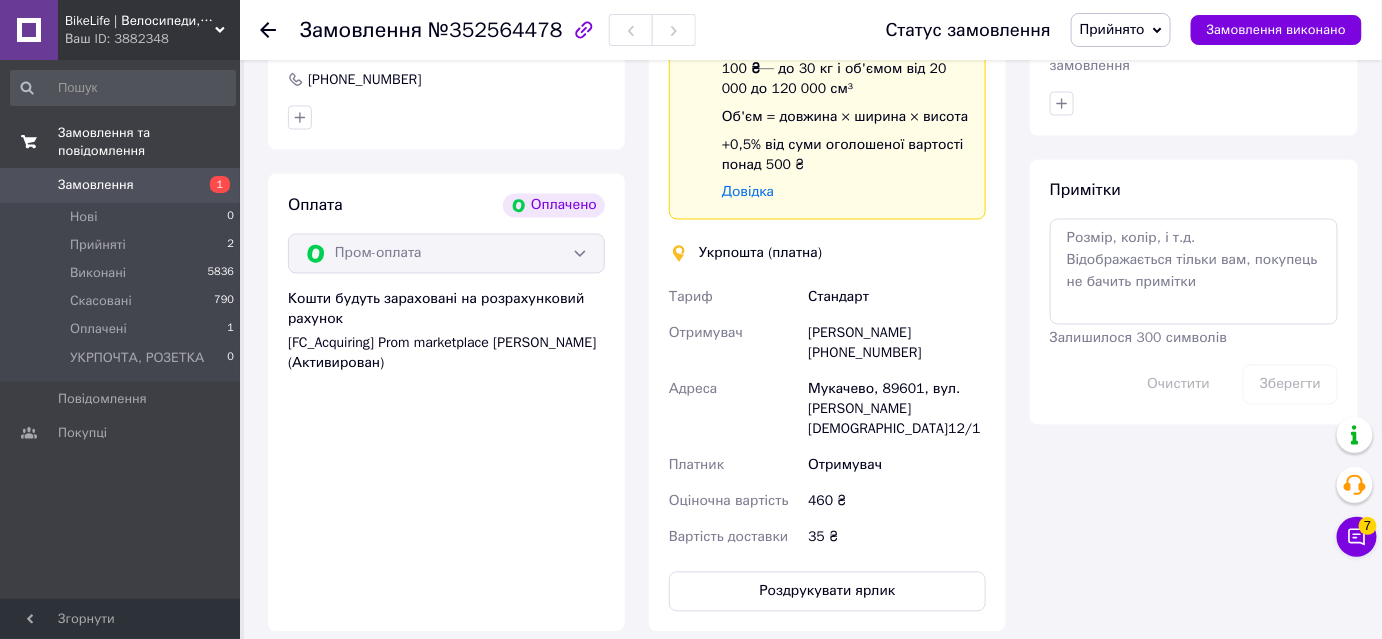 click on "Статус замовлення Прийнято Виконано Скасовано Оплачено УКРПОЧТА, РОЗЕТКА Замовлення виконано" at bounding box center [1114, 30] 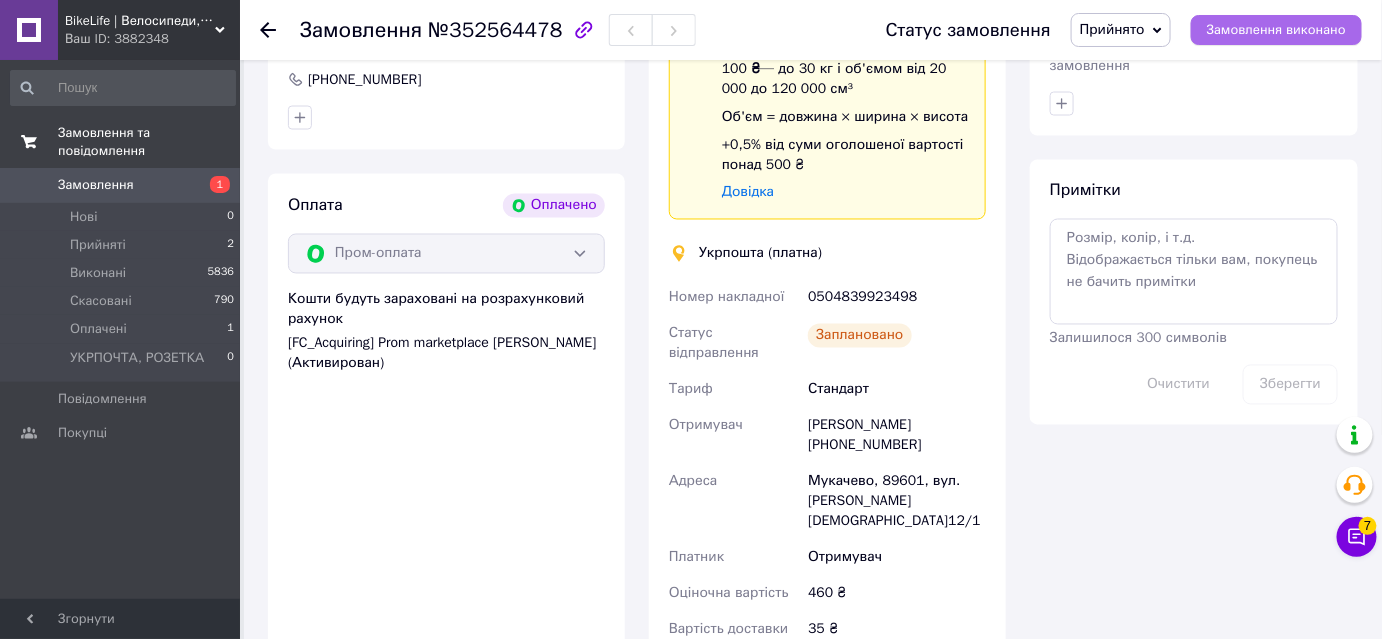 click on "Замовлення виконано" at bounding box center [1276, 30] 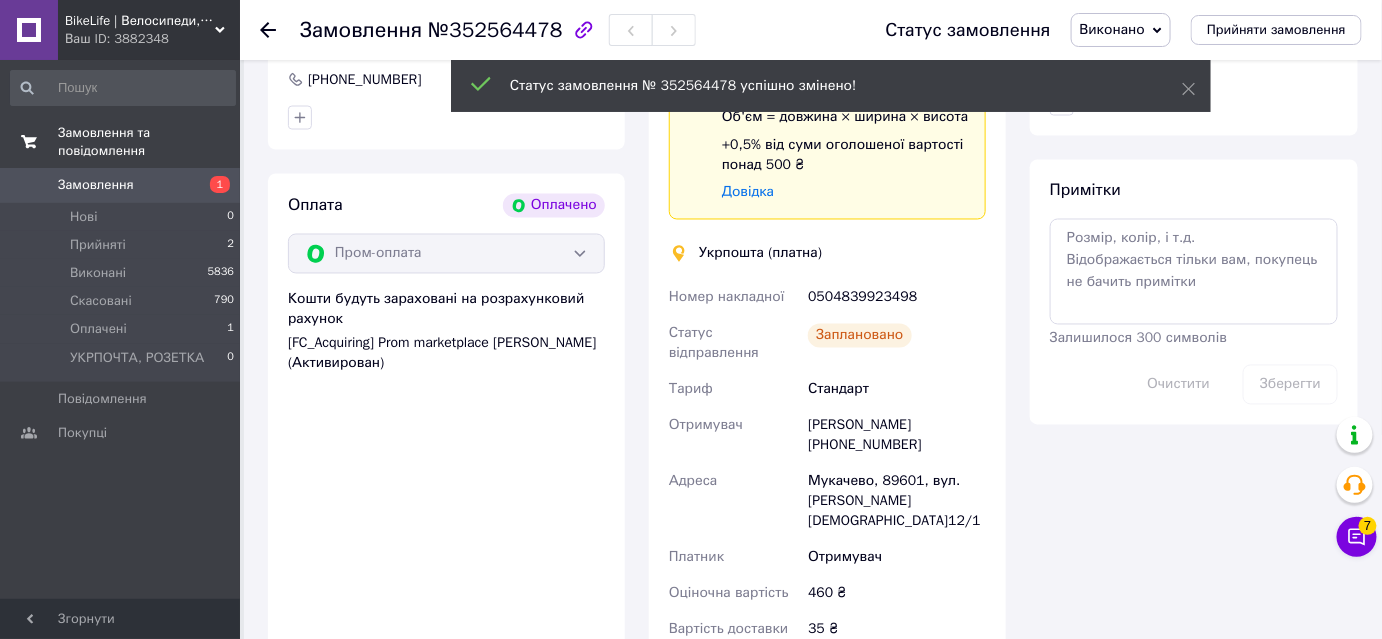 click on "Укрпошта (платна)" at bounding box center [760, 254] 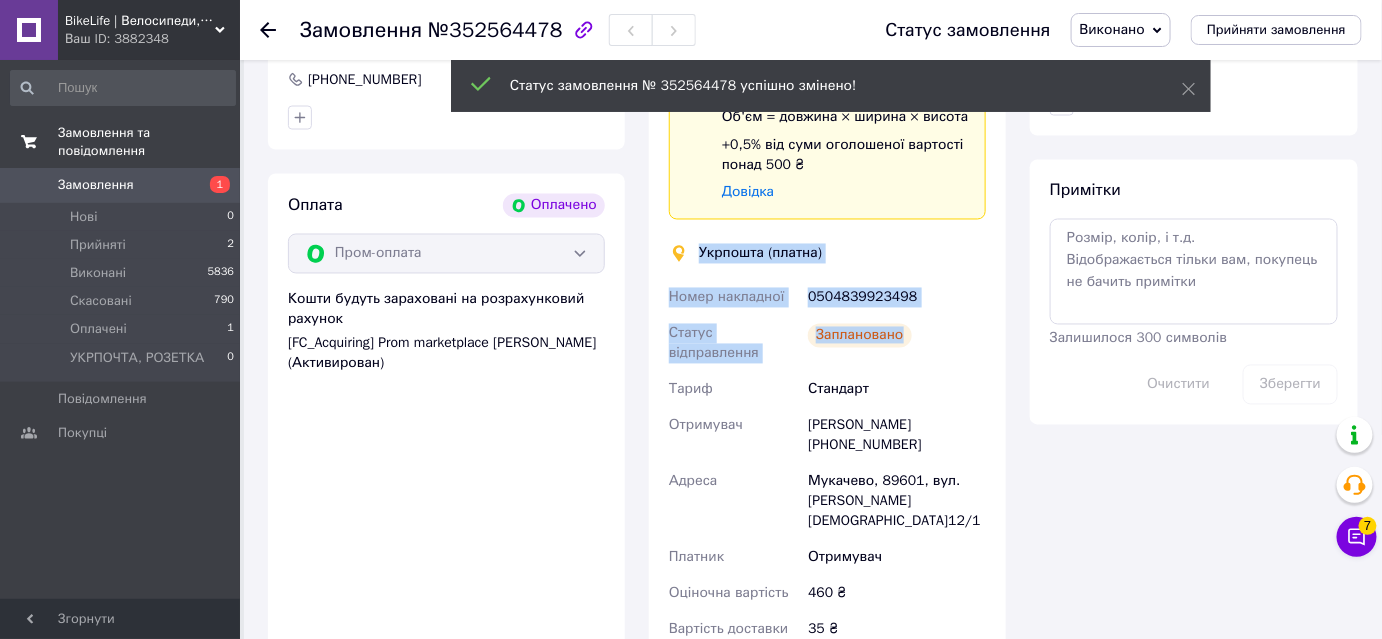 drag, startPoint x: 699, startPoint y: 210, endPoint x: 921, endPoint y: 291, distance: 236.31546 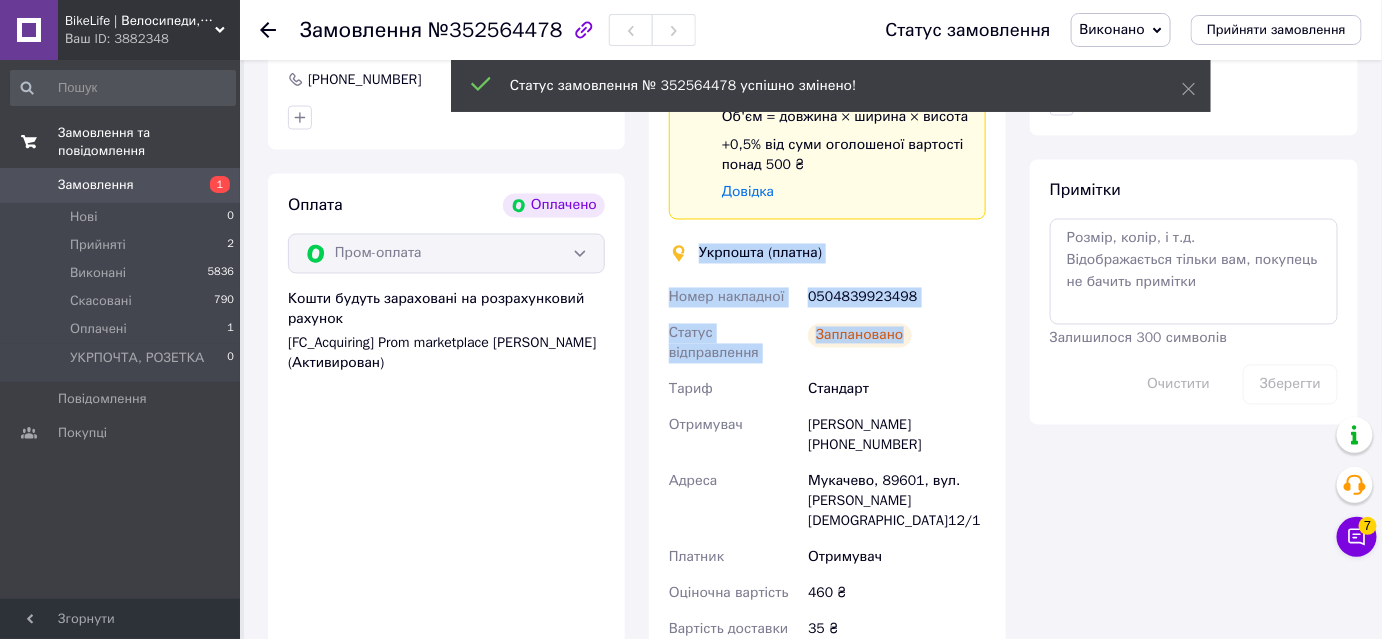 click on "Доставка Редагувати Спецтариф Укрпошта Стандарт 35 ₴  - до 30 кг і об'ємом до 20 000 см³ 100 ₴  — до 30 кг і об'ємом від 20 000 до 120 000 см³ Об'єм = довжина × ширина × висота +0,5% від суми оголошеної вартості понад 500 ₴ Довідка Укрпошта (платна) Номер накладної 0504839923498 Статус відправлення Заплановано Тариф Стандарт Отримувач [PERSON_NAME] [PHONE_NUMBER] [GEOGRAPHIC_DATA], вул. [PERSON_NAME], 12/1 Платник Отримувач Оціночна вартість 460 ₴ Вартість доставки 35 ₴ Роздрукувати ярлик" at bounding box center [827, 315] 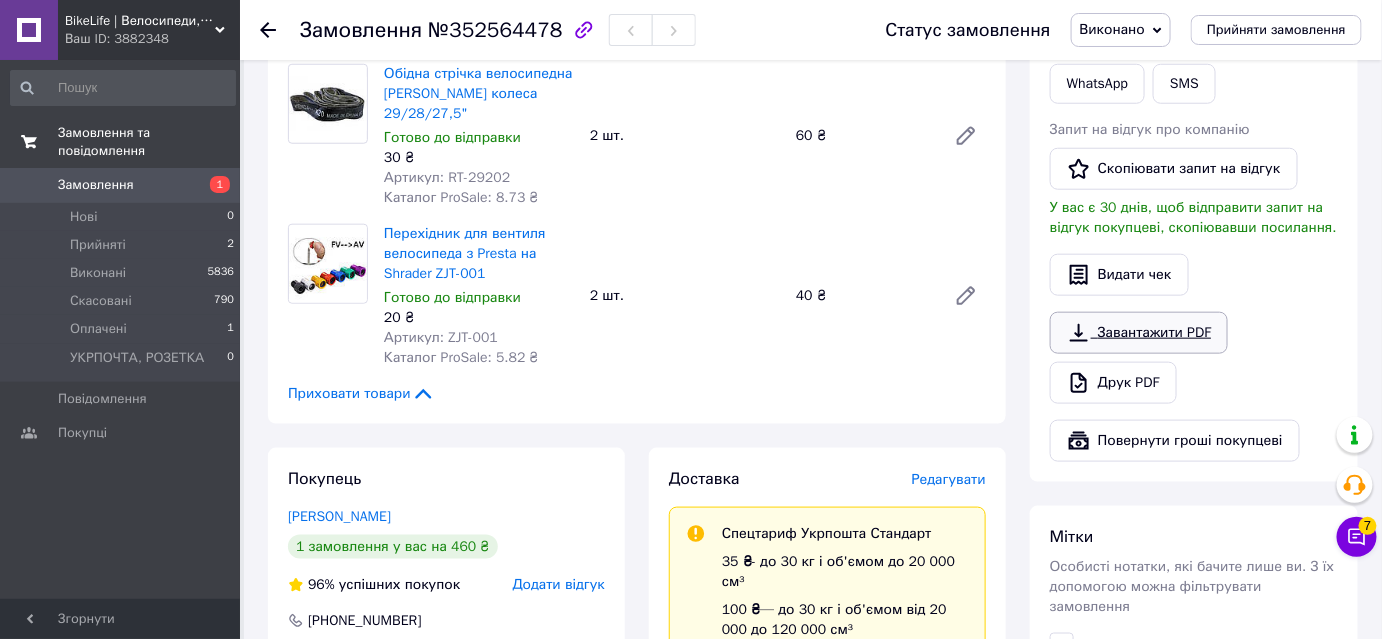 scroll, scrollTop: 454, scrollLeft: 0, axis: vertical 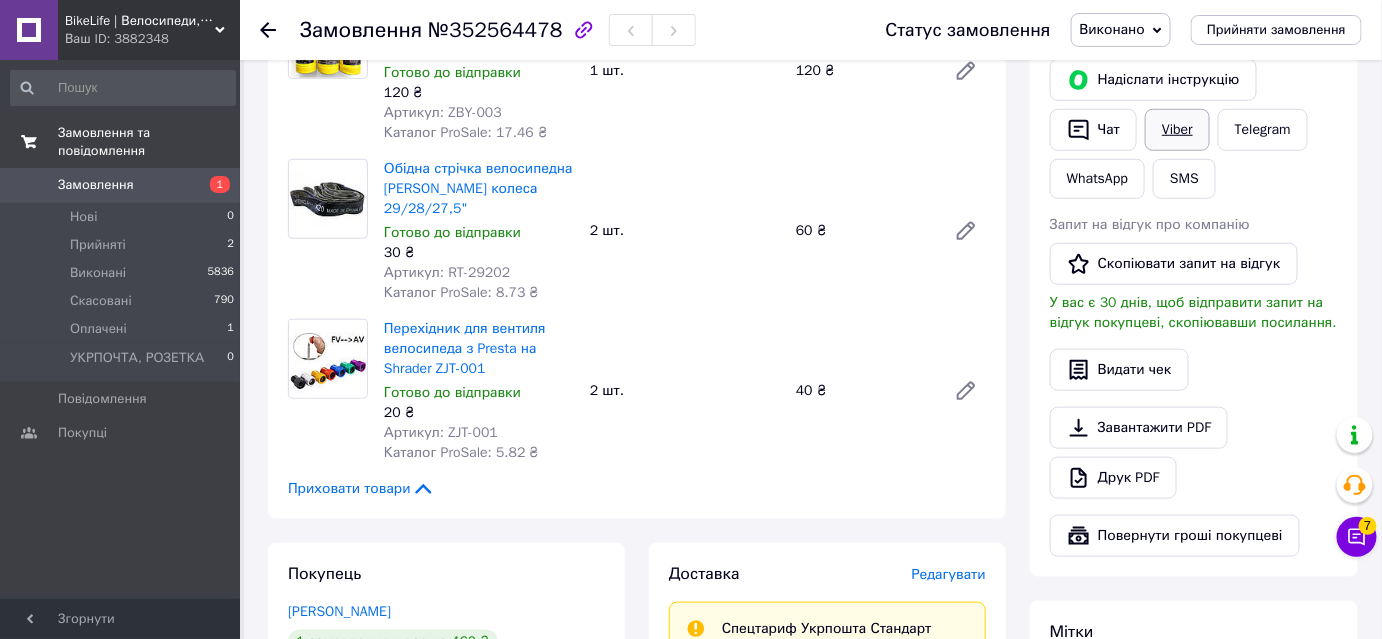 click on "Viber" at bounding box center [1177, 130] 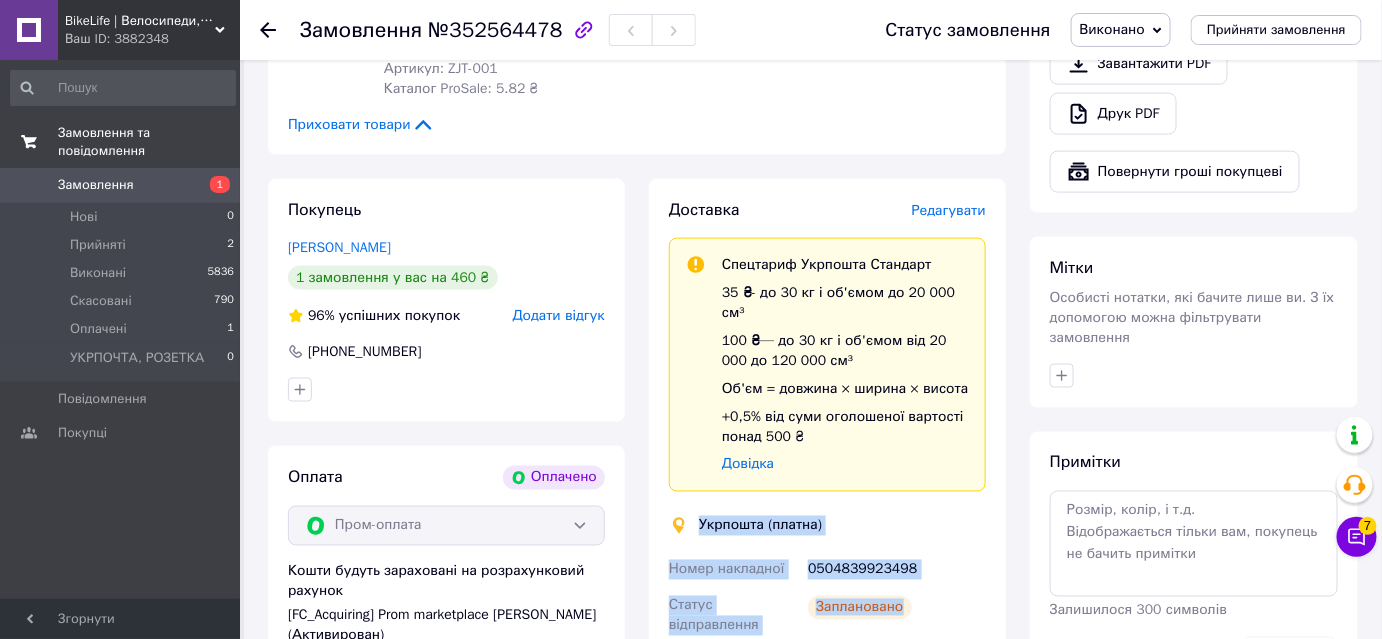 scroll, scrollTop: 818, scrollLeft: 0, axis: vertical 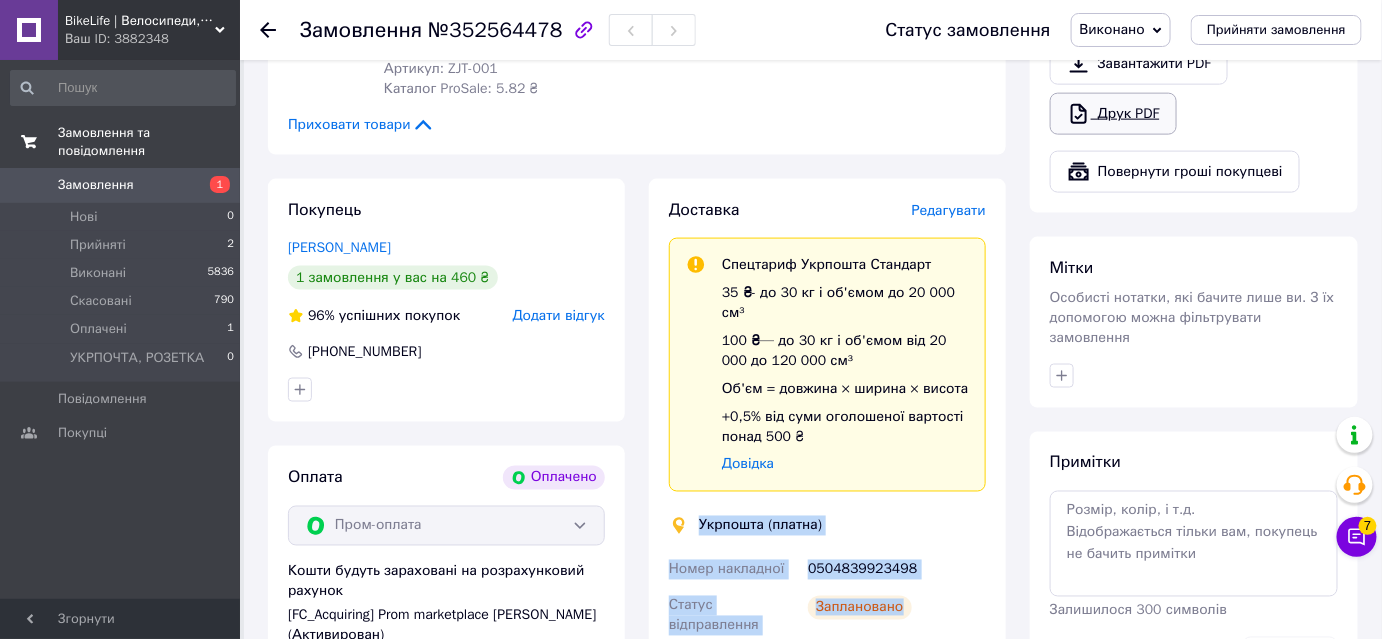 click on "Друк PDF" at bounding box center [1113, 114] 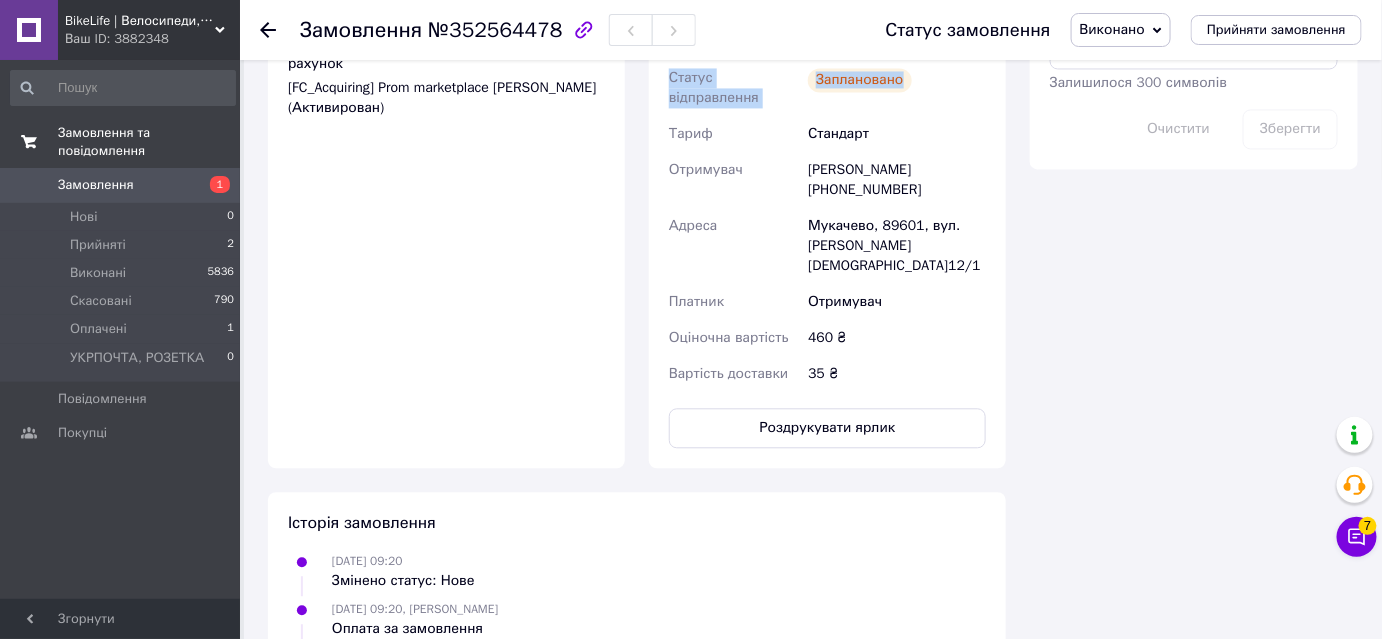 scroll, scrollTop: 1363, scrollLeft: 0, axis: vertical 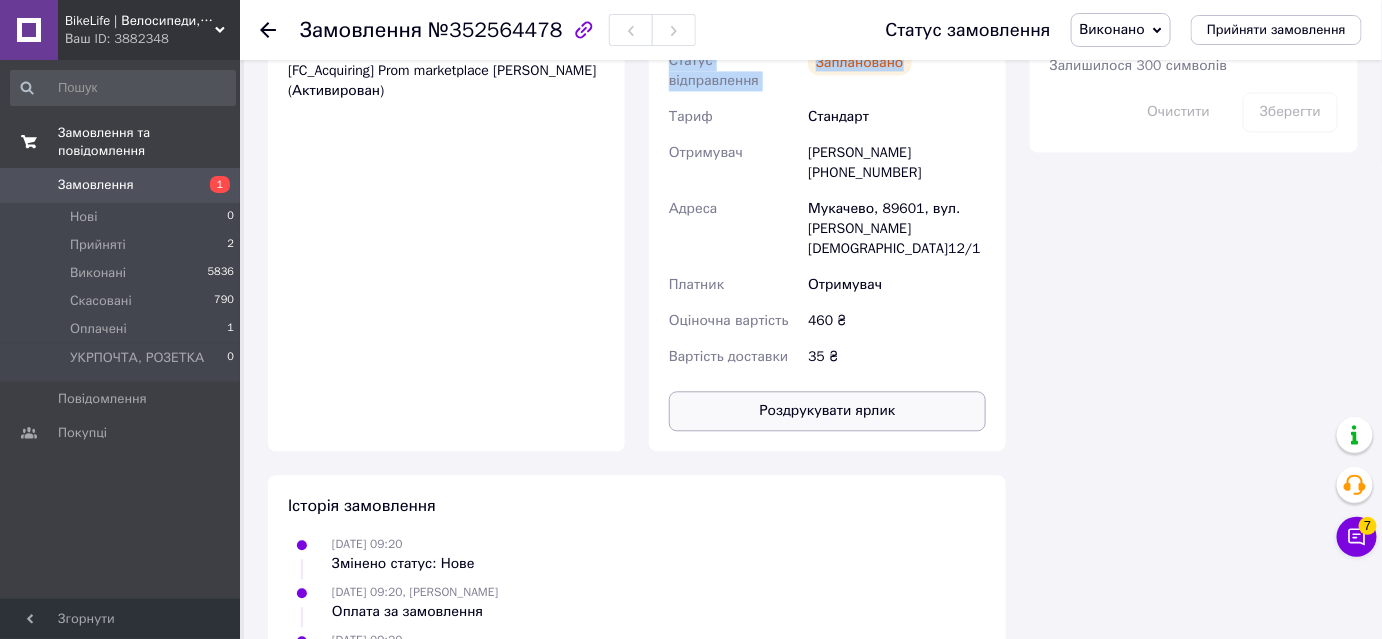 click on "Роздрукувати ярлик" at bounding box center [827, 411] 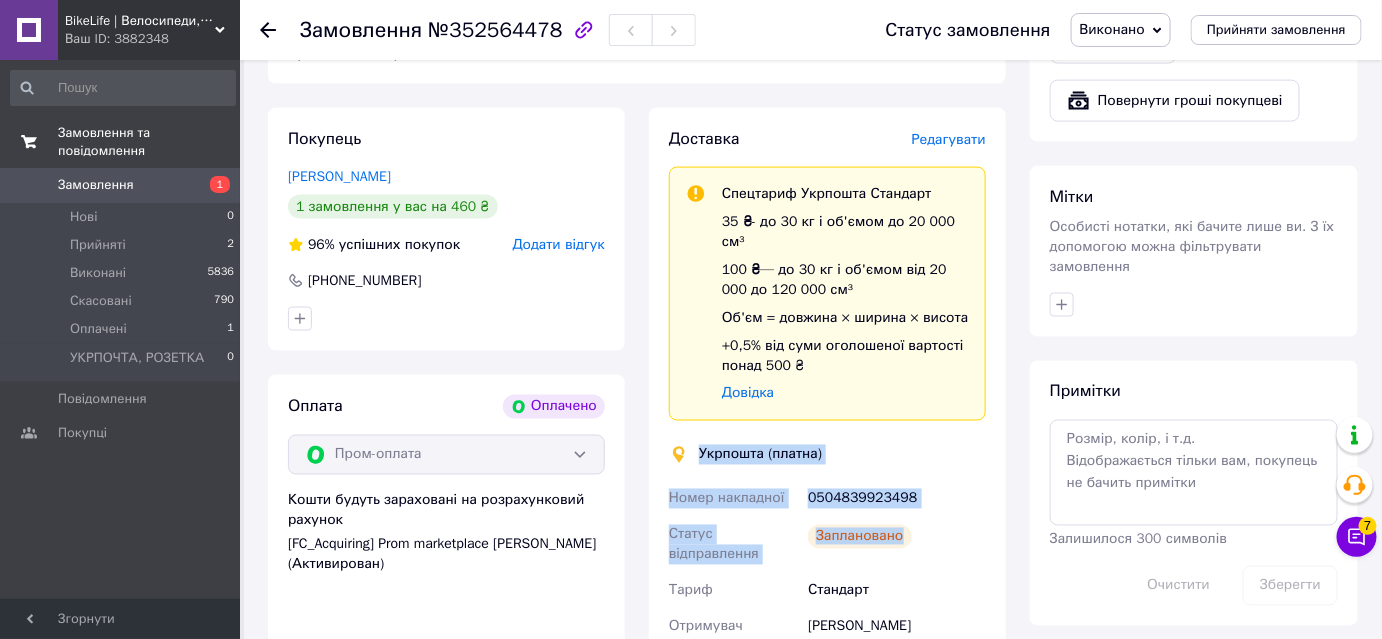 scroll, scrollTop: 545, scrollLeft: 0, axis: vertical 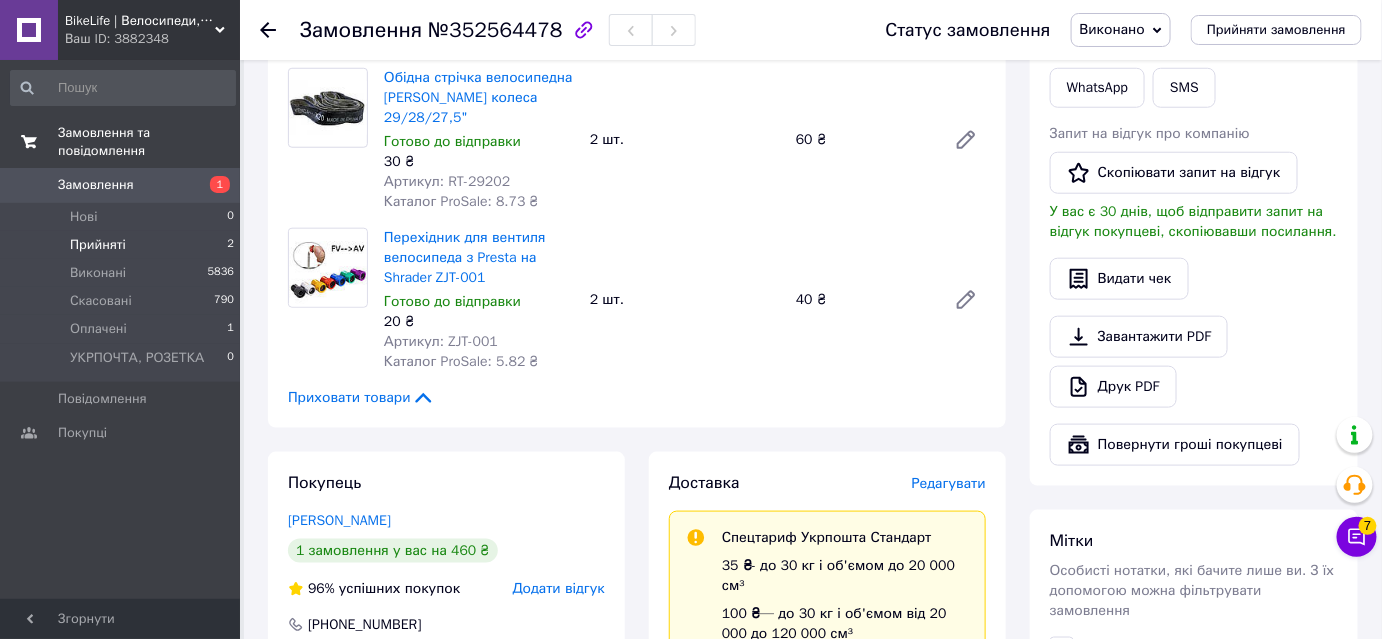 click on "Прийняті 2" at bounding box center (123, 245) 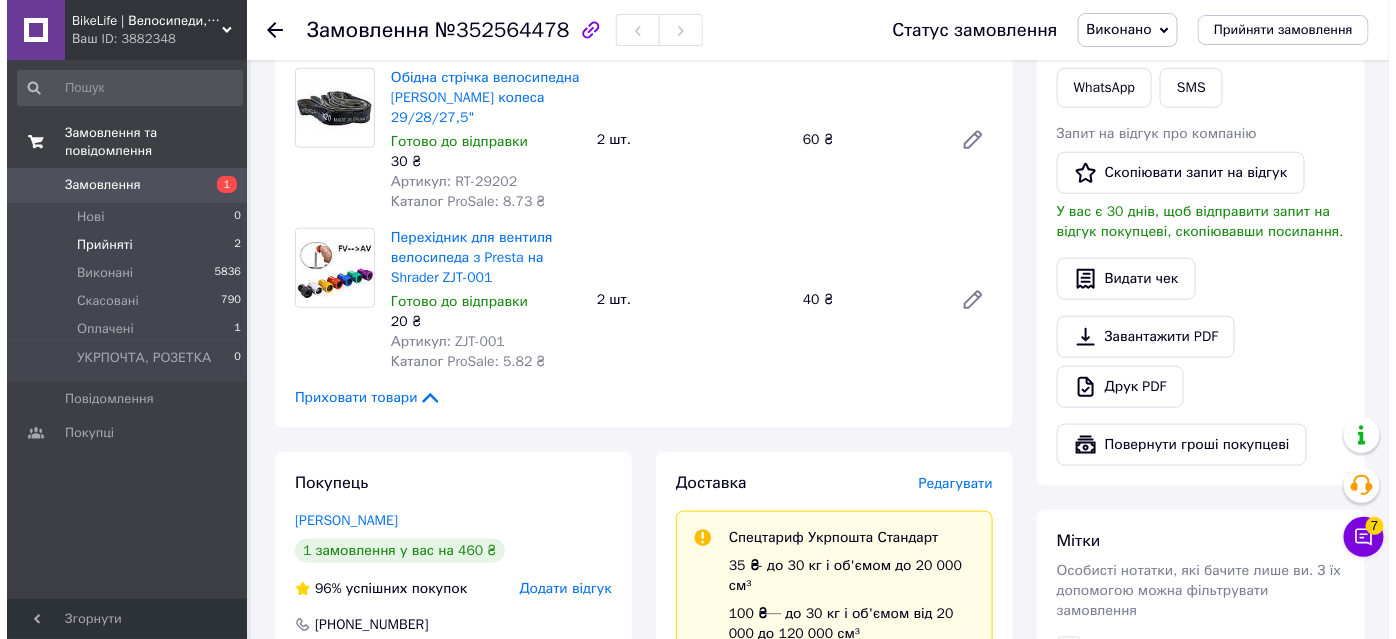 scroll, scrollTop: 0, scrollLeft: 0, axis: both 